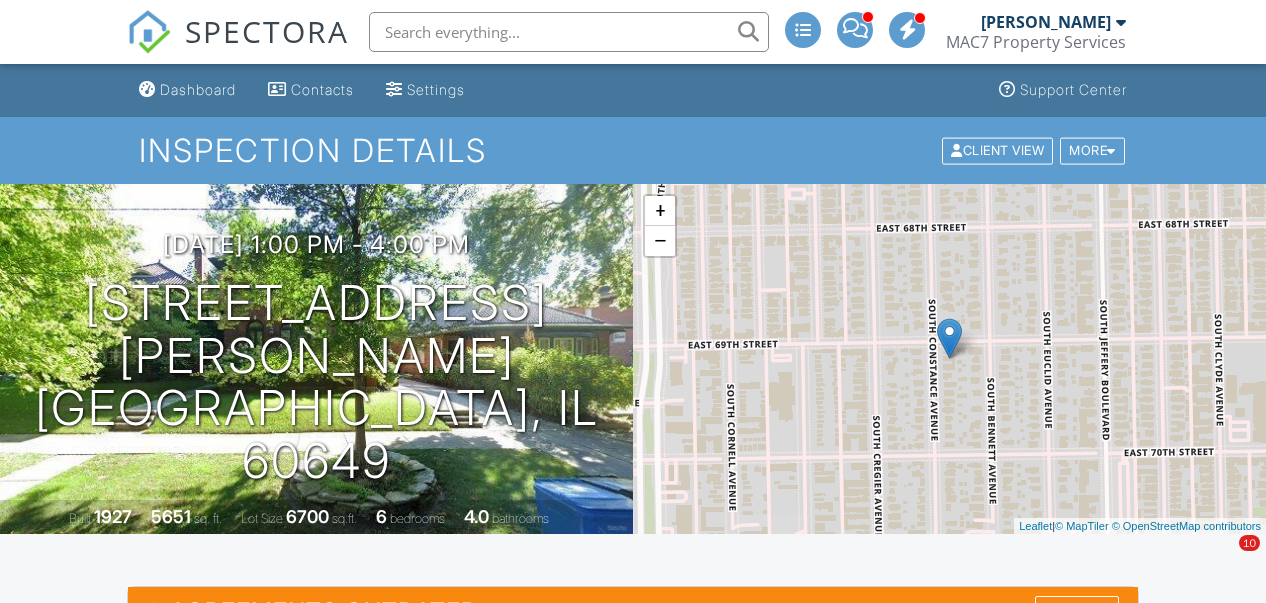 scroll, scrollTop: 216, scrollLeft: 0, axis: vertical 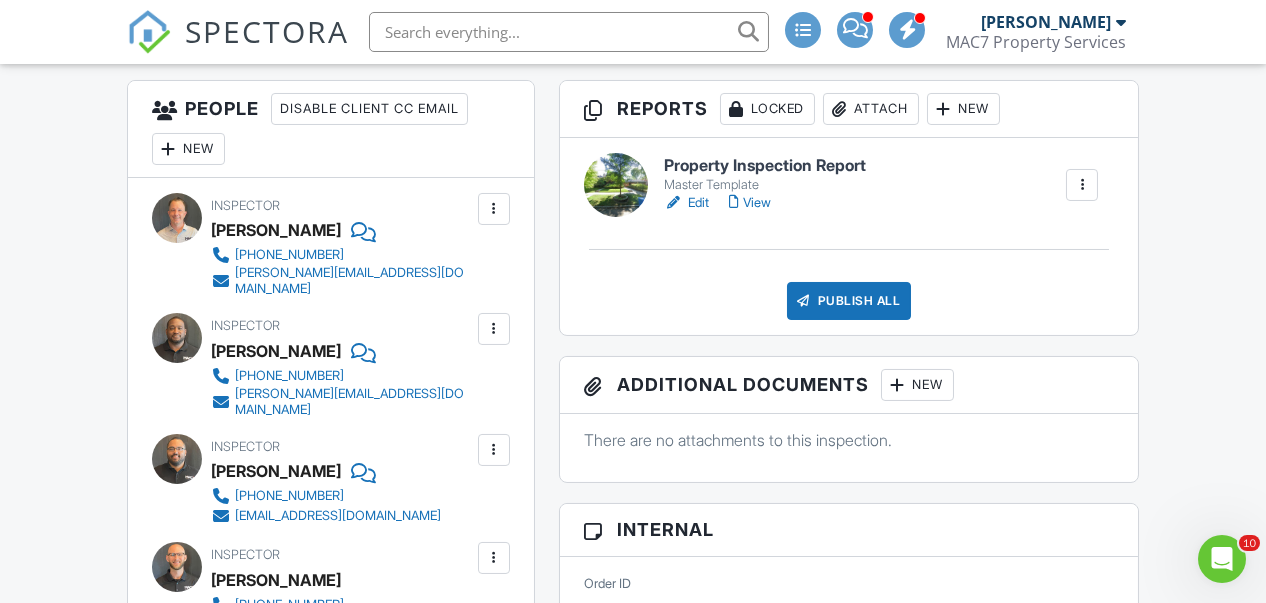 click on "Edit" at bounding box center [686, 203] 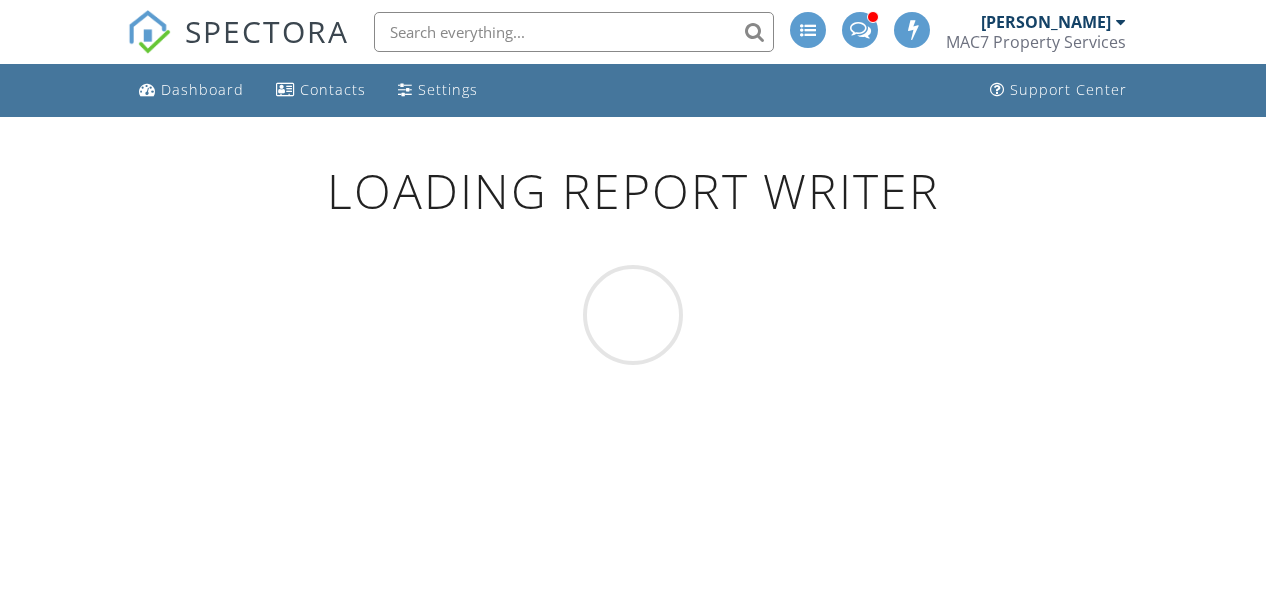 scroll, scrollTop: 0, scrollLeft: 0, axis: both 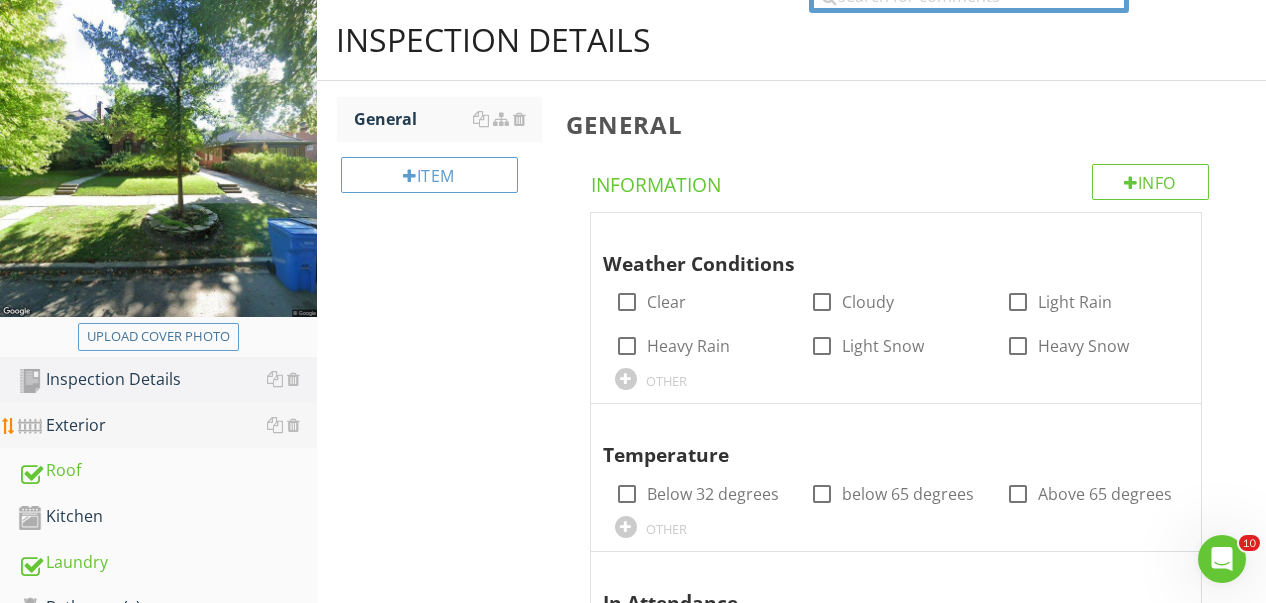 click on "Exterior" at bounding box center (167, 426) 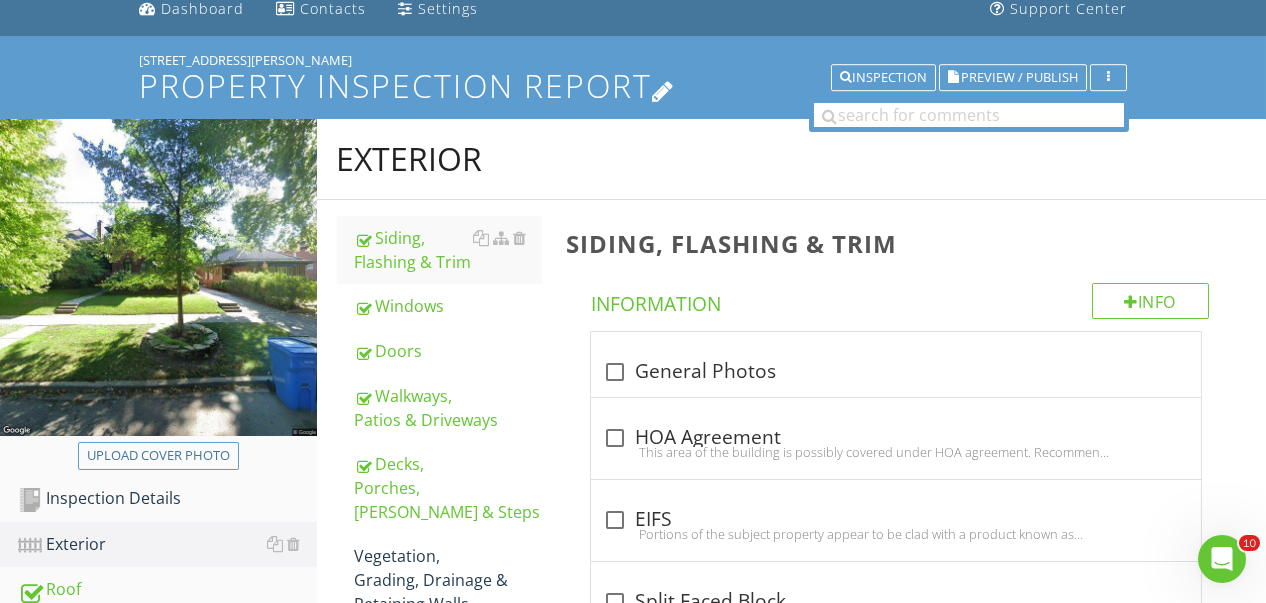 scroll, scrollTop: 0, scrollLeft: 0, axis: both 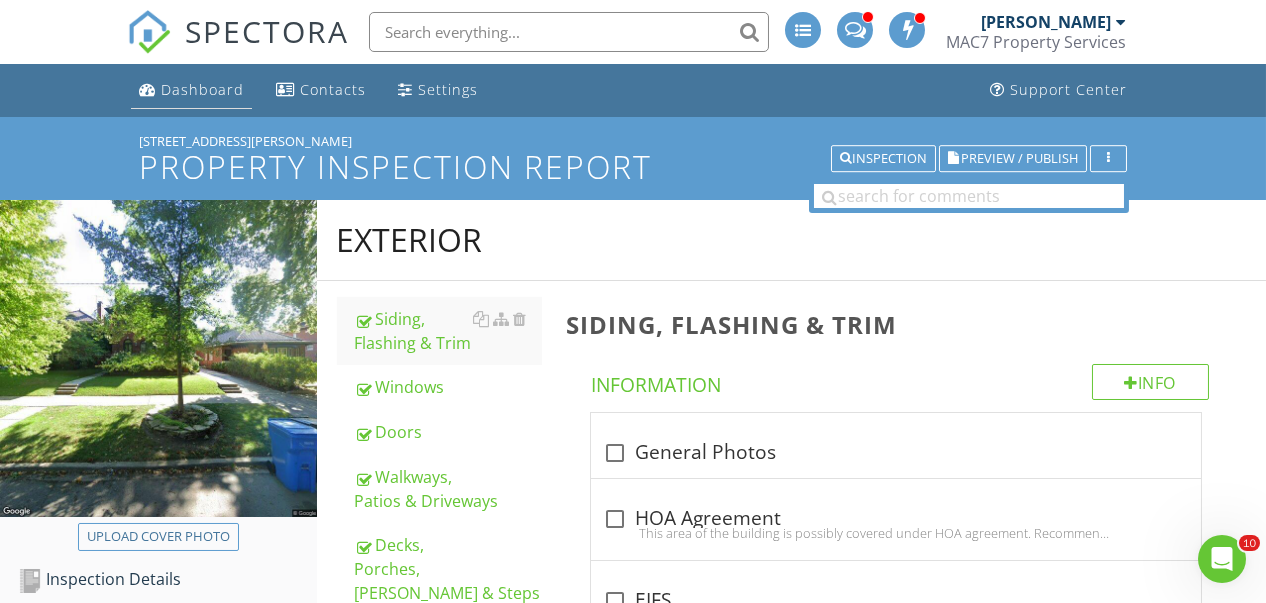 click on "Dashboard" at bounding box center (202, 89) 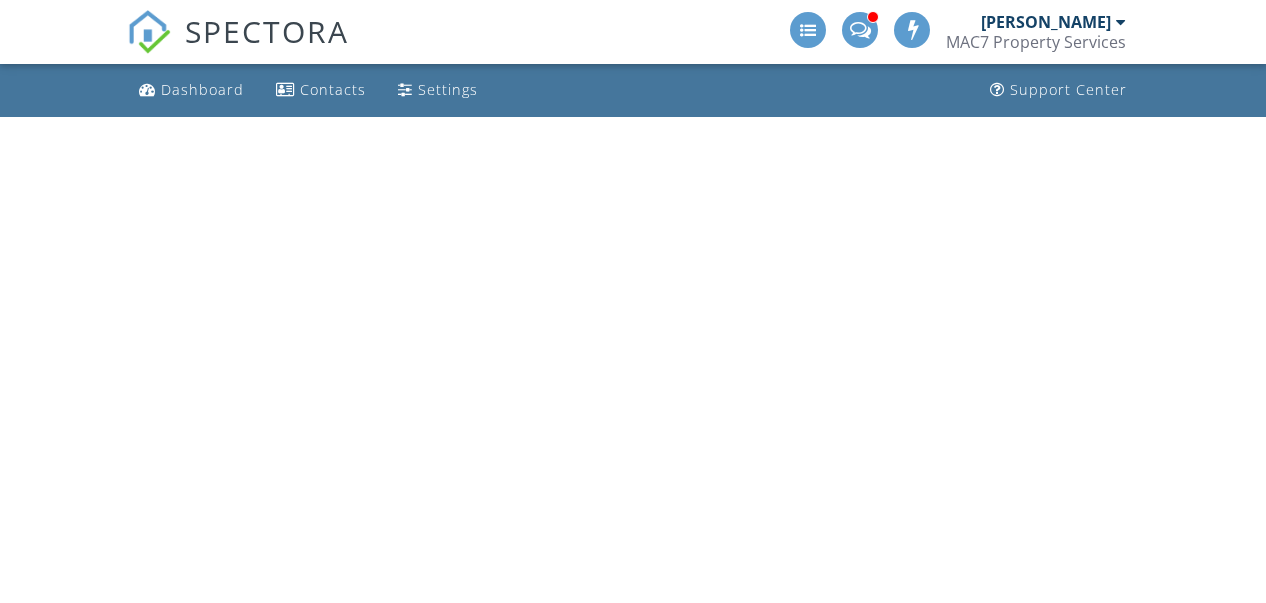 scroll, scrollTop: 0, scrollLeft: 0, axis: both 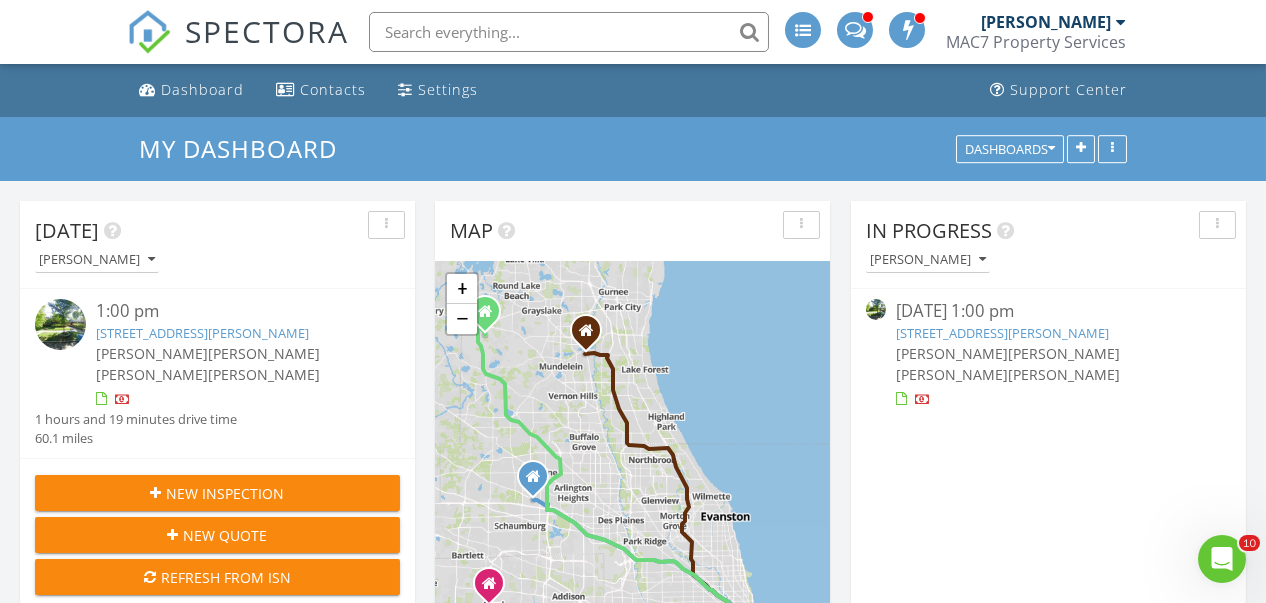click on "6907 S Constance Ave, Chicago, IL 60649" at bounding box center (202, 333) 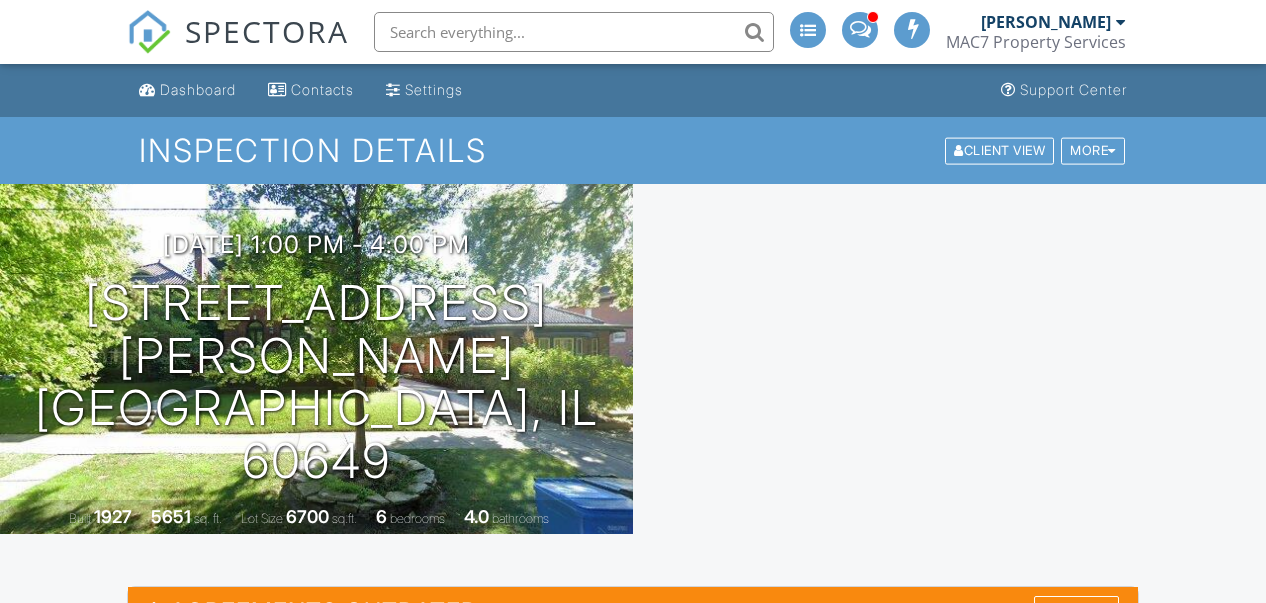 scroll, scrollTop: 0, scrollLeft: 0, axis: both 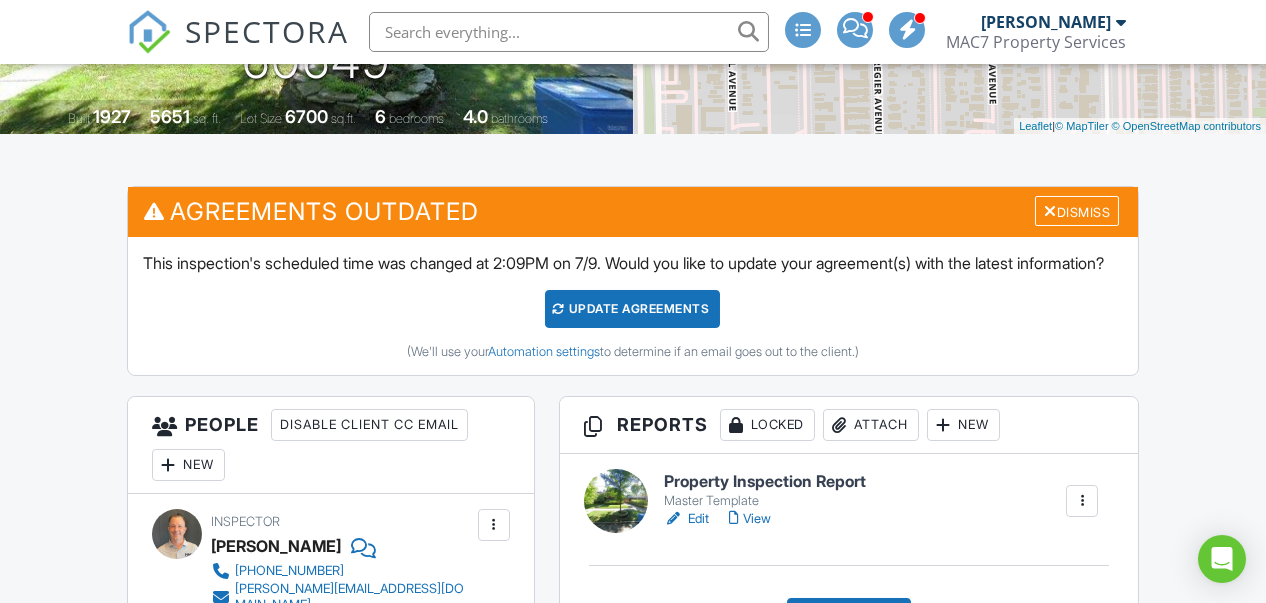 click on "Edit" at bounding box center (686, 519) 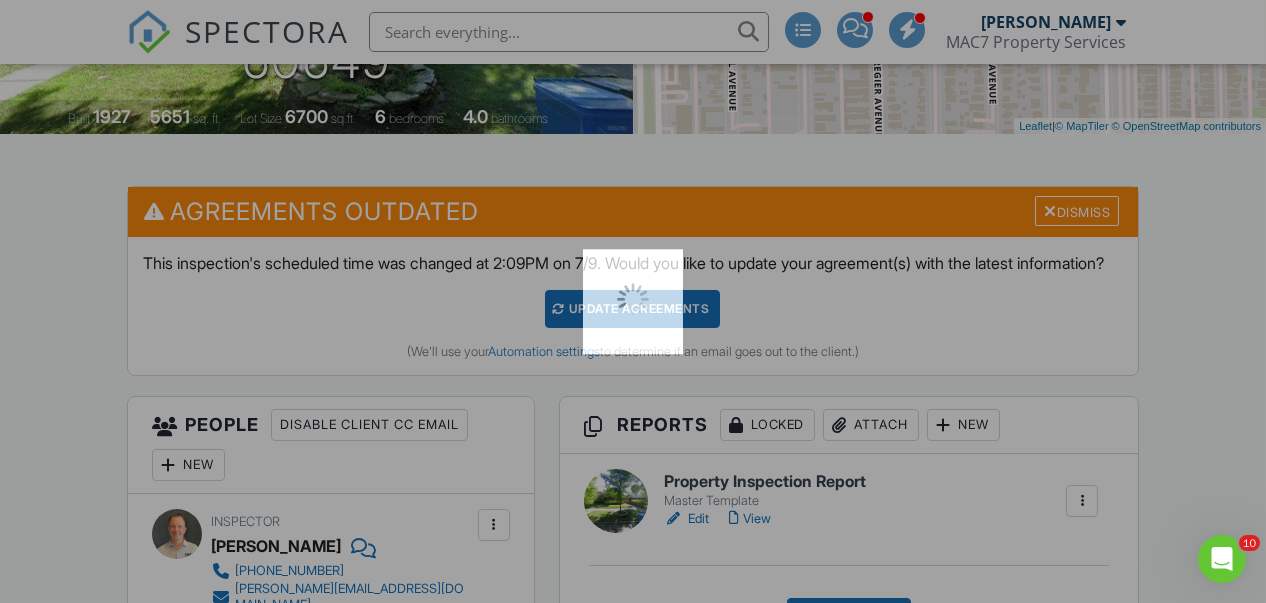 scroll, scrollTop: 0, scrollLeft: 0, axis: both 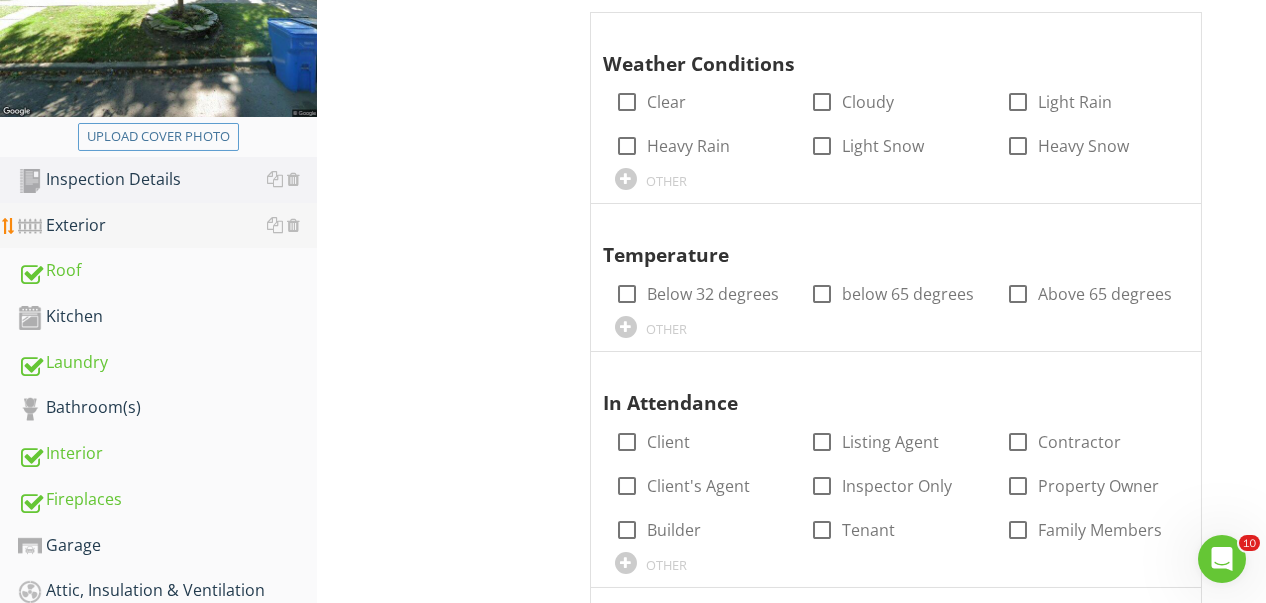 click on "Exterior" at bounding box center (167, 226) 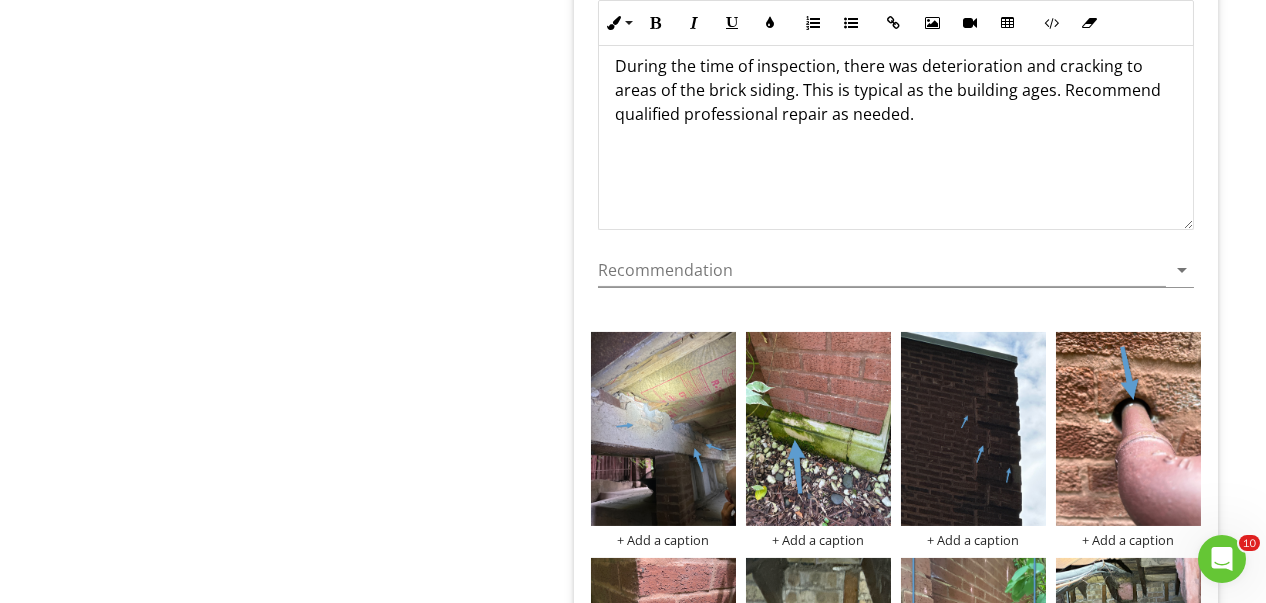 scroll, scrollTop: 1900, scrollLeft: 0, axis: vertical 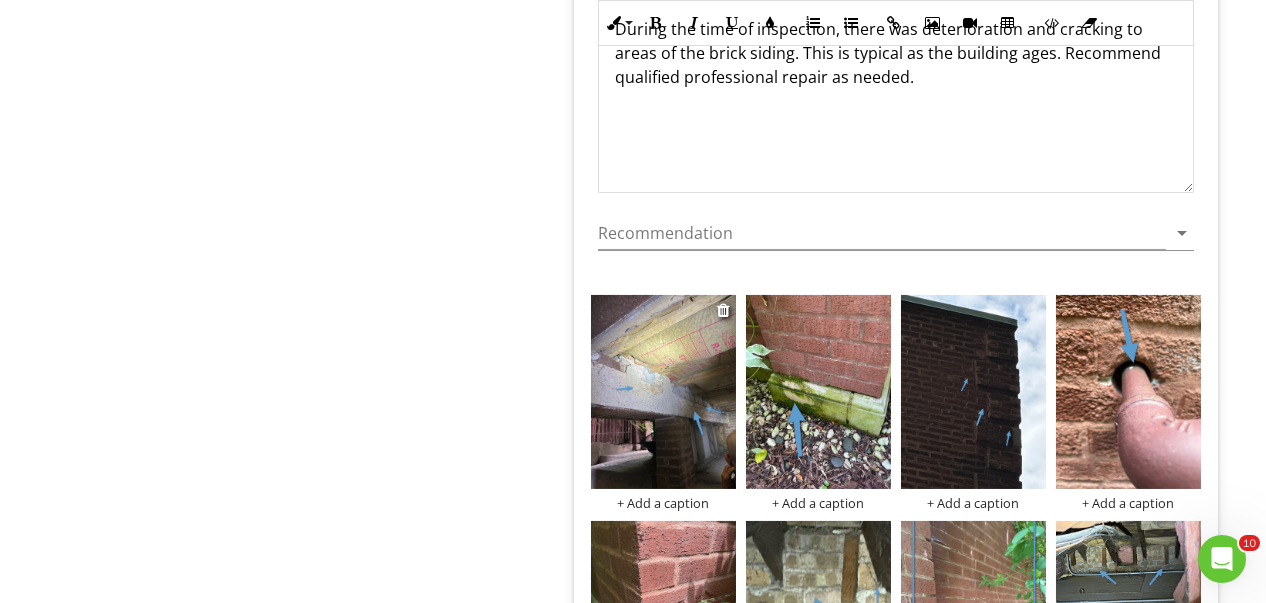 click at bounding box center (663, 391) 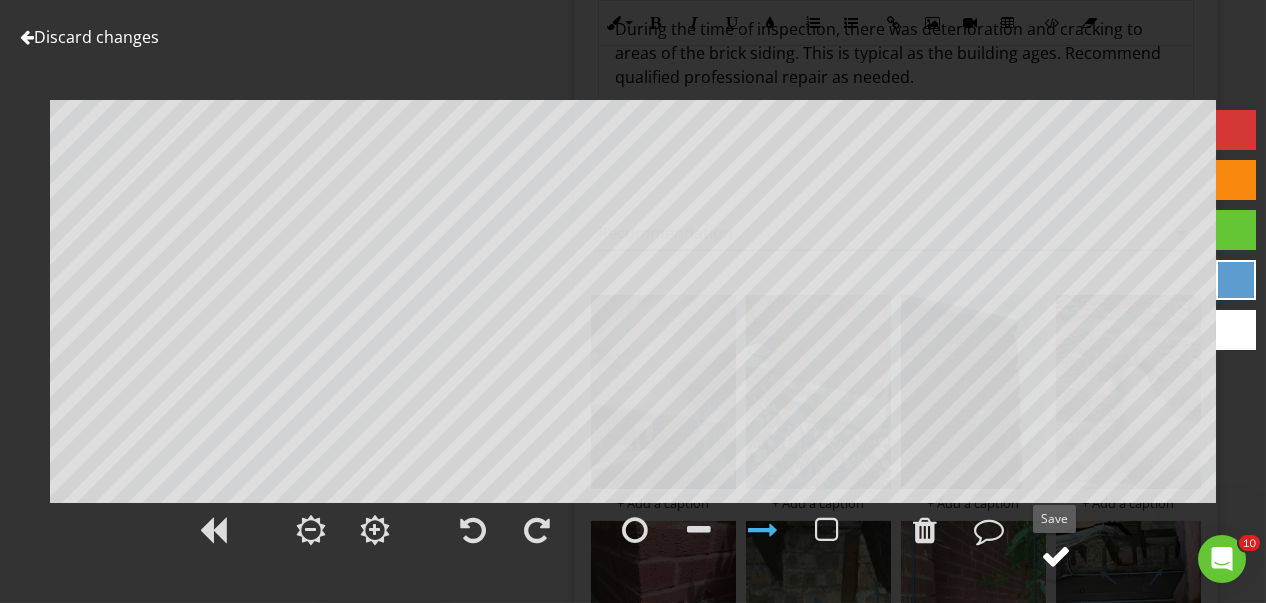 click at bounding box center (1056, 556) 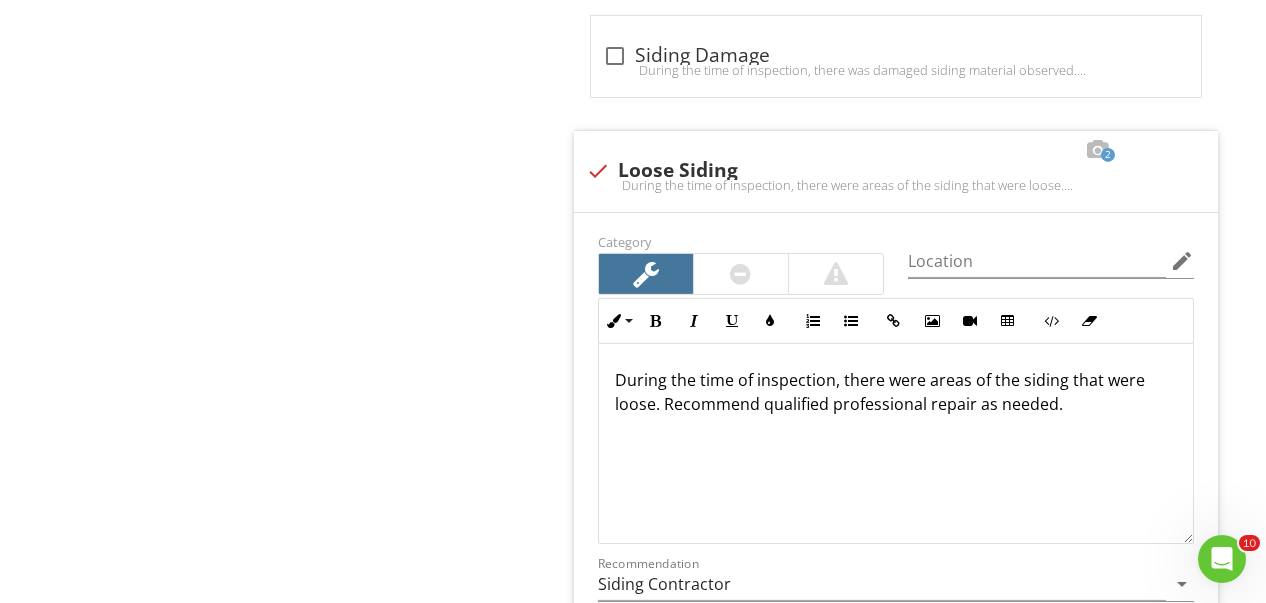 scroll, scrollTop: 3600, scrollLeft: 0, axis: vertical 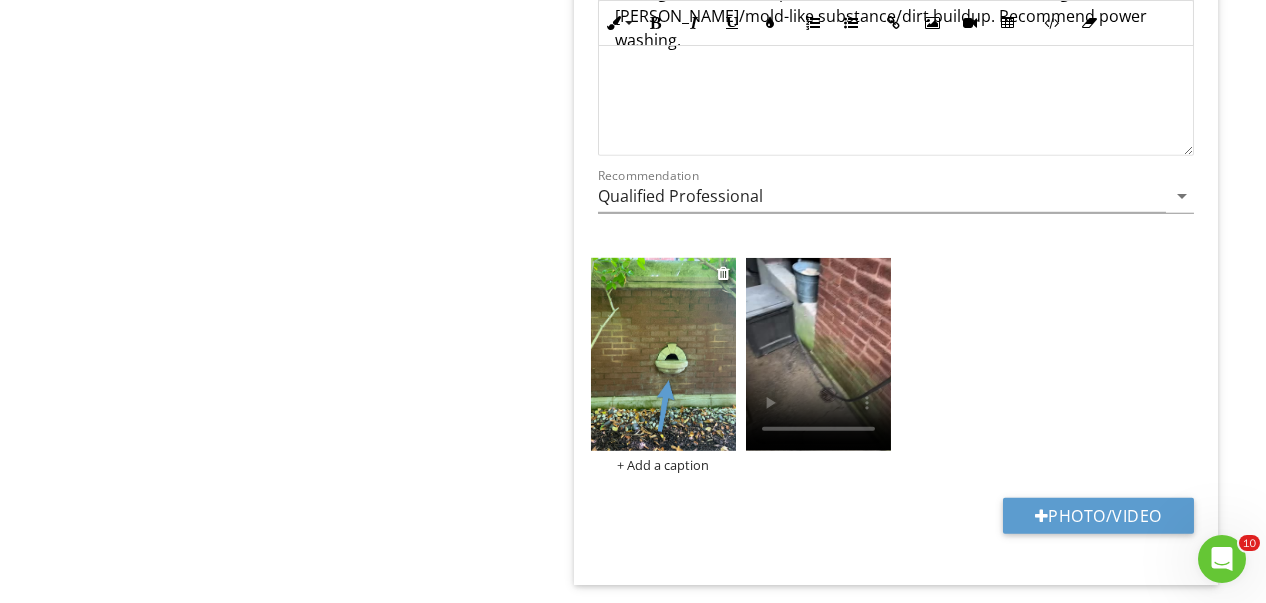click at bounding box center (663, 354) 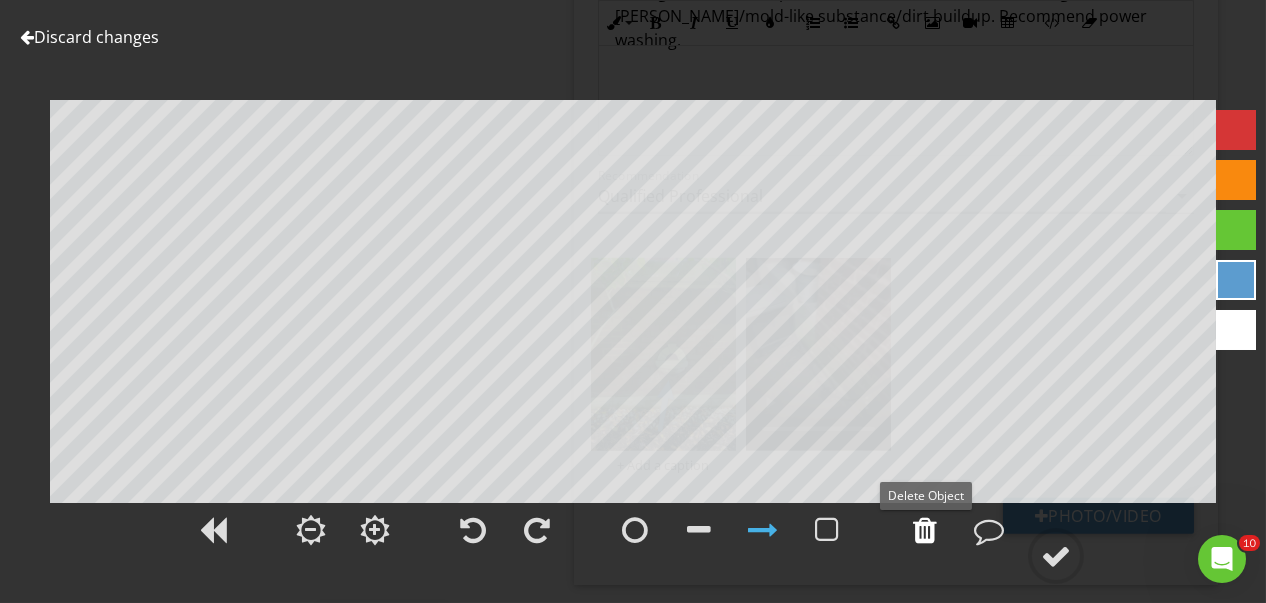click at bounding box center (925, 530) 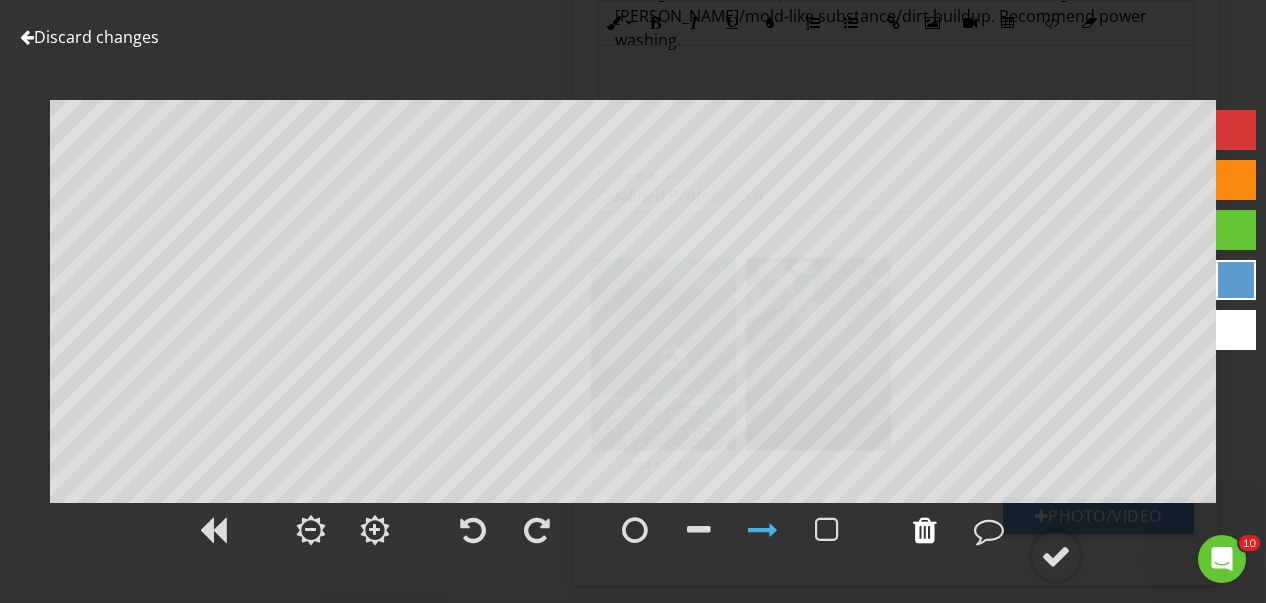 click at bounding box center [925, 530] 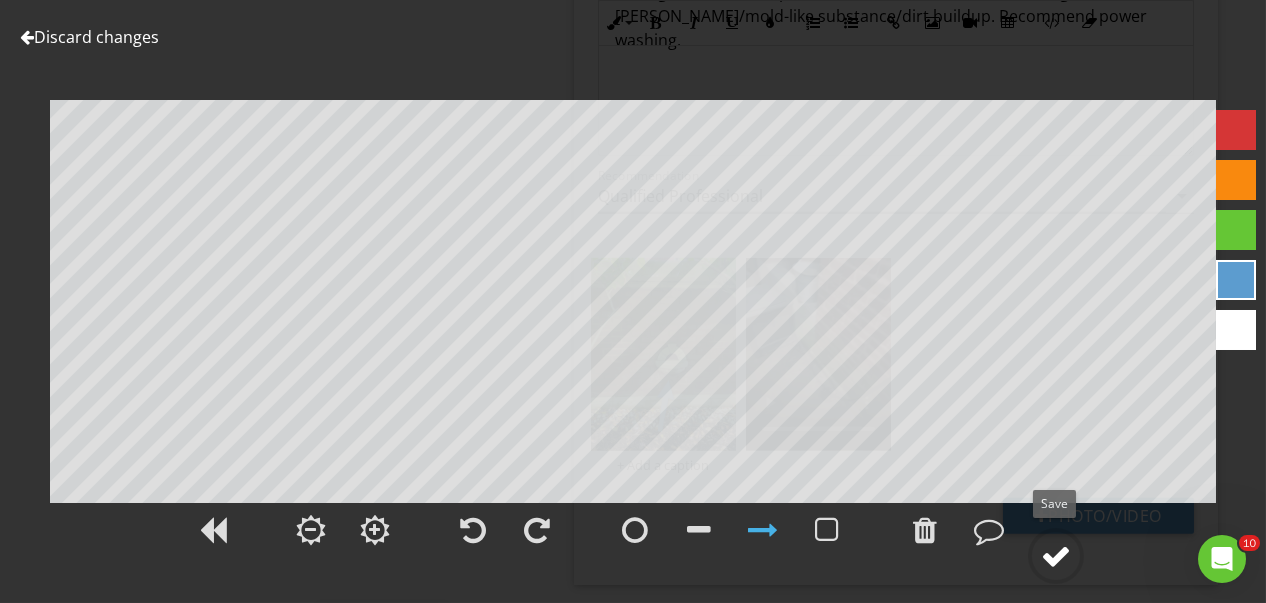 click at bounding box center [1056, 556] 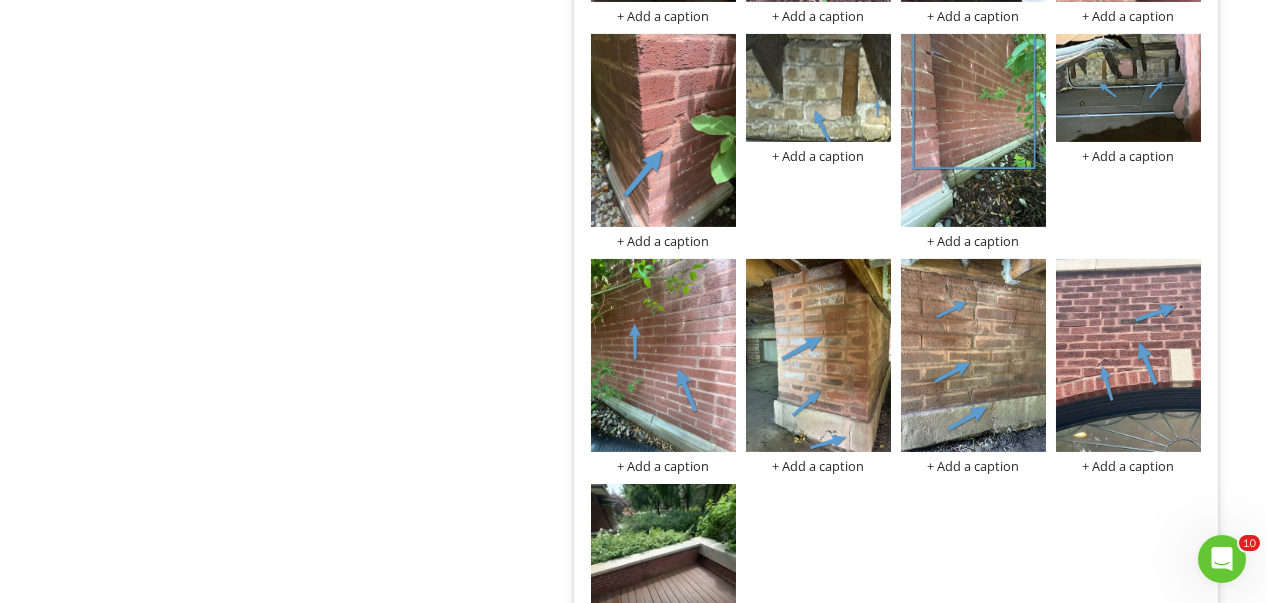 scroll, scrollTop: 1787, scrollLeft: 0, axis: vertical 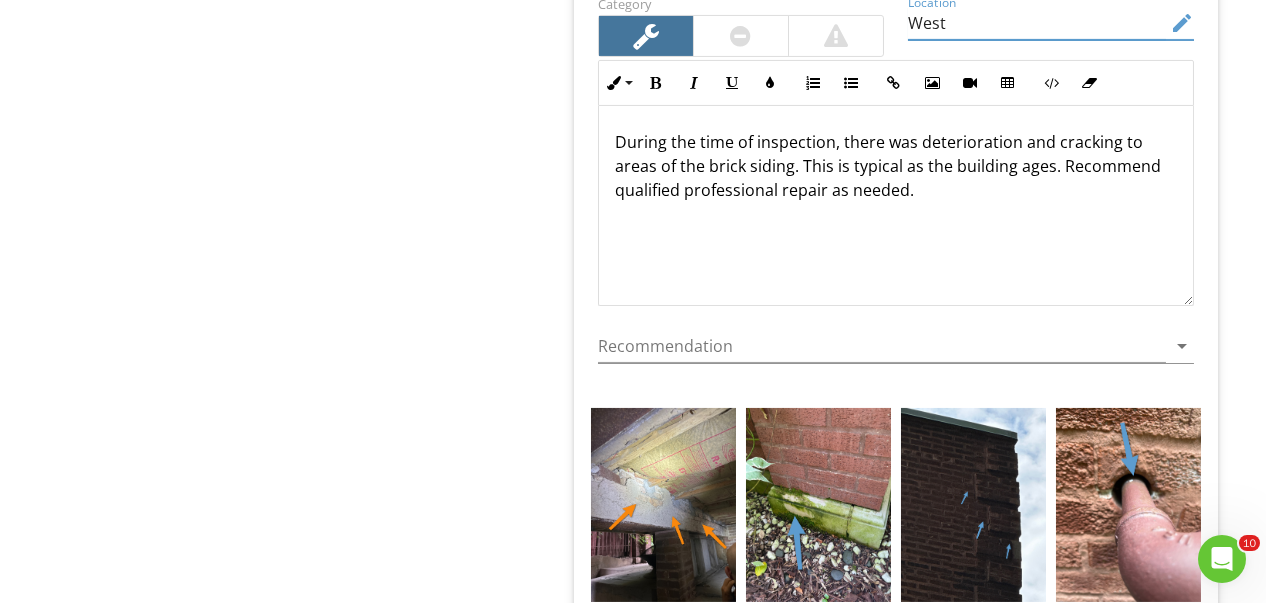 drag, startPoint x: 983, startPoint y: 19, endPoint x: 884, endPoint y: 27, distance: 99.32271 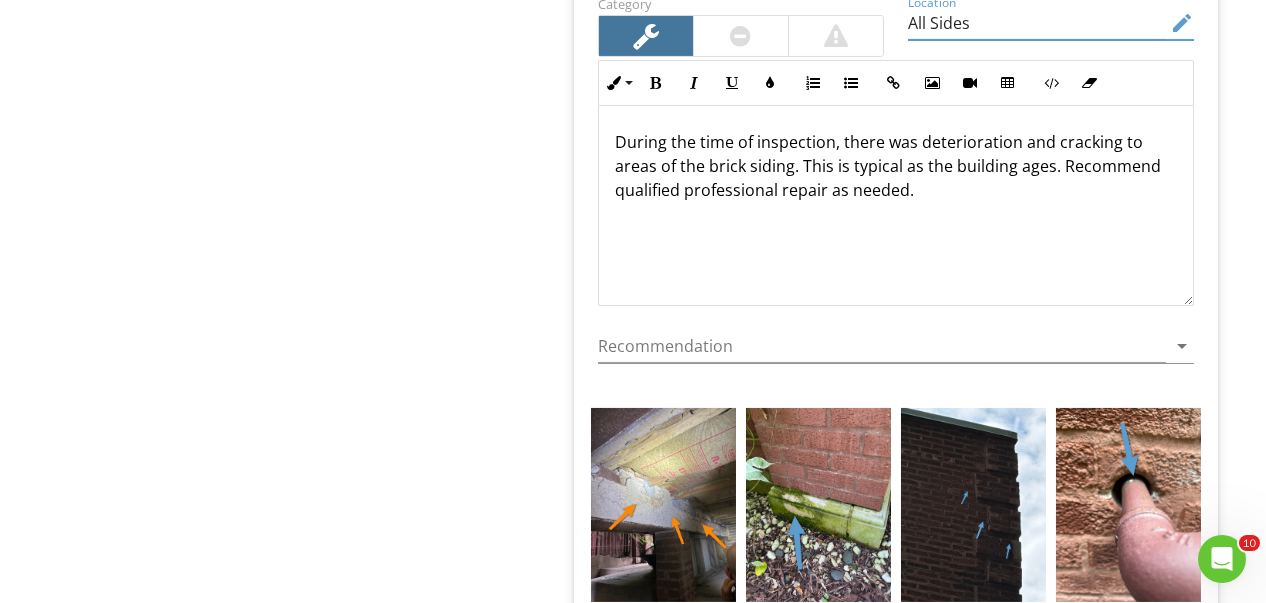type on "All Sides" 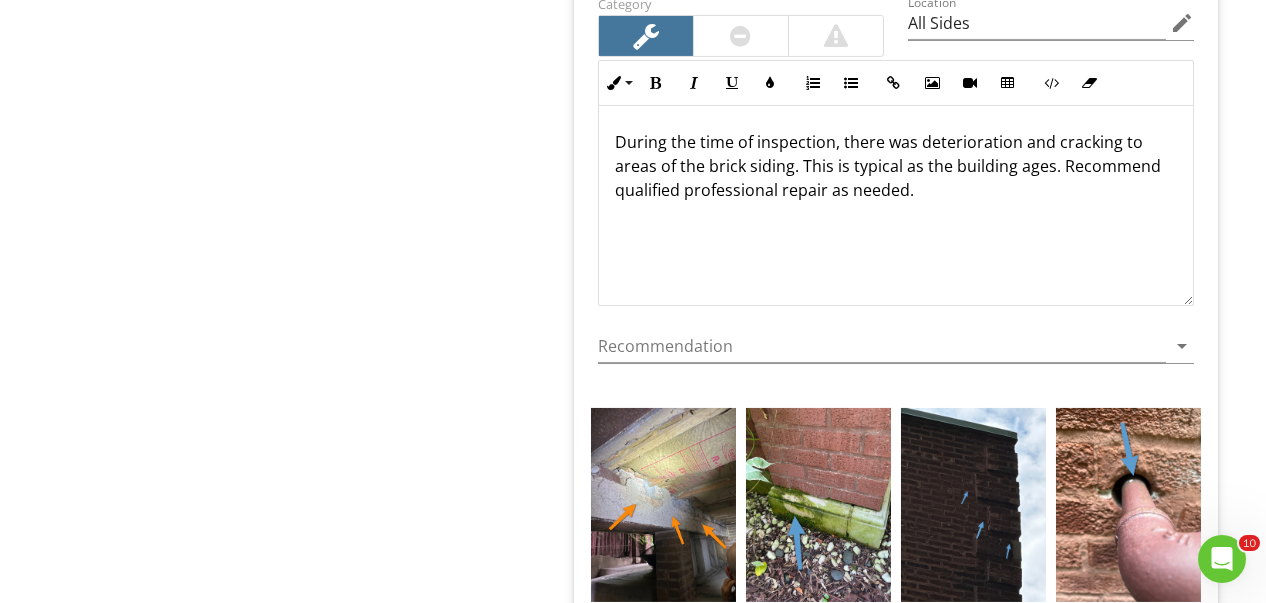 click on "Siding, Flashing & Trim
Info
Information                       check_box_outline_blank
General Photos
check_box_outline_blank
HOA Agreement
This area of the building is possibly covered under HOA agreement. Recommend contacting building management for the homeowner's association for details.
check_box_outline_blank
EIFS
check_box_outline_blank
Split Faced Block
The building has split faced block installed on the exterior. This product needs routine maintenance. Recommend asking when the last time it was sealed.
Limitations
Limitations                 1         check           Location edit" at bounding box center (910, 2926) 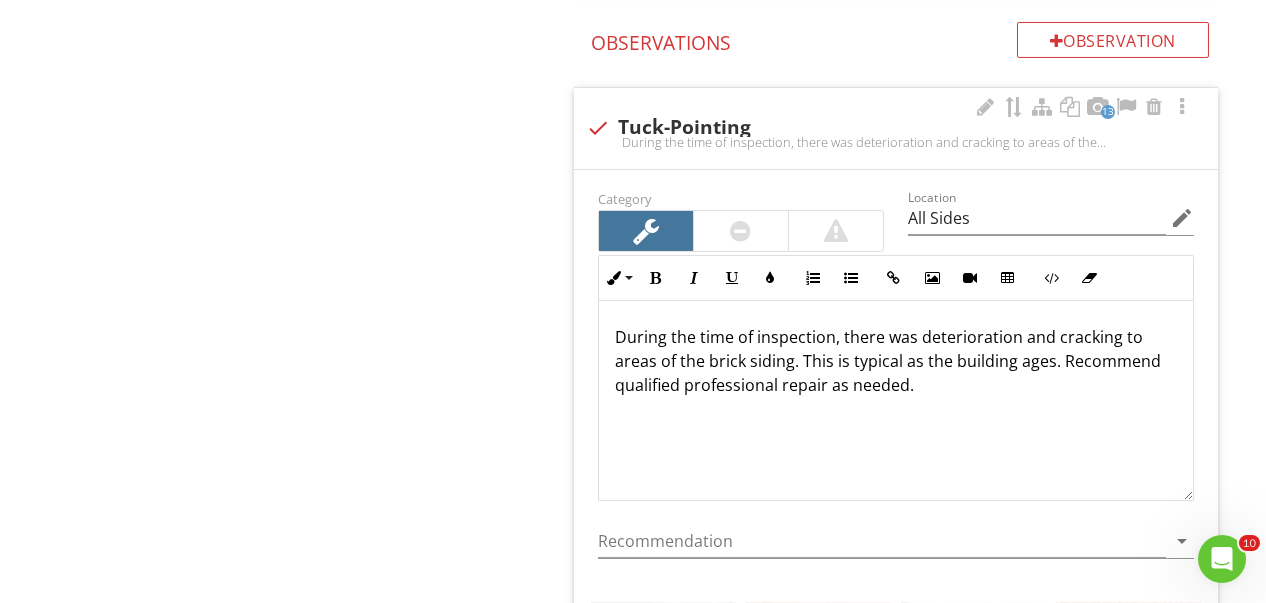 scroll, scrollTop: 1587, scrollLeft: 0, axis: vertical 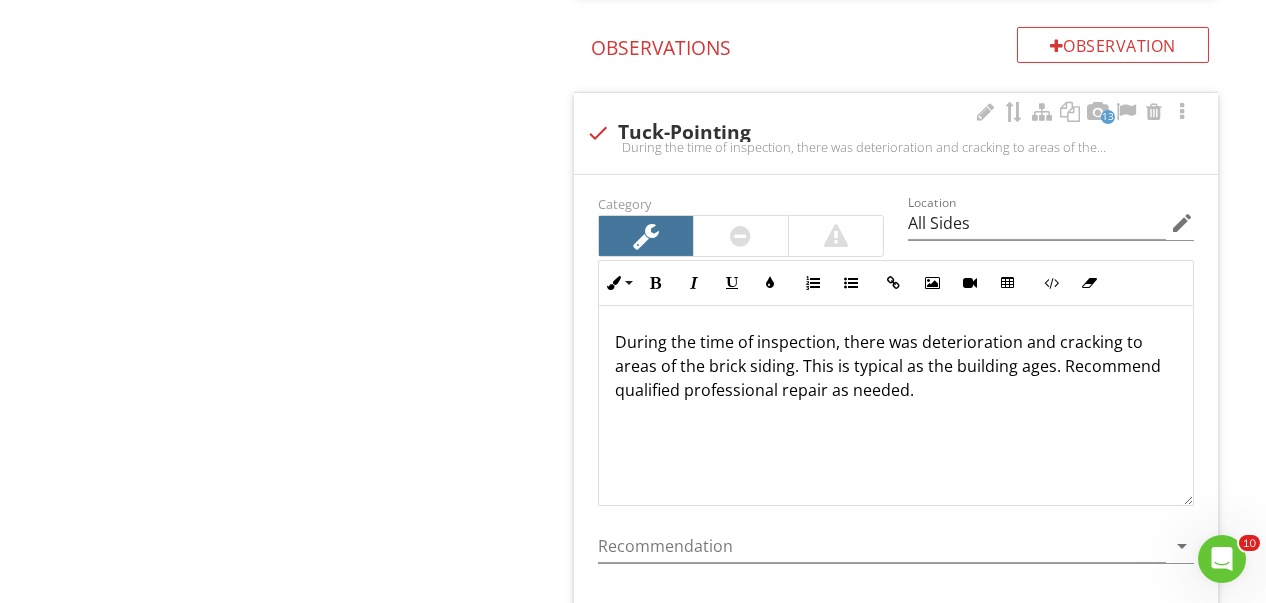 click at bounding box center (740, 236) 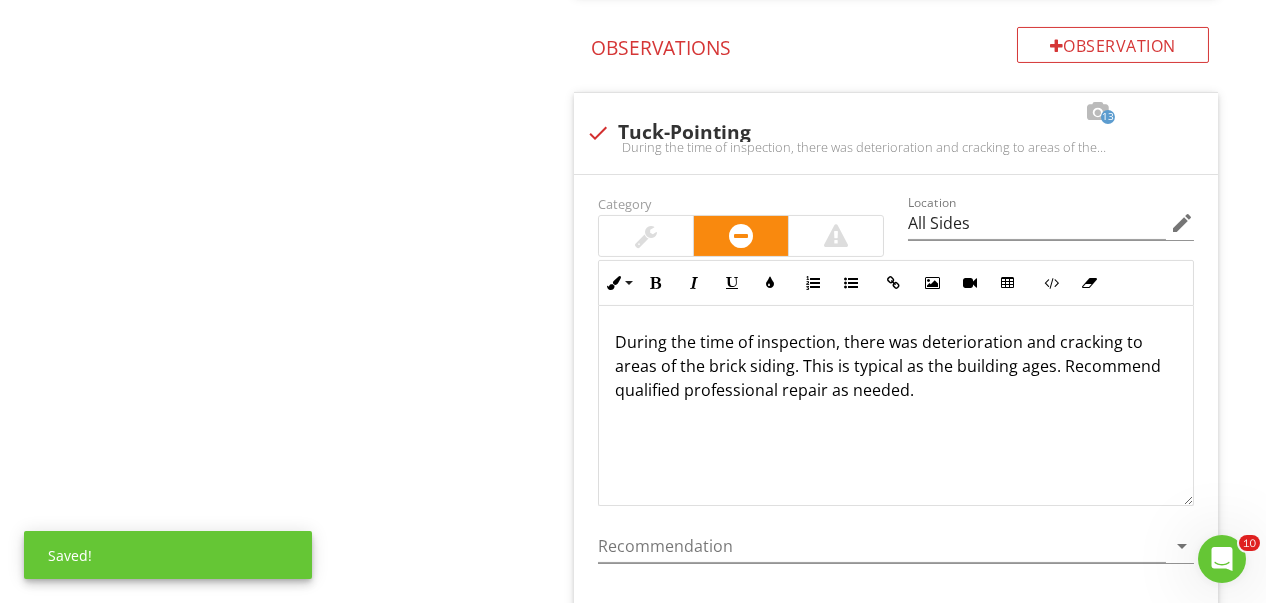 click on "13         check
Tuck-Pointing
During the time of inspection, there was deterioration and cracking to areas of the brick siding. This is typical as the building ages. Recommend qualified professional repair as needed.
Category                 Location All Sides edit       Inline Style XLarge Large Normal Small Light Small/Light Bold Italic Underline Colors Ordered List Unordered List Insert Link Insert Image Insert Video Insert Table Code View Clear Formatting During the time of inspection, there was deterioration and cracking to areas of the brick siding. This is typical as the building ages. Recommend qualified professional repair as needed. Enter text here <p>During the time of inspection, there was deterioration and cracking to areas of the brick siding. This is typical as the building ages. Recommend qualified professional repair as needed.</p>   Recommendation arrow_drop_down             + Add a caption         + Add a caption" at bounding box center (900, 3809) 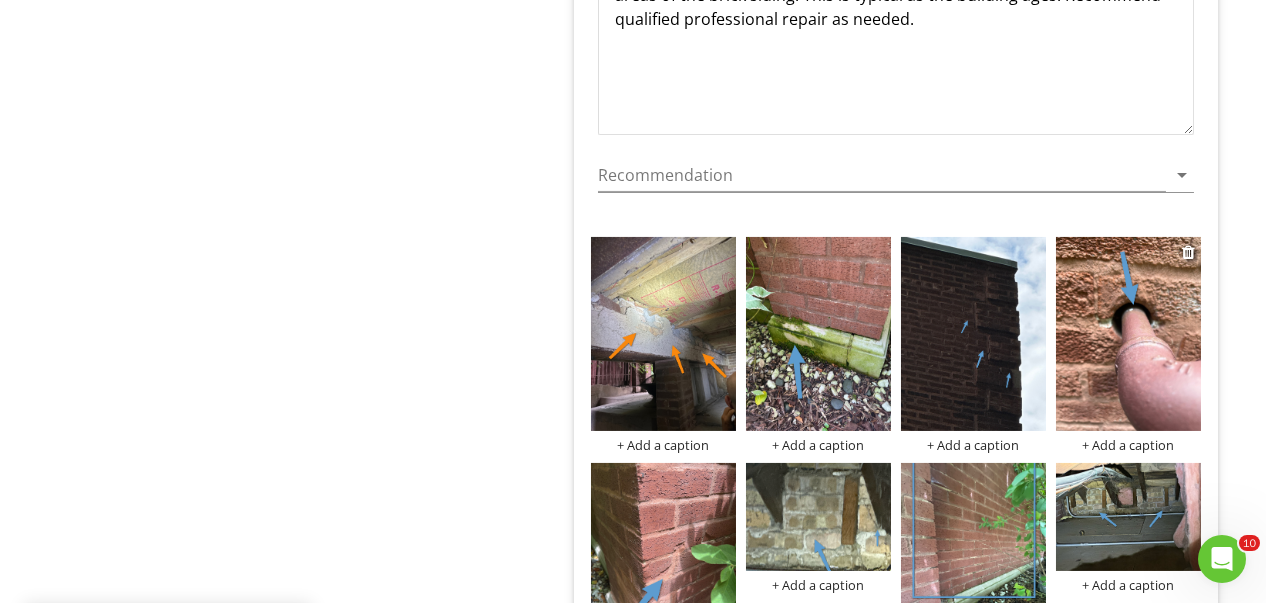 scroll, scrollTop: 2087, scrollLeft: 0, axis: vertical 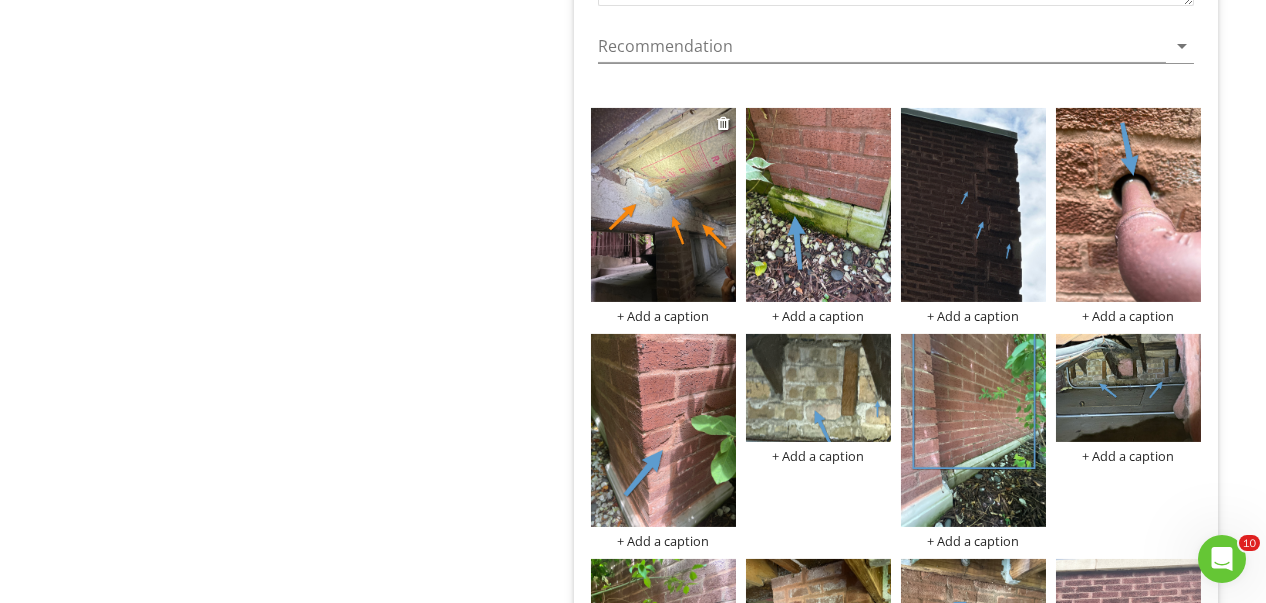 click at bounding box center (663, 204) 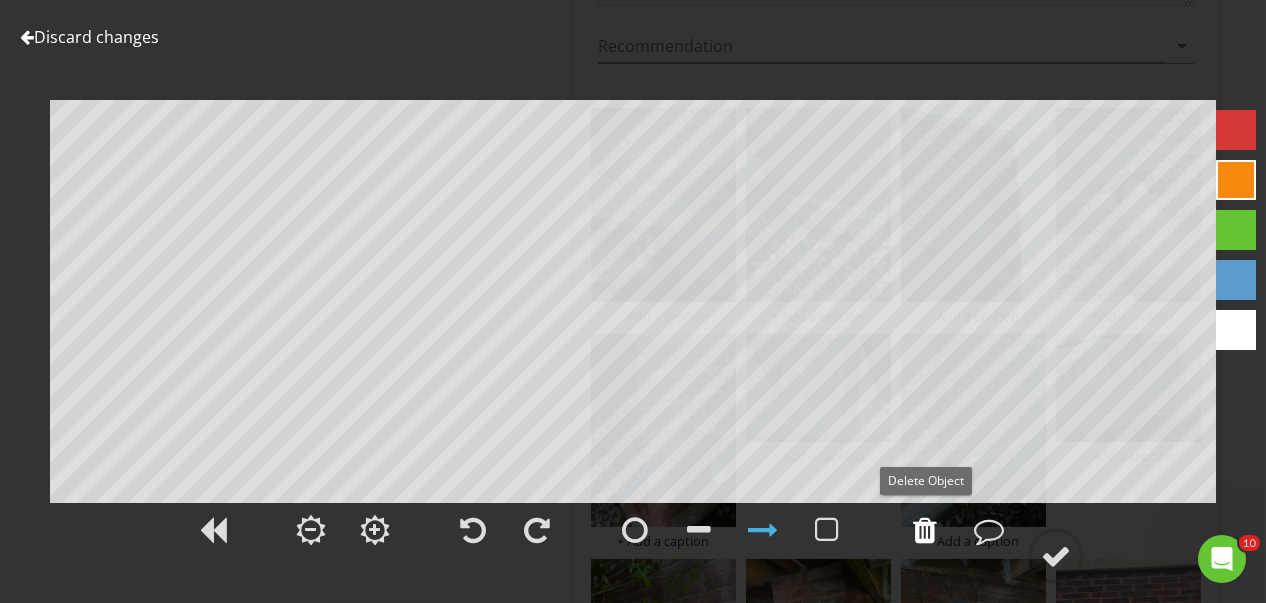 click at bounding box center (925, 530) 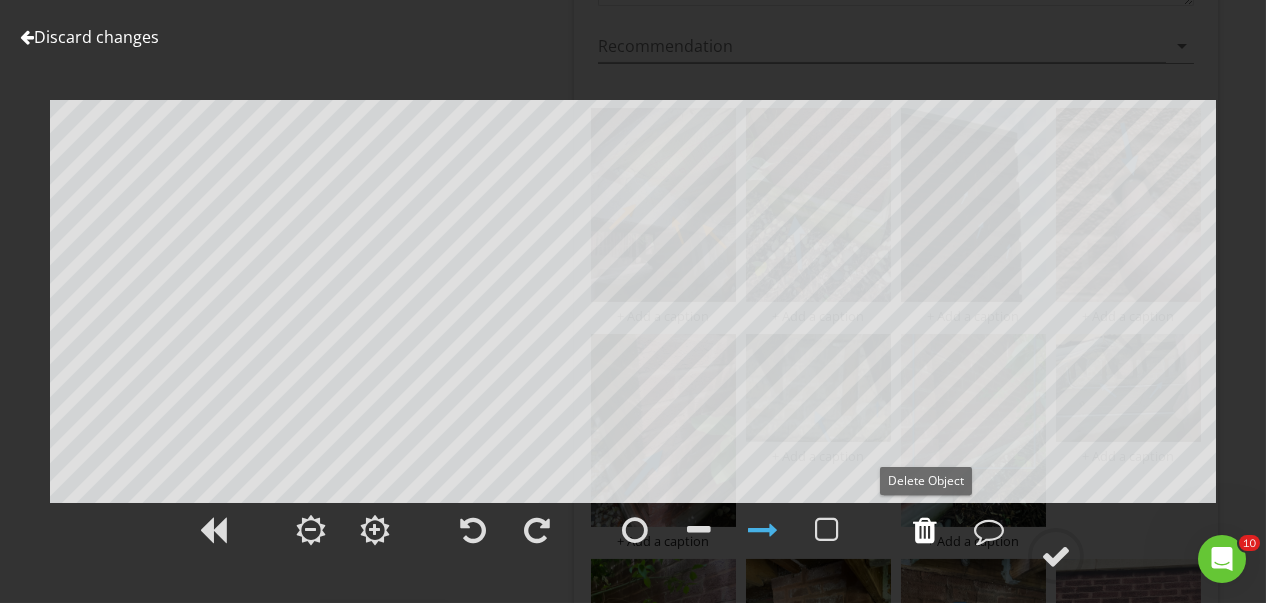 click at bounding box center [925, 530] 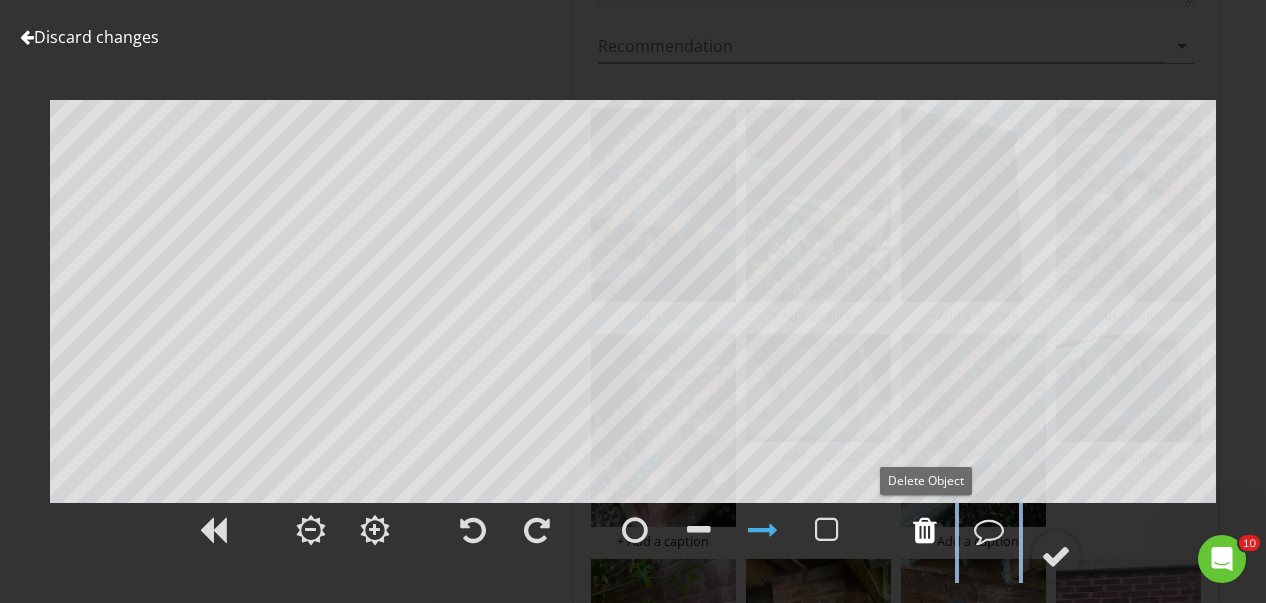 click at bounding box center [925, 530] 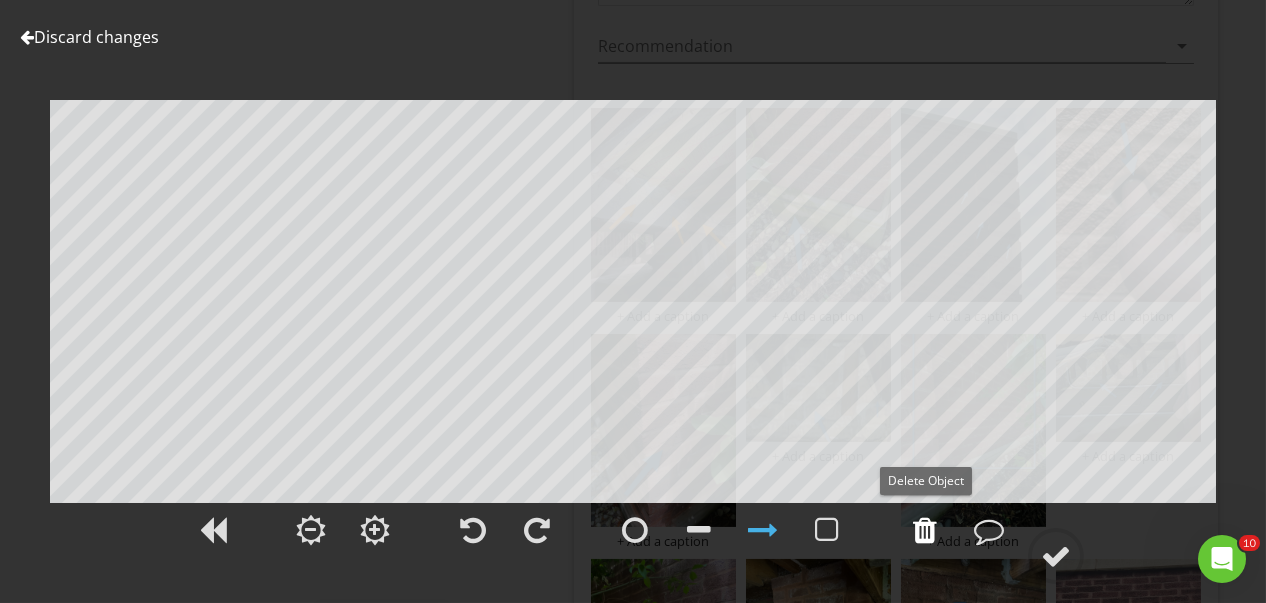 click at bounding box center [925, 530] 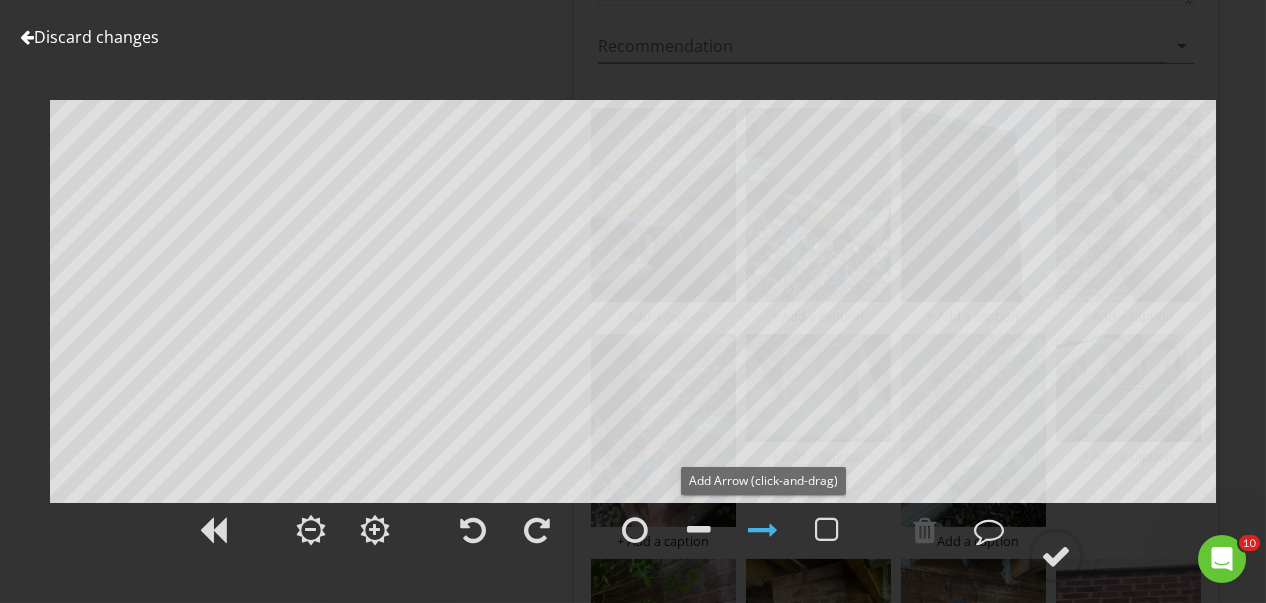 click at bounding box center [763, 530] 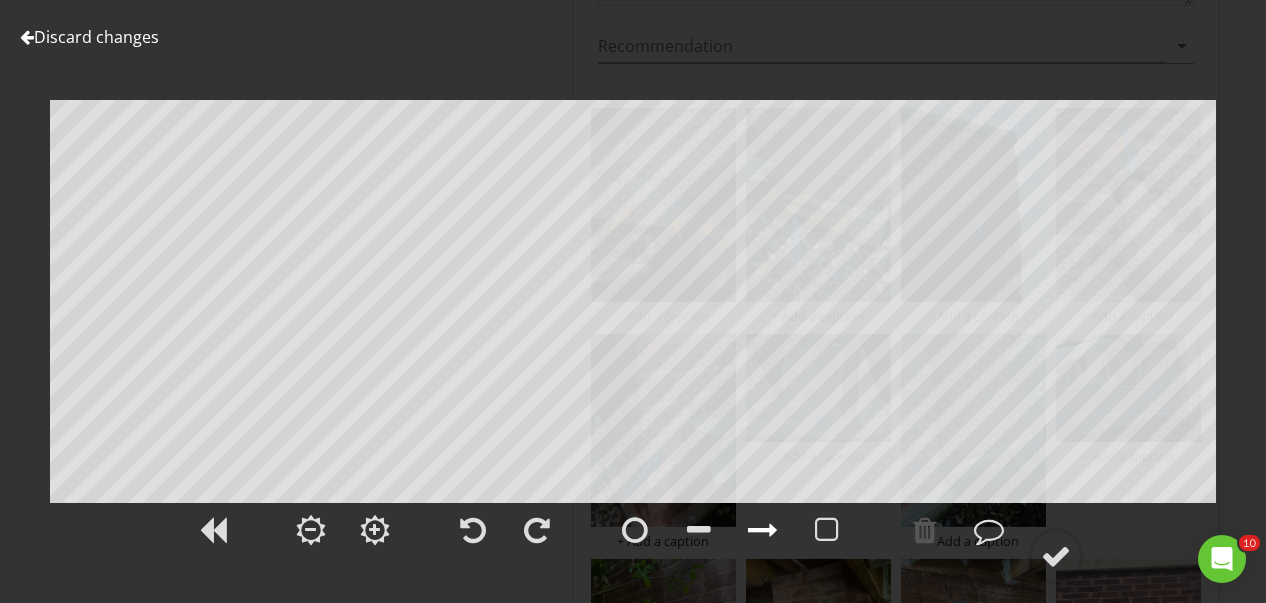 click at bounding box center (763, 530) 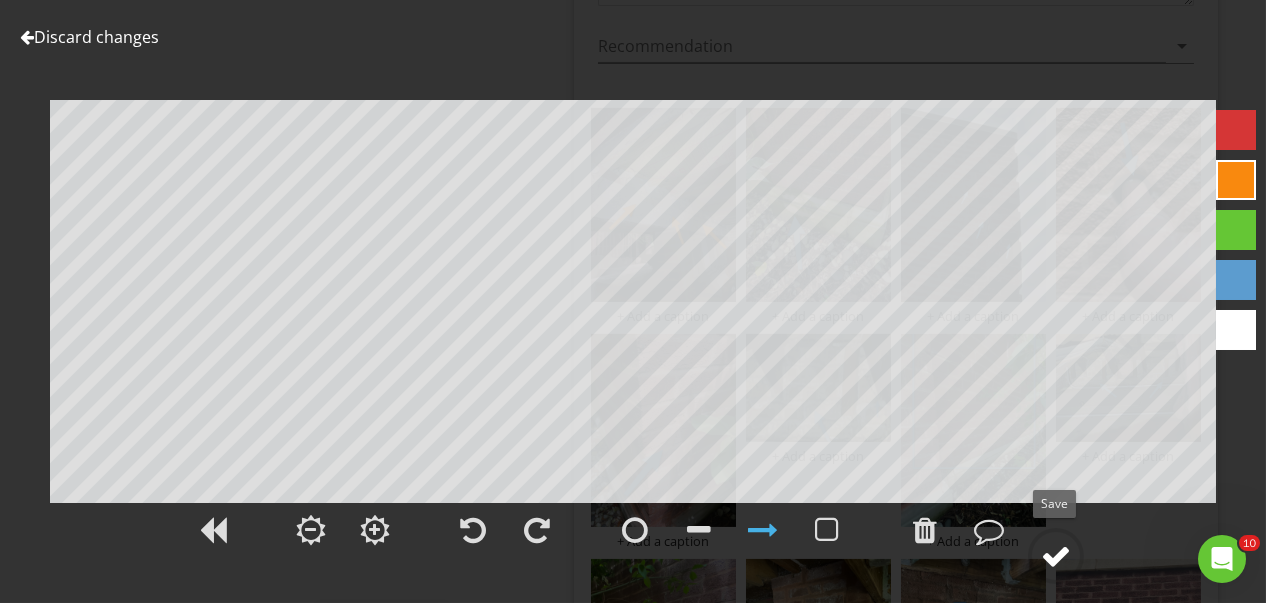 click at bounding box center [1056, 556] 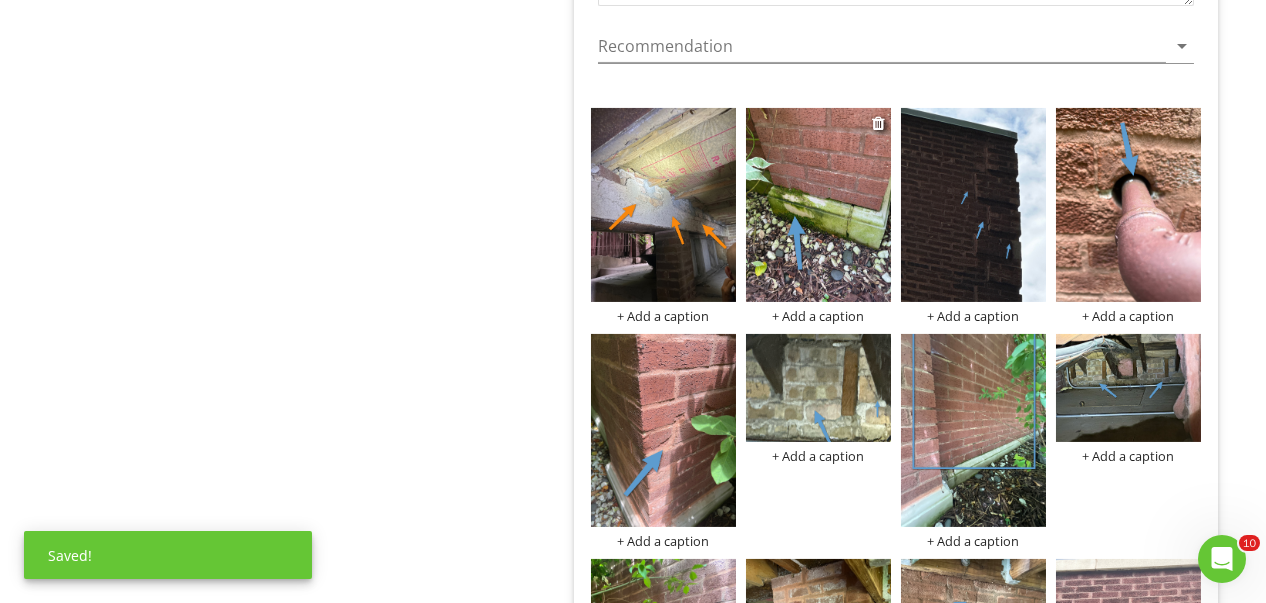 click at bounding box center (818, 204) 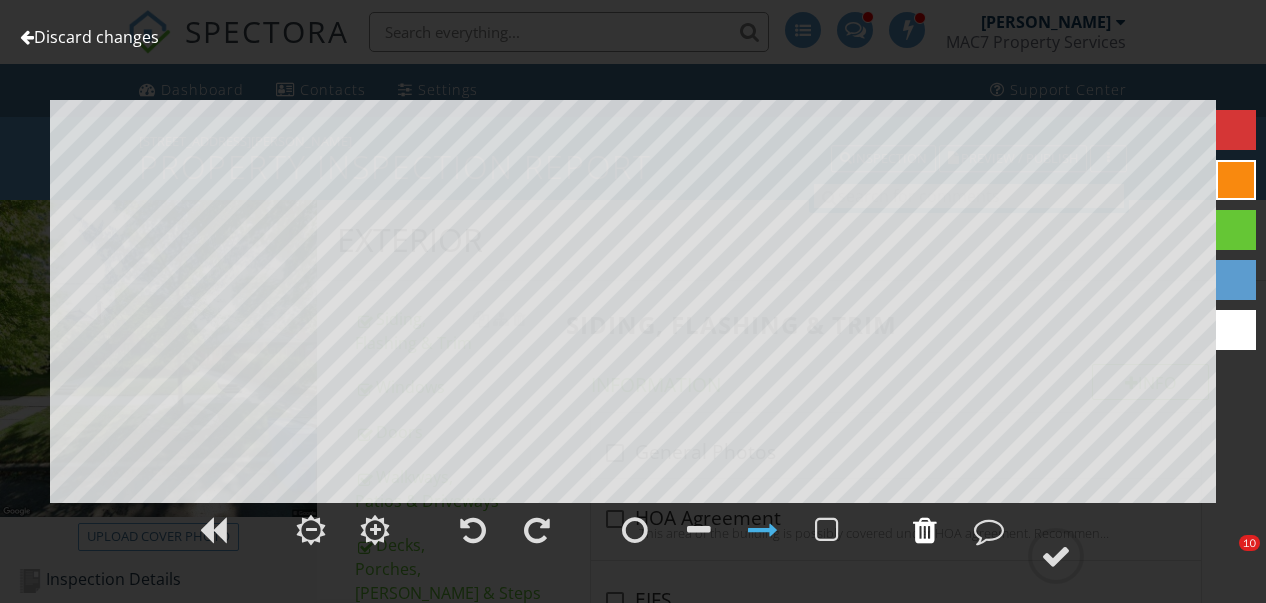 scroll, scrollTop: 2087, scrollLeft: 0, axis: vertical 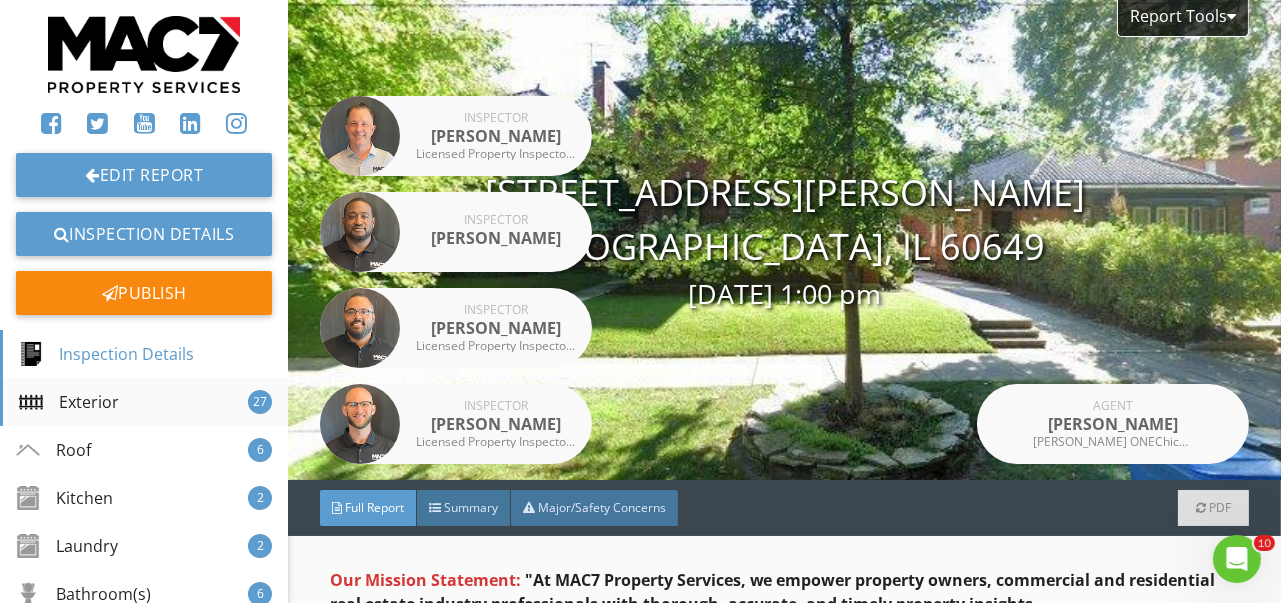 click on "Inspection Details
Exterior
27
Roof
6
Kitchen
2
Laundry
2
Bathroom(s)
6
Interior
14
Fireplaces
1
Garage
3
Attic, Insulation & Ventilation
1
Heating and Cooling Systems
3
Plumbing
2
Electrical
Basement, Foundation,and Crawlspace
Sewer Scope
1
Radon
Disclaimer
King's Corner Contractor" at bounding box center (144, 804) 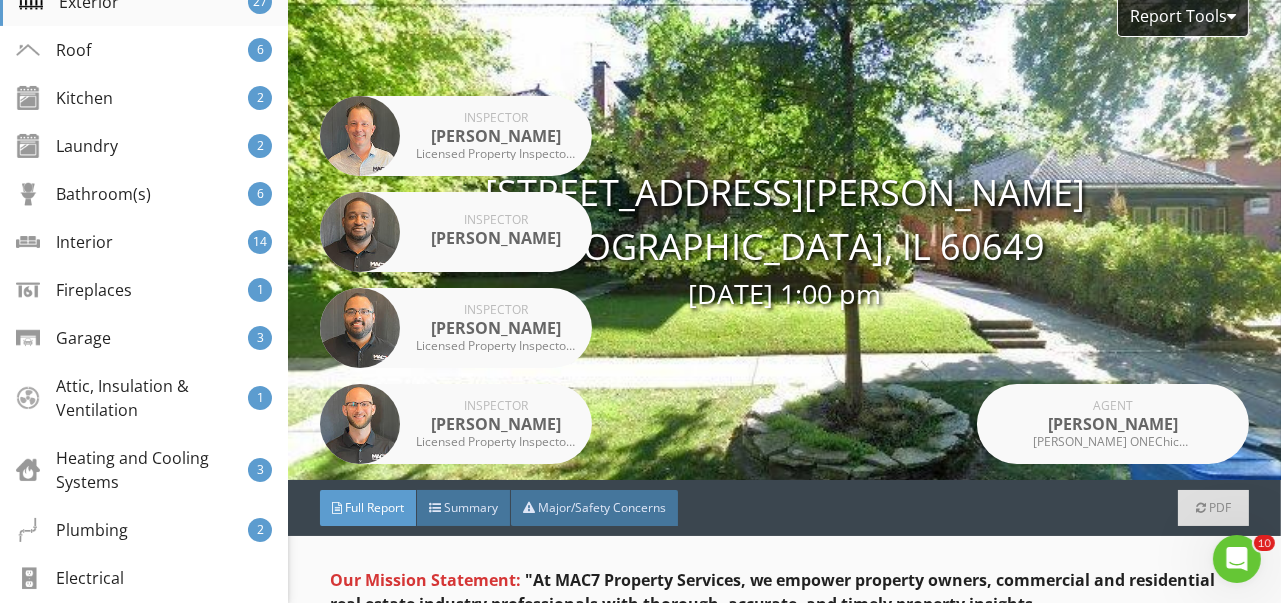 click on "Garage" at bounding box center (63, 338) 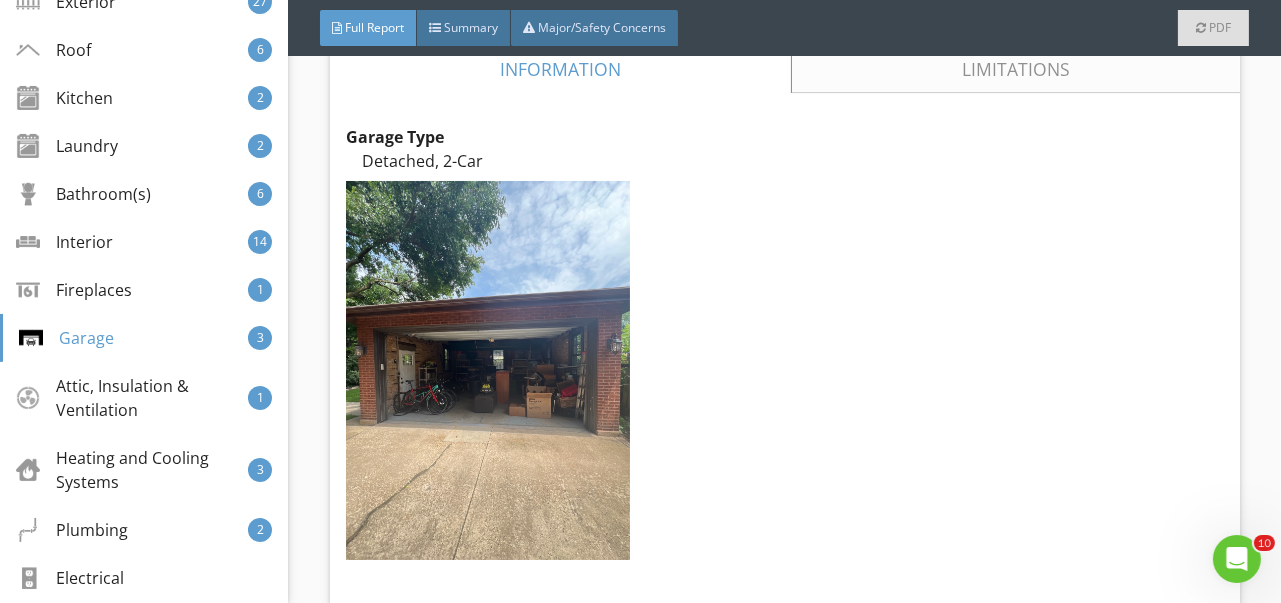 scroll, scrollTop: 17200, scrollLeft: 0, axis: vertical 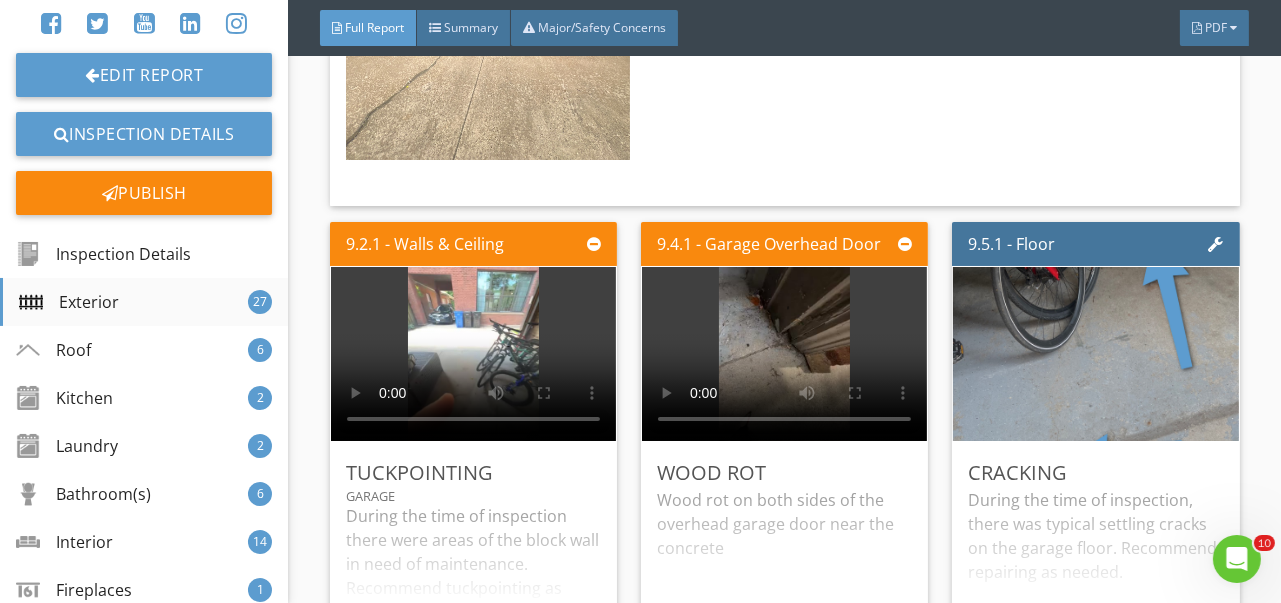 click on "Exterior" at bounding box center (69, 302) 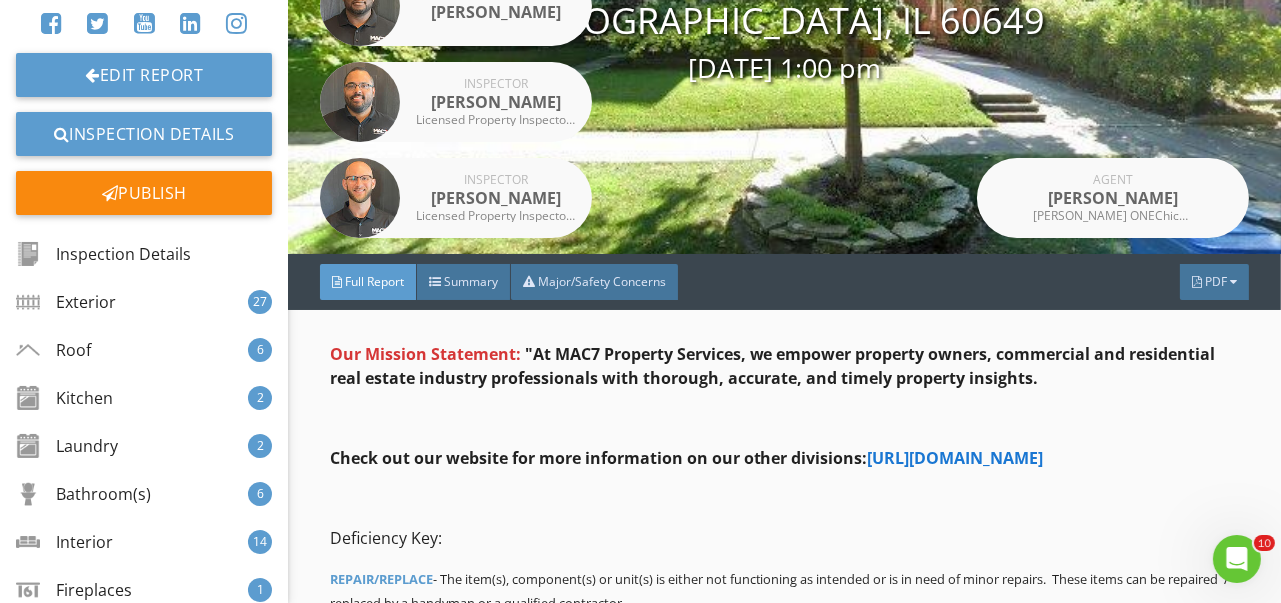 scroll, scrollTop: 0, scrollLeft: 0, axis: both 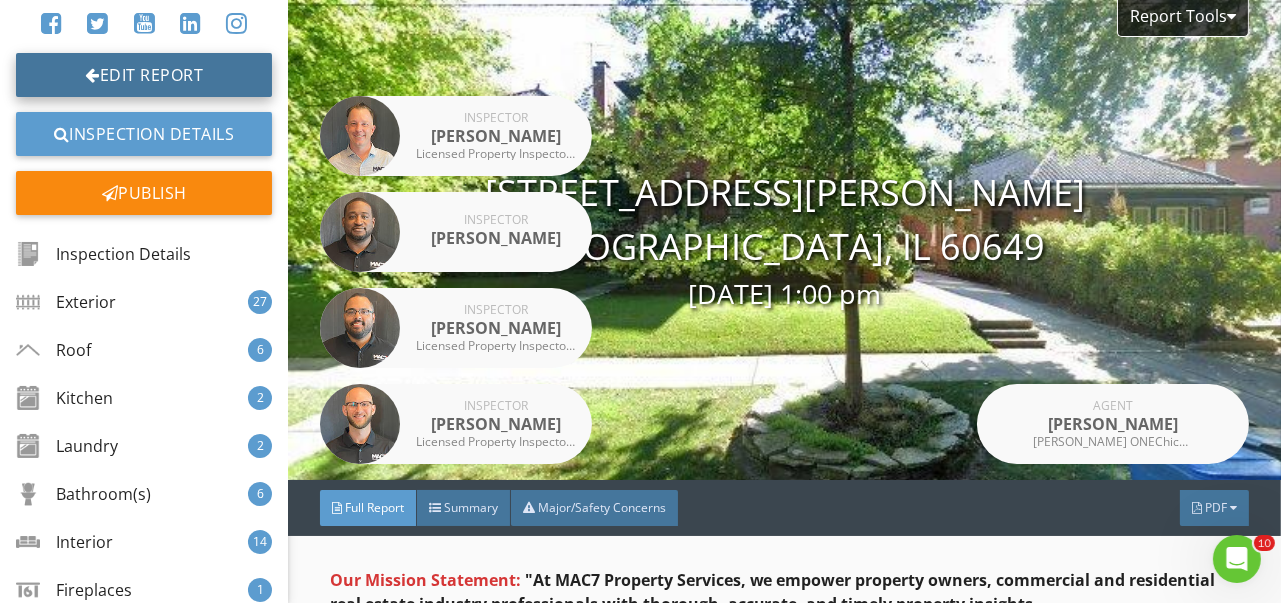 click on "Edit Report" at bounding box center [144, 75] 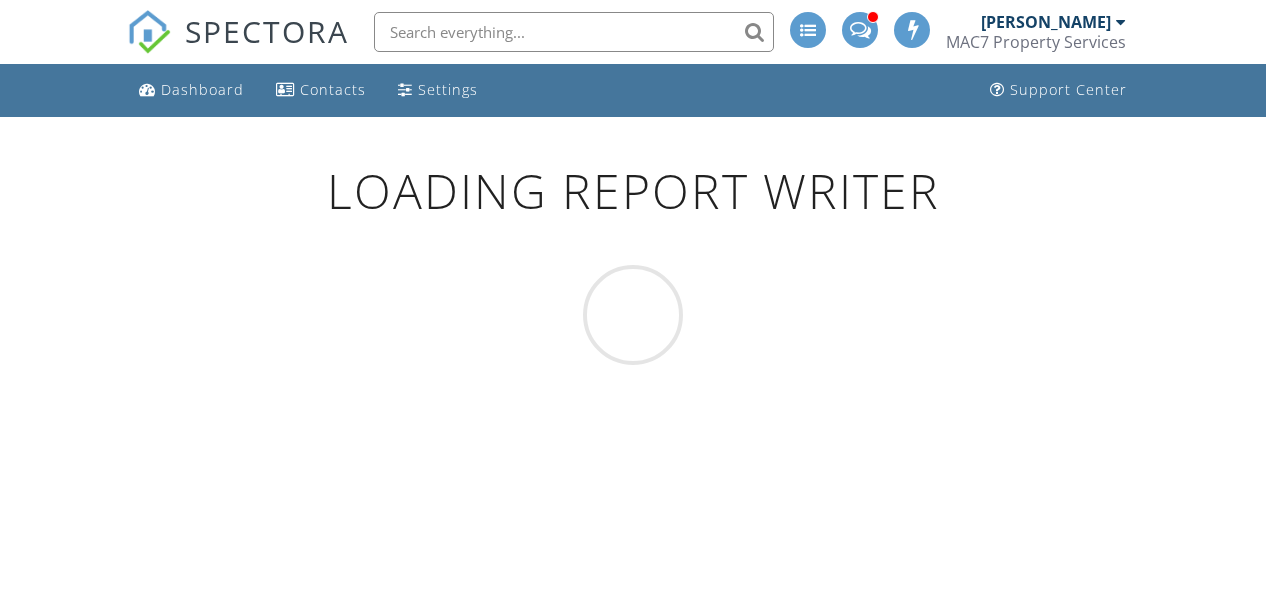 scroll, scrollTop: 0, scrollLeft: 0, axis: both 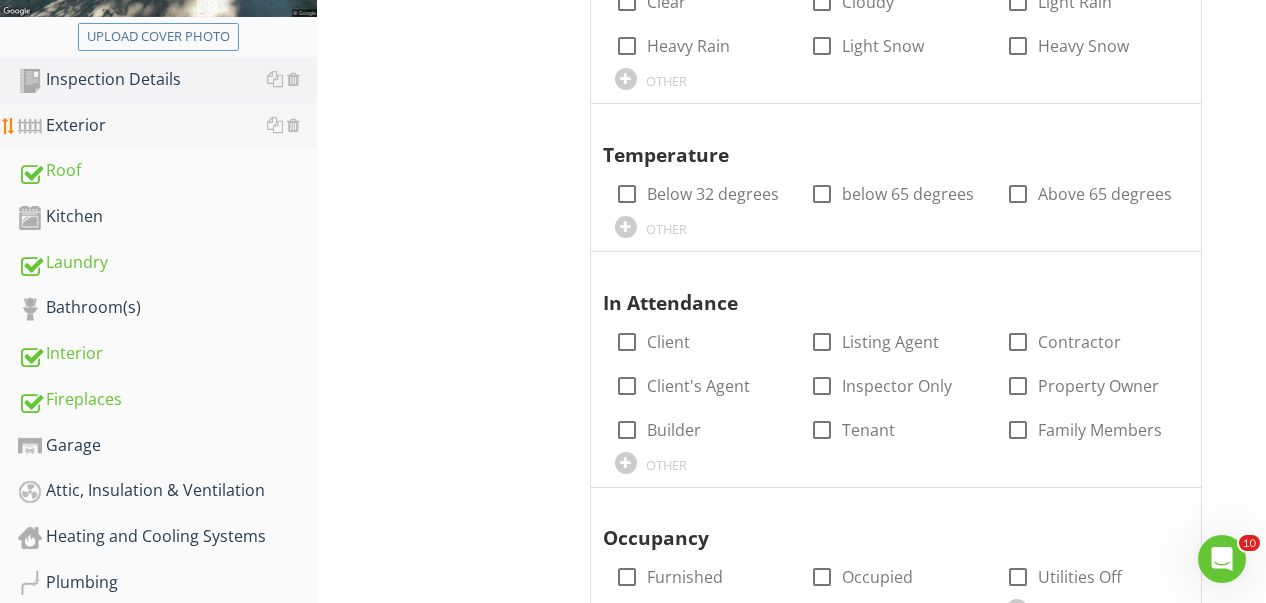 click on "Exterior" at bounding box center [167, 126] 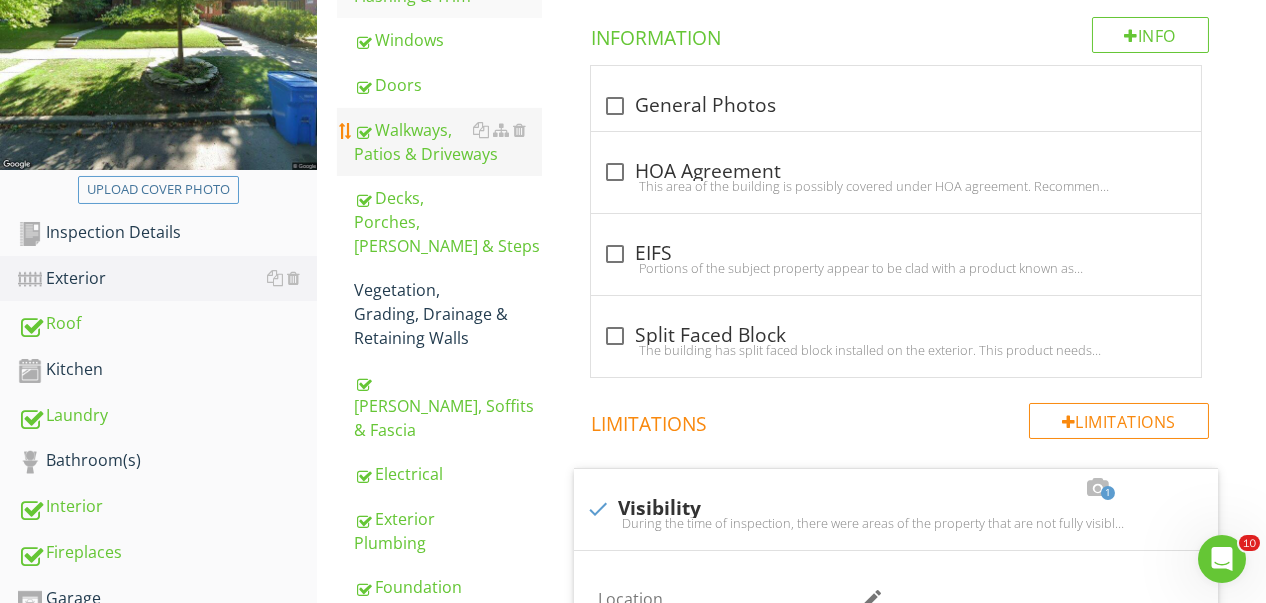 scroll, scrollTop: 300, scrollLeft: 0, axis: vertical 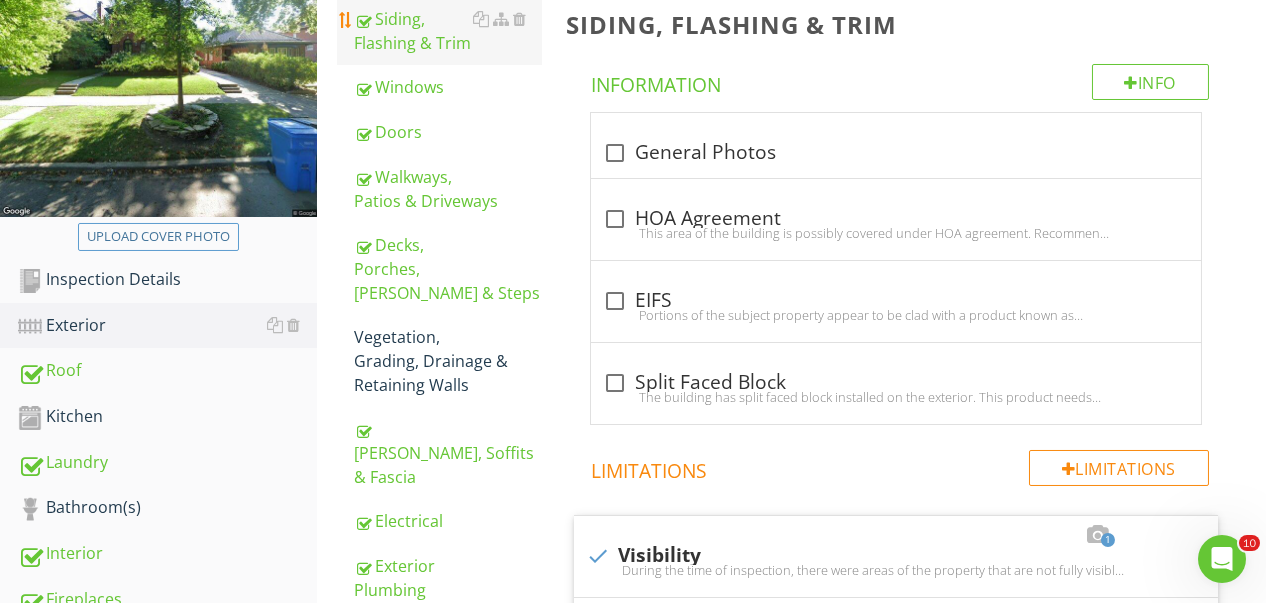click on "Siding, Flashing & Trim" at bounding box center [448, 31] 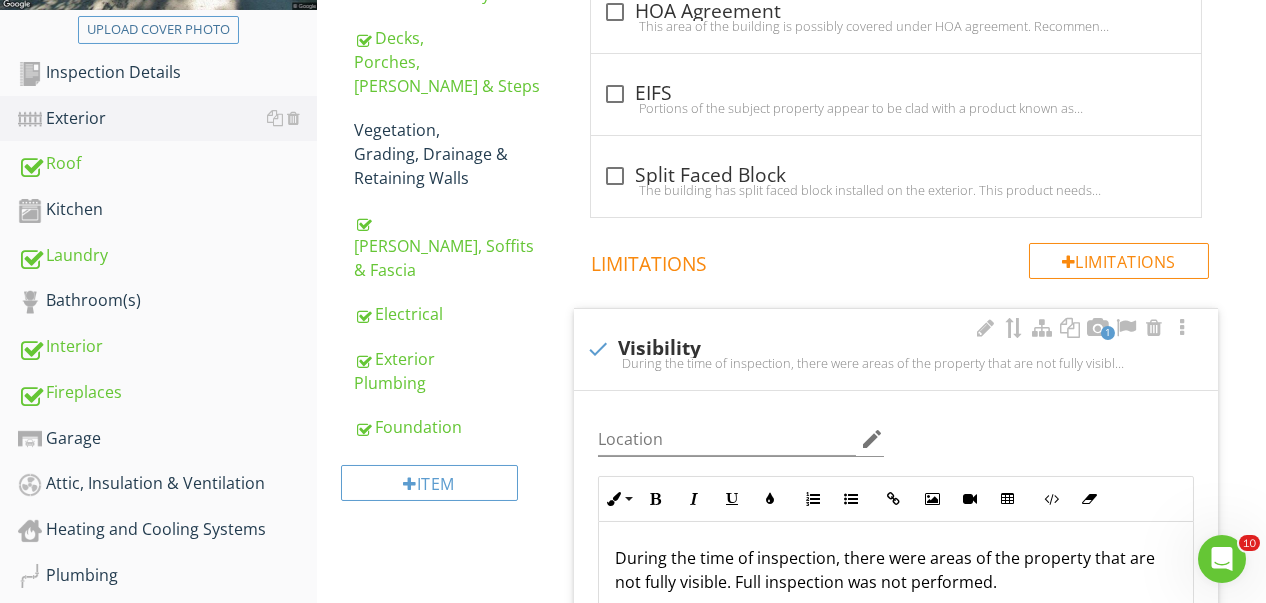scroll, scrollTop: 900, scrollLeft: 0, axis: vertical 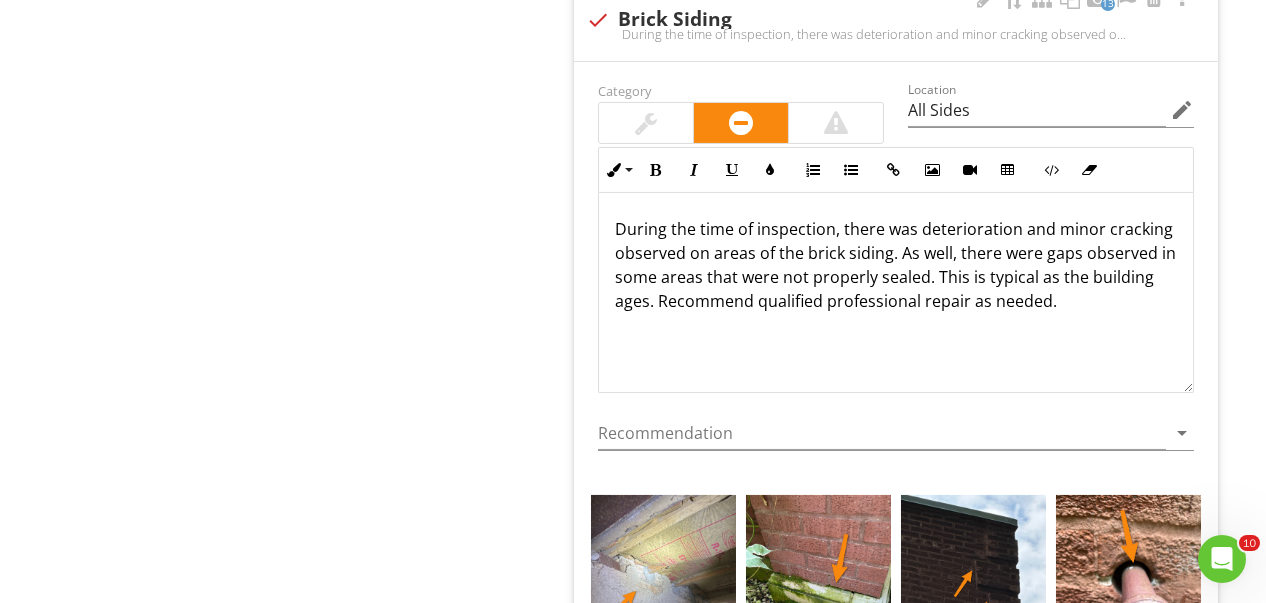 click on "During the time of inspection, there was deterioration and minor cracking observed on areas of the brick siding. As well, there were gaps observed in some areas that were not properly sealed. This is typical as the building ages. Recommend qualified professional repair as needed." at bounding box center [896, 293] 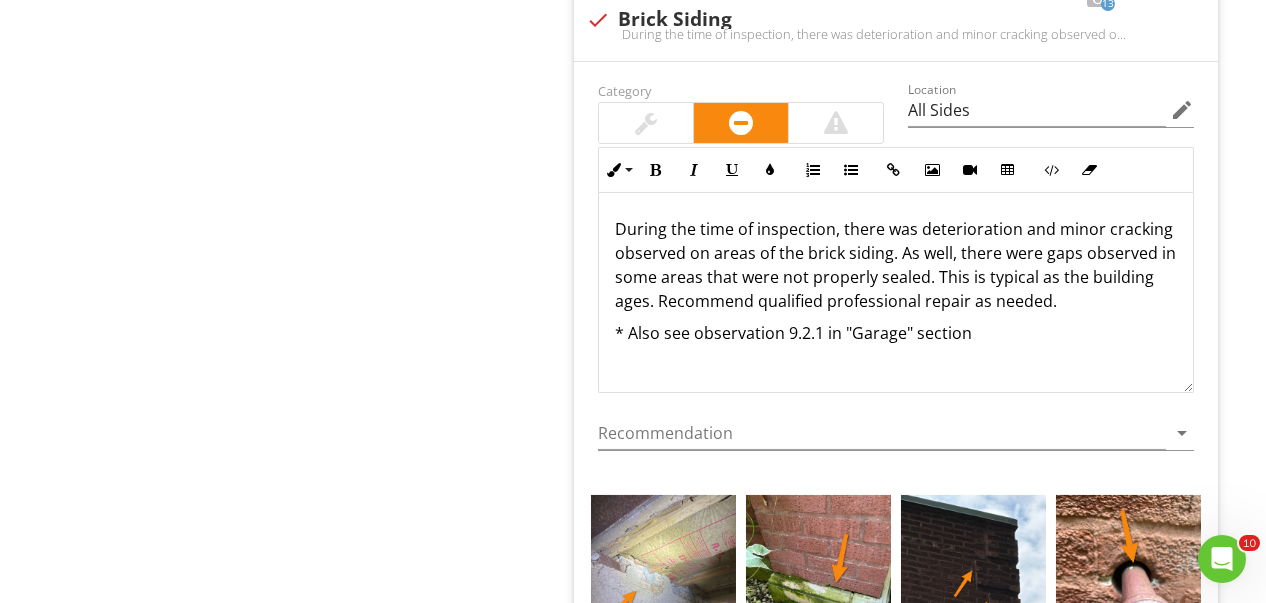 click on "13         check
Brick Siding
During the time of inspection, there was deterioration and minor cracking observed on areas of the brick siding. As well, there were gaps observed in some areas that were not properly sealed. This is typical as the building ages. Recommend qualified professional repair as needed.* Also see observation 9.2.1 in "Garage" section
Category                 Location All Sides edit       Inline Style XLarge Large Normal Small Light Small/Light Bold Italic Underline Colors Ordered List Unordered List Insert Link Insert Image Insert Video Insert Table Code View Clear Formatting During the time of inspection, there was deterioration and minor cracking observed on areas of the brick siding. As well, there were gaps observed in some areas that were not properly sealed. This is typical as the building ages. Recommend qualified professional repair as needed. * Also see observation 9.2.1 in "Garage" section Enter text here" at bounding box center (900, 4092) 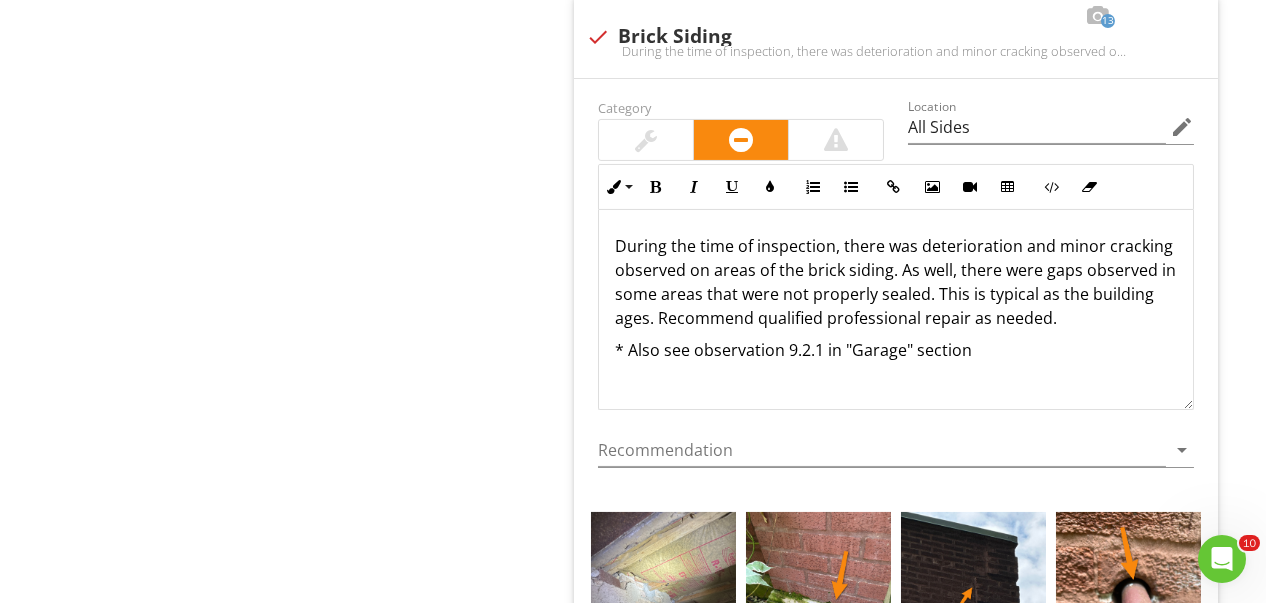 scroll, scrollTop: 1600, scrollLeft: 0, axis: vertical 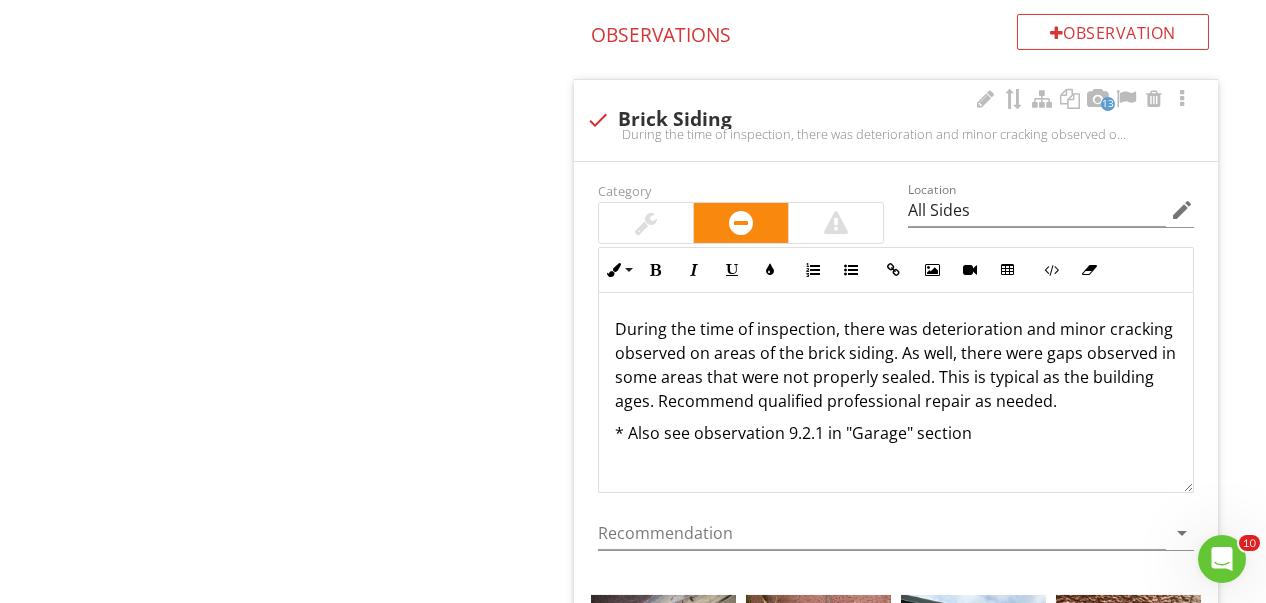 click on "During the time of inspection, there was deterioration and minor cracking observed on areas of the brick siding. As well, there were gaps observed in some areas that were not properly sealed. This is typical as the building ages. Recommend qualified professional repair as needed." at bounding box center [896, 365] 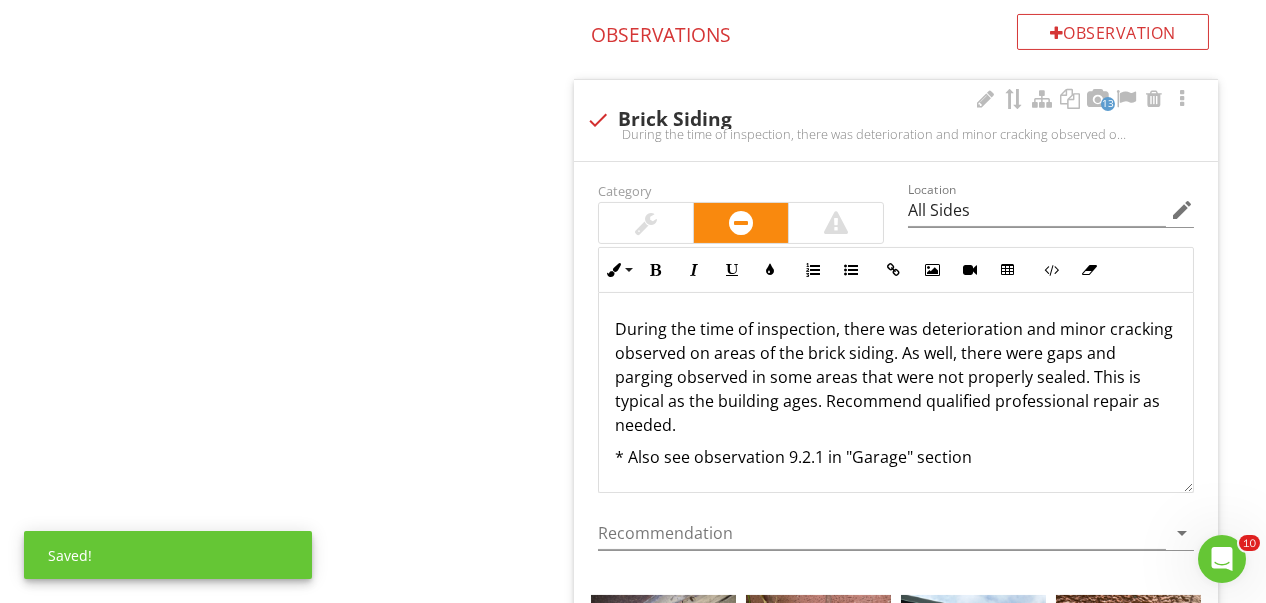 click on "Category                 Location All Sides edit       Inline Style XLarge Large Normal Small Light Small/Light Bold Italic Underline Colors Ordered List Unordered List Insert Link Insert Image Insert Video Insert Table Code View Clear Formatting During the time of inspection, there was deterioration and minor cracking observed on areas of the brick siding. As well, there were gaps and parging observed in some areas that were not properly sealed. This is typical as the building ages. Recommend qualified professional repair as needed. * Also see observation 9.2.1 in "Garage" section Enter text here <p>During the time of inspection, there was deterioration and minor cracking observed on areas of the brick siding. As well, there were gaps and parging observed in some areas that were not properly sealed. This is typical as the building ages. Recommend qualified professional repair as needed.</p><p>* Also see observation 9.2.1 in "Garage" section</p>   Recommendation arrow_drop_down             + Add a caption" at bounding box center (896, 872) 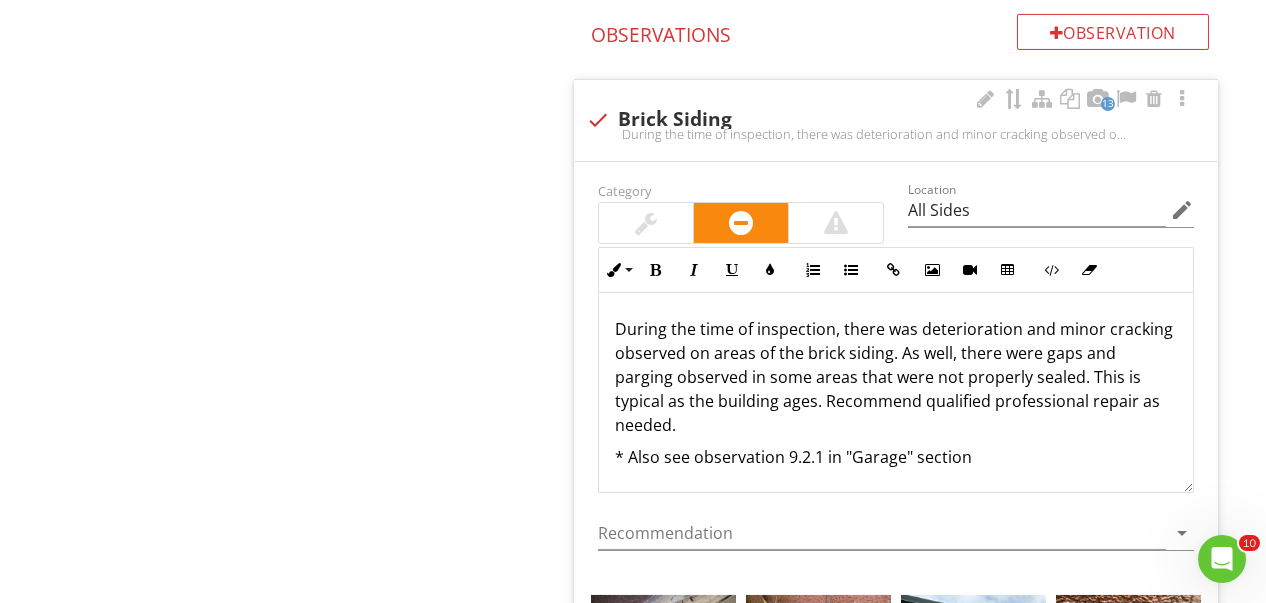 click on "Category                 Location All Sides edit       Inline Style XLarge Large Normal Small Light Small/Light Bold Italic Underline Colors Ordered List Unordered List Insert Link Insert Image Insert Video Insert Table Code View Clear Formatting During the time of inspection, there was deterioration and minor cracking observed on areas of the brick siding. As well, there were gaps and parging observed in some areas that were not properly sealed. This is typical as the building ages. Recommend qualified professional repair as needed. * Also see observation 9.2.1 in "Garage" section Enter text here <p>During the time of inspection, there was deterioration and minor cracking observed on areas of the brick siding. As well, there were gaps and parging observed in some areas that were not properly sealed. This is typical as the building ages. Recommend qualified professional repair as needed.</p><p>* Also see observation 9.2.1 in "Garage" section</p>   Recommendation arrow_drop_down             + Add a caption" at bounding box center (896, 872) 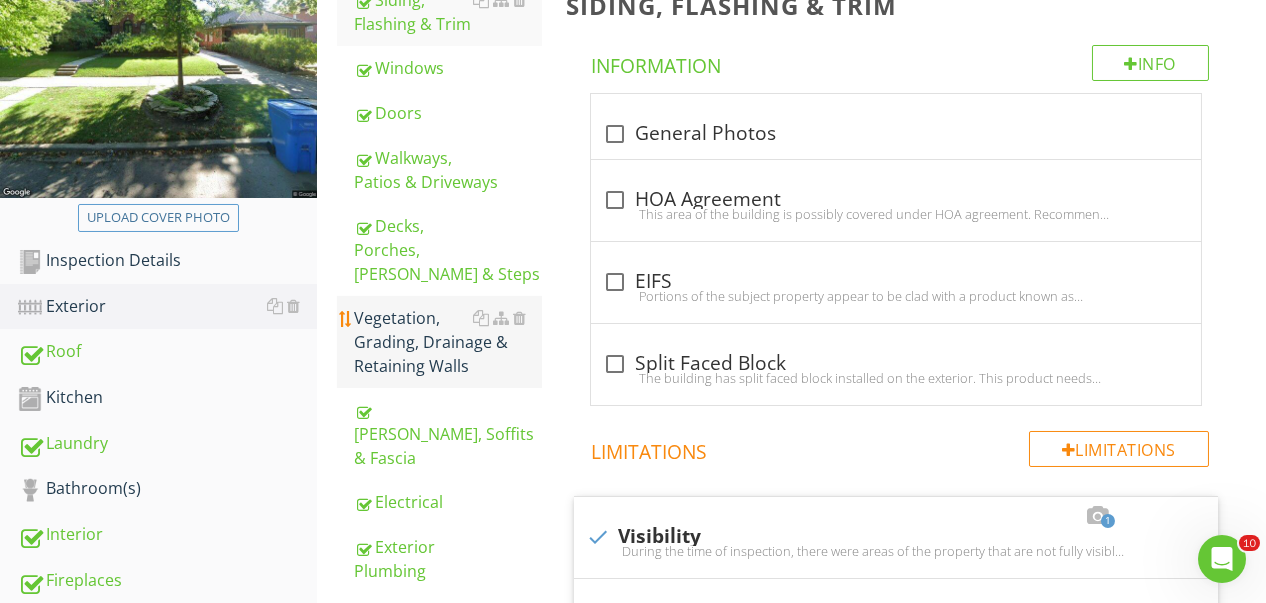 scroll, scrollTop: 300, scrollLeft: 0, axis: vertical 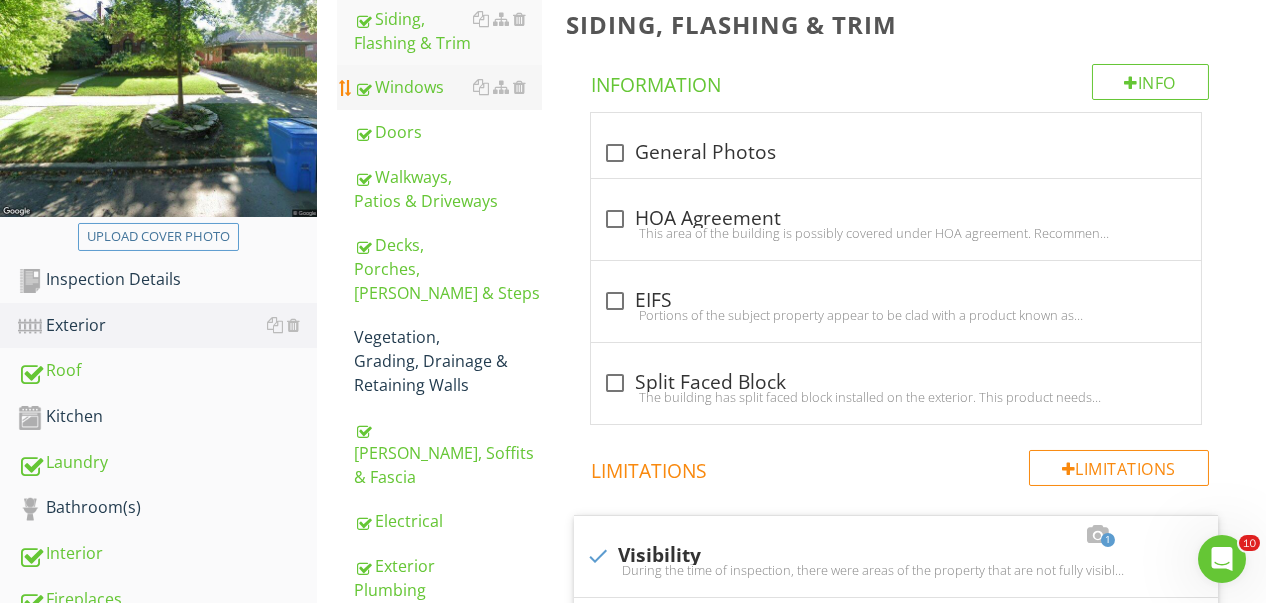 click on "Windows" at bounding box center (448, 87) 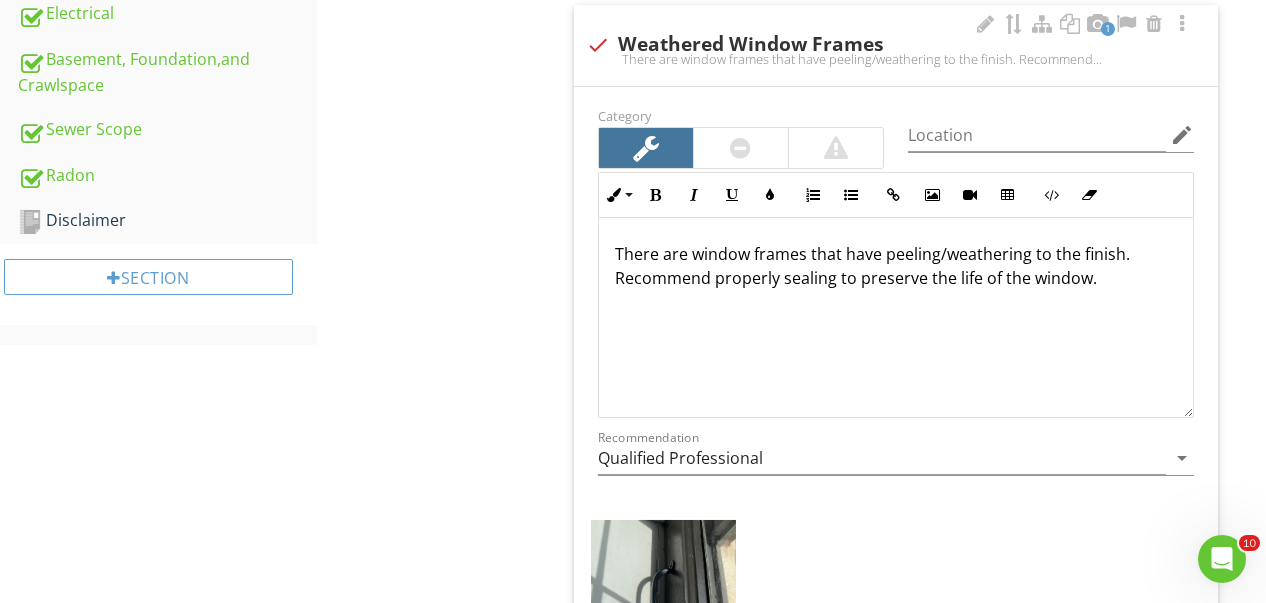 scroll, scrollTop: 1104, scrollLeft: 0, axis: vertical 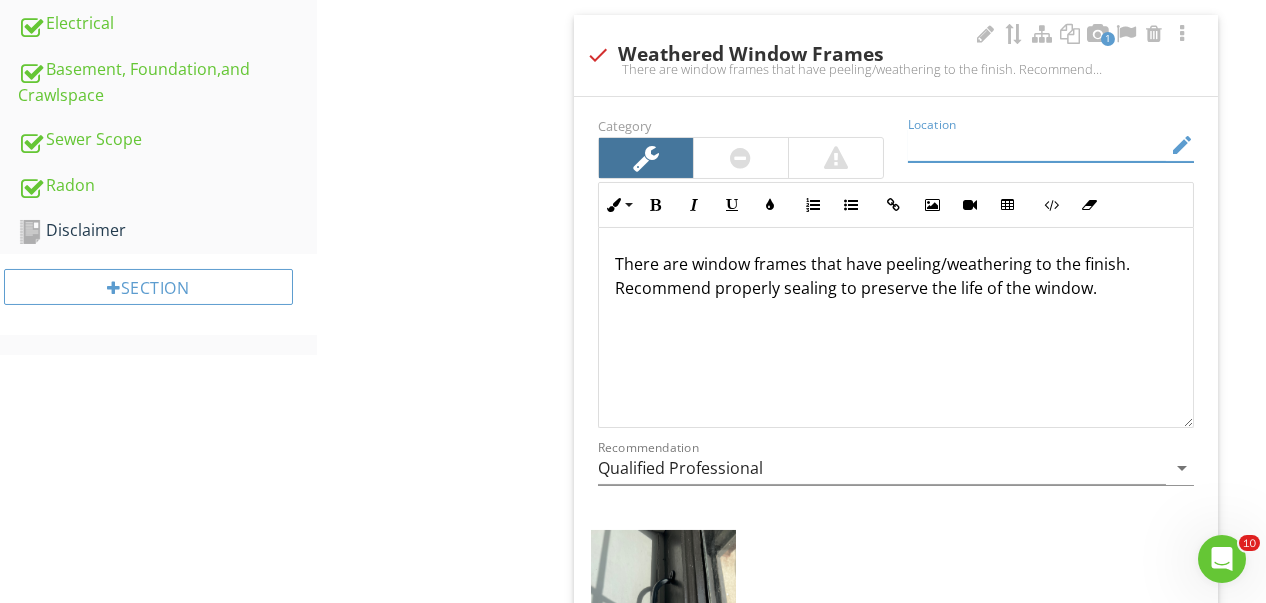click at bounding box center [1037, 145] 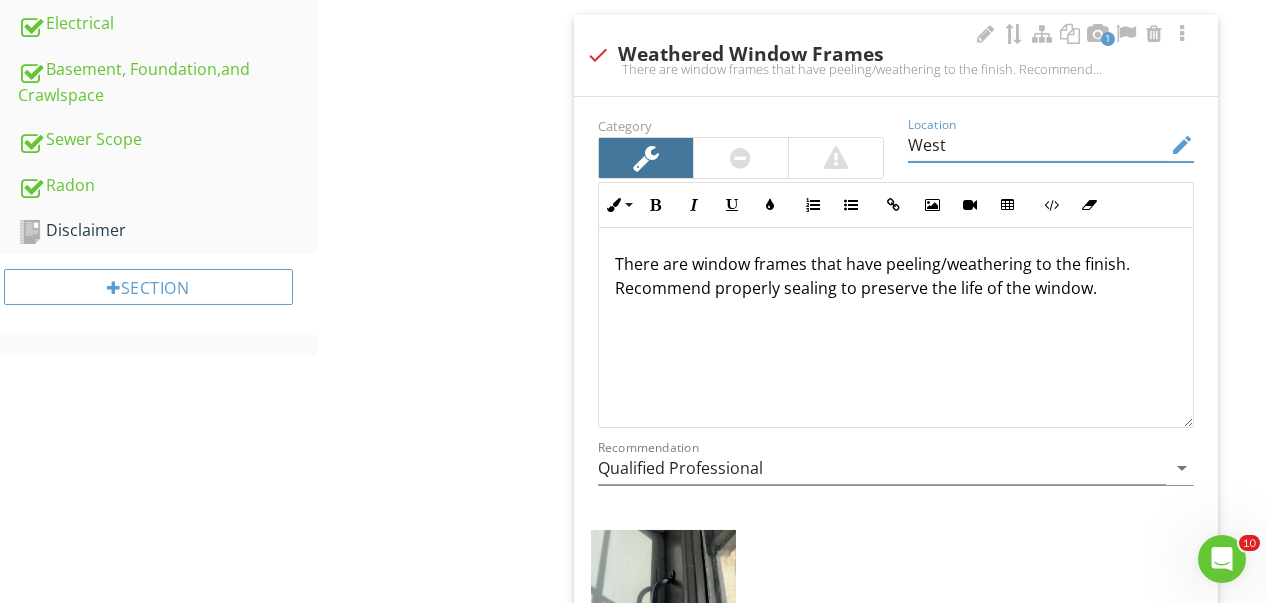 scroll, scrollTop: 0, scrollLeft: 0, axis: both 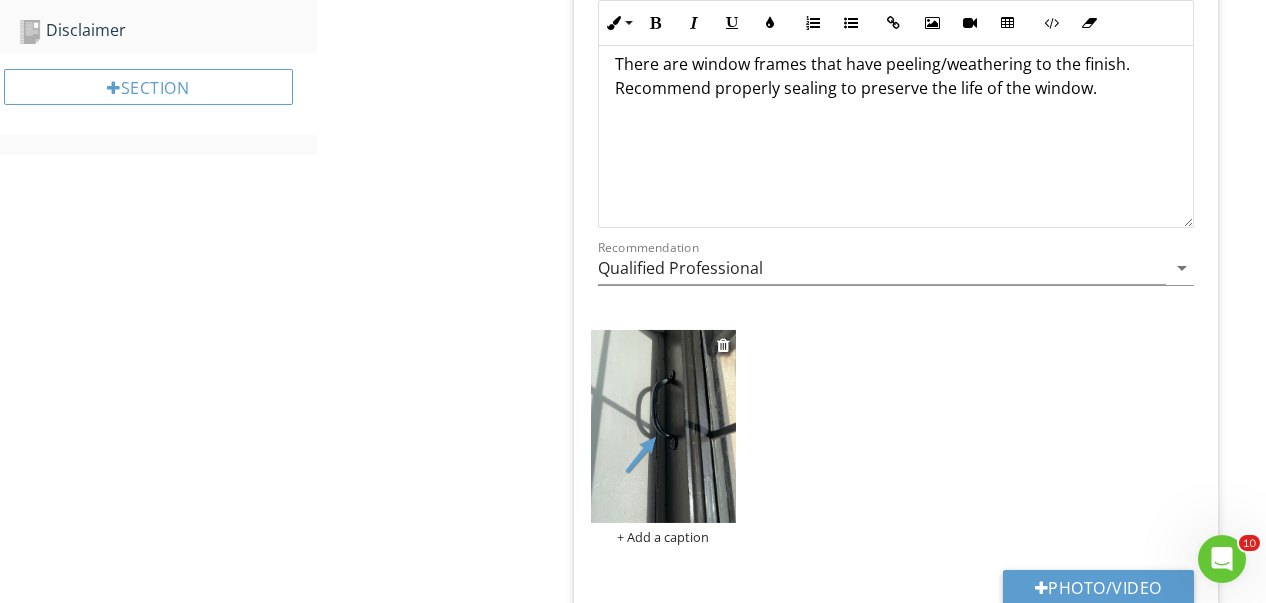 type on "West" 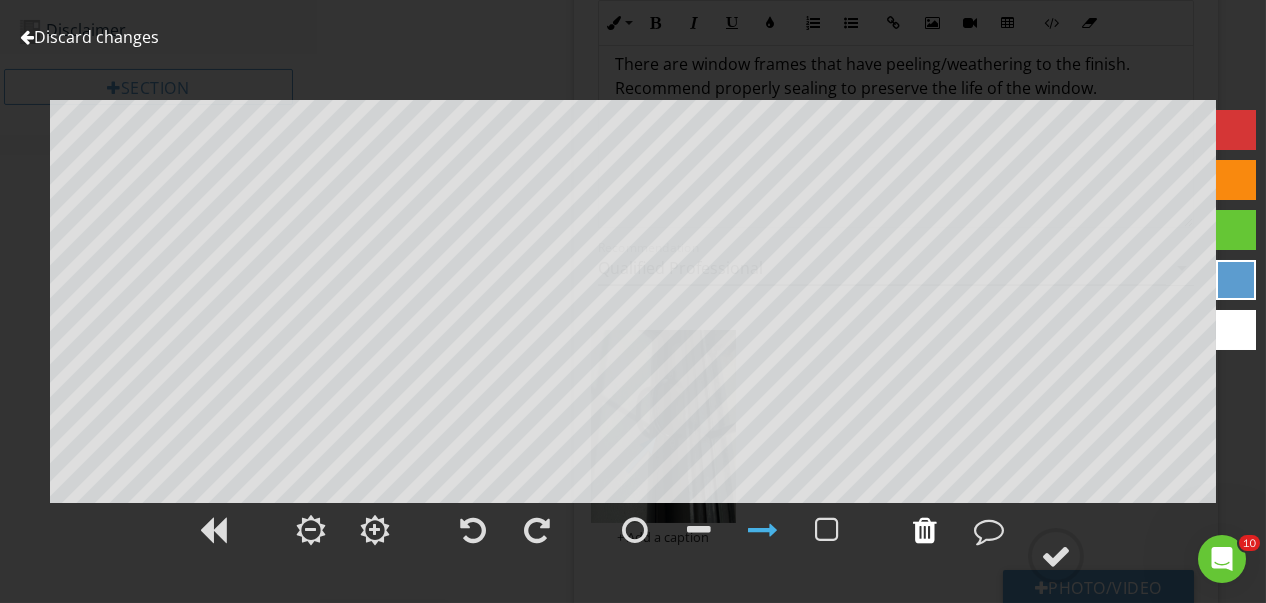 click at bounding box center (925, 530) 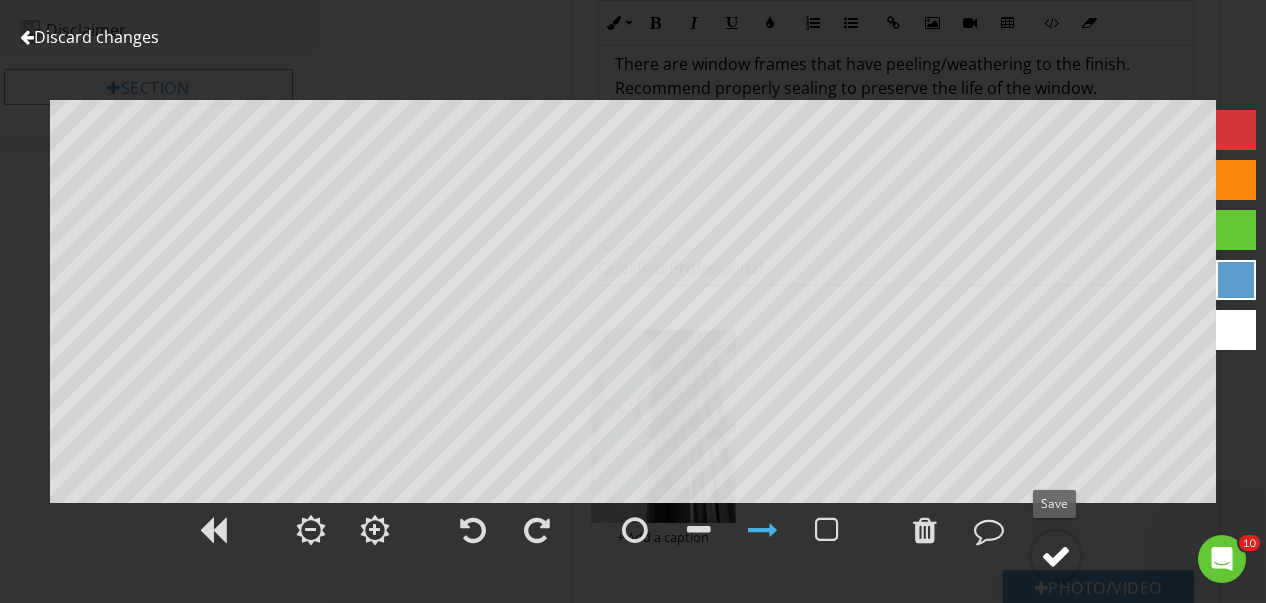 click at bounding box center (1056, 556) 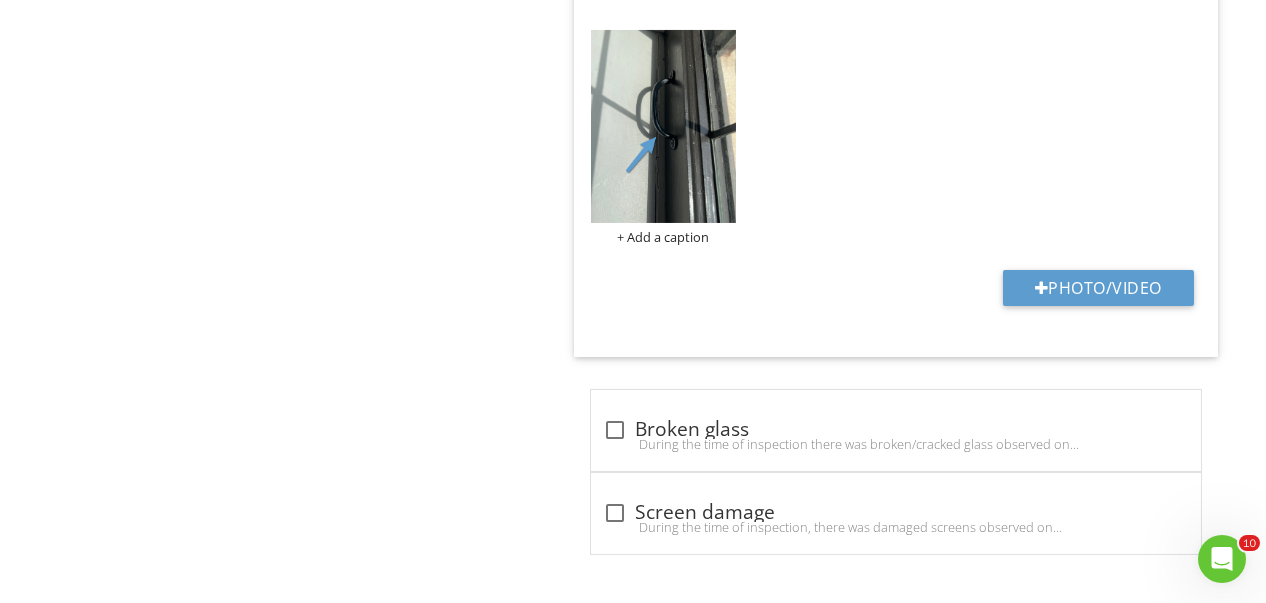 scroll, scrollTop: 904, scrollLeft: 0, axis: vertical 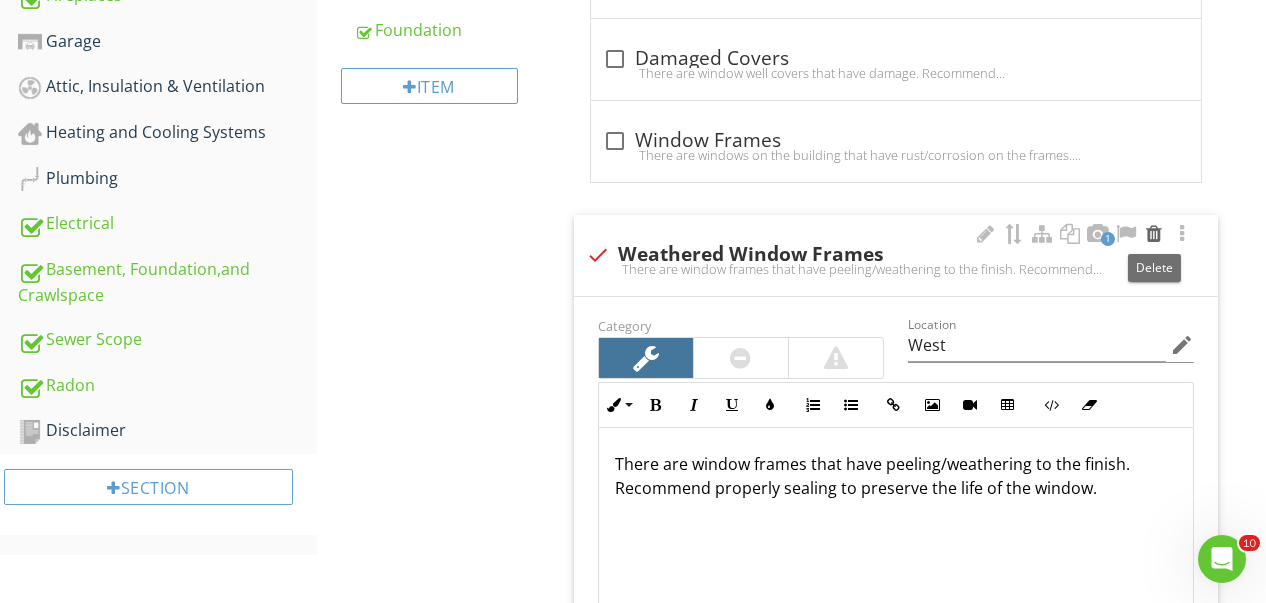 click at bounding box center [1154, 234] 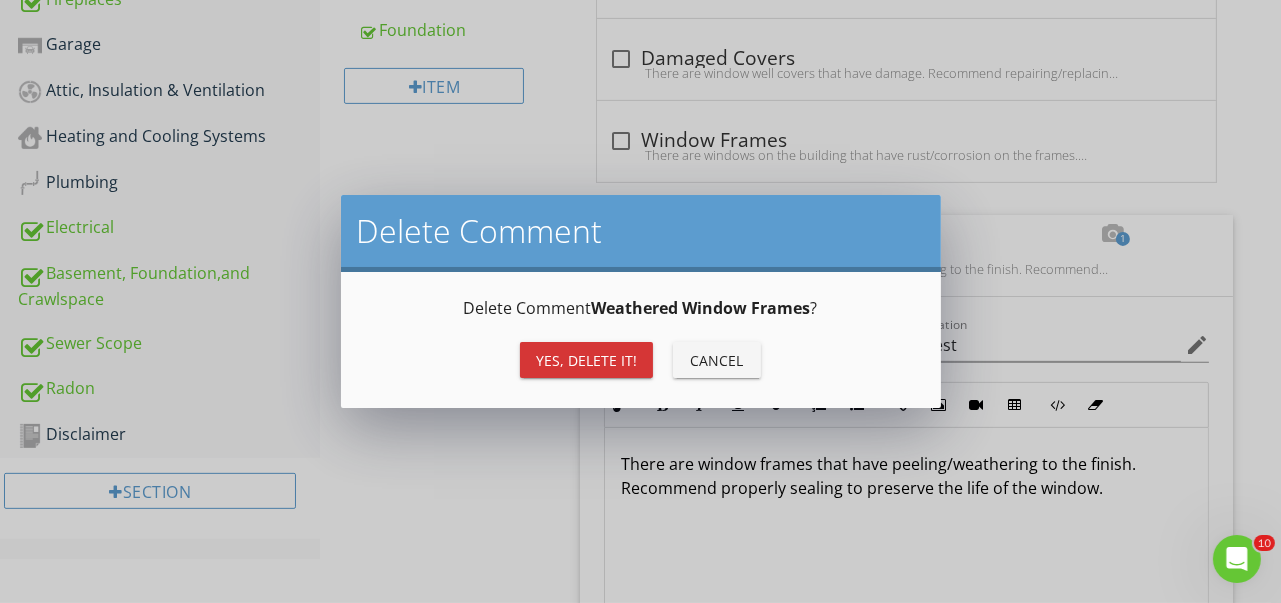 click on "Cancel" at bounding box center [717, 360] 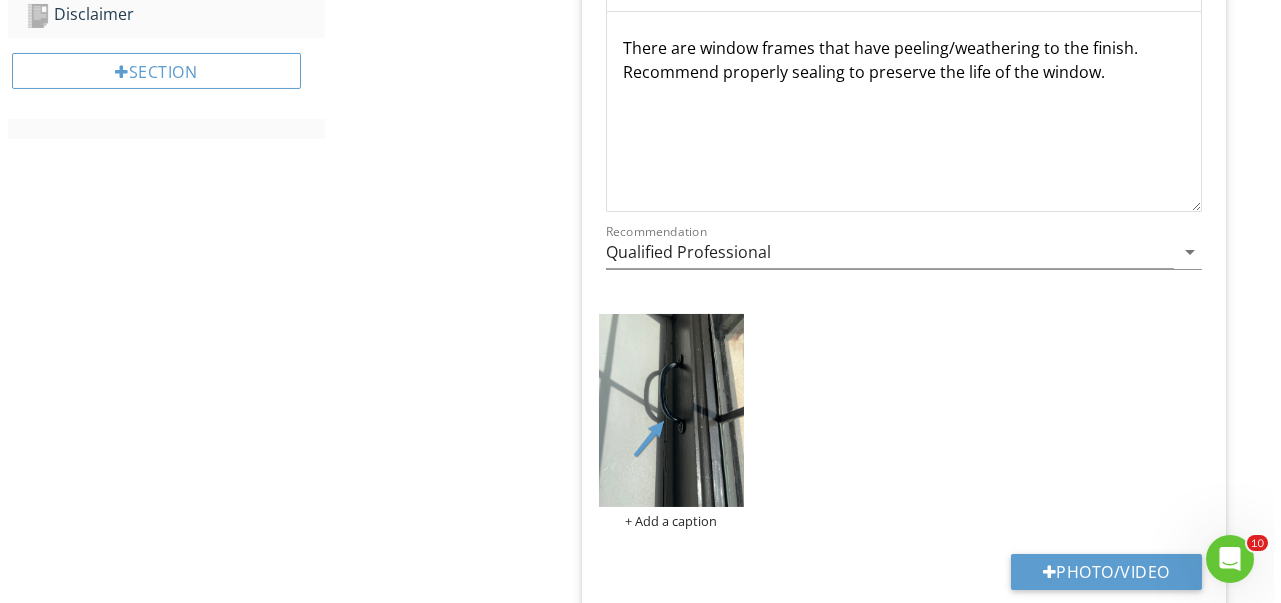scroll, scrollTop: 1404, scrollLeft: 0, axis: vertical 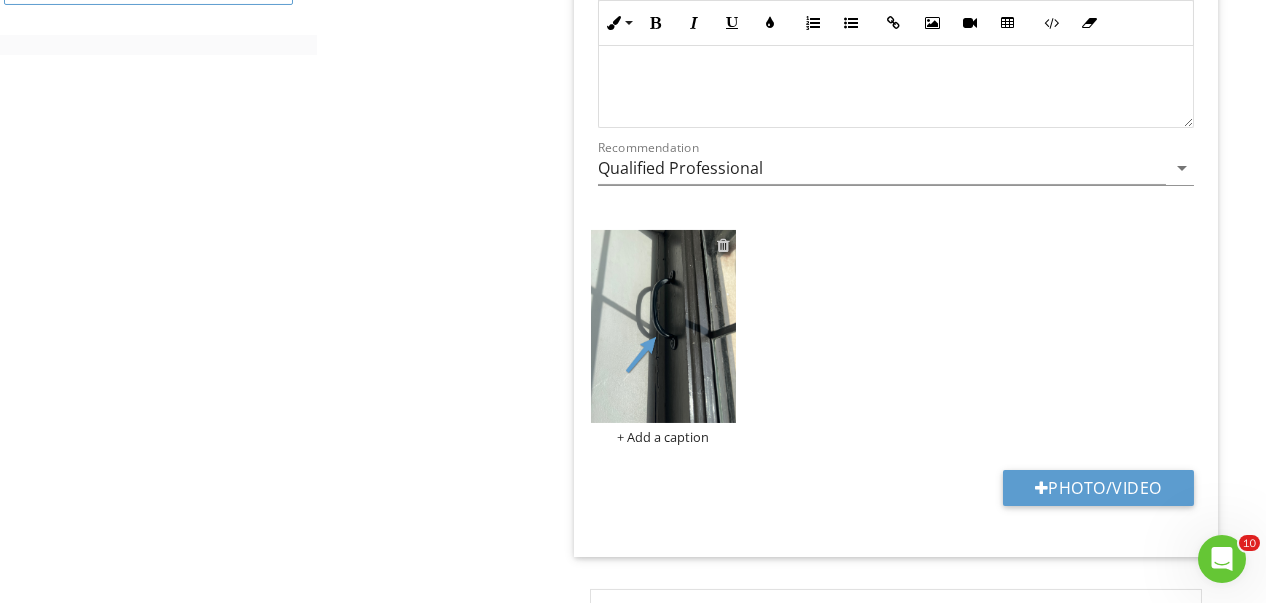 click at bounding box center [723, 245] 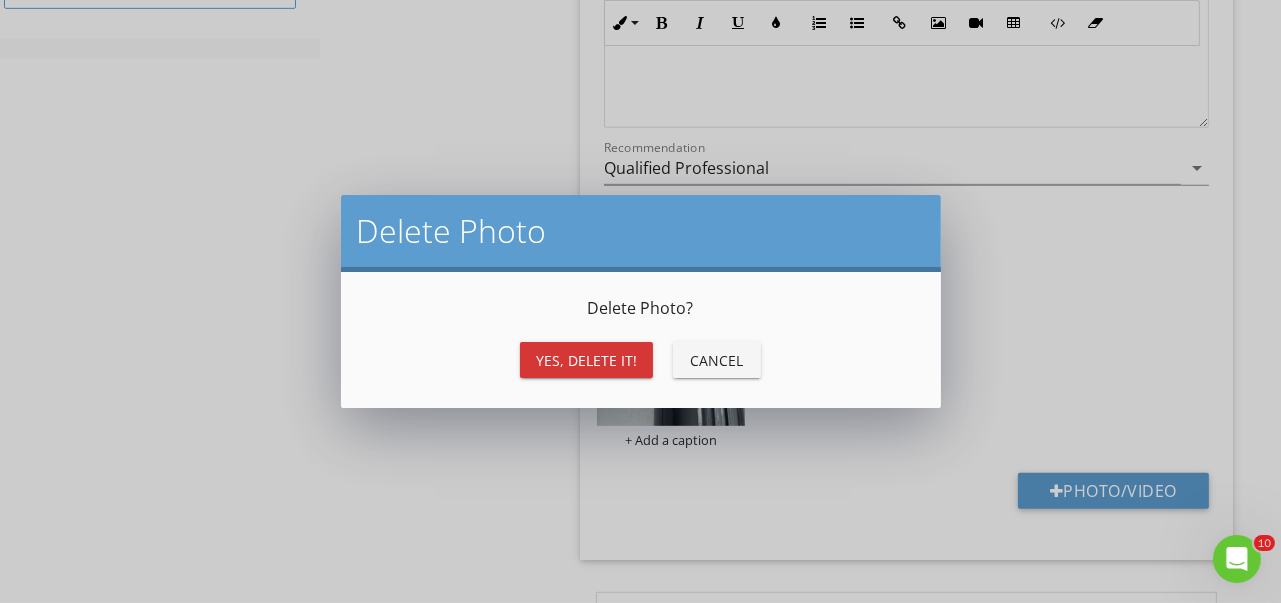 click on "Yes, Delete it!" at bounding box center (586, 360) 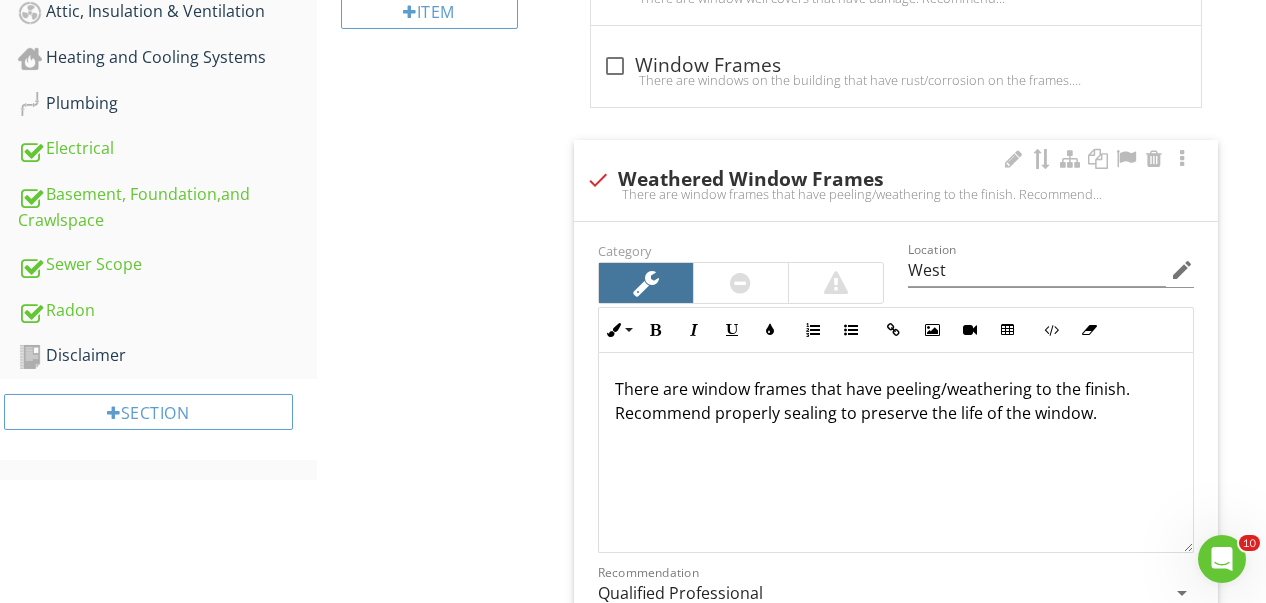 click at bounding box center (598, 180) 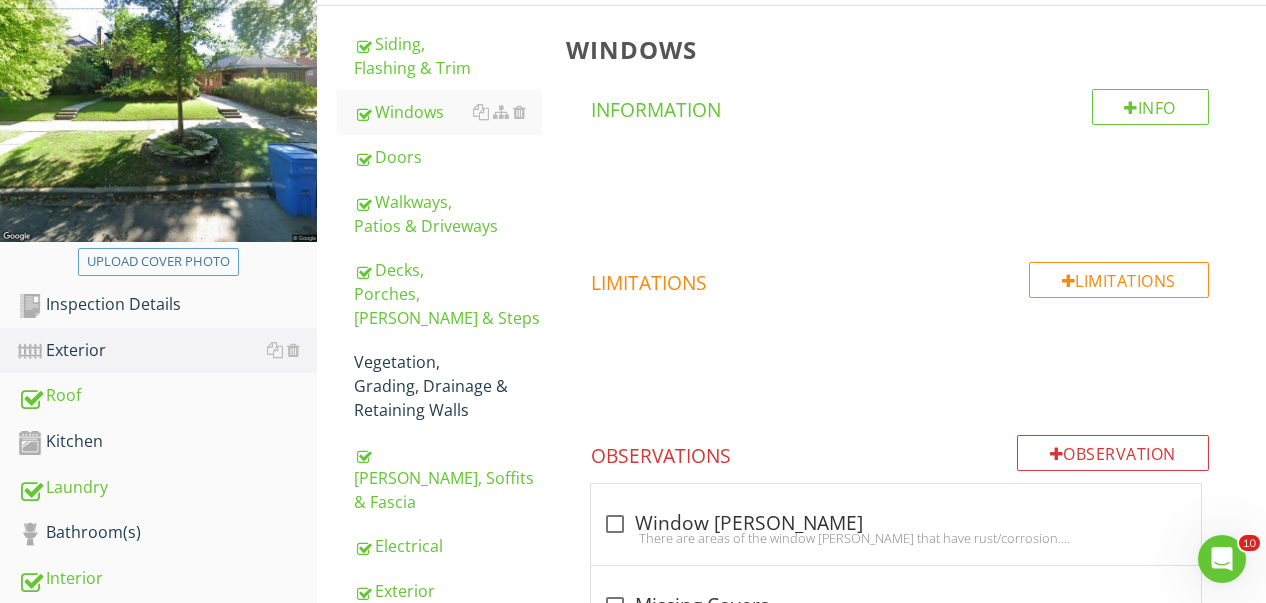 scroll, scrollTop: 154, scrollLeft: 0, axis: vertical 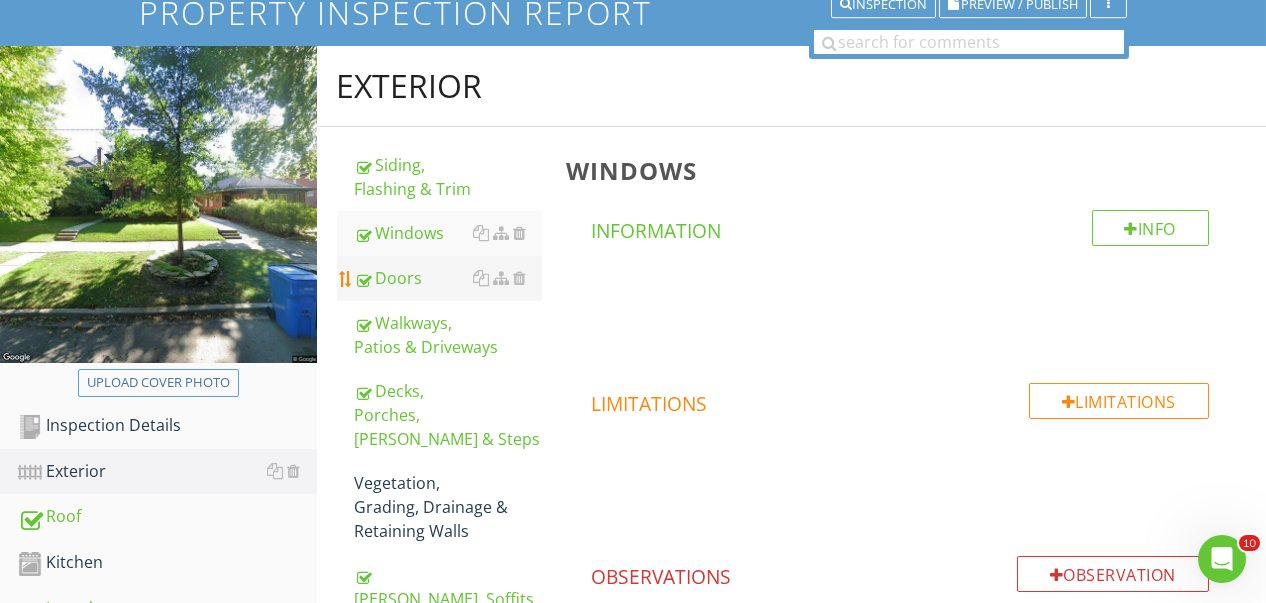 click on "Doors" at bounding box center [448, 278] 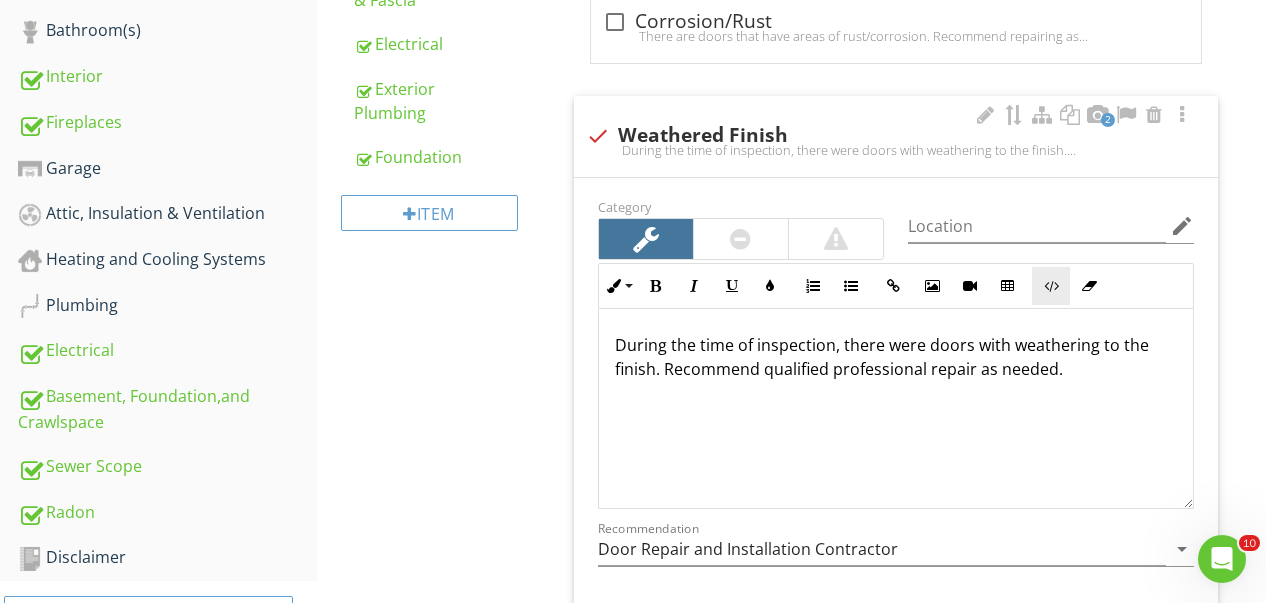 scroll, scrollTop: 776, scrollLeft: 0, axis: vertical 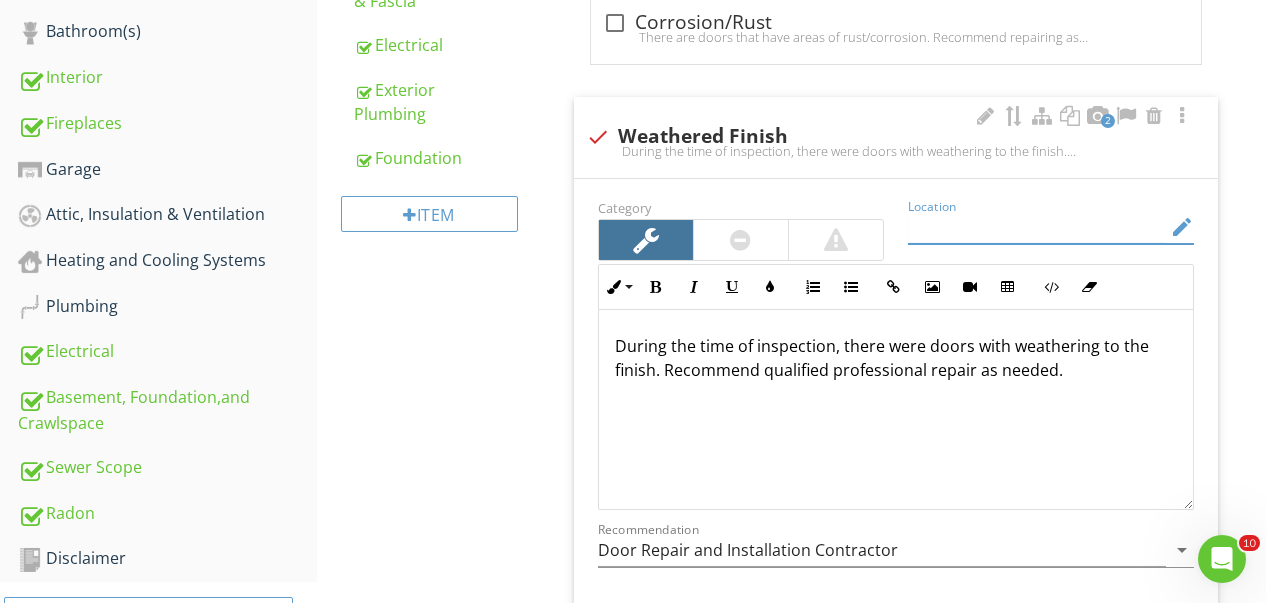 click at bounding box center [1037, 227] 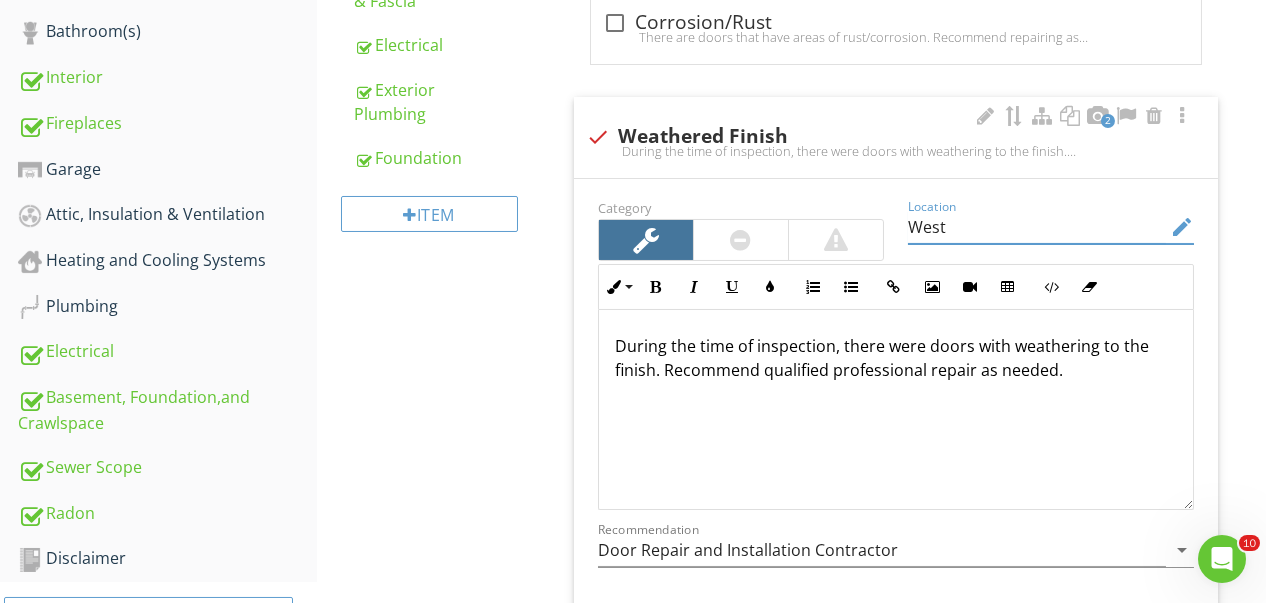 type on "West" 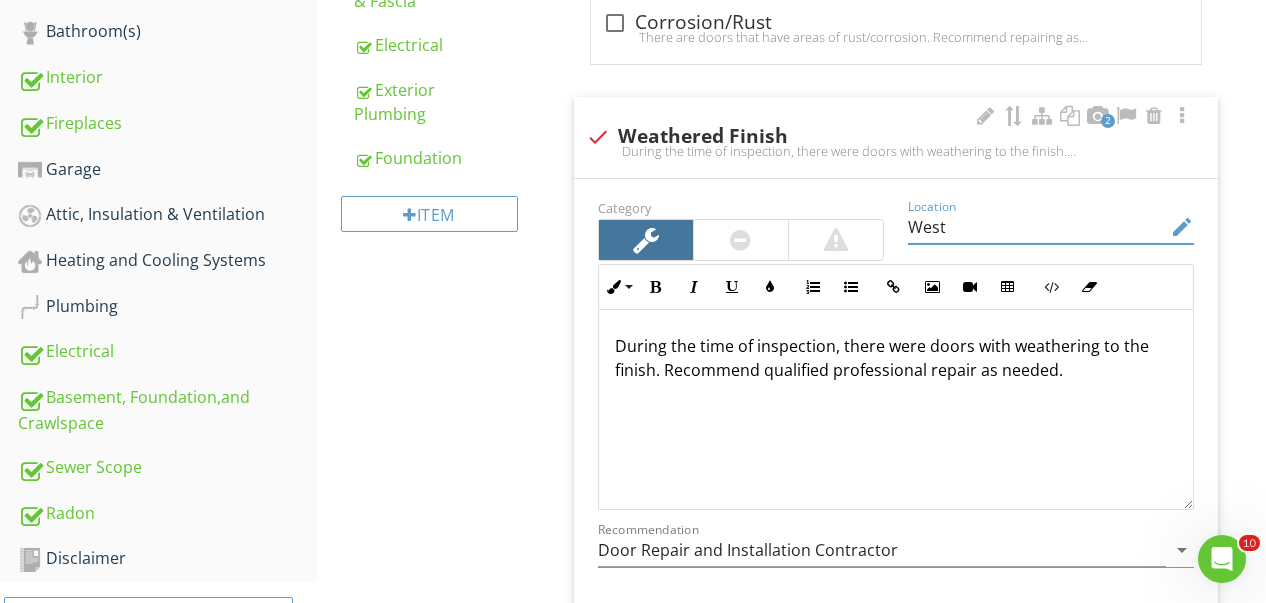 click on "During the time of inspection, there were doors with weathering to the finish. Recommend qualified professional repair as needed." at bounding box center (896, 358) 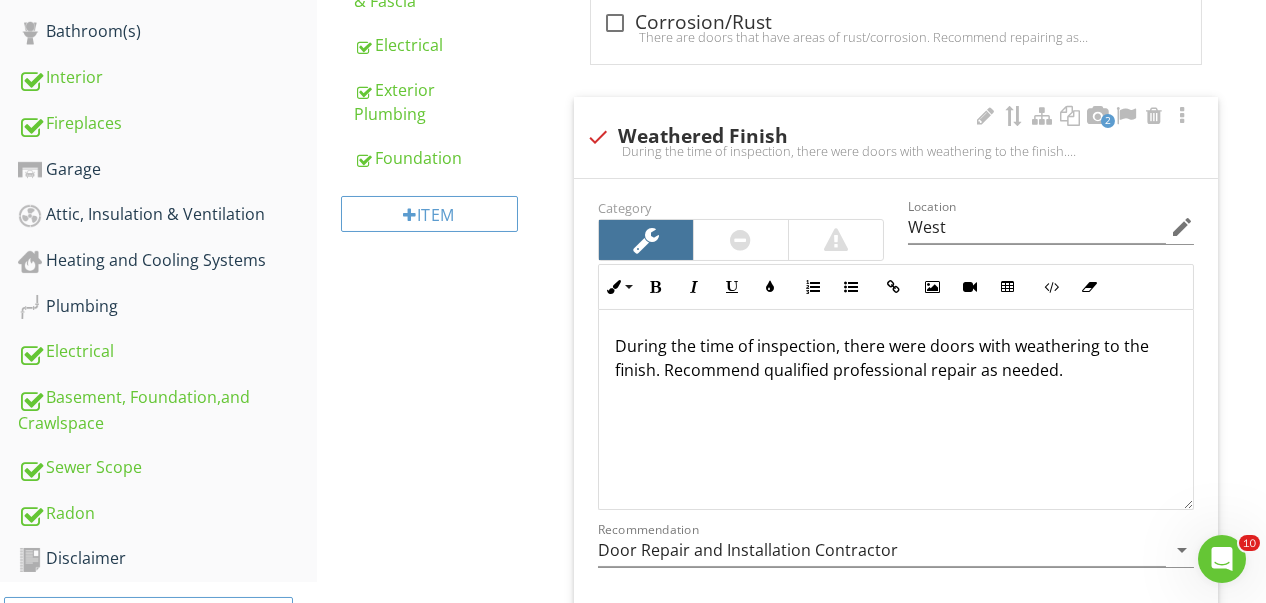 type 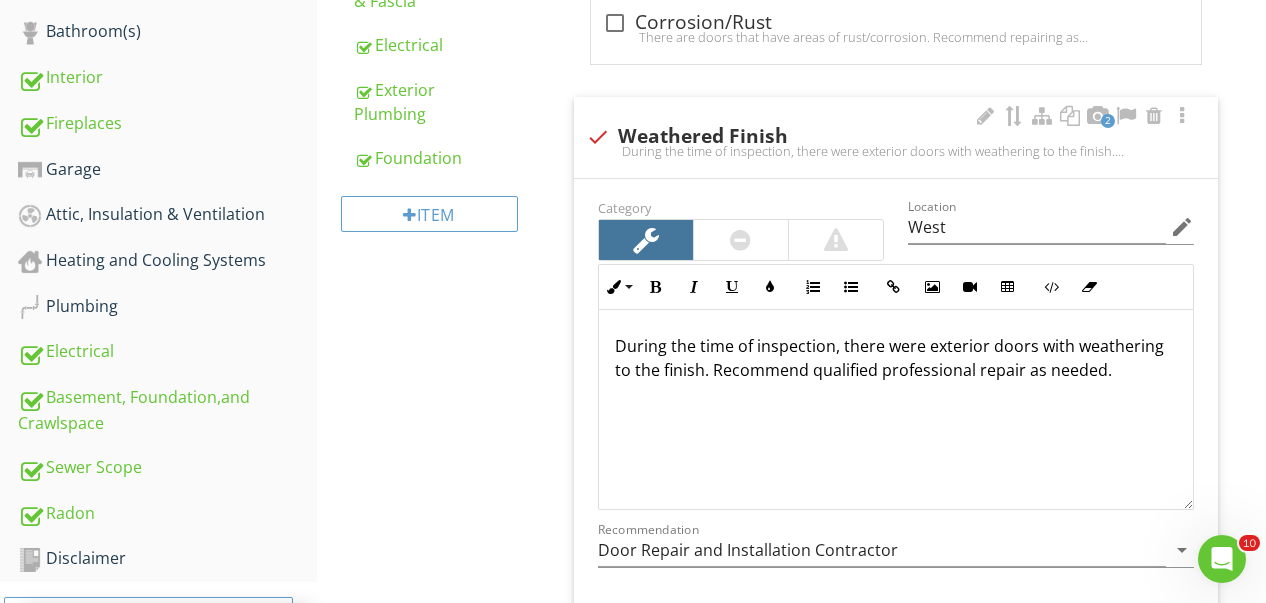 click on "During the time of inspection, there were exterior doors with weathering to the finish. Recommend qualified professional repair as needed." at bounding box center (896, 358) 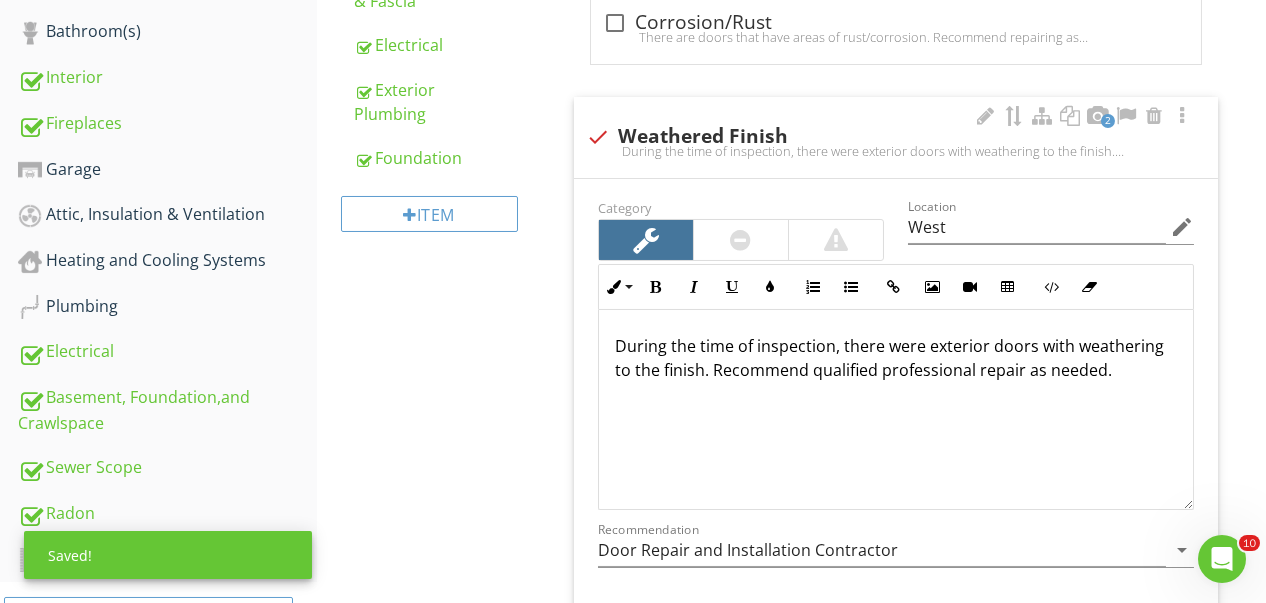 click on "During the time of inspection, there were exterior doors with weathering to the finish. Recommend qualified professional repair as needed." at bounding box center [896, 358] 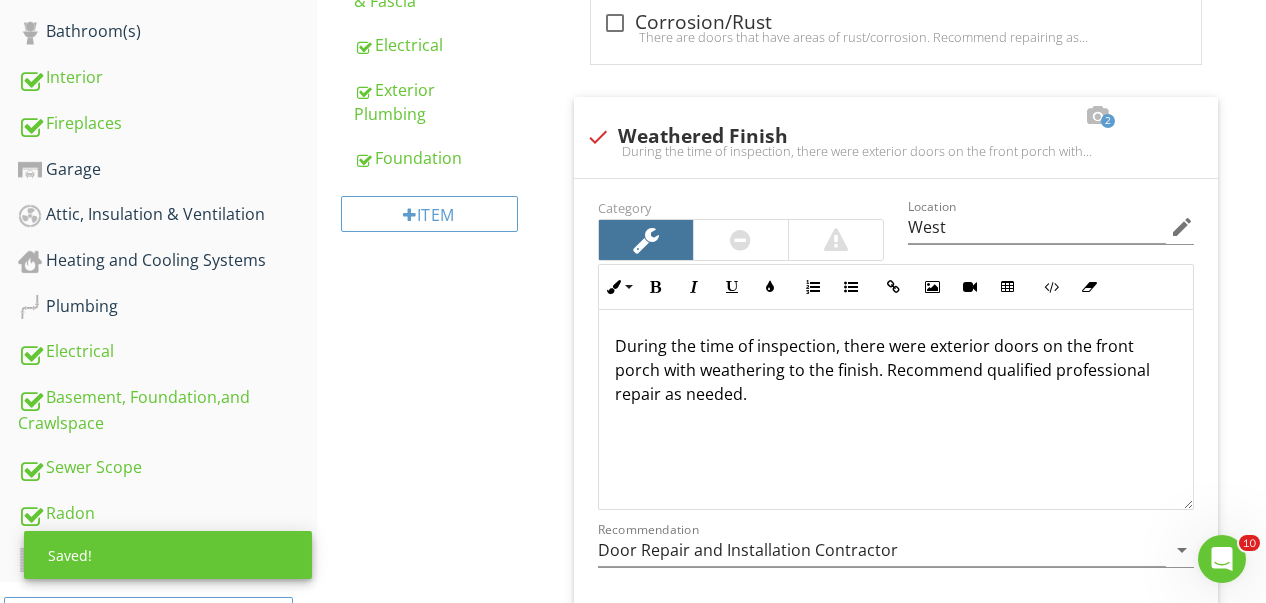 click on "check_box_outline_blank
Corrosion/Rust
There are doors that have areas of rust/corrosion. Recommend repairing as needed.
2         check
Weathered Finish
During the time of inspection, there were exterior doors on the front porch with weathering to the finish. Recommend qualified professional repair as needed.
Category                 Location West edit       Inline Style XLarge Large Normal Small Light Small/Light Bold Italic Underline Colors Ordered List Unordered List Insert Link Insert Image Insert Video Insert Table Code View Clear Formatting During the time of inspection, there were exterior doors on the front porch with weathering to the finish. Recommend qualified professional repair as needed.  Enter text here   Recommendation Door Repair and Installation Contractor arrow_drop_down             + Add a caption         + Add a caption" at bounding box center [900, 518] 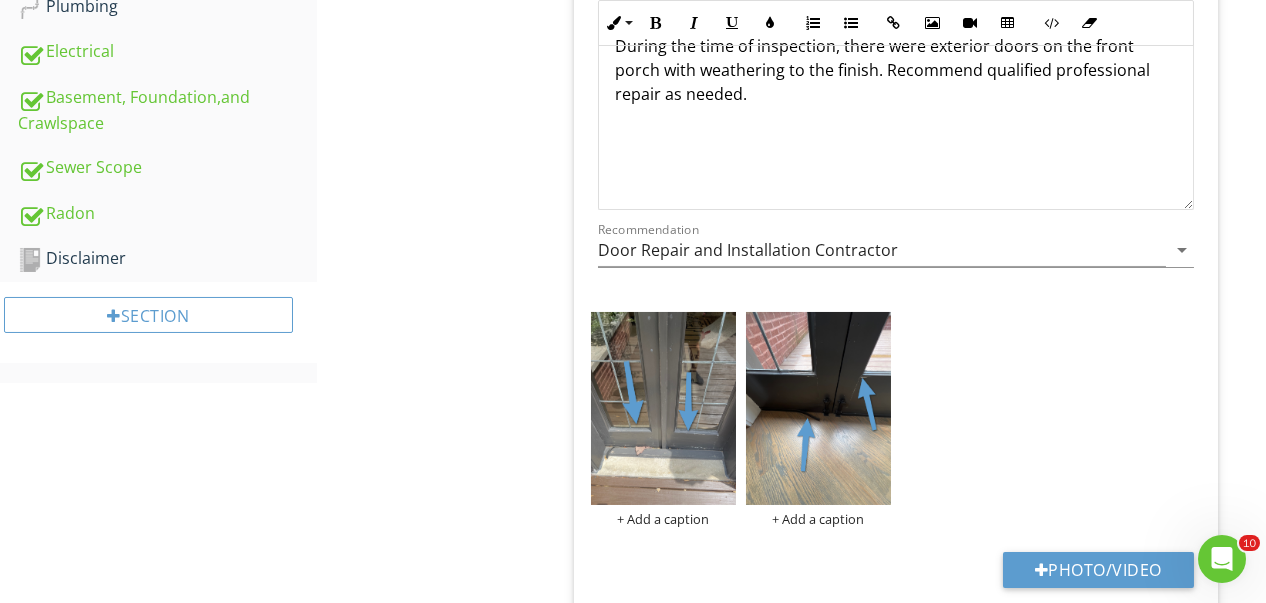 scroll, scrollTop: 876, scrollLeft: 0, axis: vertical 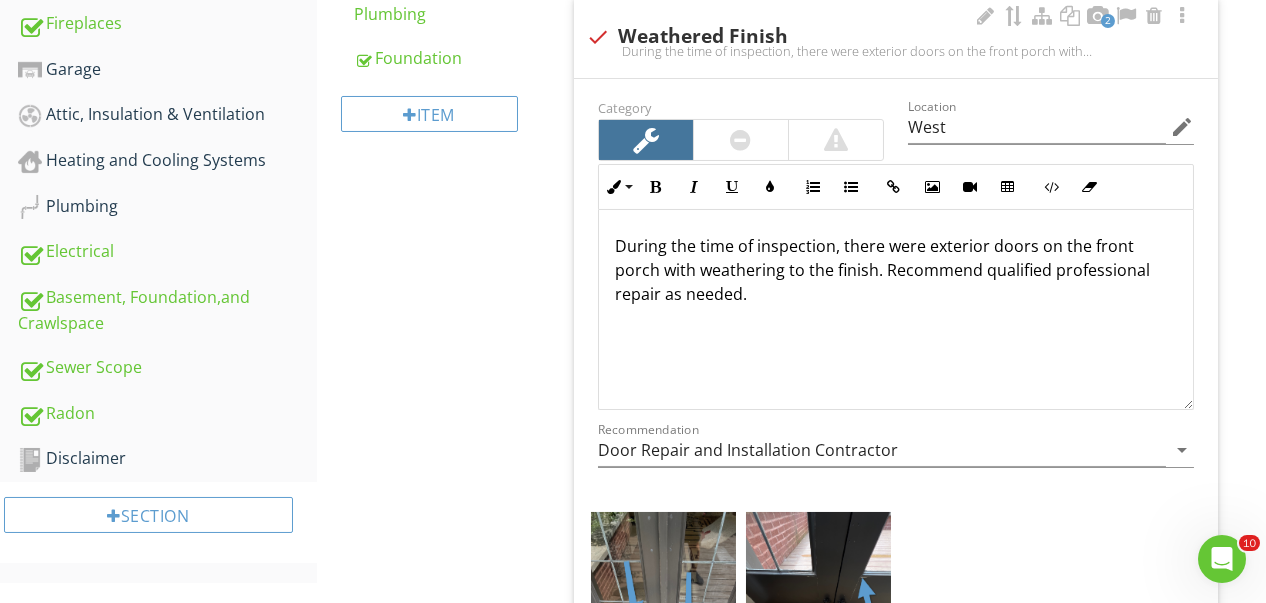 click on "During the time of inspection, there were exterior doors on the front porch with weathering to the finish. Recommend qualified professional repair as needed." at bounding box center [896, 270] 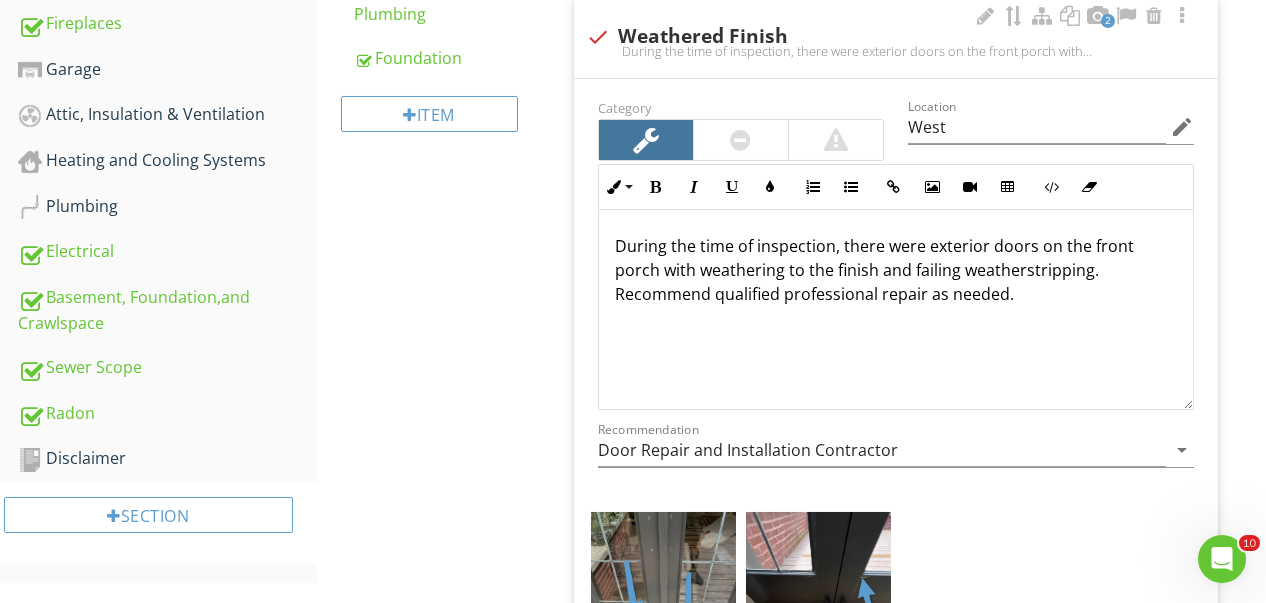 click on "Inline Style XLarge Large Normal Small Light Small/Light Bold Italic Underline Colors Ordered List Unordered List Insert Link Insert Image Insert Video Insert Table Code View Clear Formatting During the time of inspection, there were exterior doors on the front porch with weathering to the finish and failing weatherstripping. Recommend qualified professional repair as needed.  Enter text here <p>During the time of inspection, there were exterior doors on the front porch with weathering to the finish and failing weatherstripping. Recommend qualified professional repair as needed.&nbsp;</p>" at bounding box center (896, 287) 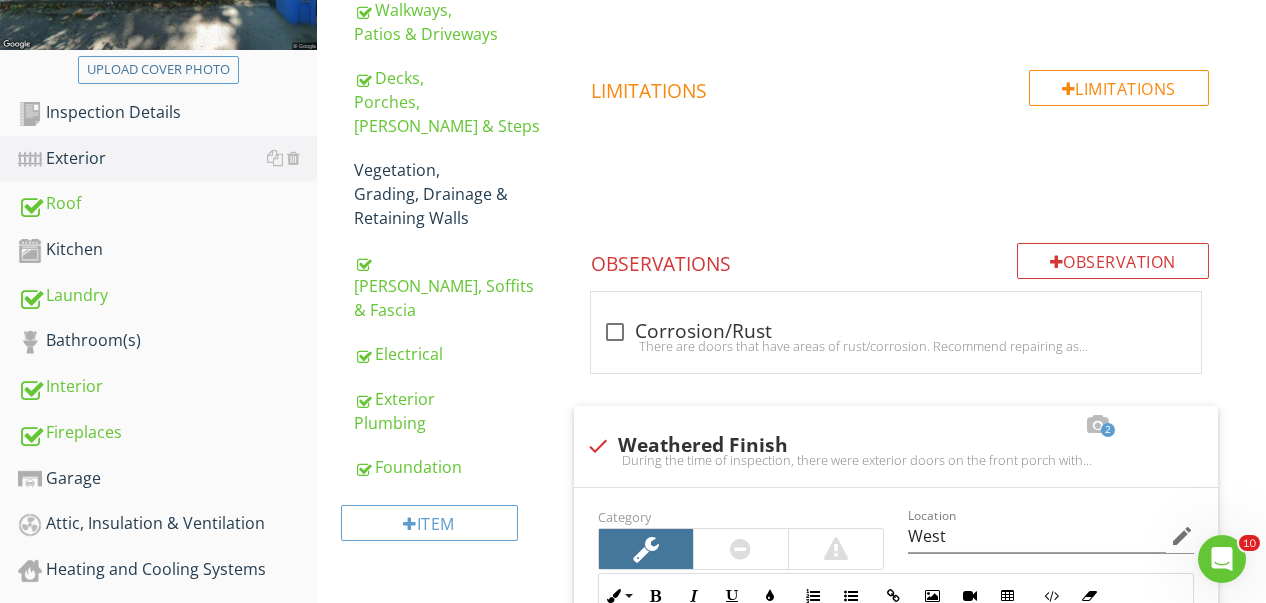 scroll, scrollTop: 376, scrollLeft: 0, axis: vertical 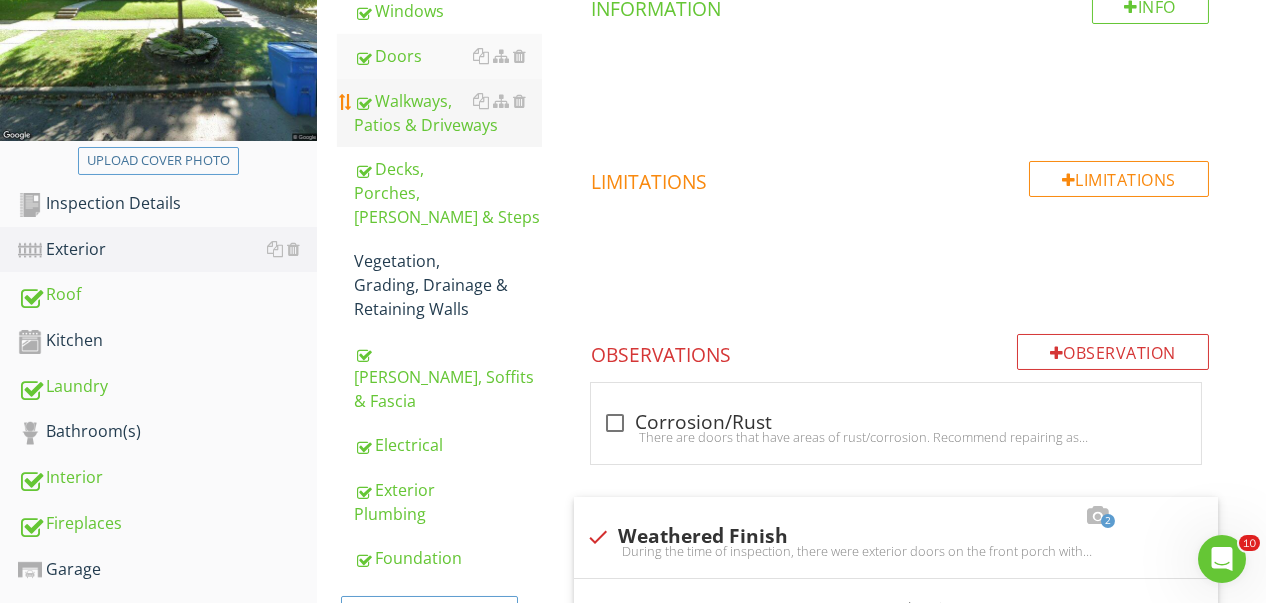 click on "Walkways, Patios & Driveways" at bounding box center [448, 113] 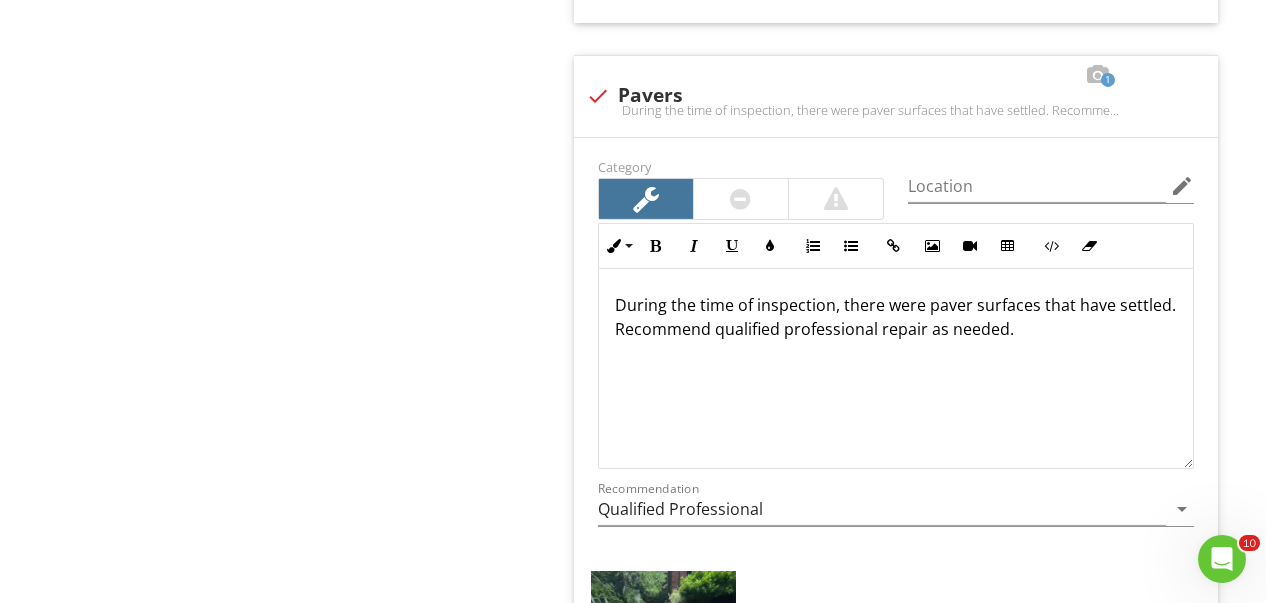 scroll, scrollTop: 2722, scrollLeft: 0, axis: vertical 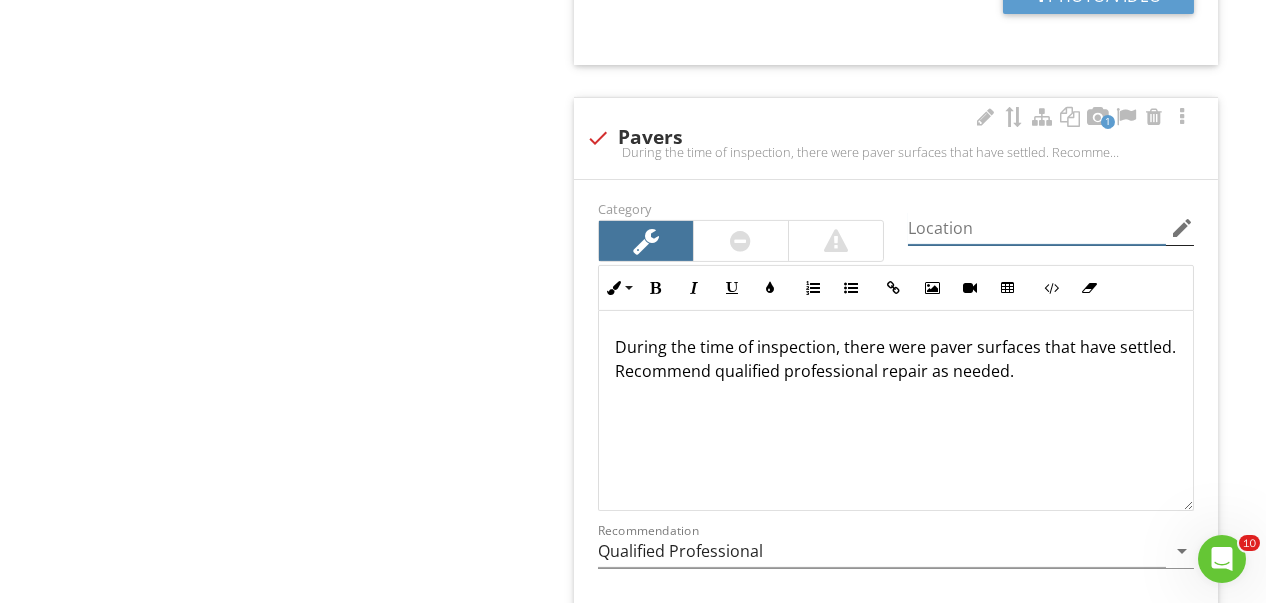 click at bounding box center (1037, 228) 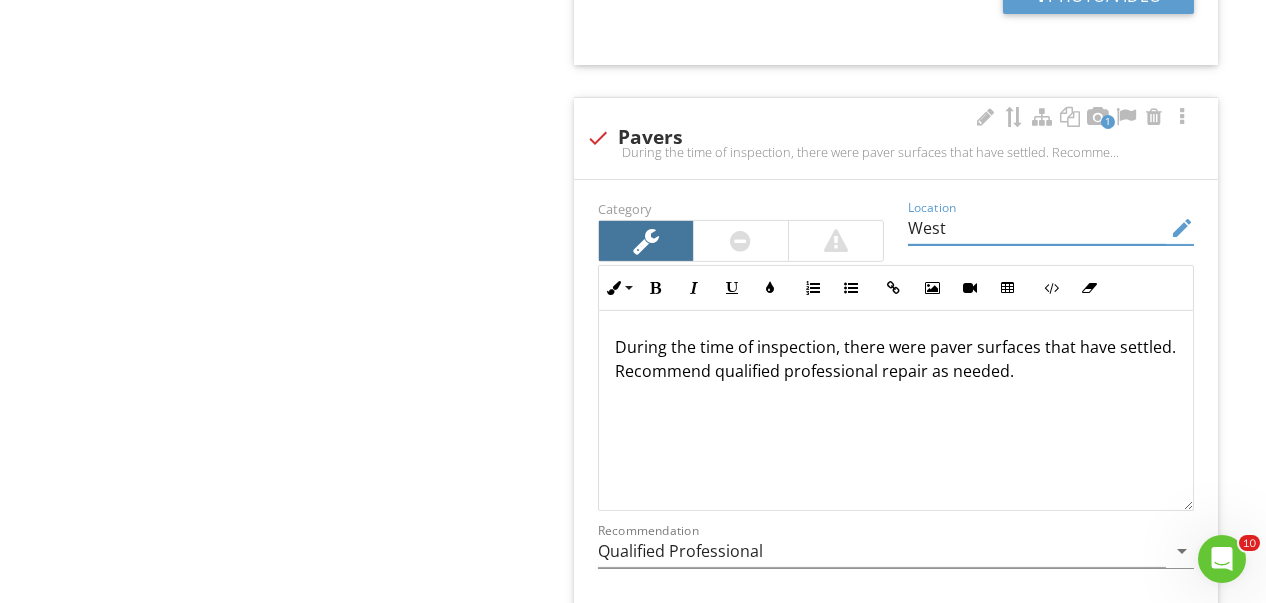 type on "West" 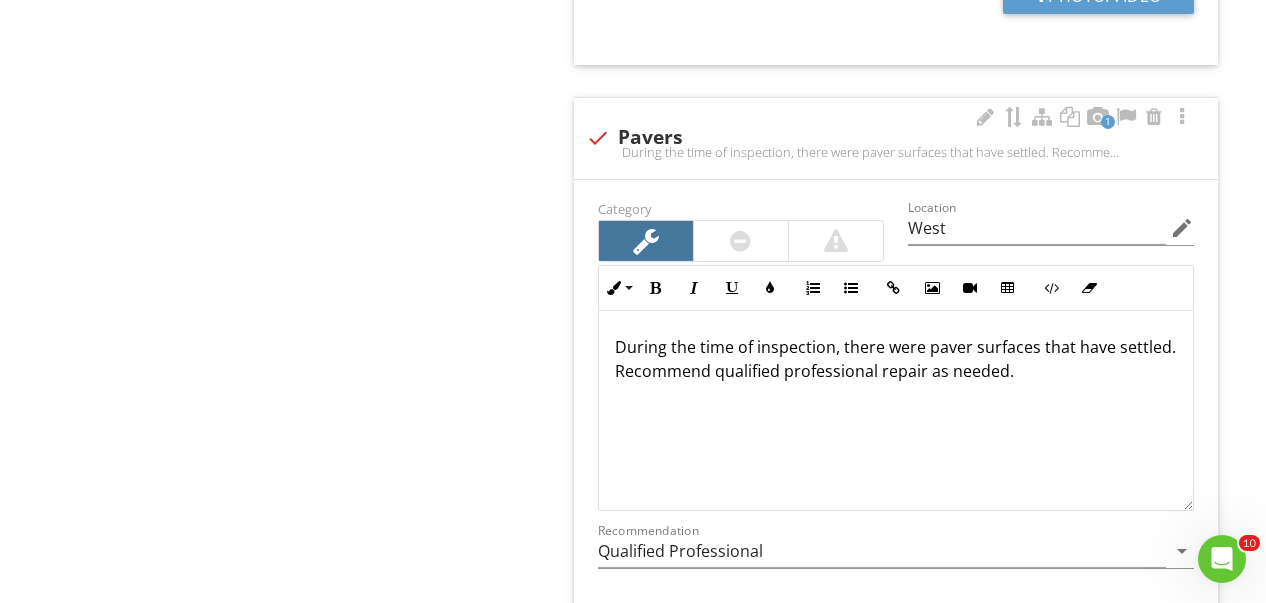click on "During the time of inspection, there were paver surfaces that have settled. Recommend qualified professional repair as needed." at bounding box center (896, 359) 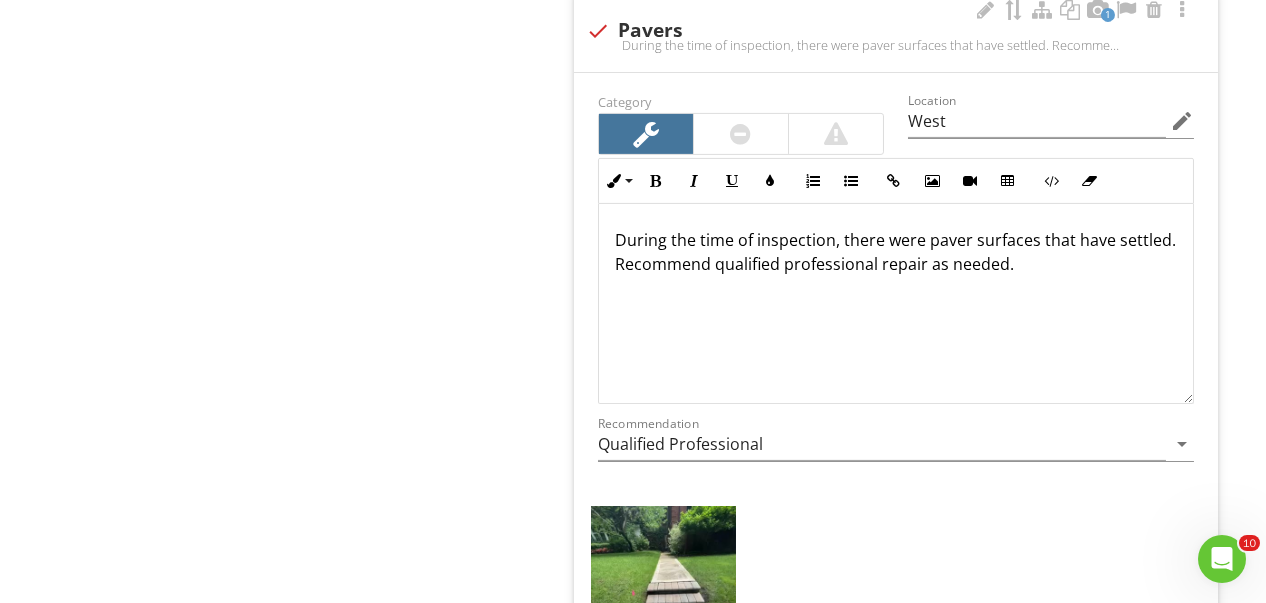 scroll, scrollTop: 2822, scrollLeft: 0, axis: vertical 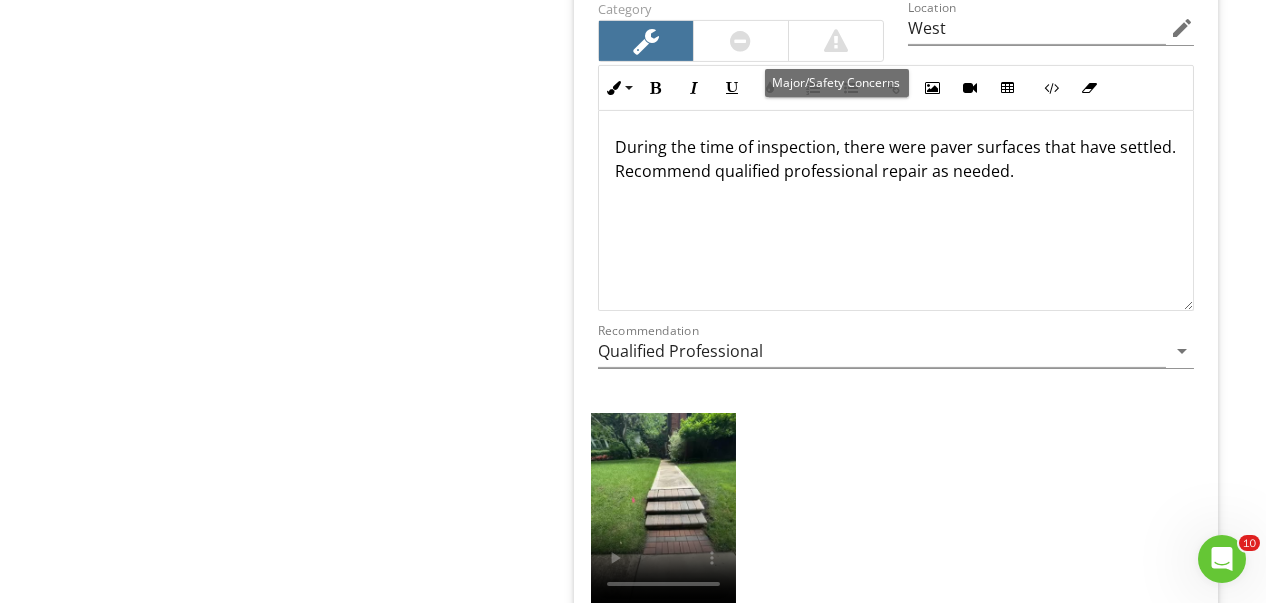 click at bounding box center [836, 41] 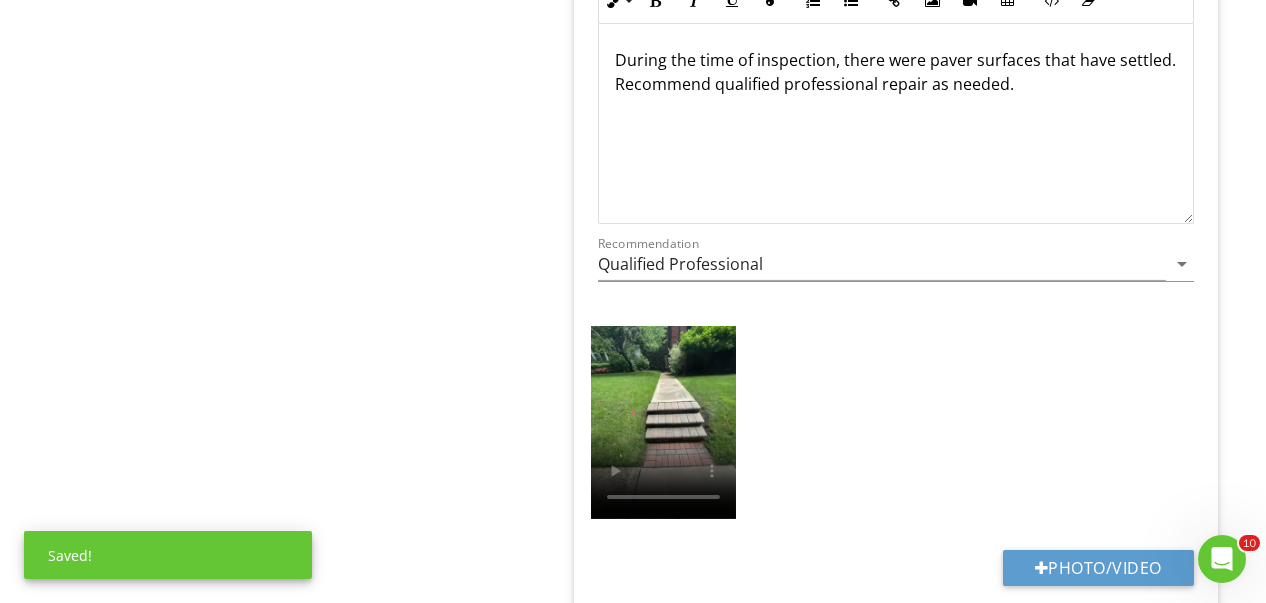 scroll, scrollTop: 2822, scrollLeft: 0, axis: vertical 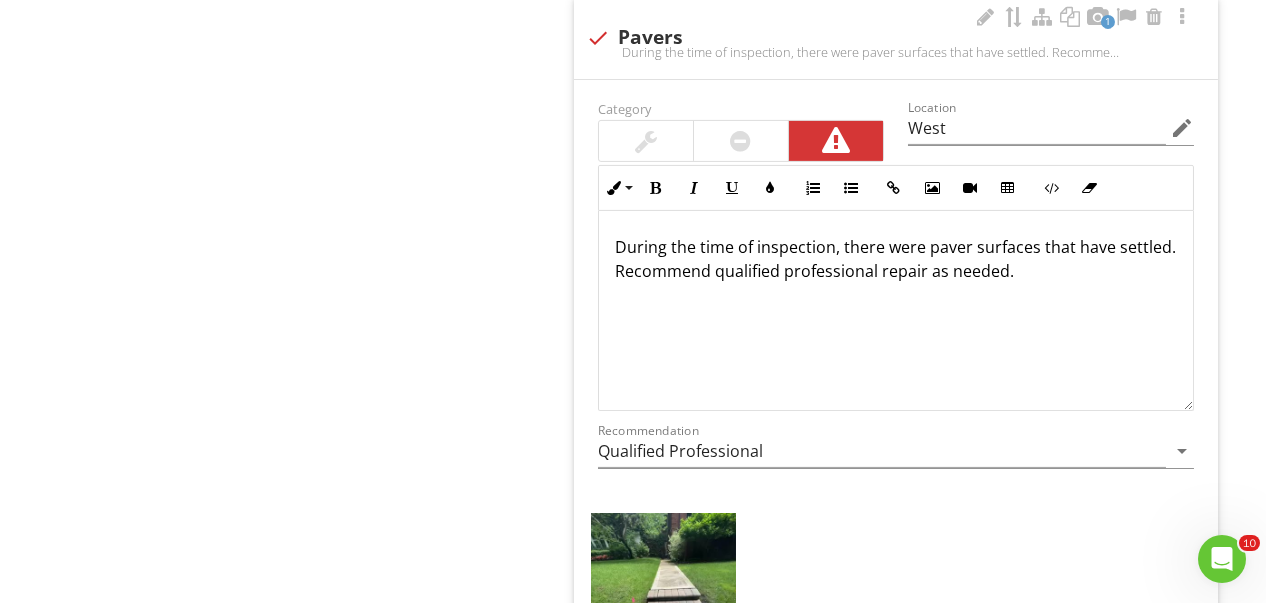 click at bounding box center (646, 141) 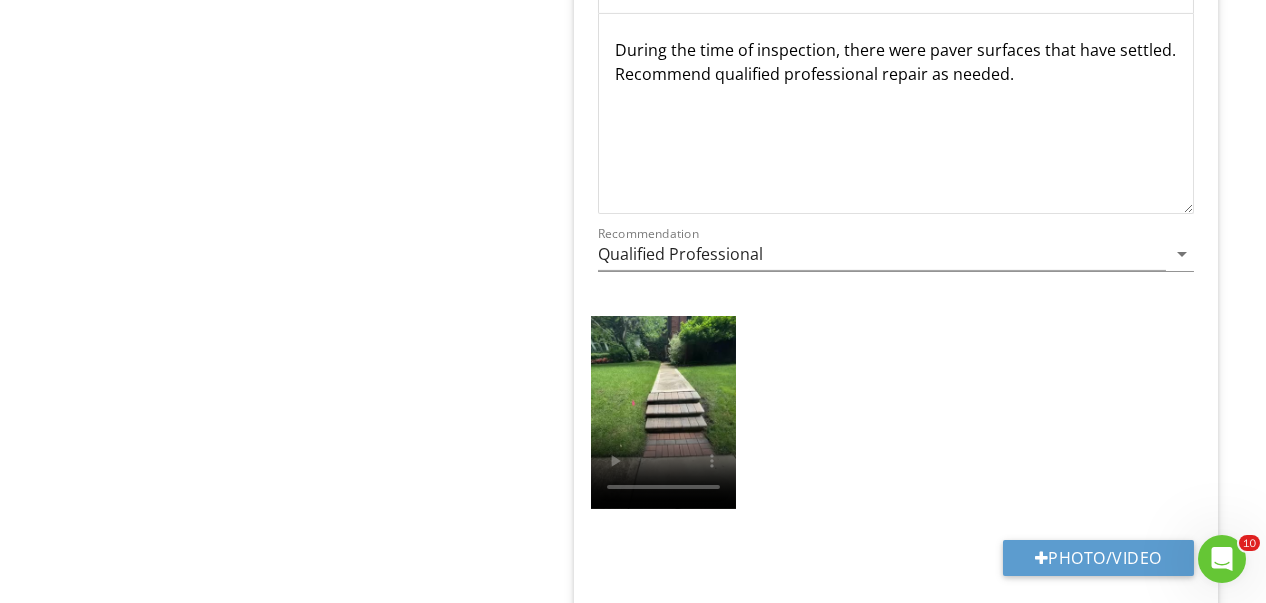 scroll, scrollTop: 3022, scrollLeft: 0, axis: vertical 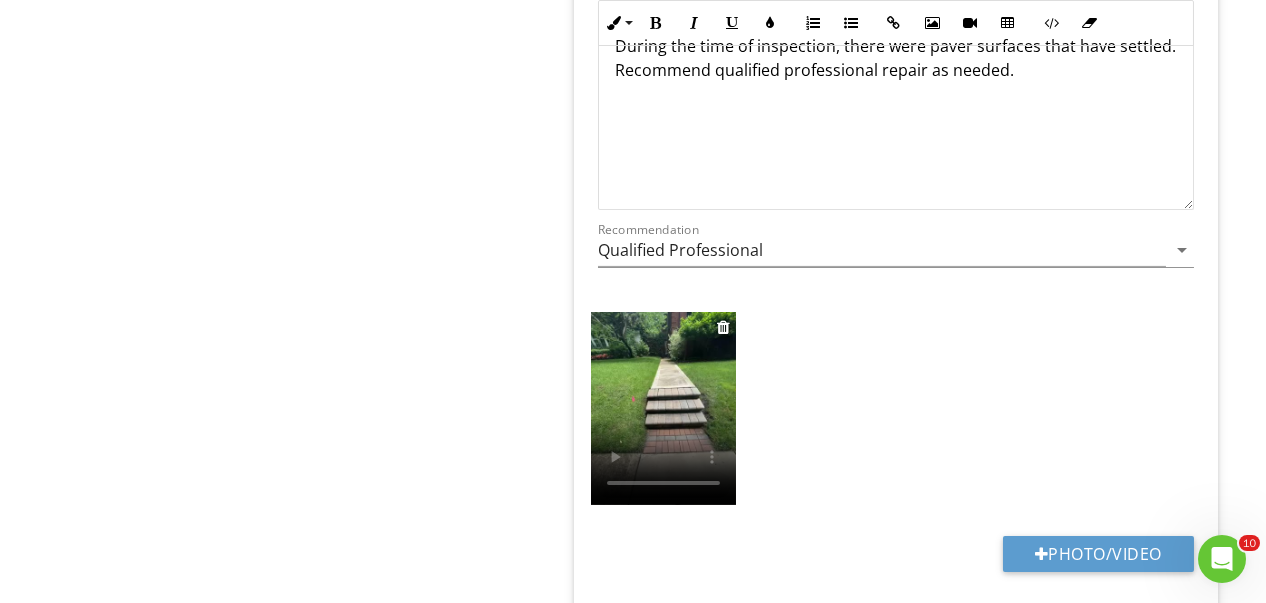 type 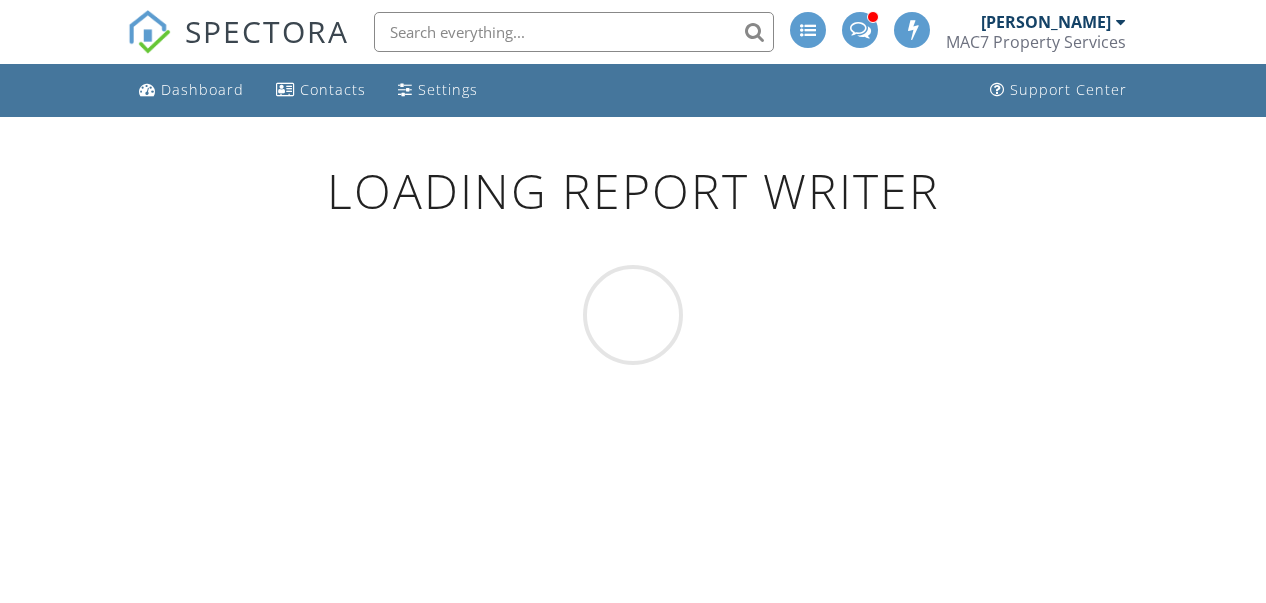 scroll, scrollTop: 0, scrollLeft: 0, axis: both 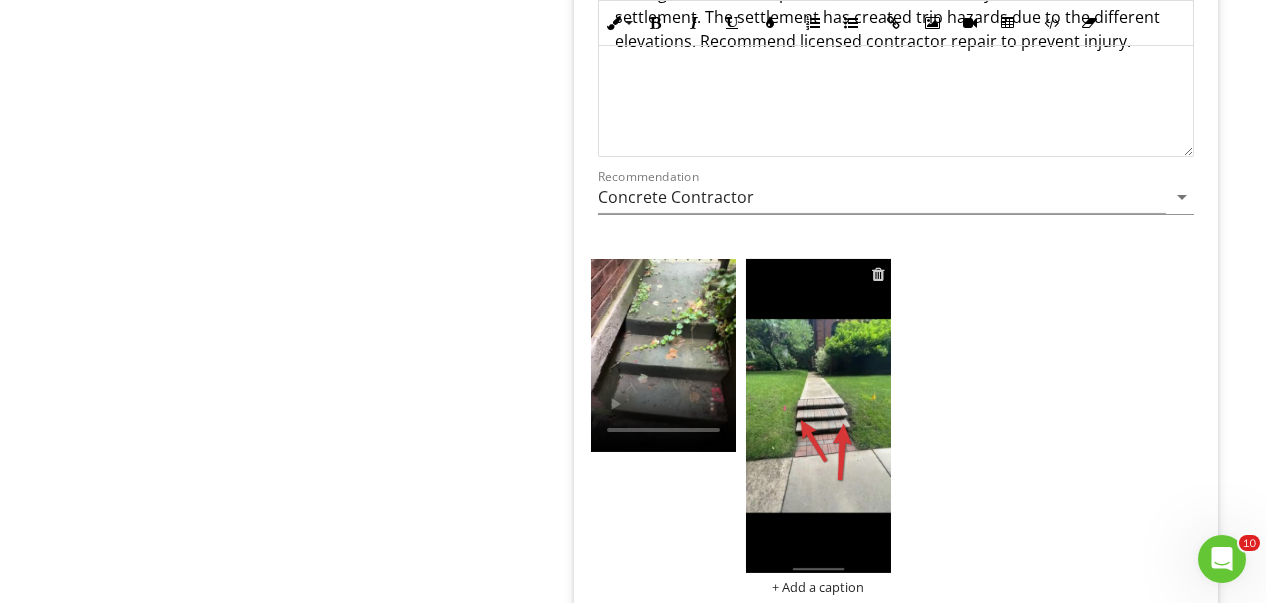 click at bounding box center [878, 274] 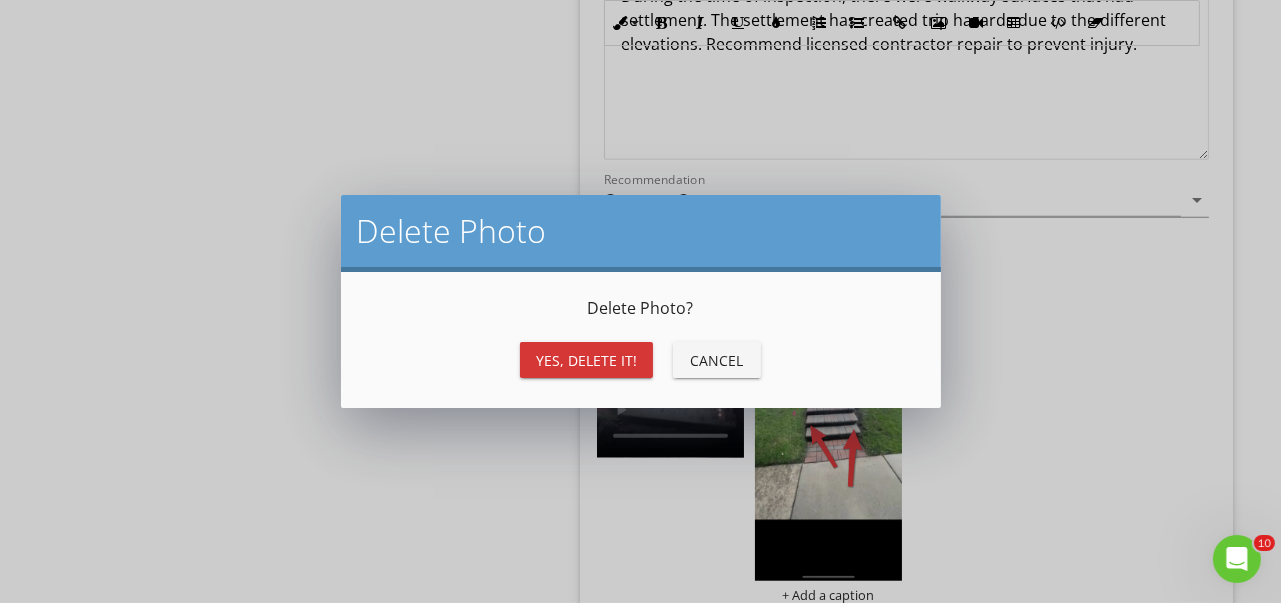 click on "Yes, Delete it!" at bounding box center (586, 360) 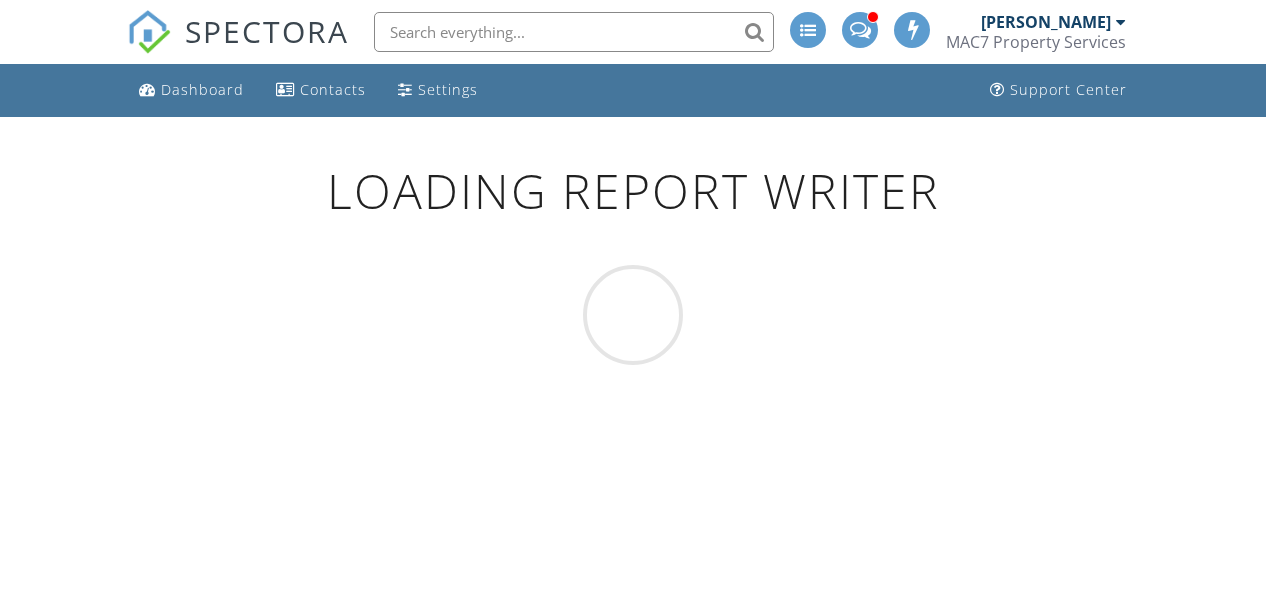 scroll, scrollTop: 116, scrollLeft: 0, axis: vertical 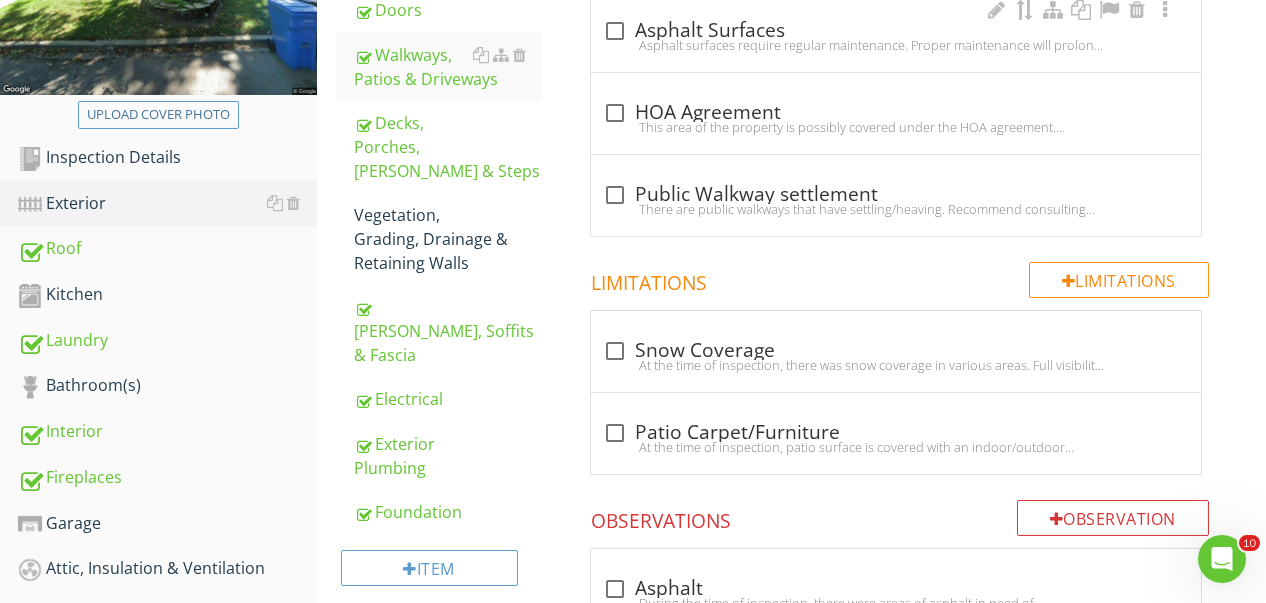 click on "Decks, Porches, [PERSON_NAME] & Steps" at bounding box center (448, 147) 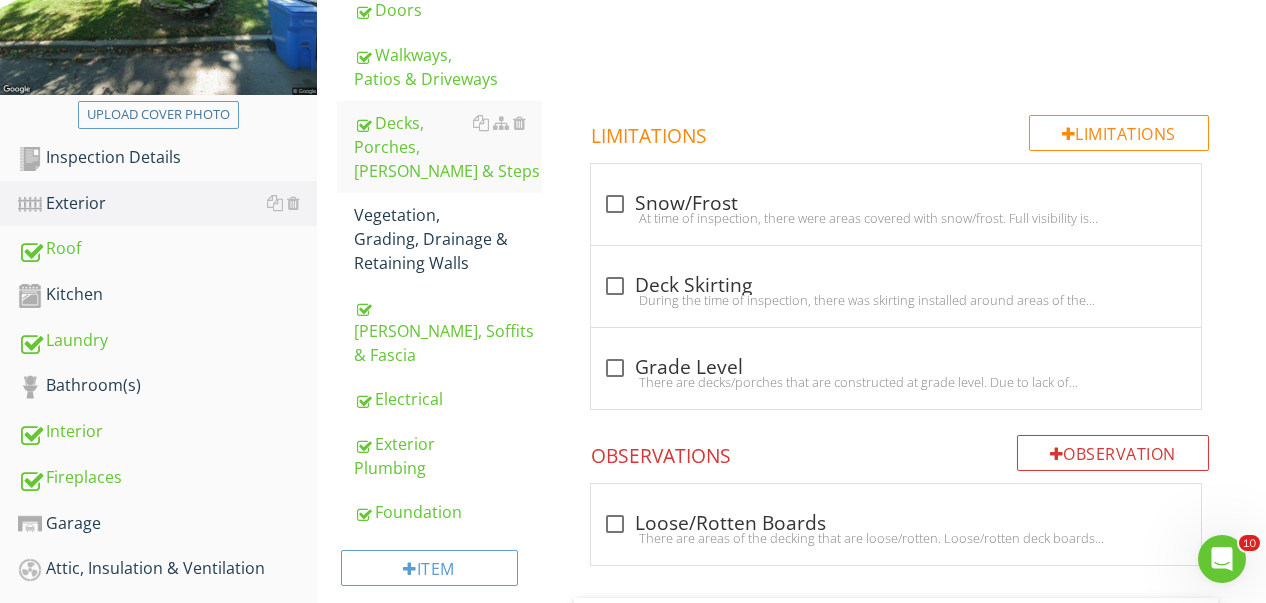 scroll, scrollTop: 1022, scrollLeft: 0, axis: vertical 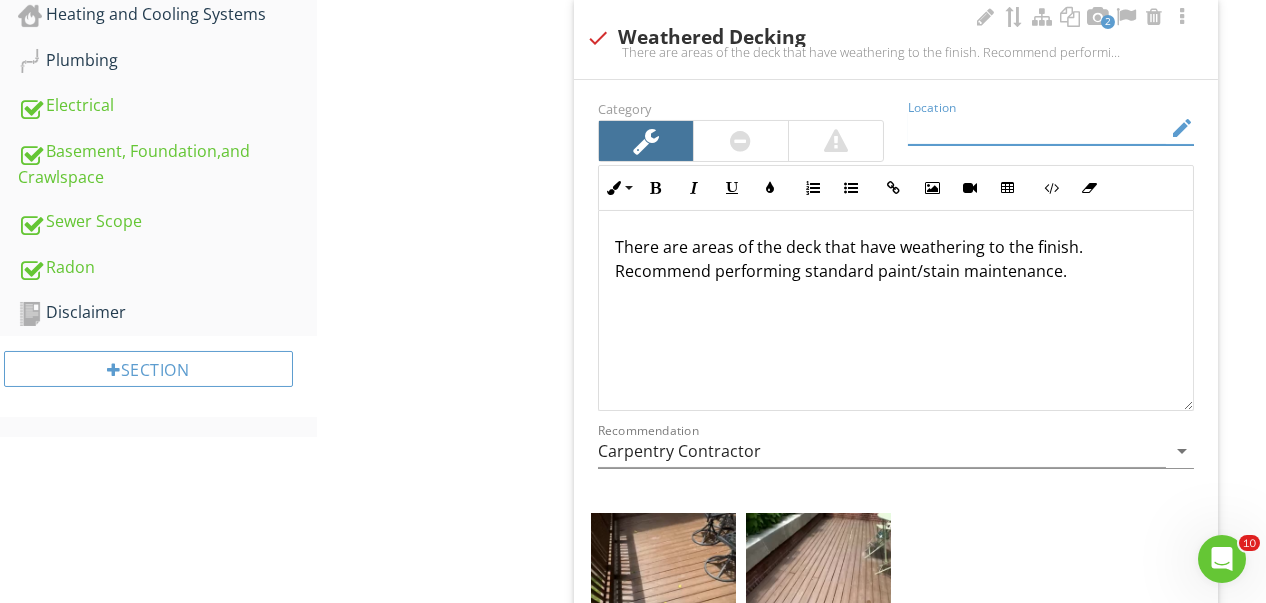 click at bounding box center (1037, 128) 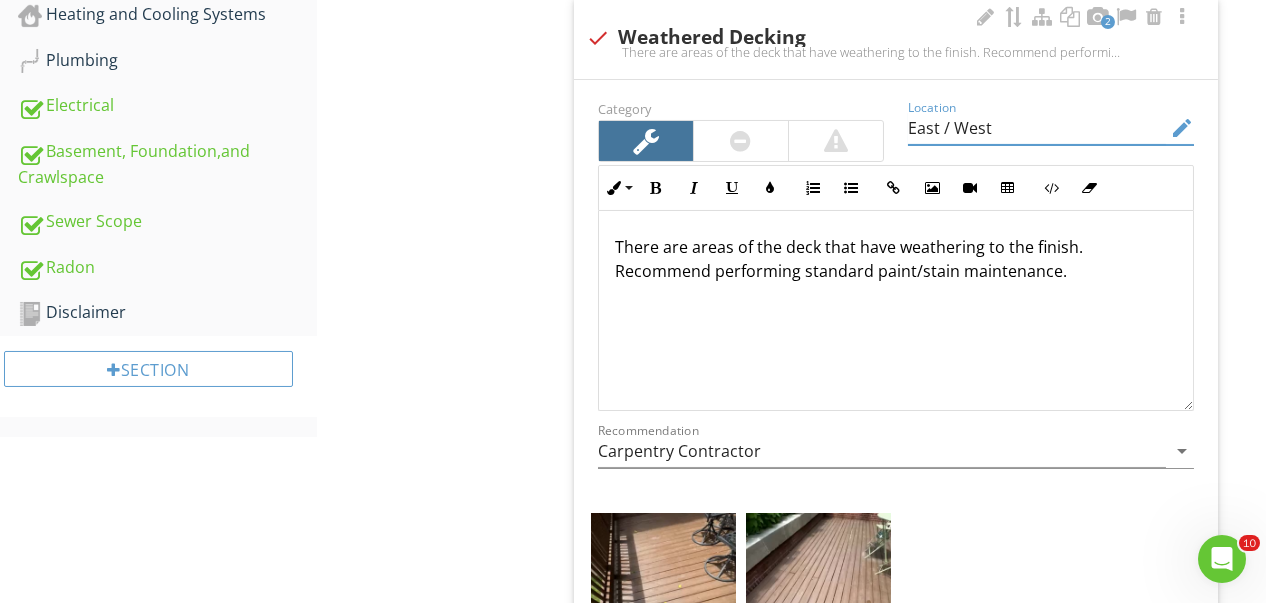 type on "East / West" 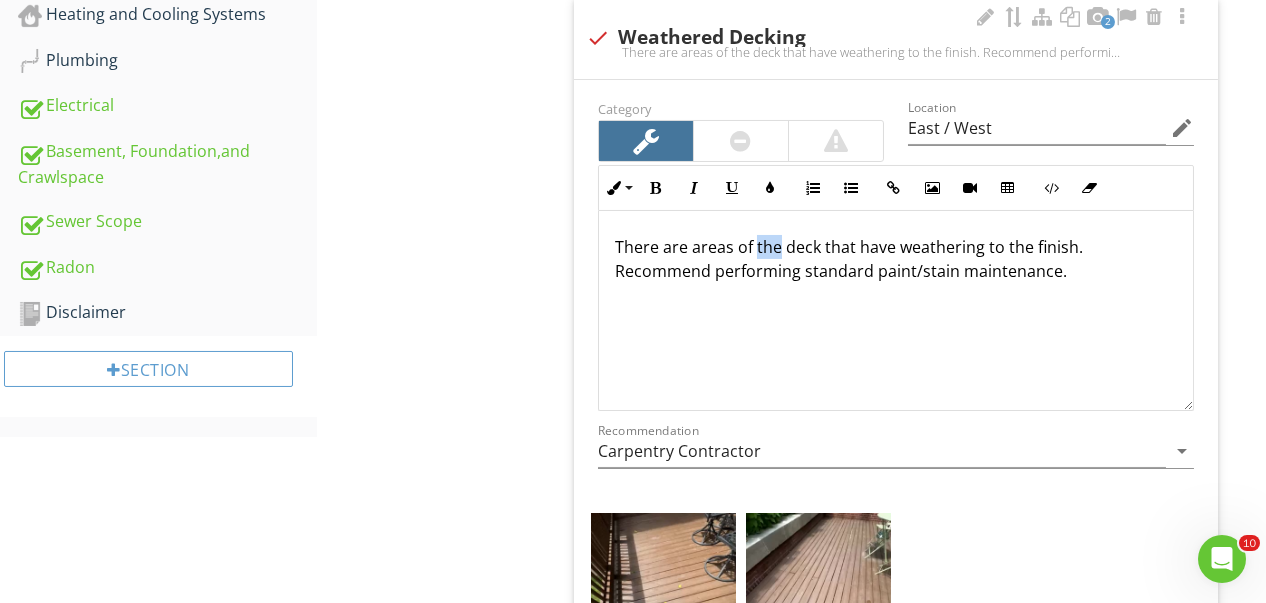 drag, startPoint x: 777, startPoint y: 246, endPoint x: 757, endPoint y: 248, distance: 20.09975 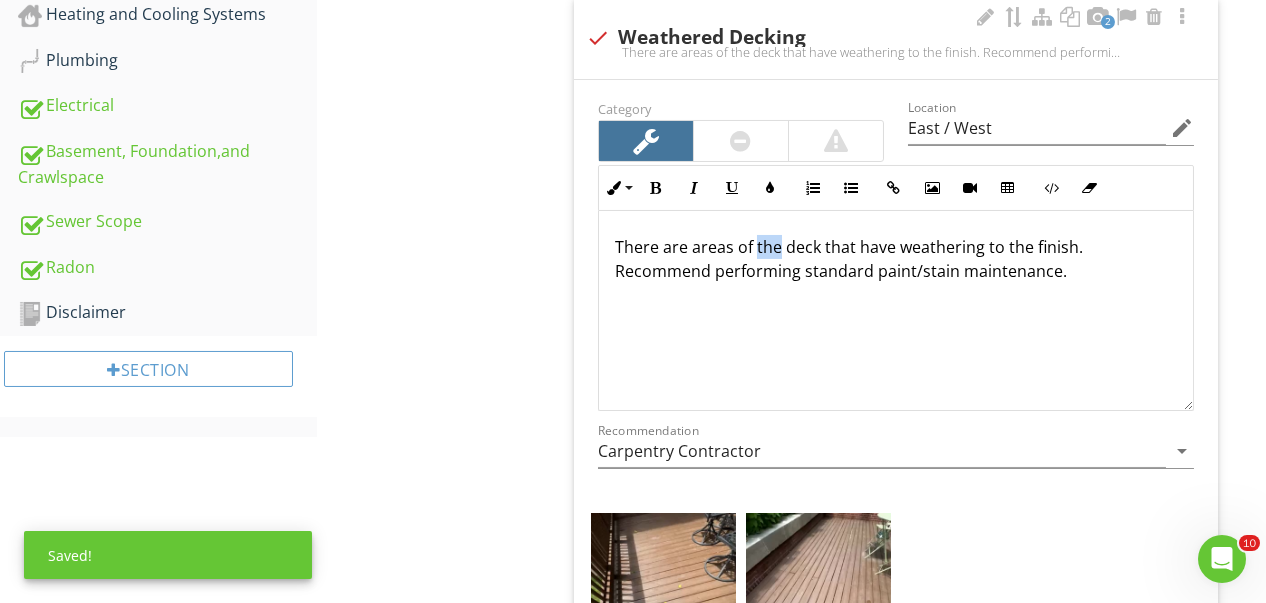 type 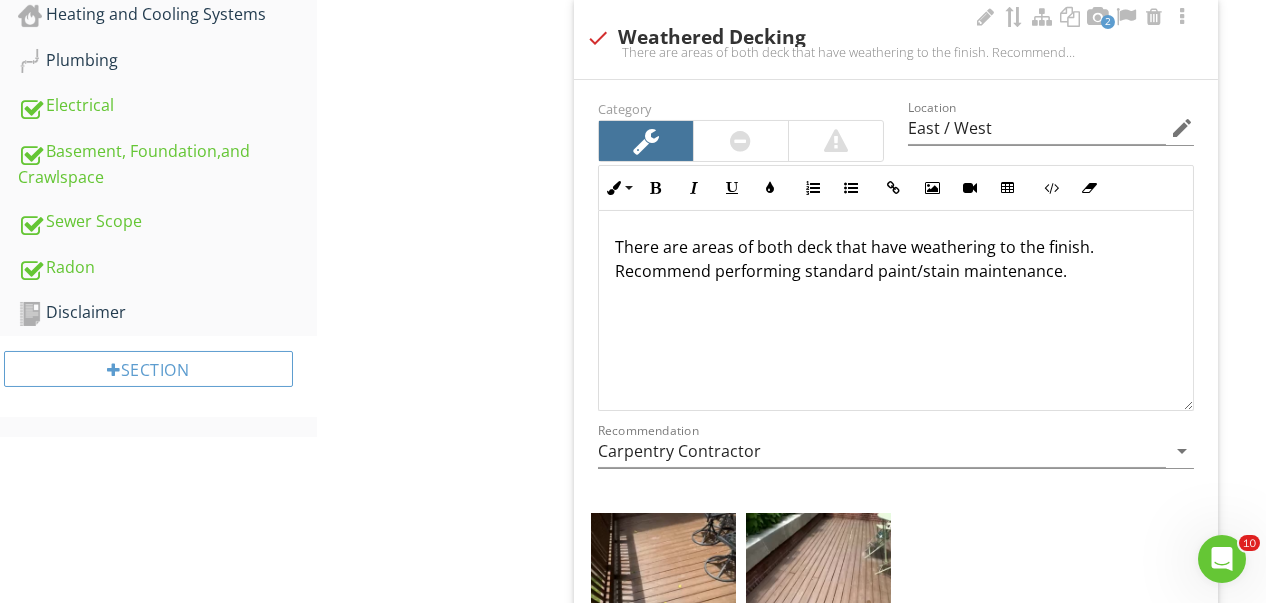 click on "There are areas of both deck that have weathering to the finish. Recommend performing standard paint/stain maintenance." at bounding box center (896, 259) 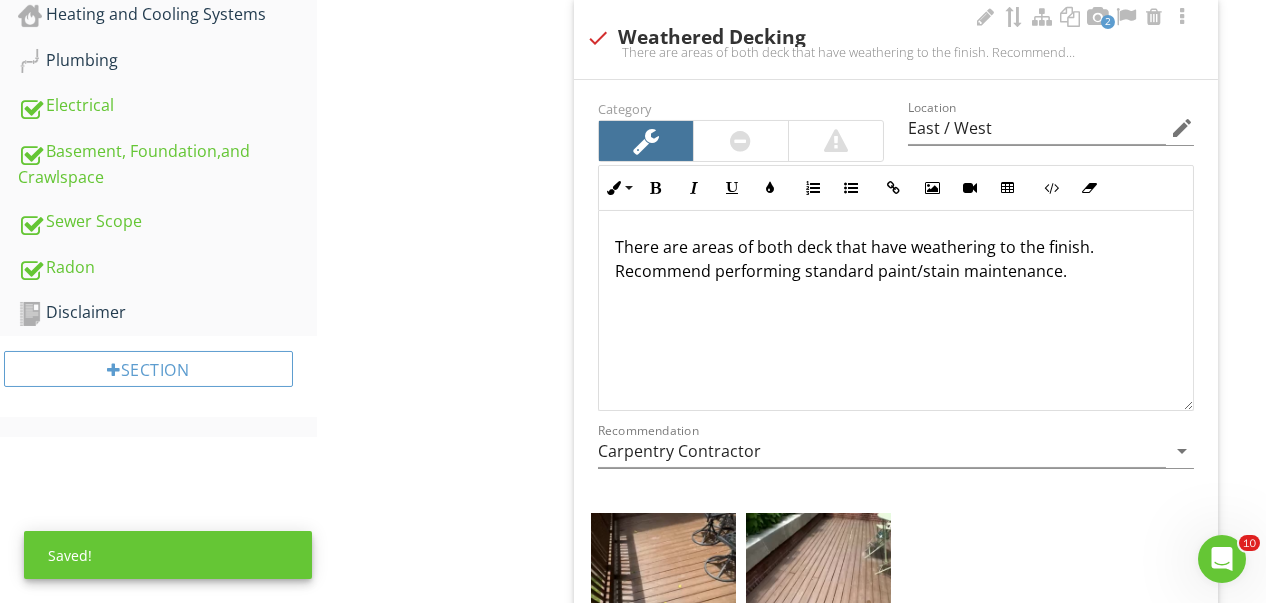 click on "There are areas of both deck that have weathering to the finish. Recommend performing standard paint/stain maintenance." at bounding box center [896, 259] 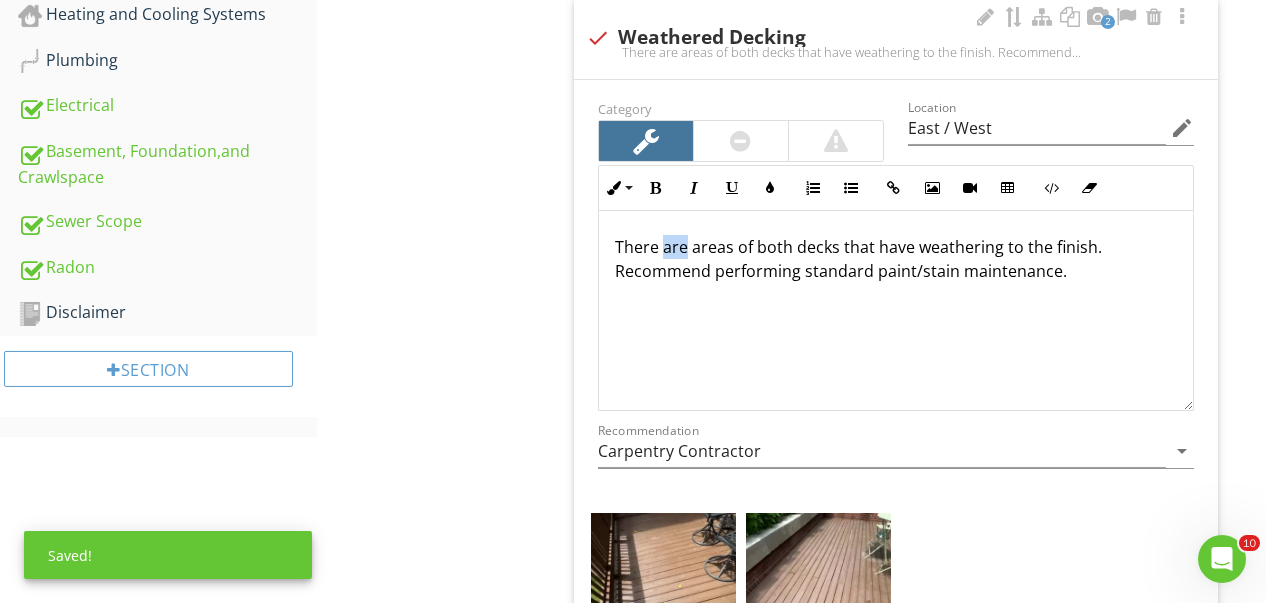 drag, startPoint x: 682, startPoint y: 245, endPoint x: 664, endPoint y: 251, distance: 18.973665 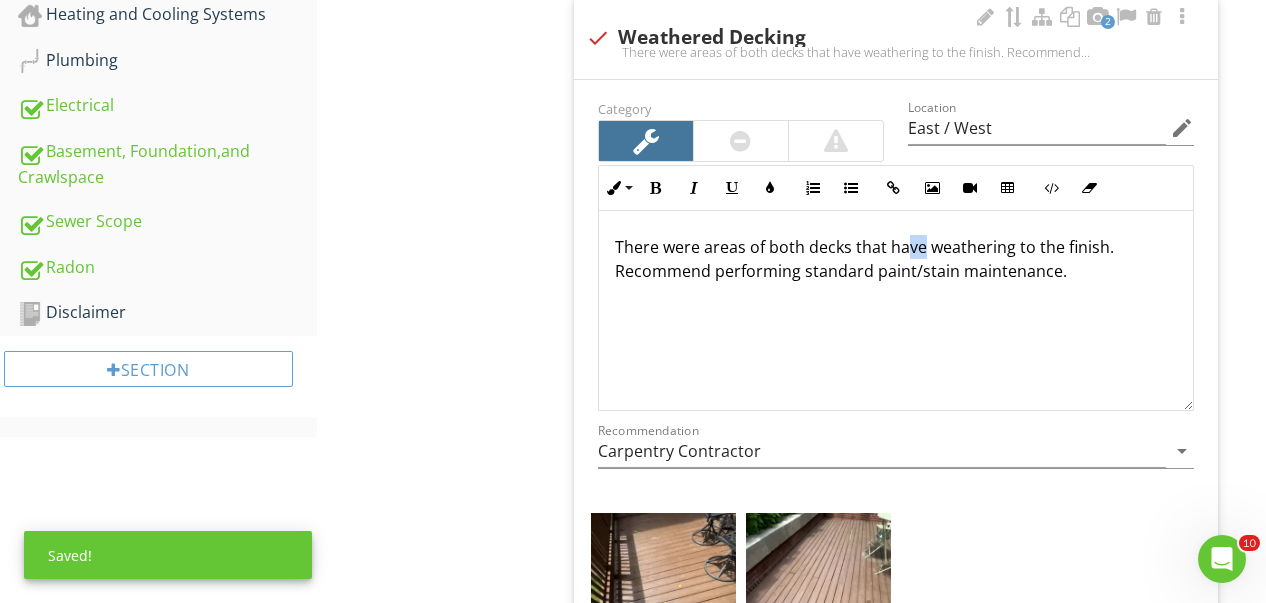 drag, startPoint x: 921, startPoint y: 245, endPoint x: 910, endPoint y: 244, distance: 11.045361 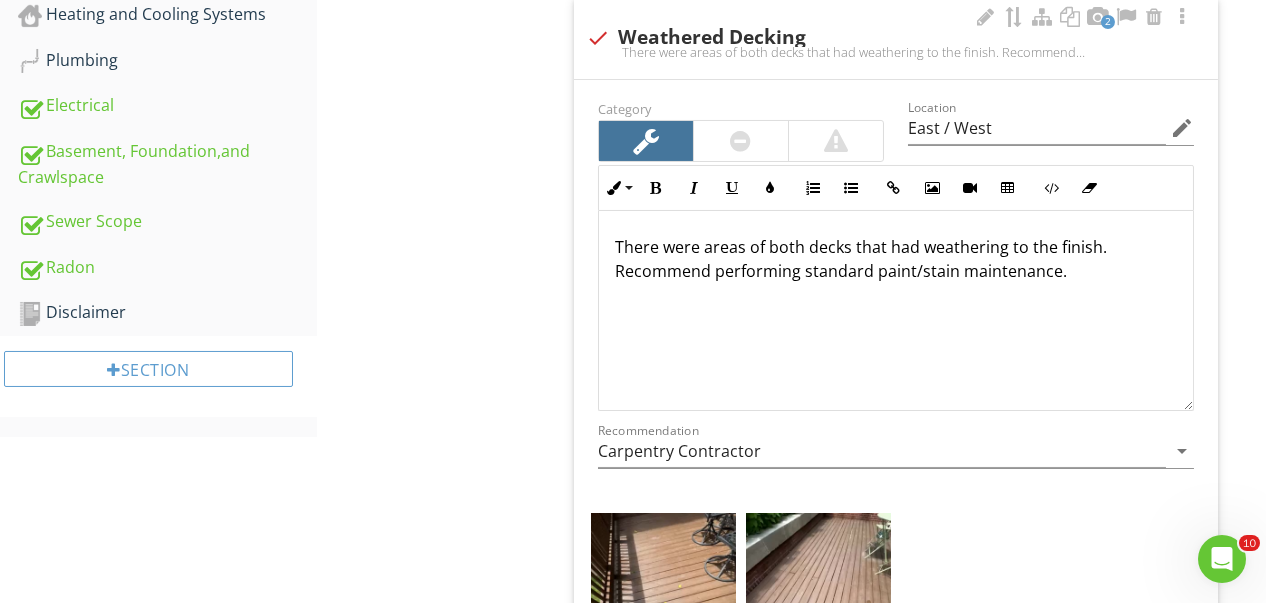 click on "There were areas of both decks that had weathering to the finish. Recommend performing standard paint/stain maintenance." at bounding box center (896, 259) 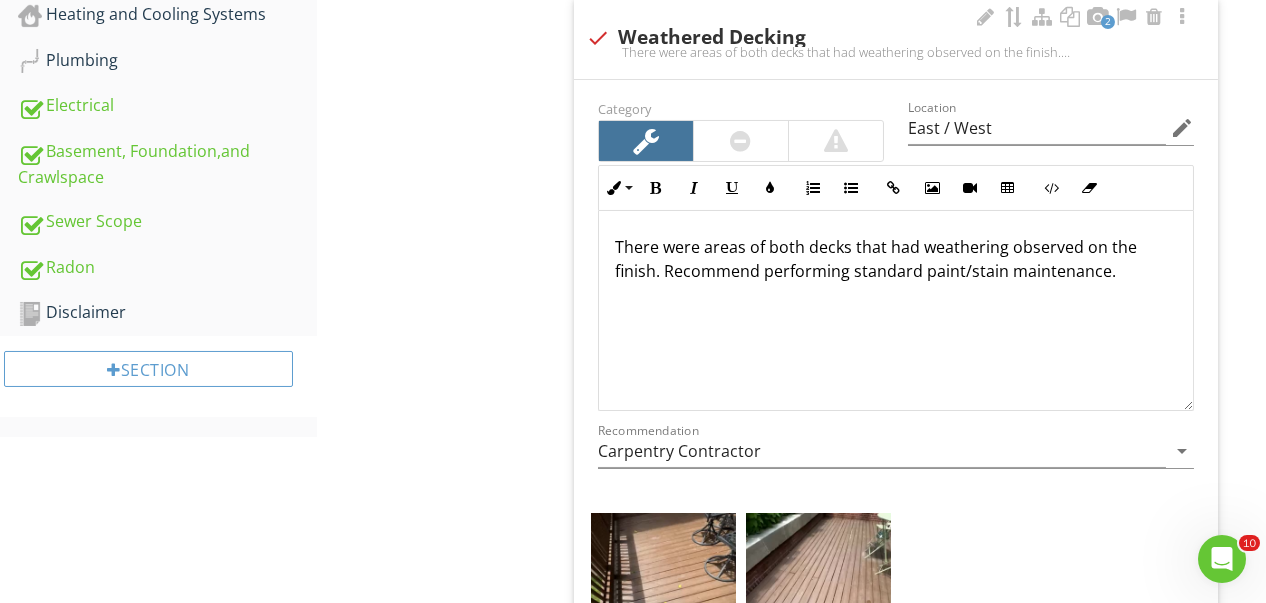 click on "Category                 Location East / West edit       Inline Style XLarge Large Normal Small Light Small/Light Bold Italic Underline Colors Ordered List Unordered List Insert Link Insert Image Insert Video Insert Table Code View Clear Formatting There were areas of both decks that had weathering observed on the finish. Recommend performing standard paint/stain maintenance.  Enter text here <p>There were areas of both decks that had weathering observed on the finish. Recommend performing standard paint/stain maintenance.&nbsp;</p>   Recommendation Carpentry Contractor arrow_drop_down
Photo/Video" at bounding box center [896, 452] 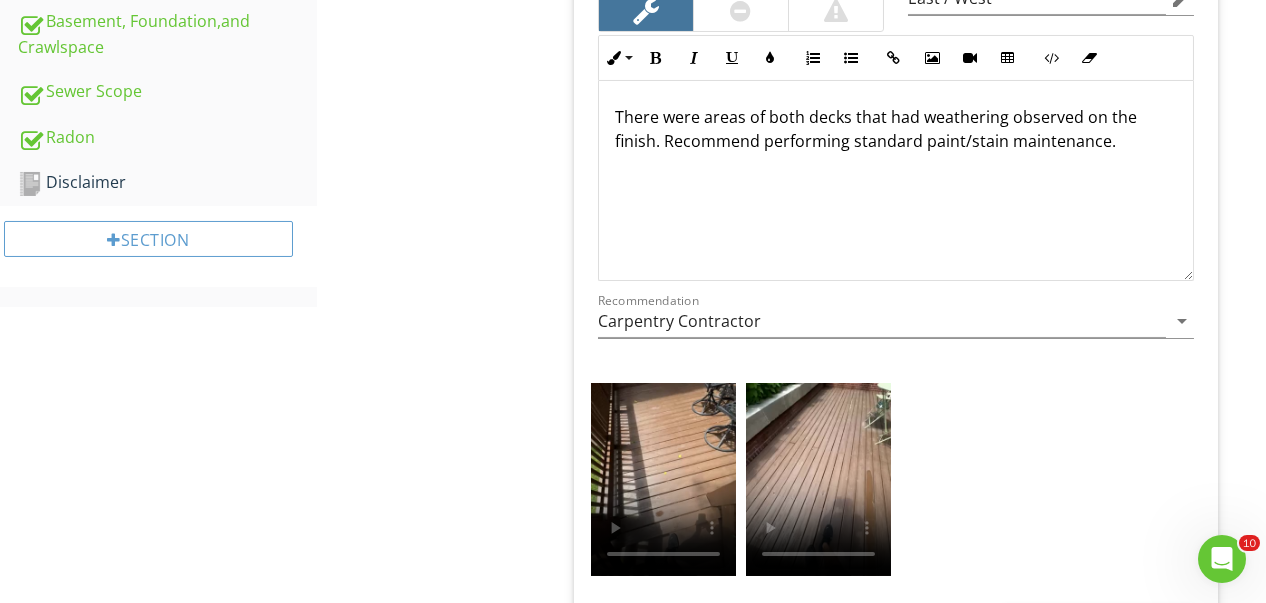 scroll, scrollTop: 1122, scrollLeft: 0, axis: vertical 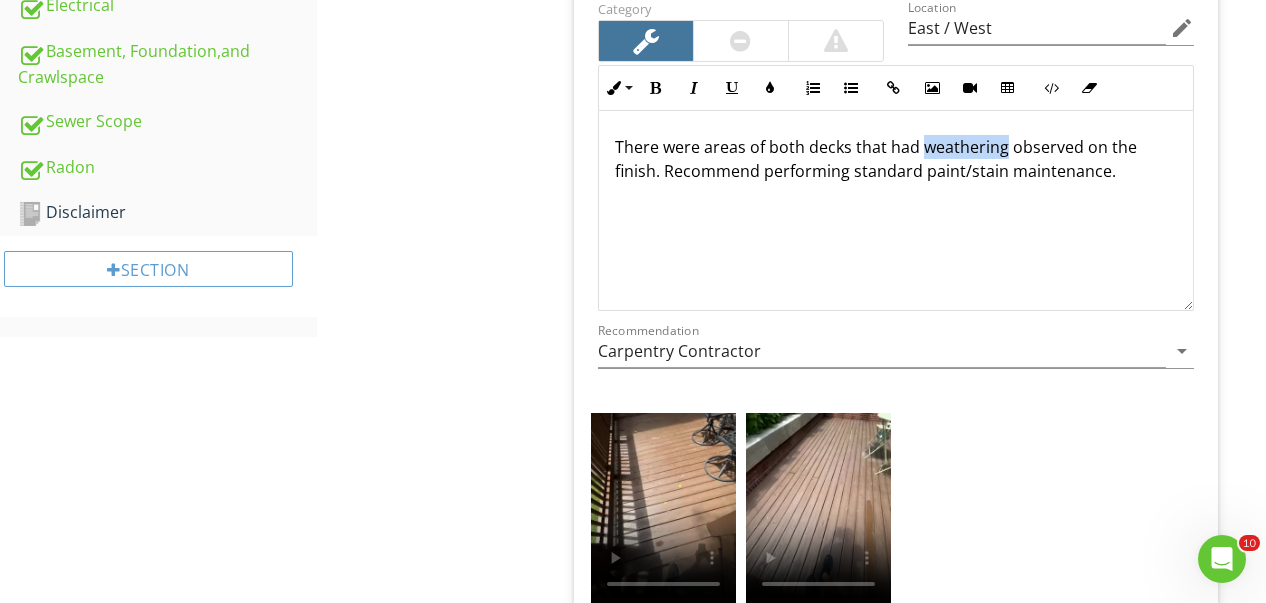 drag, startPoint x: 923, startPoint y: 147, endPoint x: 1001, endPoint y: 148, distance: 78.00641 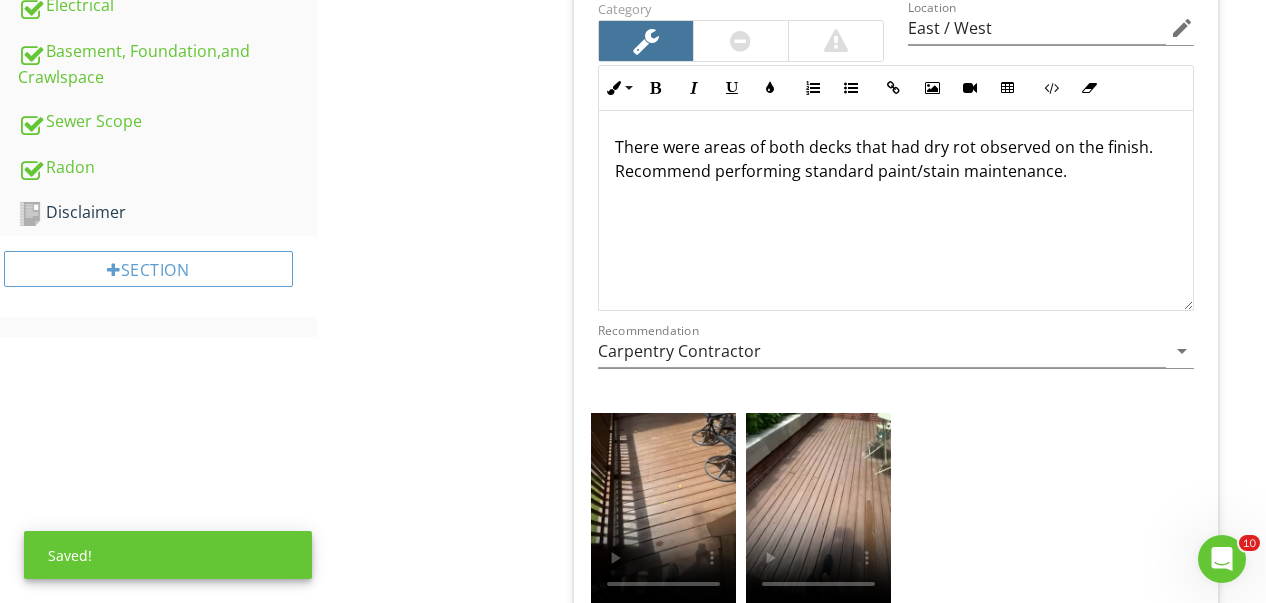 drag, startPoint x: 925, startPoint y: 150, endPoint x: 943, endPoint y: 153, distance: 18.248287 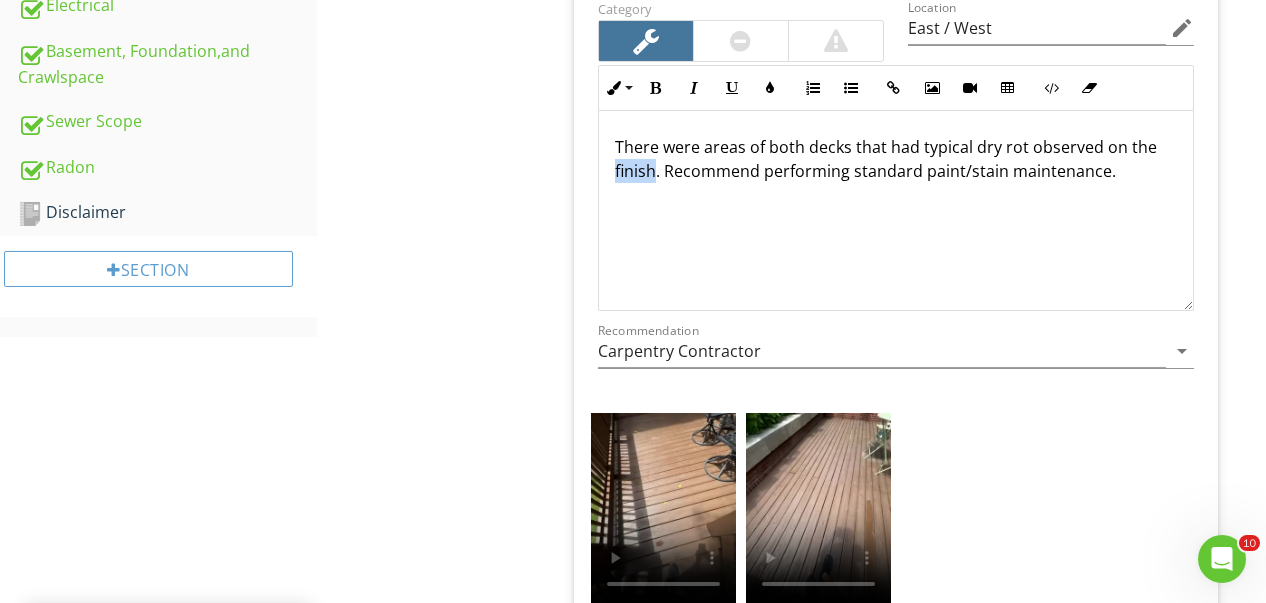 drag, startPoint x: 653, startPoint y: 174, endPoint x: 615, endPoint y: 176, distance: 38.052597 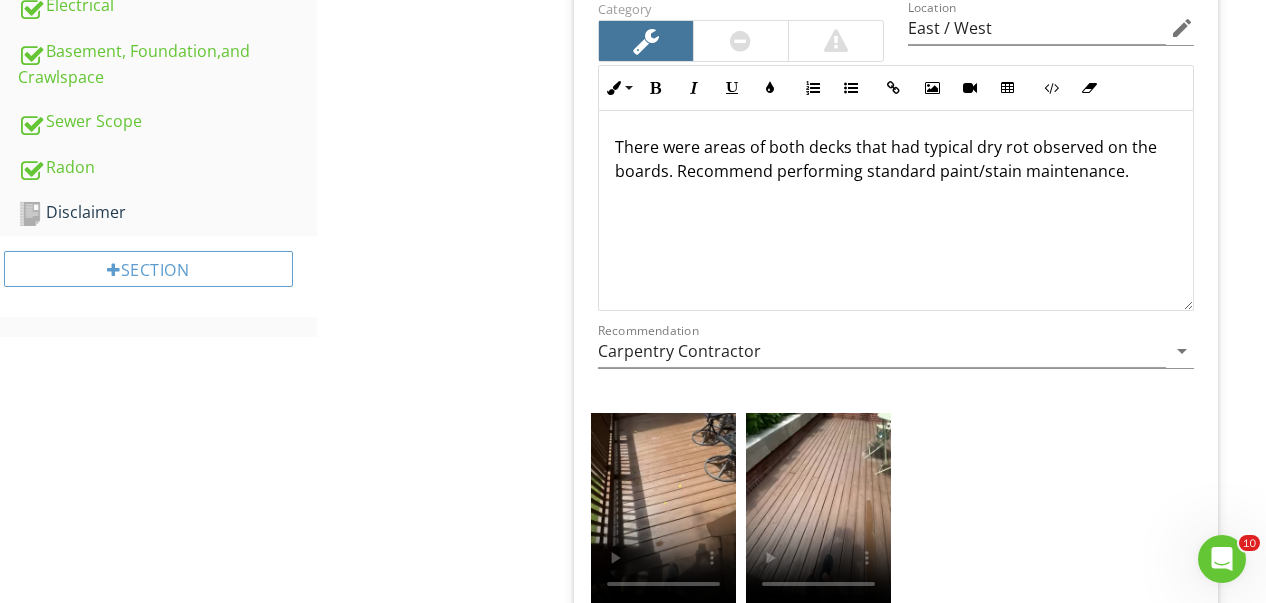 click on "There were areas of both decks that had typical dry rot observed on the boards. Recommend performing standard paint/stain maintenance." at bounding box center (896, 159) 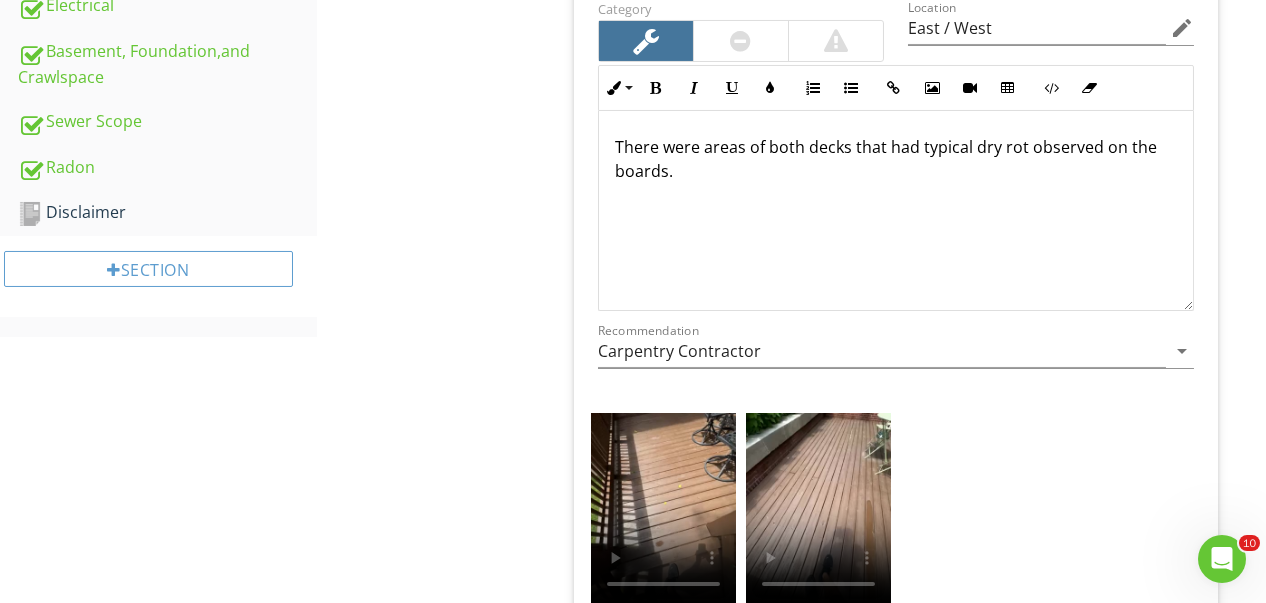 click on "Decks, Porches, Stoops & Steps
Info
Information
Limitations
Limitations                       check_box_outline_blank
Snow/Frost
At time of inspection, there were areas covered with snow/frost. Full visibility is not available.
check_box_outline_blank
Deck Skirting
During the time of inspection, there was skirting installed around areas of the deck. Full visibility of structural components was not available.
check_box_outline_blank
Grade Level
There are decks/porches that are constructed at grade level. Due to lack of visibility, structural components were not fully evaluated.
Observation" at bounding box center (910, 2965) 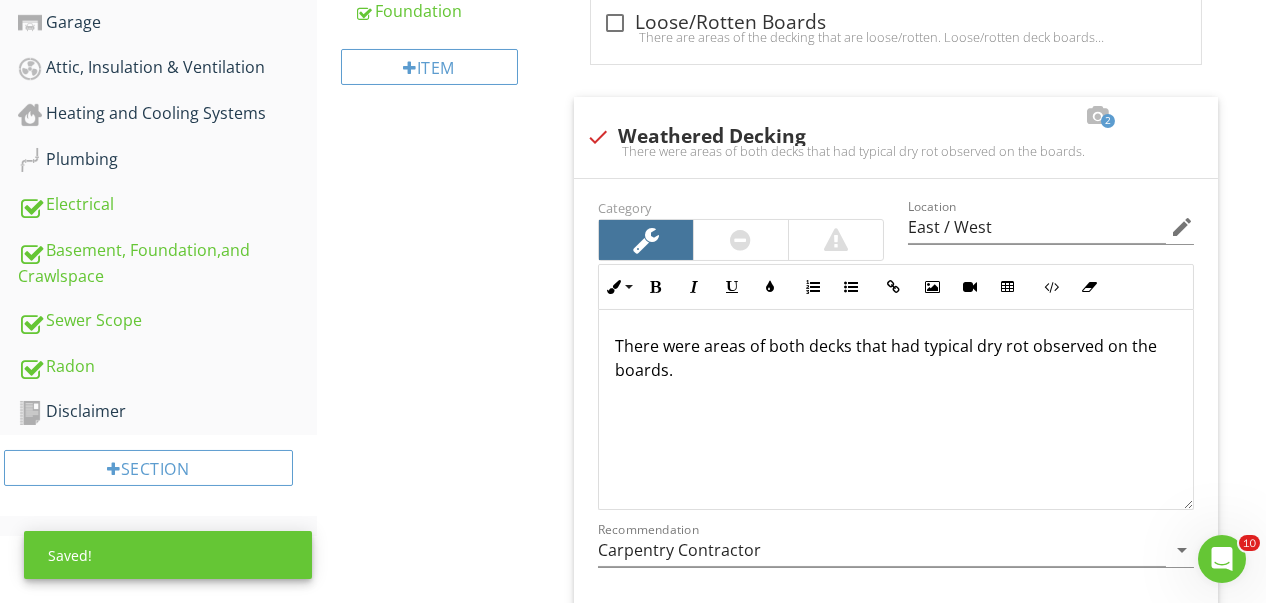 scroll, scrollTop: 922, scrollLeft: 0, axis: vertical 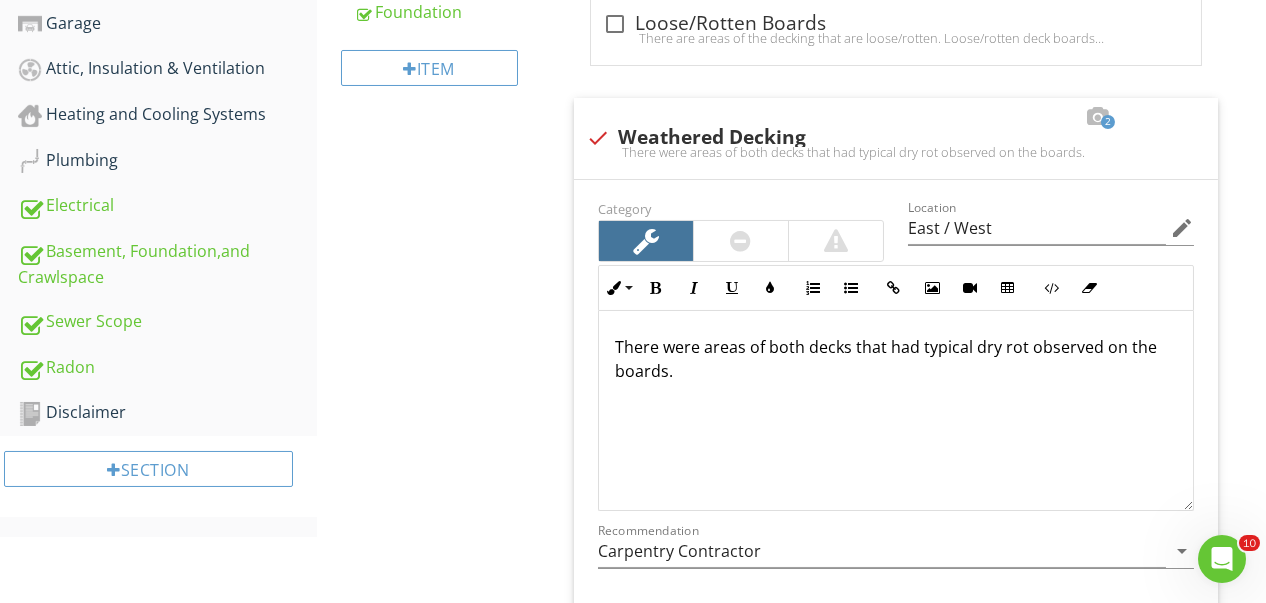 click on "check_box_outline_blank
Loose/Rotten Boards
There are areas of the decking that are loose/rotten. Loose/rotten deck boards can create trip hazards. Recommend qualified professional repair as needed.Here is a helpful article for minor DIY deck repair.
2         check
Weathered Decking
There were areas of both decks that had typical dry rot observed on the boards.
Category                 Location East / West edit       Inline Style XLarge Large Normal Small Light Small/Light Bold Italic Underline Colors Ordered List Unordered List Insert Link Insert Image Insert Video Insert Table Code View Clear Formatting There were areas of both decks that had typical dry rot observed on the boards. Enter text here <p>There were areas of both decks that had typical dry rot observed on the boards.</p>   Recommendation Carpentry Contractor arrow_drop_down" at bounding box center (900, 3462) 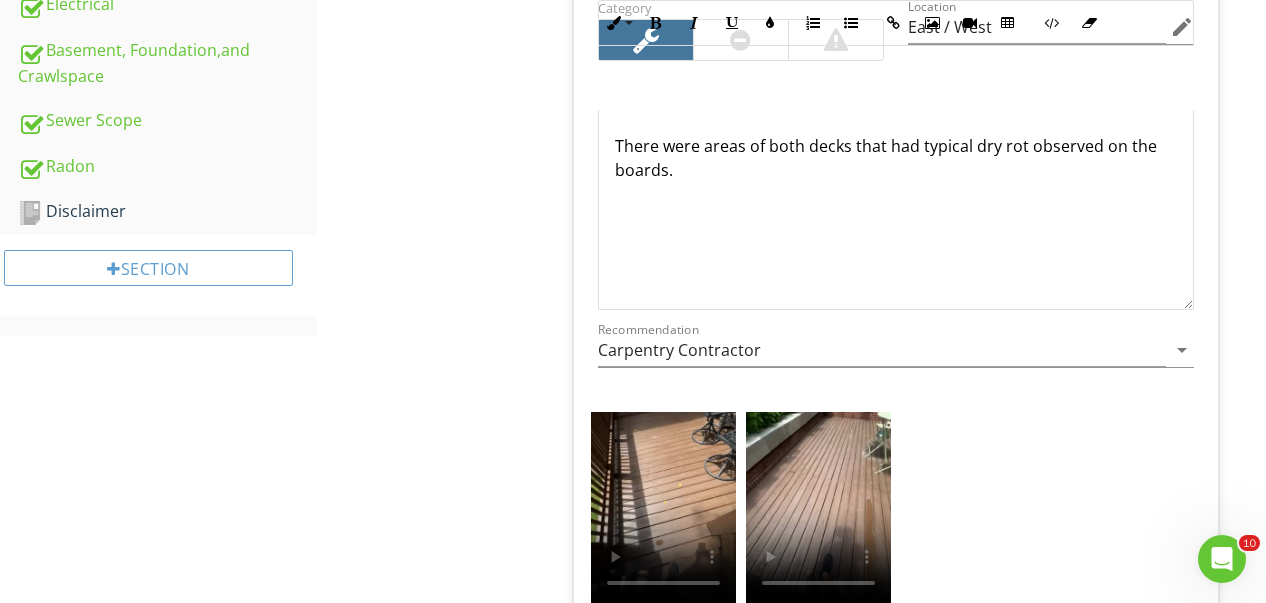 scroll, scrollTop: 1122, scrollLeft: 0, axis: vertical 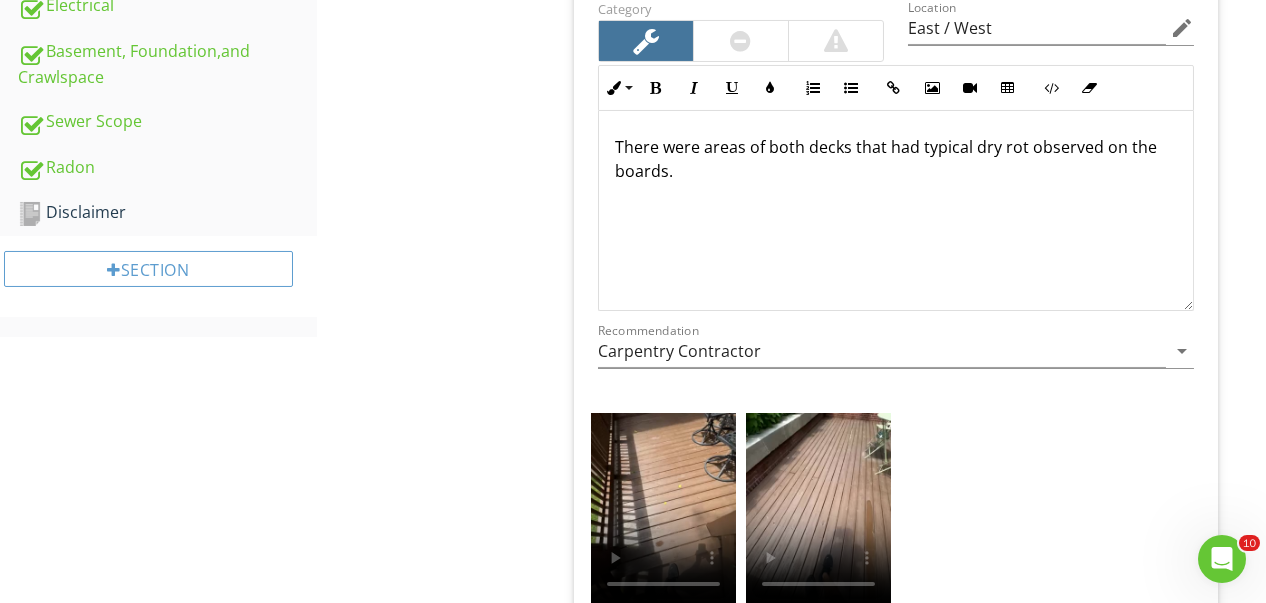 click on "There were areas of both decks that had typical dry rot observed on the boards." at bounding box center (896, 211) 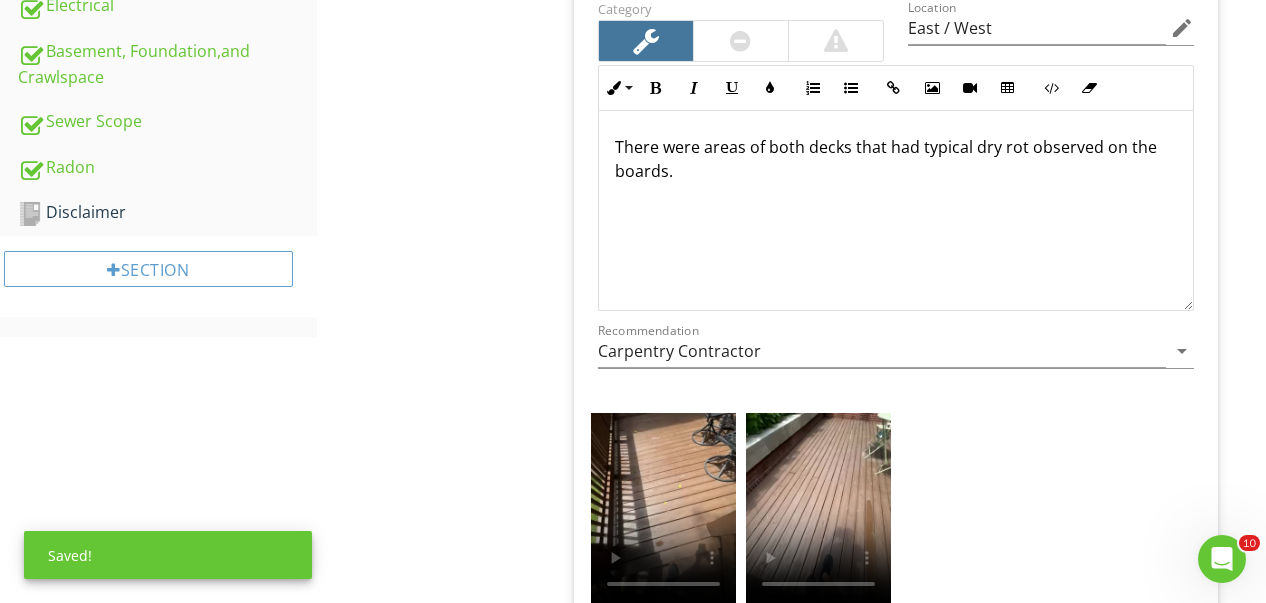 click on "Inline Style XLarge Large Normal Small Light Small/Light Bold Italic Underline Colors Ordered List Unordered List Insert Link Insert Image Insert Video Insert Table Code View Clear Formatting There were areas of both decks that had typical dry rot observed on the boards.  Enter text here <p>There were areas of both decks that had typical dry rot observed on the boards.&nbsp;</p>" at bounding box center [896, 188] 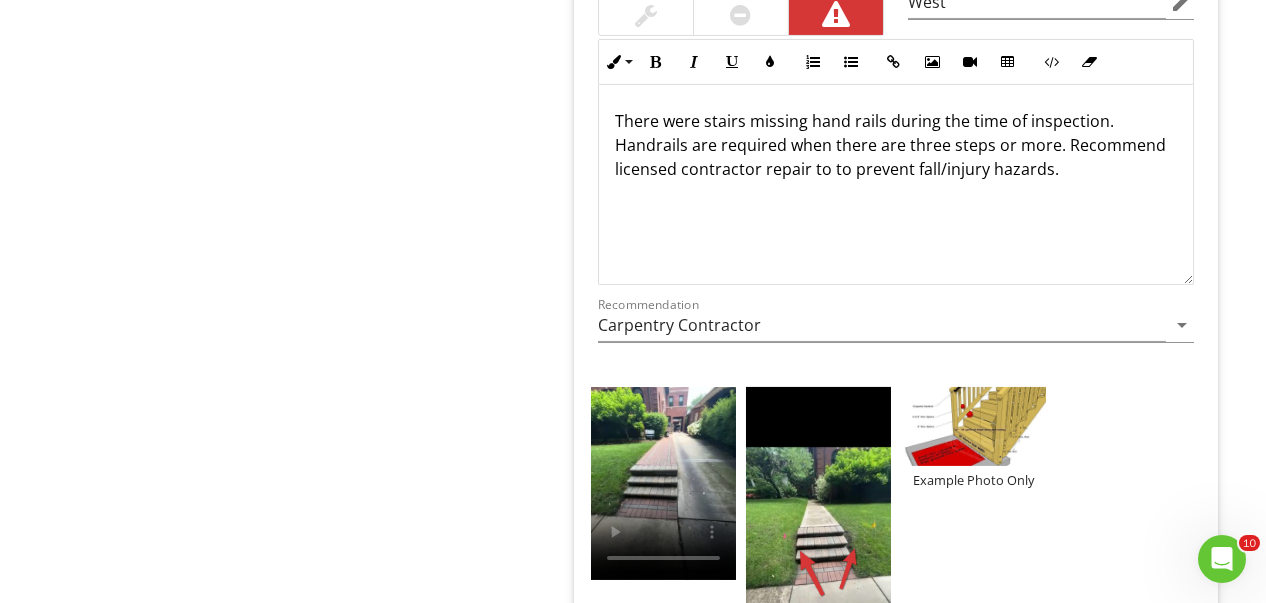 scroll, scrollTop: 2022, scrollLeft: 0, axis: vertical 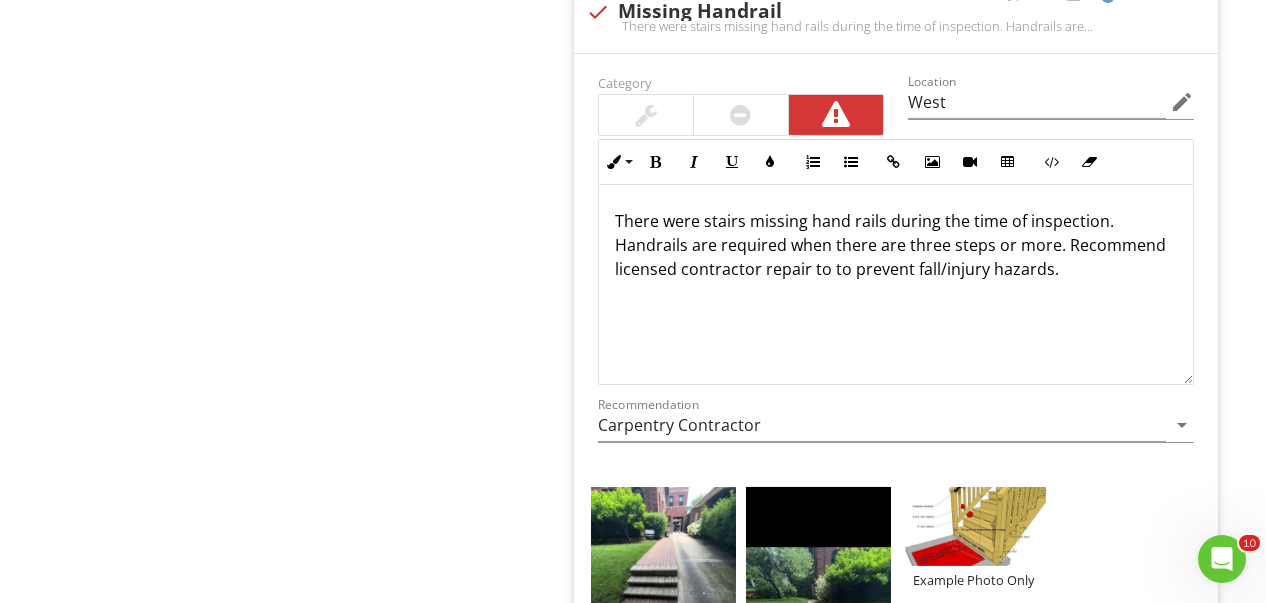 click on "There were stairs missing hand rails during the time of inspection. Handrails are required when there are three steps or more. Recommend licensed contractor repair to to prevent fall/injury hazards." at bounding box center [896, 245] 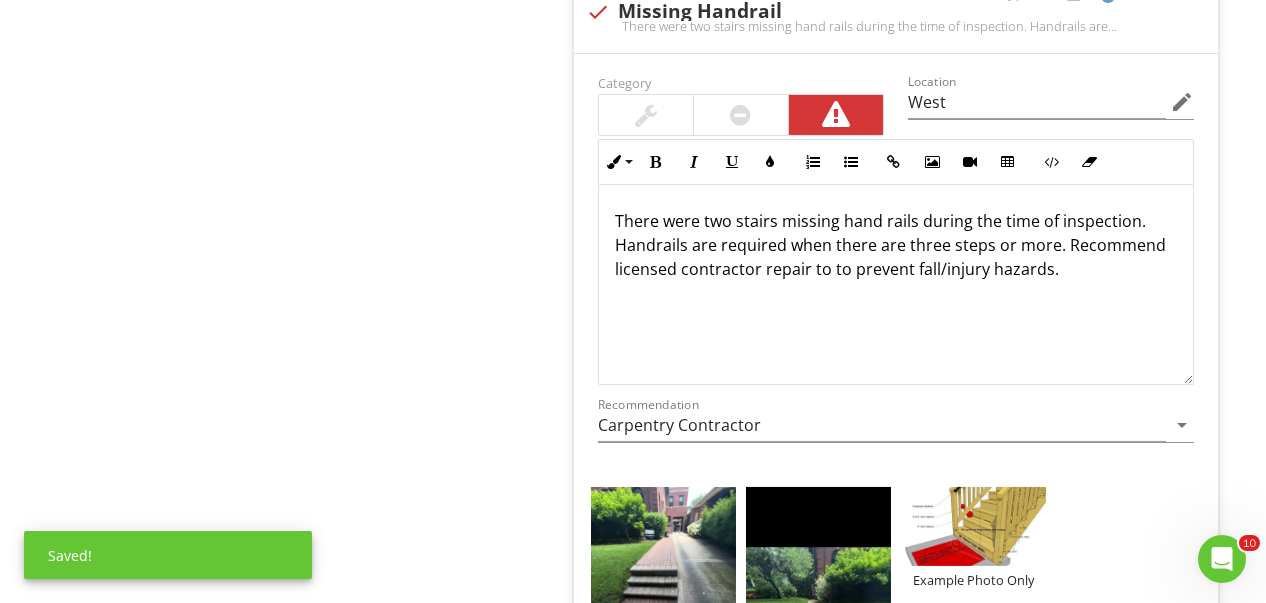 click on "There were two stairs missing hand rails during the time of inspection. Handrails are required when there are three steps or more. Recommend licensed contractor repair to to prevent fall/injury hazards." at bounding box center [896, 245] 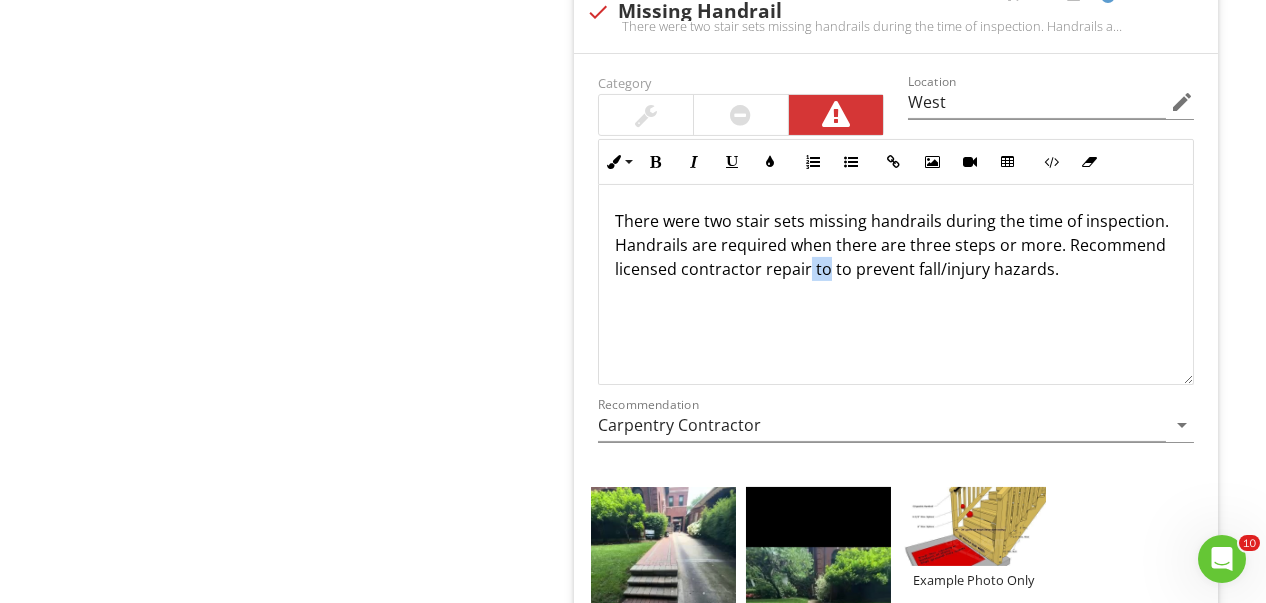 drag, startPoint x: 823, startPoint y: 267, endPoint x: 805, endPoint y: 275, distance: 19.697716 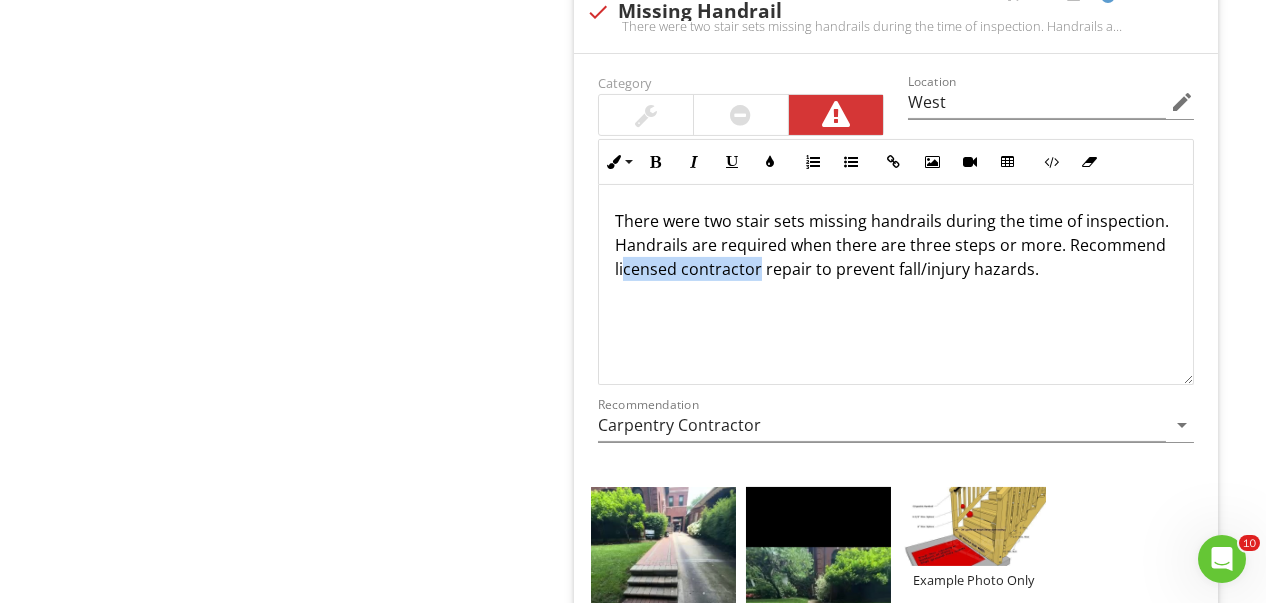 drag, startPoint x: 755, startPoint y: 269, endPoint x: 622, endPoint y: 283, distance: 133.73482 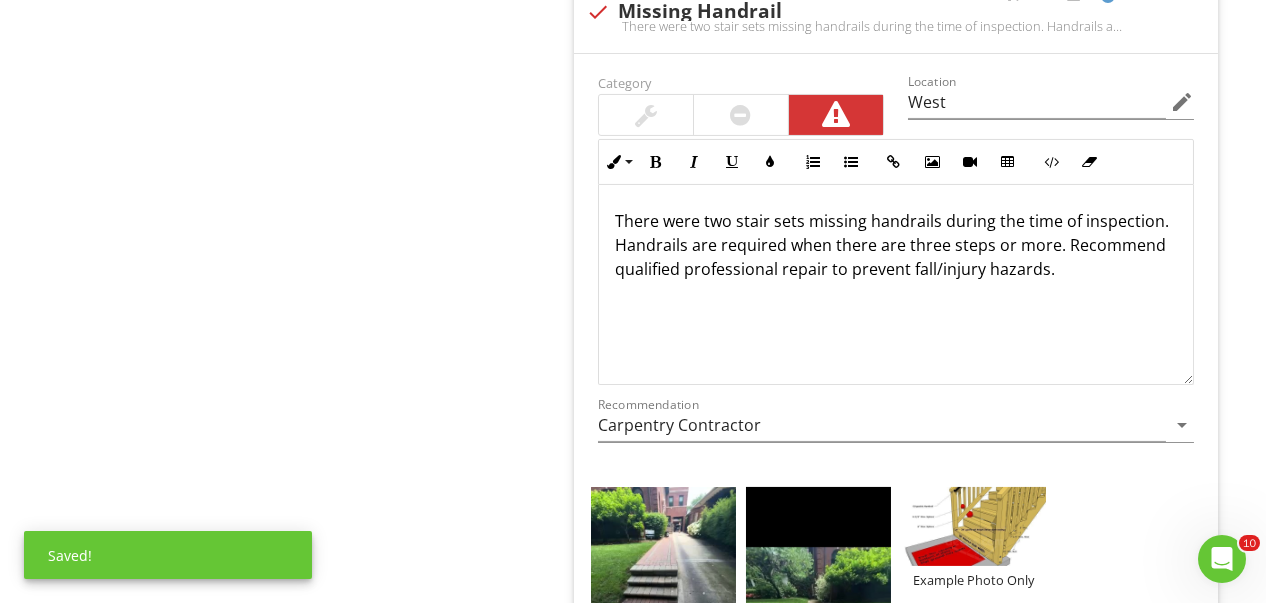 click on "Category                 Location West edit       Inline Style XLarge Large Normal Small Light Small/Light Bold Italic Underline Colors Ordered List Unordered List Insert Link Insert Image Insert Video Insert Table Code View Clear Formatting There were two stair sets missing handrails during the time of inspection. Handrails are required when there are three steps or more. Recommend qualified professional repair to prevent fall/injury hazards. Enter text here <p>There were two stair sets missing handrails during the time of inspection. Handrails are required when there are three steps or more. Recommend qualified professional repair to prevent fall/injury hazards.</p>   Recommendation Carpentry Contractor arrow_drop_down               + Add a caption
Example Photo Only
Photo/Video" at bounding box center (896, 494) 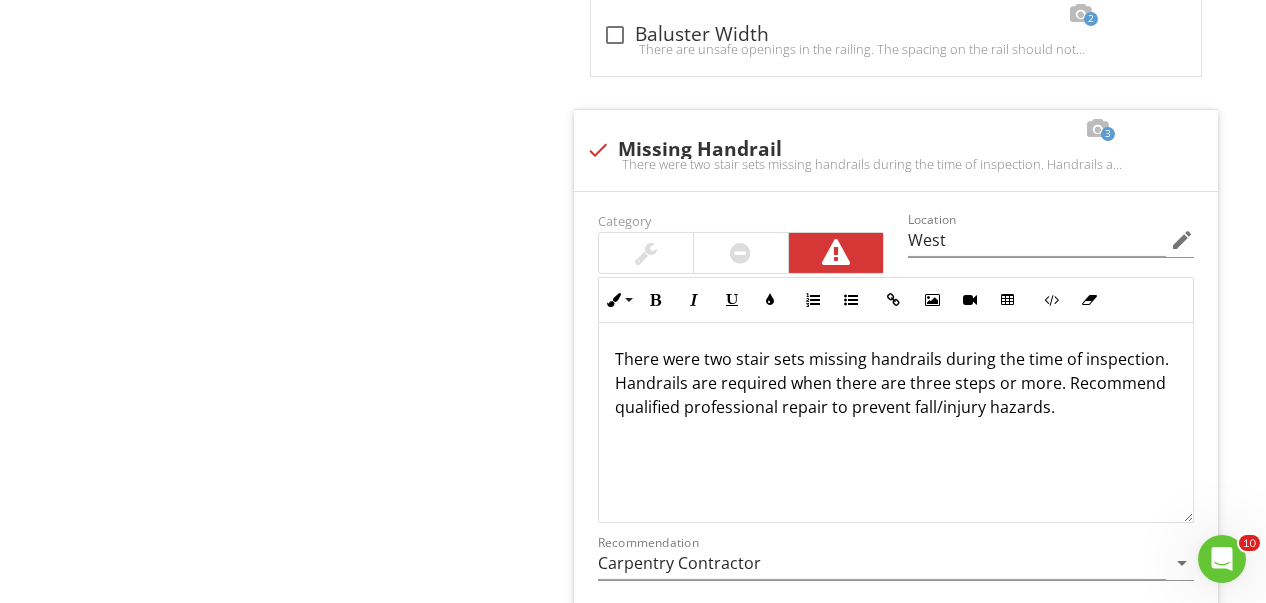 scroll, scrollTop: 1722, scrollLeft: 0, axis: vertical 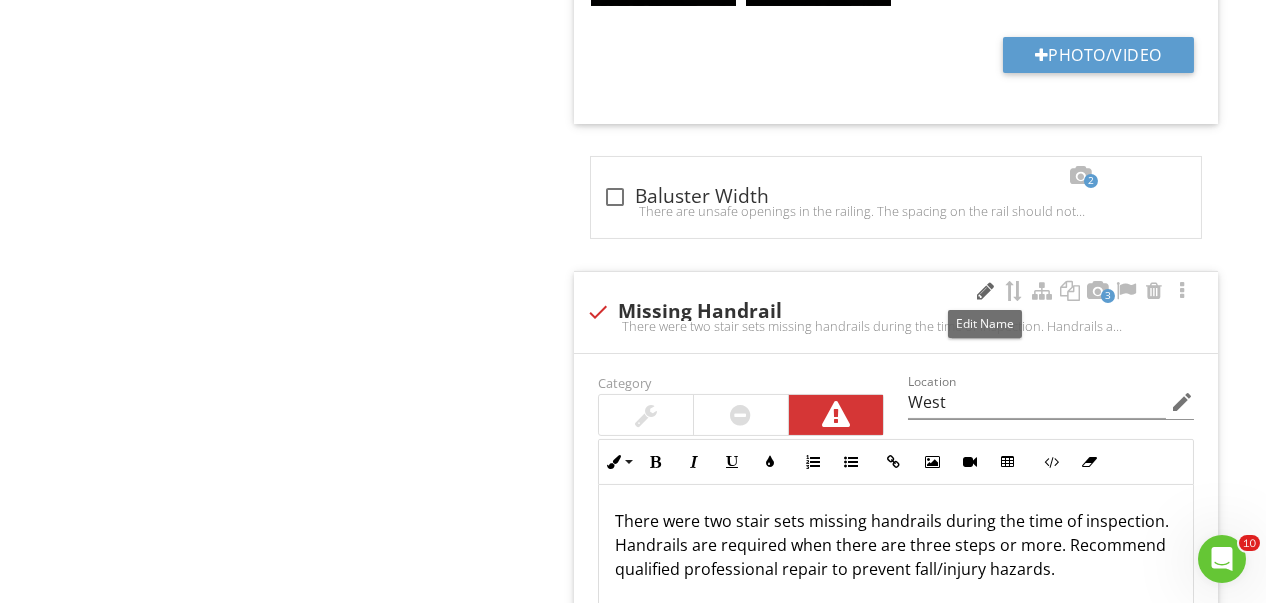 click at bounding box center [986, 291] 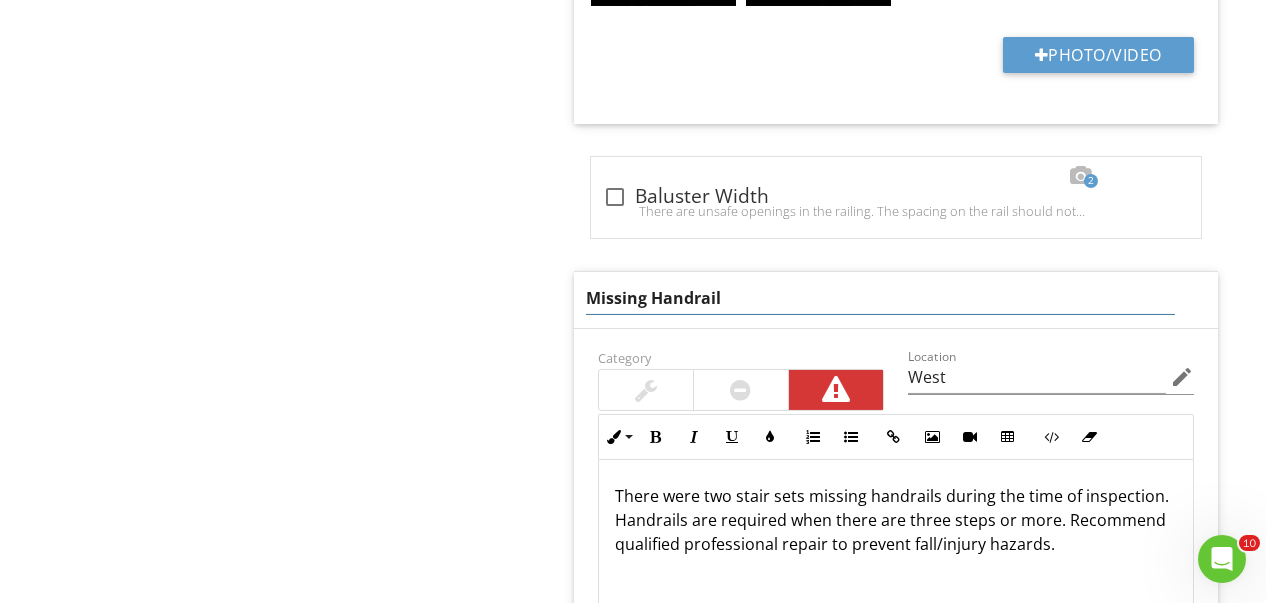 click on "Missing Handrail" at bounding box center (880, 298) 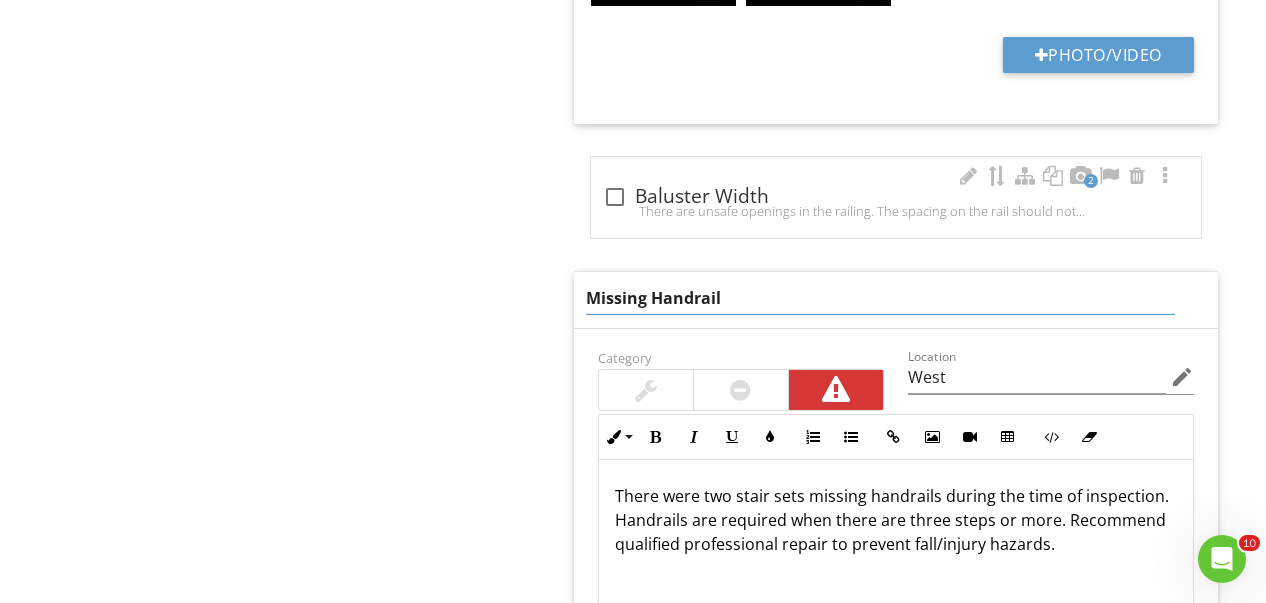 type on "Missing Handrails" 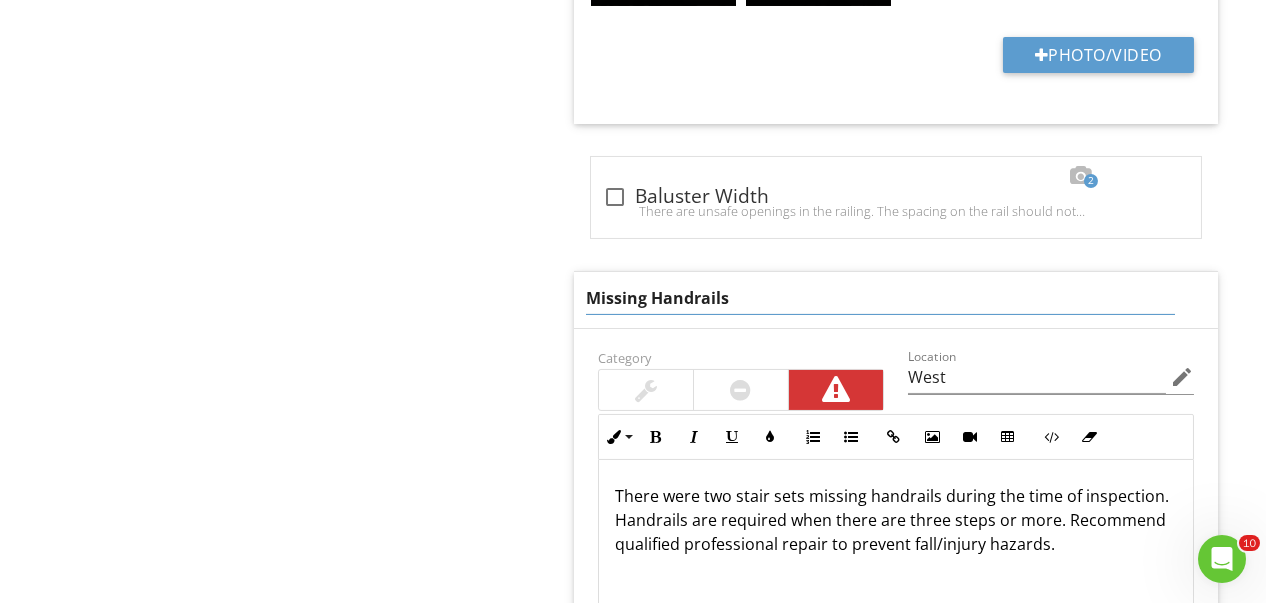 click on "Decks, Porches, Stoops & Steps
Info
Information
Limitations
Limitations                       check_box_outline_blank
Snow/Frost
At time of inspection, there were areas covered with snow/frost. Full visibility is not available.
check_box_outline_blank
Deck Skirting
During the time of inspection, there was skirting installed around areas of the deck. Full visibility of structural components was not available.
check_box_outline_blank
Grade Level
There are decks/porches that are constructed at grade level. Due to lack of visibility, structural components were not fully evaluated.
Observation" at bounding box center (910, 2353) 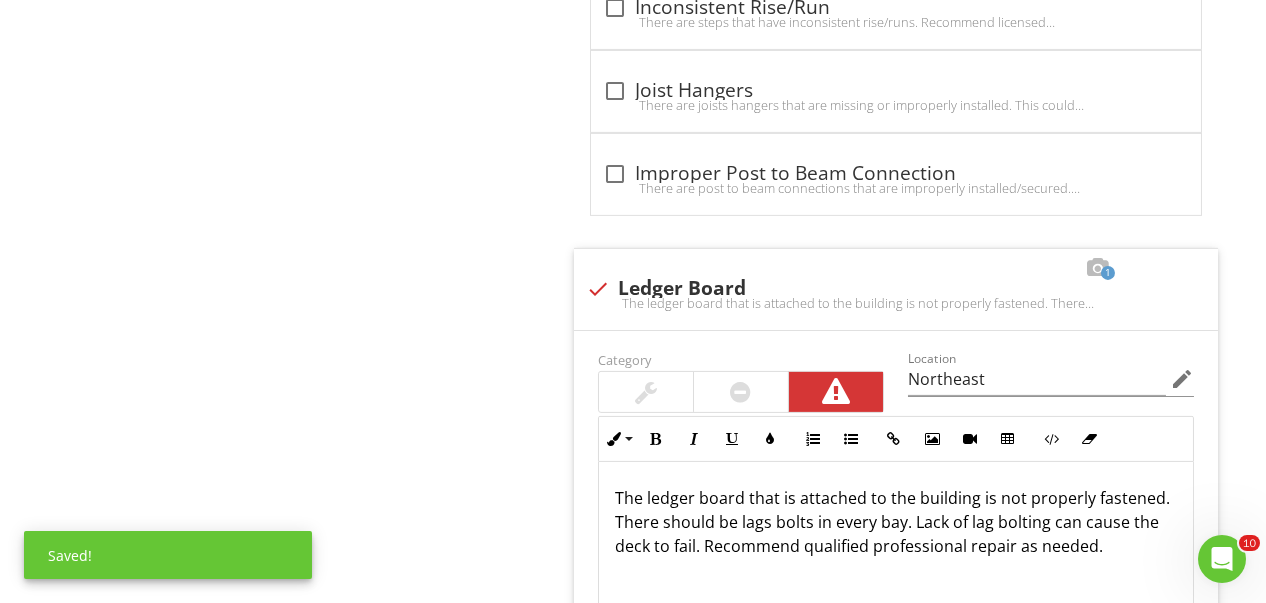 scroll, scrollTop: 3422, scrollLeft: 0, axis: vertical 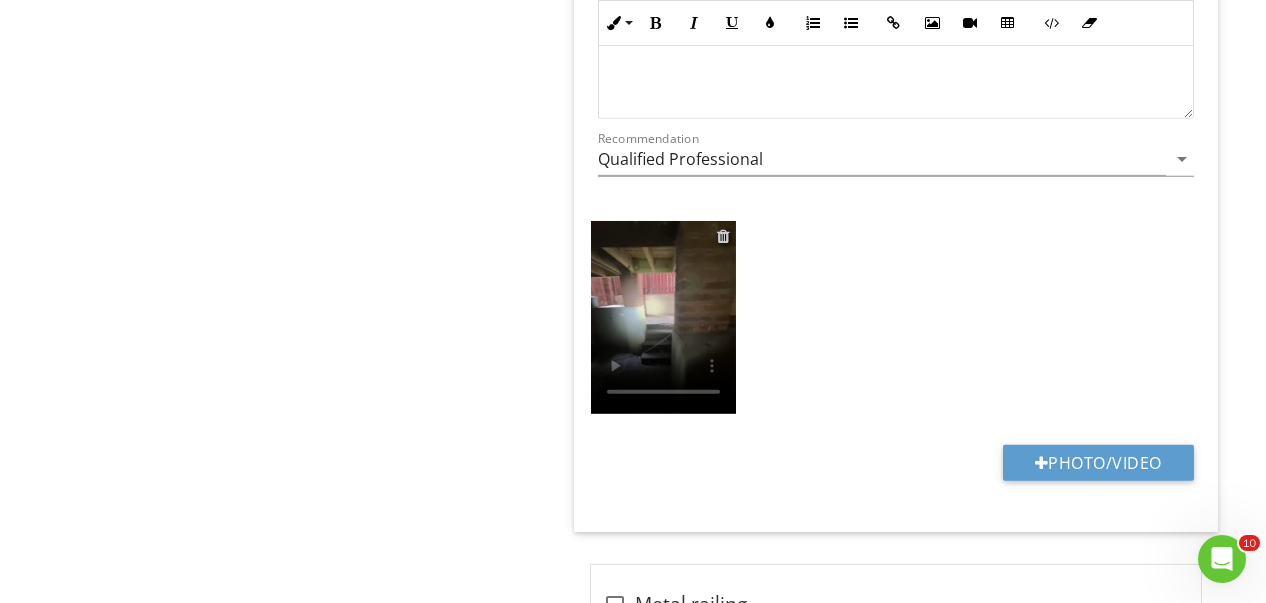 click at bounding box center (723, 236) 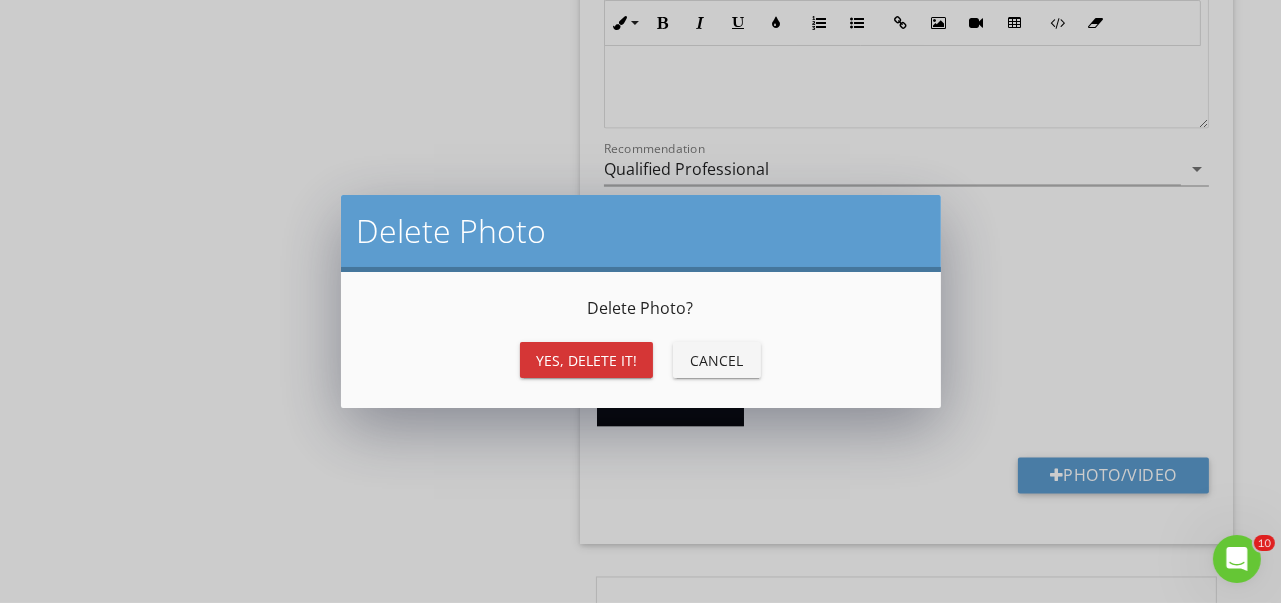 click on "Cancel" at bounding box center (717, 360) 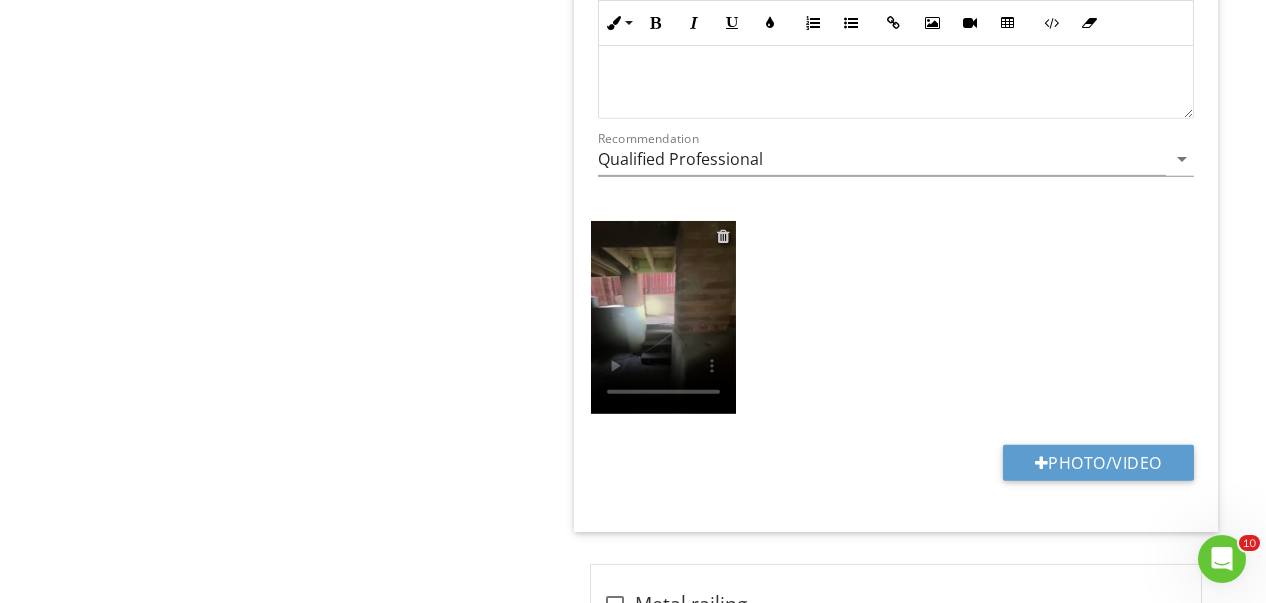 click at bounding box center (723, 236) 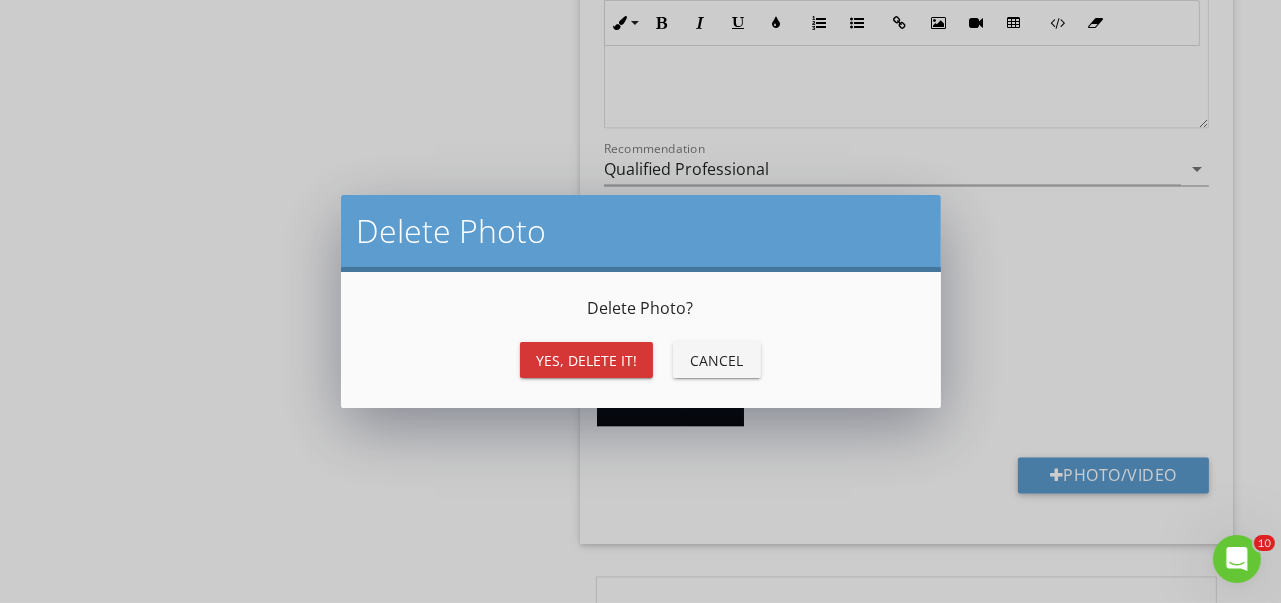 click on "Yes, Delete it!" at bounding box center (586, 360) 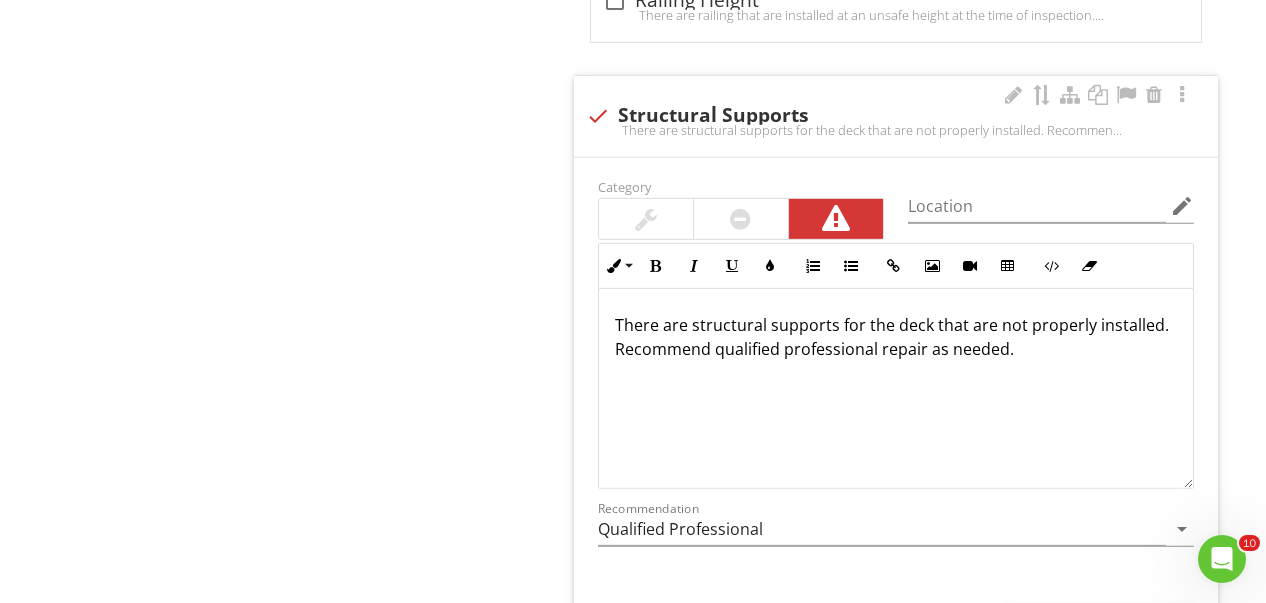 scroll, scrollTop: 4222, scrollLeft: 0, axis: vertical 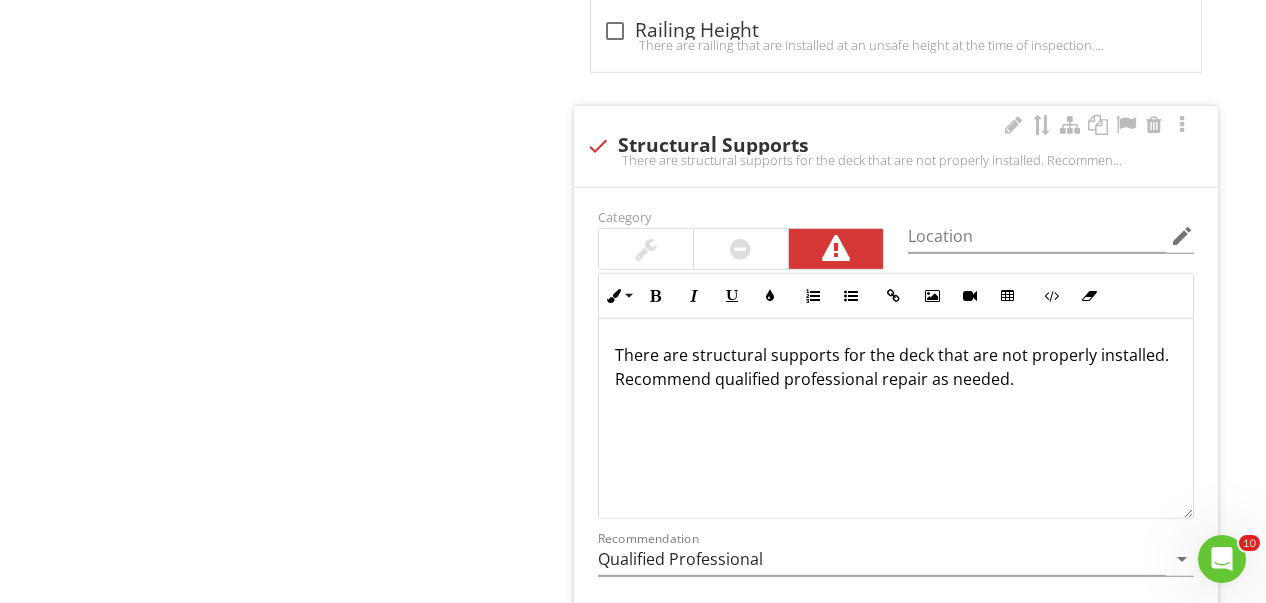 click at bounding box center [598, 146] 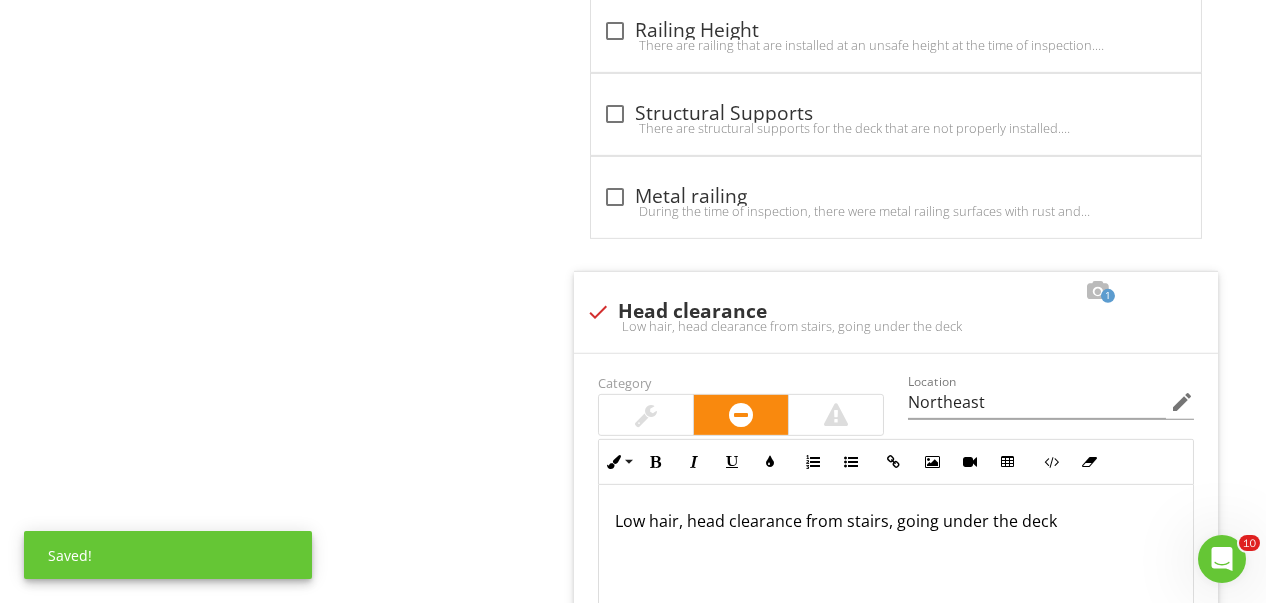 click on "Decks, Porches, Stoops & Steps
Info
Information
Limitations
Limitations                       check_box_outline_blank
Snow/Frost
At time of inspection, there were areas covered with snow/frost. Full visibility is not available.
check_box_outline_blank
Deck Skirting
During the time of inspection, there was skirting installed around areas of the deck. Full visibility of structural components was not available.
check_box_outline_blank
Grade Level
There are decks/porches that are constructed at grade level. Due to lack of visibility, structural components were not fully evaluated.
Observation" at bounding box center [910, -539] 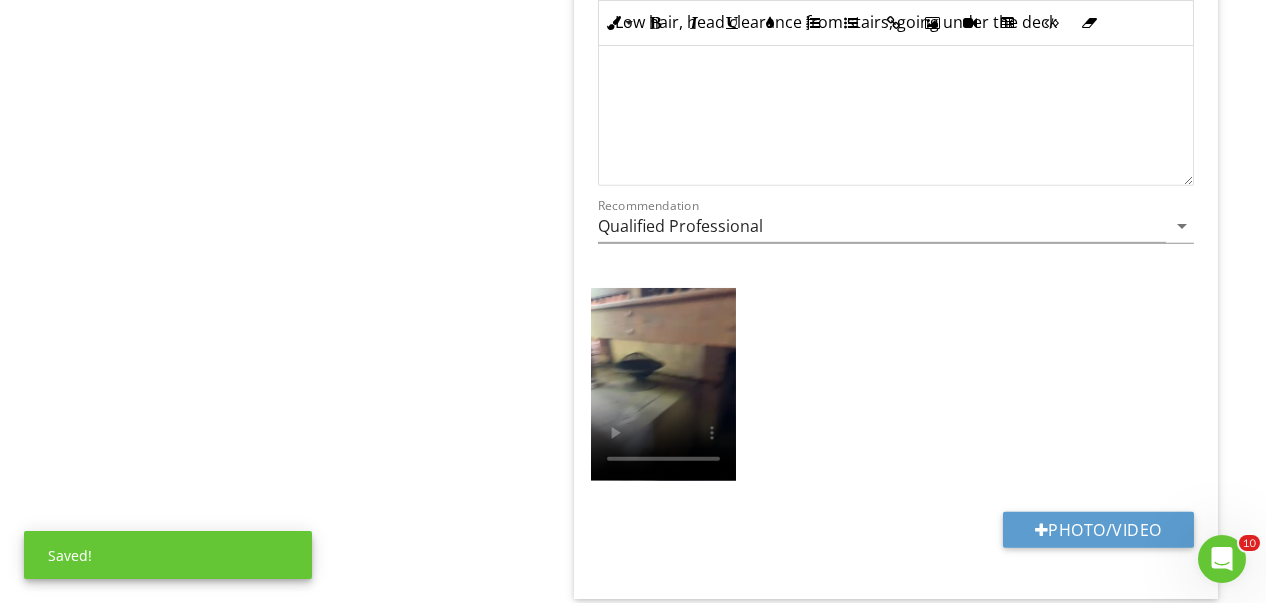 scroll, scrollTop: 4722, scrollLeft: 0, axis: vertical 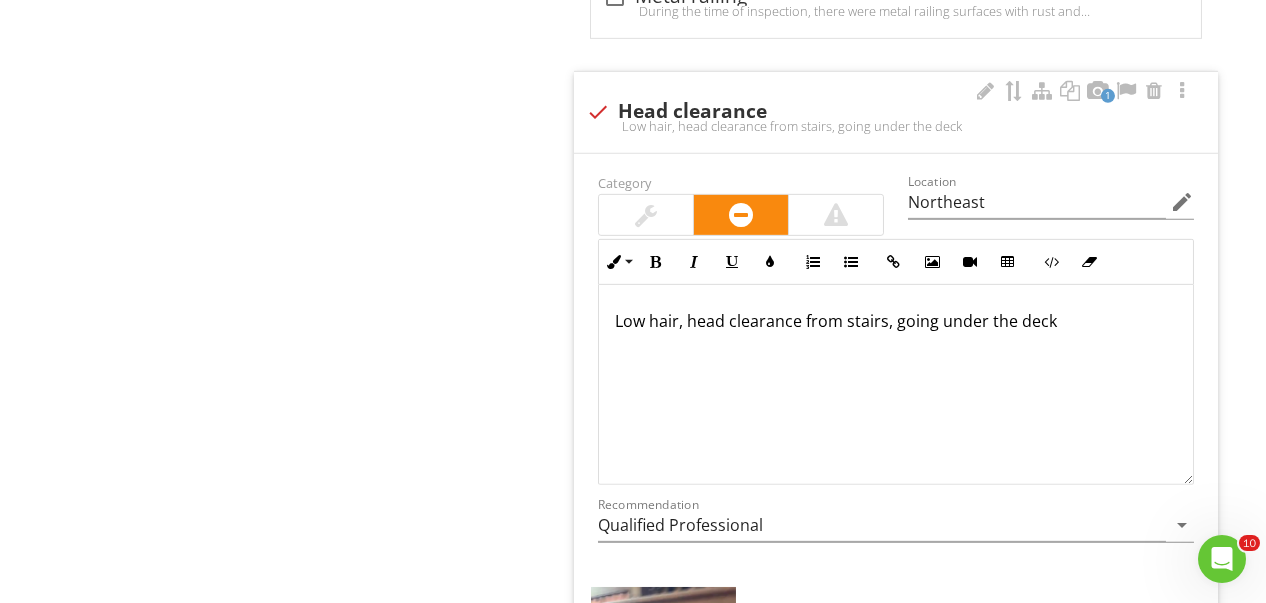click at bounding box center (646, 215) 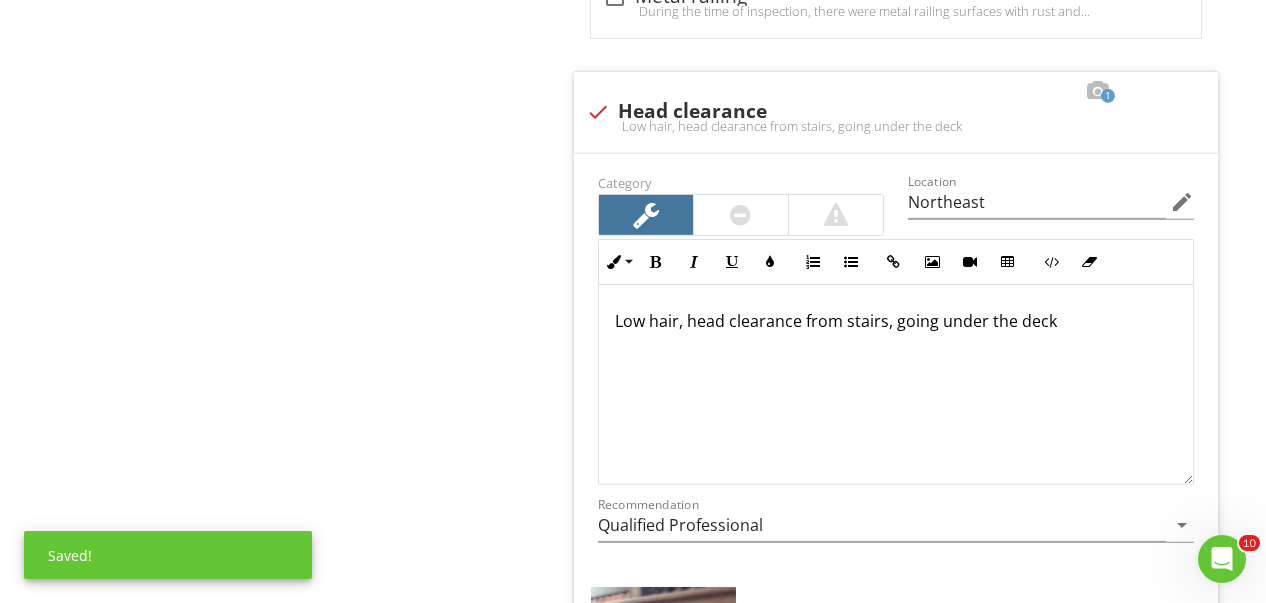click on "Decks, Porches, Stoops & Steps
Info
Information
Limitations
Limitations                       check_box_outline_blank
Snow/Frost
At time of inspection, there were areas covered with snow/frost. Full visibility is not available.
check_box_outline_blank
Deck Skirting
During the time of inspection, there was skirting installed around areas of the deck. Full visibility of structural components was not available.
check_box_outline_blank
Grade Level
There are decks/porches that are constructed at grade level. Due to lack of visibility, structural components were not fully evaluated.
Observation" at bounding box center (910, -739) 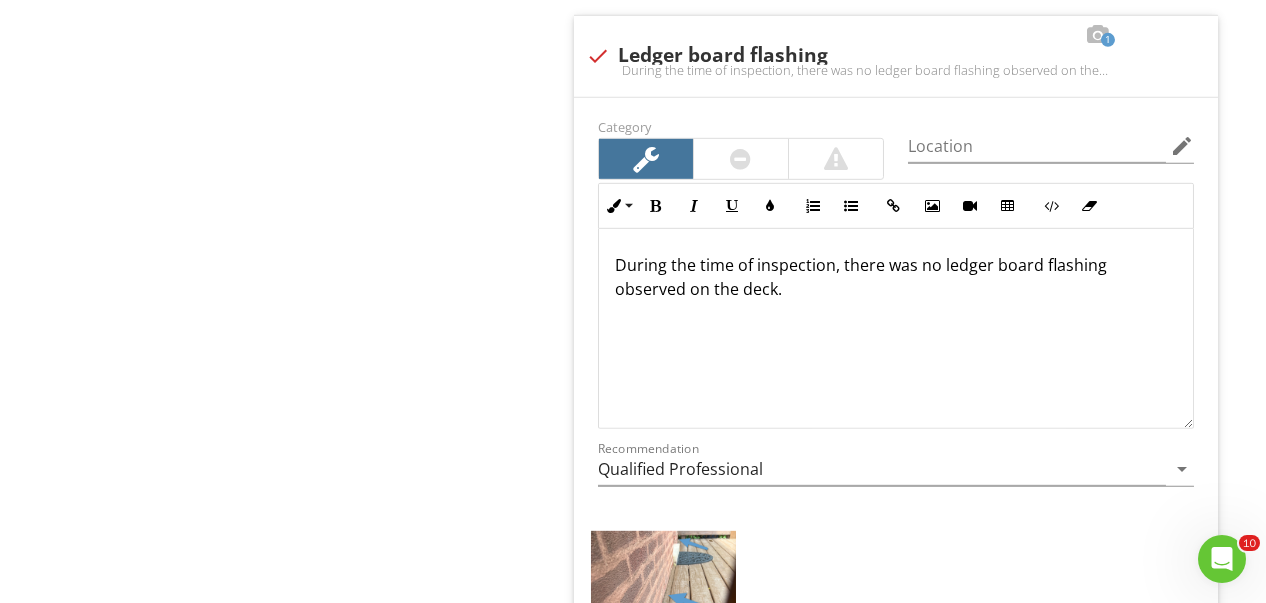 scroll, scrollTop: 5322, scrollLeft: 0, axis: vertical 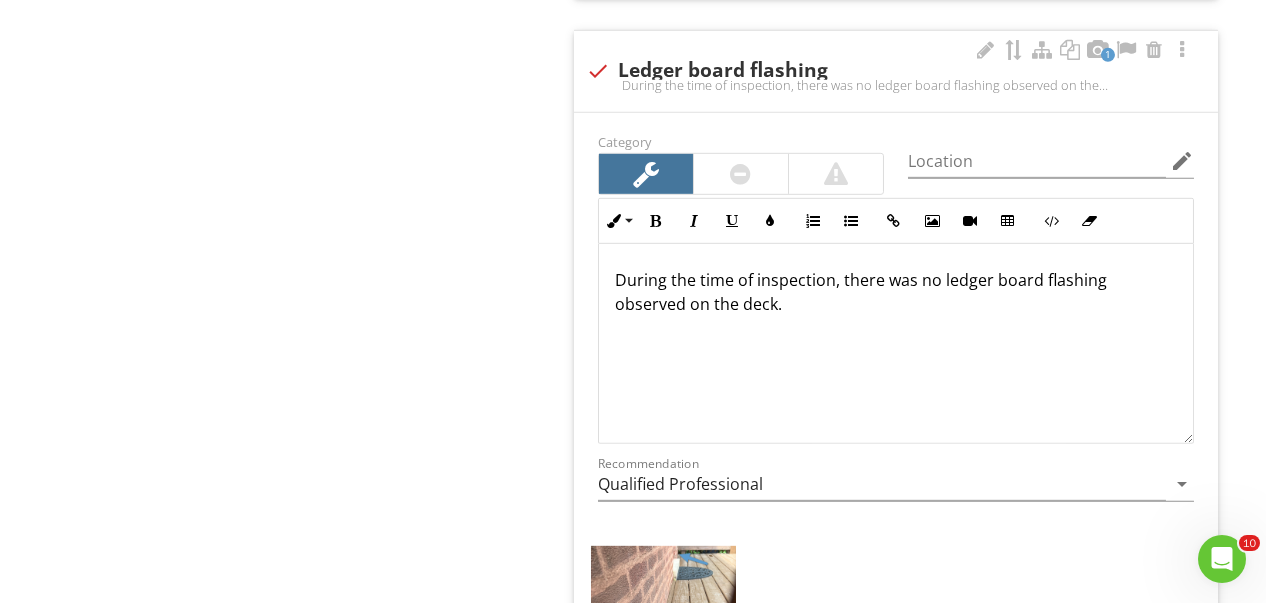 click on "During the time of inspection, there was no ledger board flashing observed on the deck." at bounding box center [896, 292] 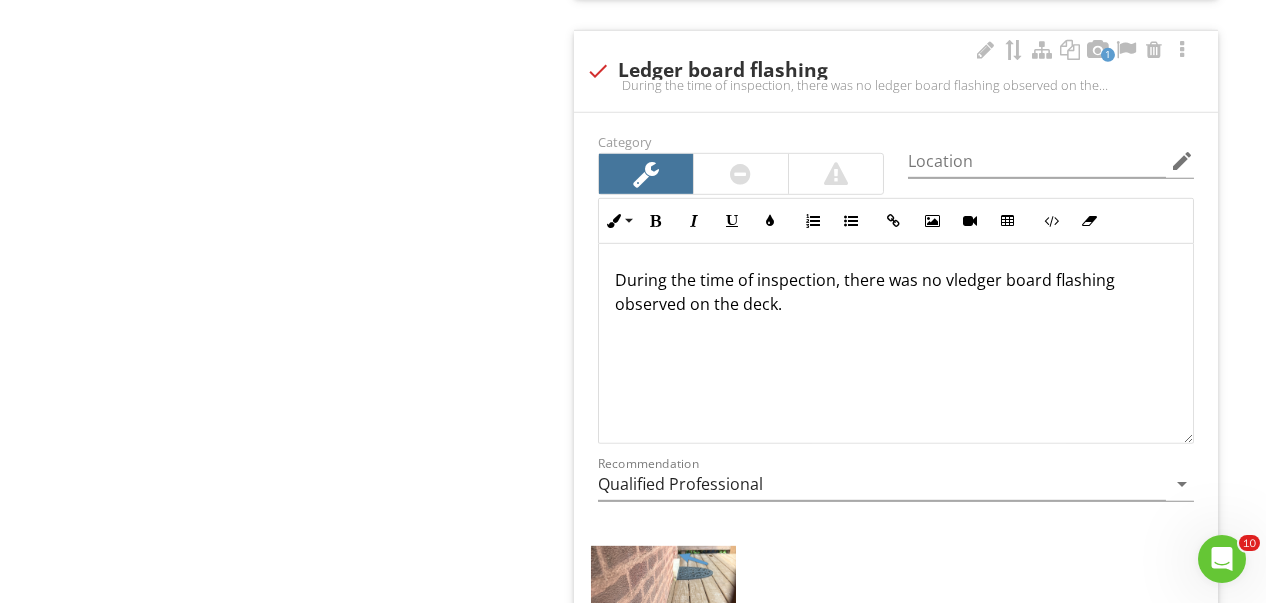 type 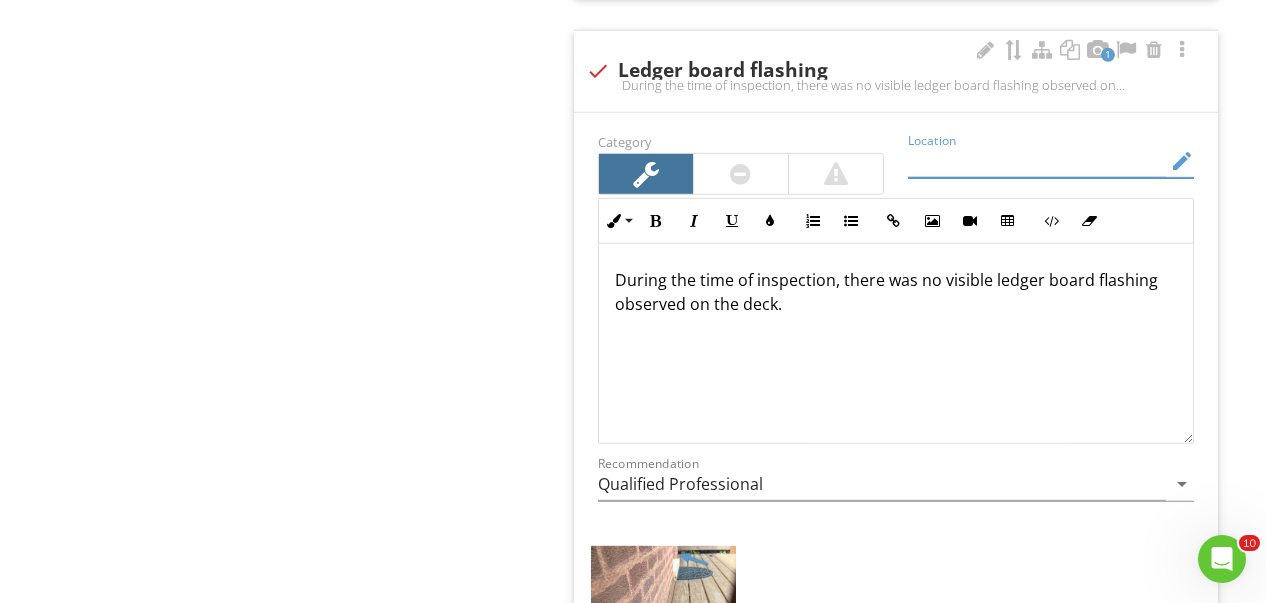 click at bounding box center (1037, 161) 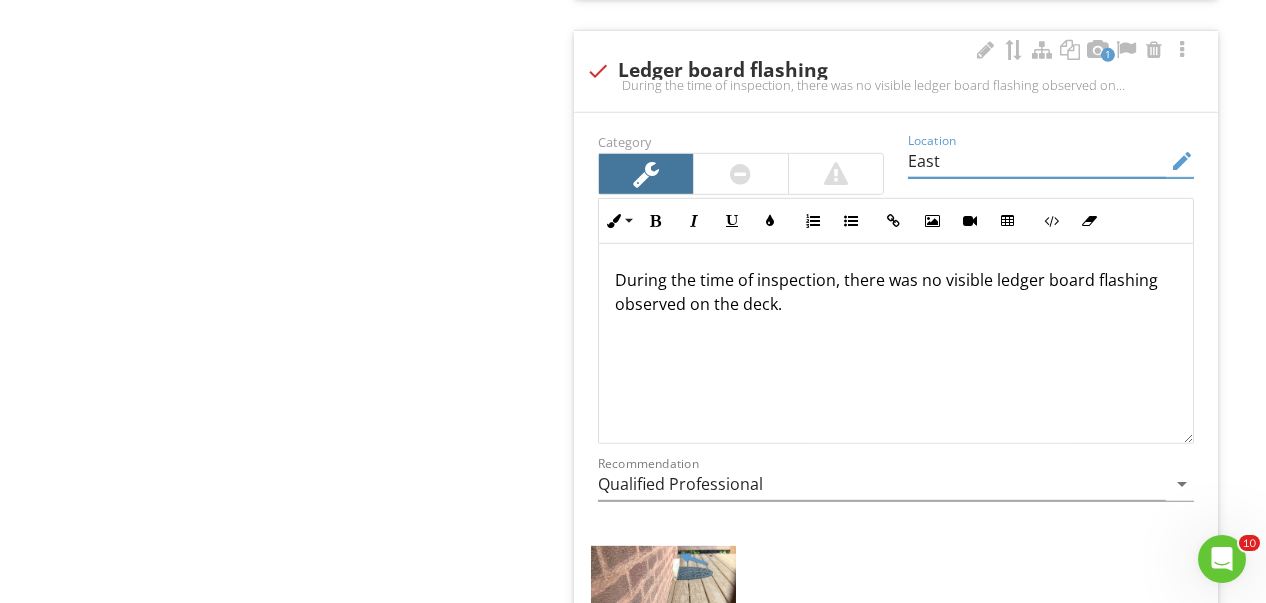 type on "East" 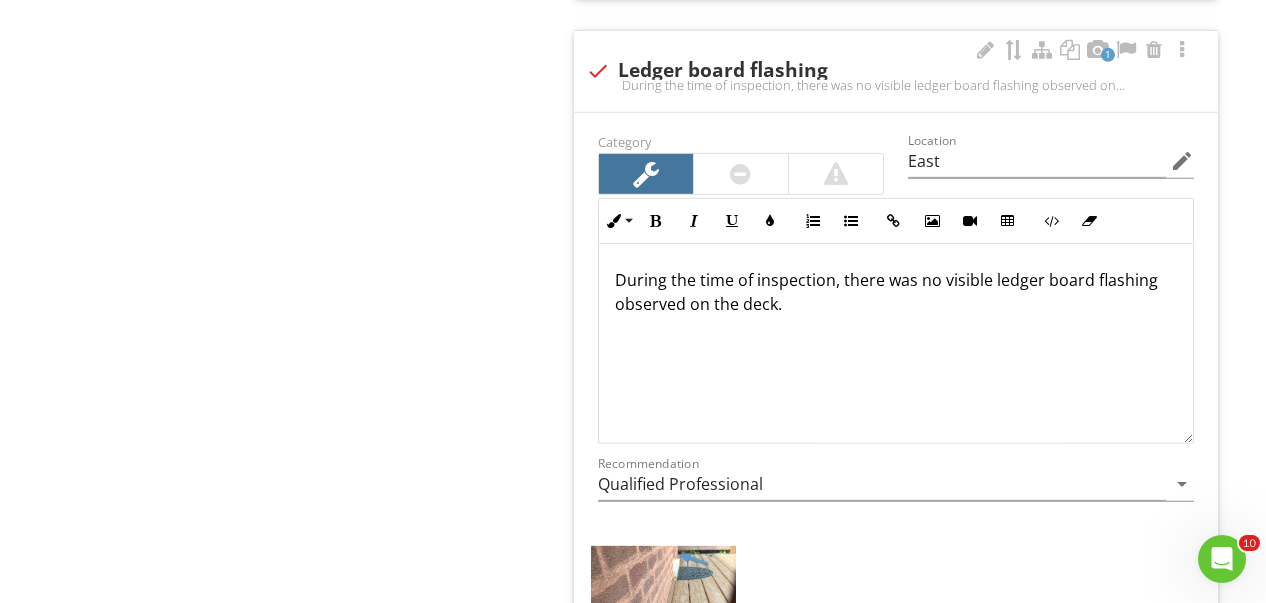 click on "During the time of inspection, there was no visible ledger board flashing observed on the deck." at bounding box center [896, 292] 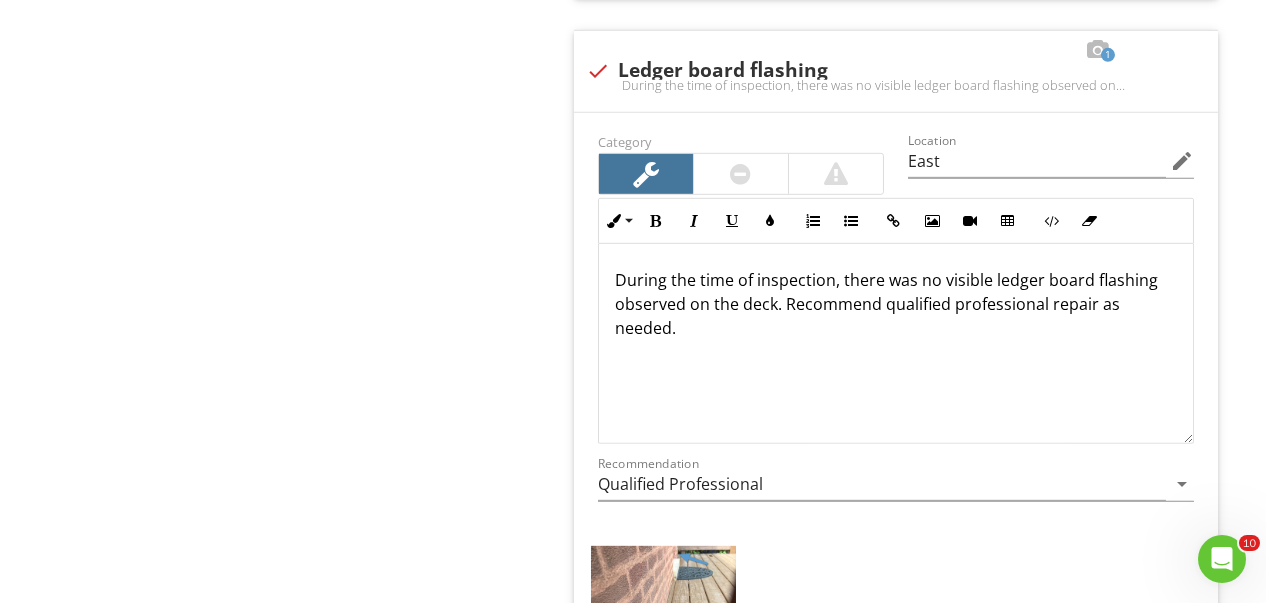 click on "check_box_outline_blank
Loose/Rotten Boards
There are areas of the decking that are loose/rotten. Loose/rotten deck boards can create trip hazards. Recommend qualified professional repair as needed.Here is a helpful article for minor DIY deck repair.
2         check
Weathered Decking
There were areas of both decks that had typical dry rot observed on the boards.
Category                 Location East / West edit       Inline Style XLarge Large Normal Small Light Small/Light Bold Italic Underline Colors Ordered List Unordered List Insert Link Insert Image Insert Video Insert Table Code View Clear Formatting There were areas of both decks that had typical dry rot observed on the boards.  Enter text here <p>There were areas of both decks that had typical dry rot observed on the boards.&nbsp;</p>   Recommendation Carpentry Contractor arrow_drop_down" at bounding box center [900, -1343] 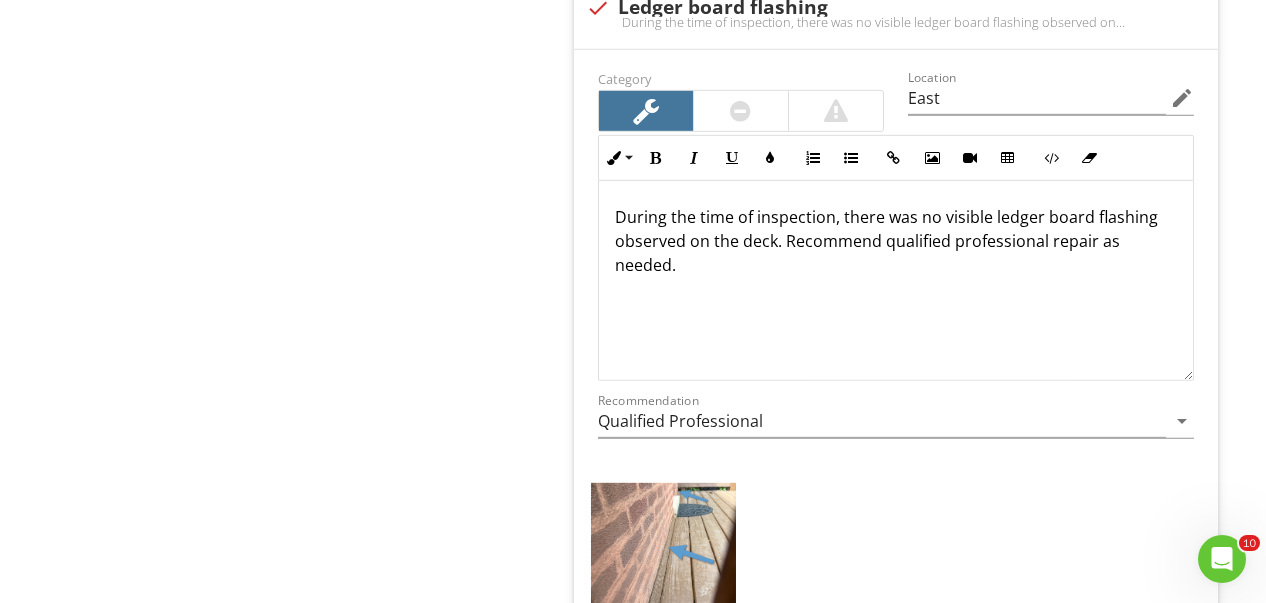 scroll, scrollTop: 5222, scrollLeft: 0, axis: vertical 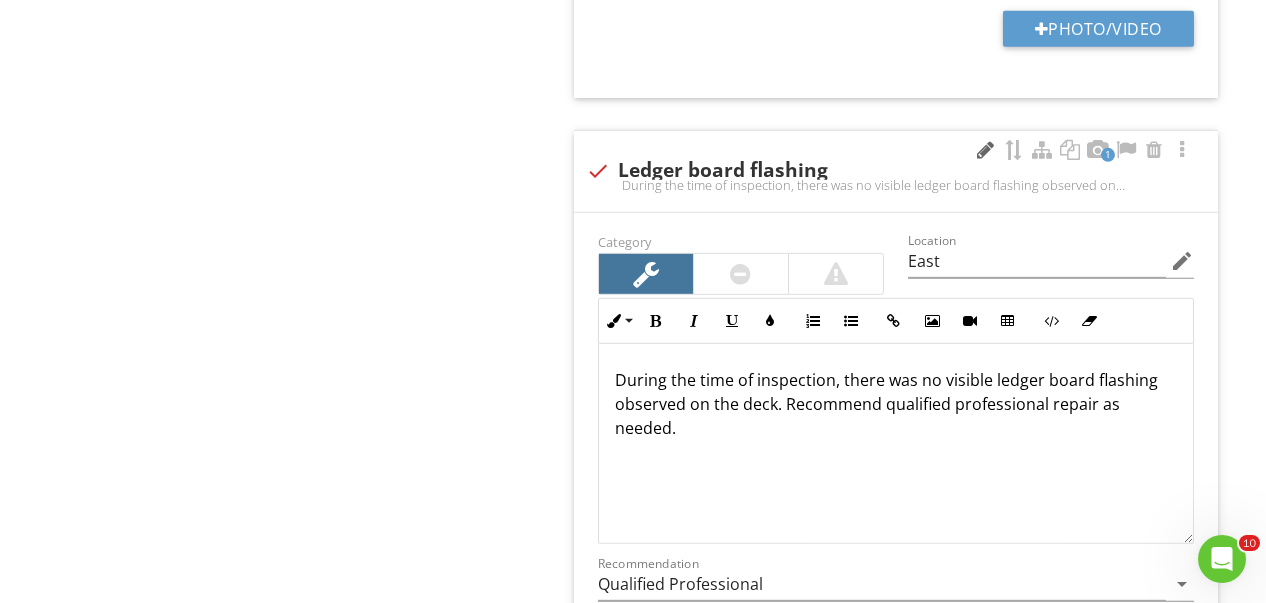 click at bounding box center [986, 150] 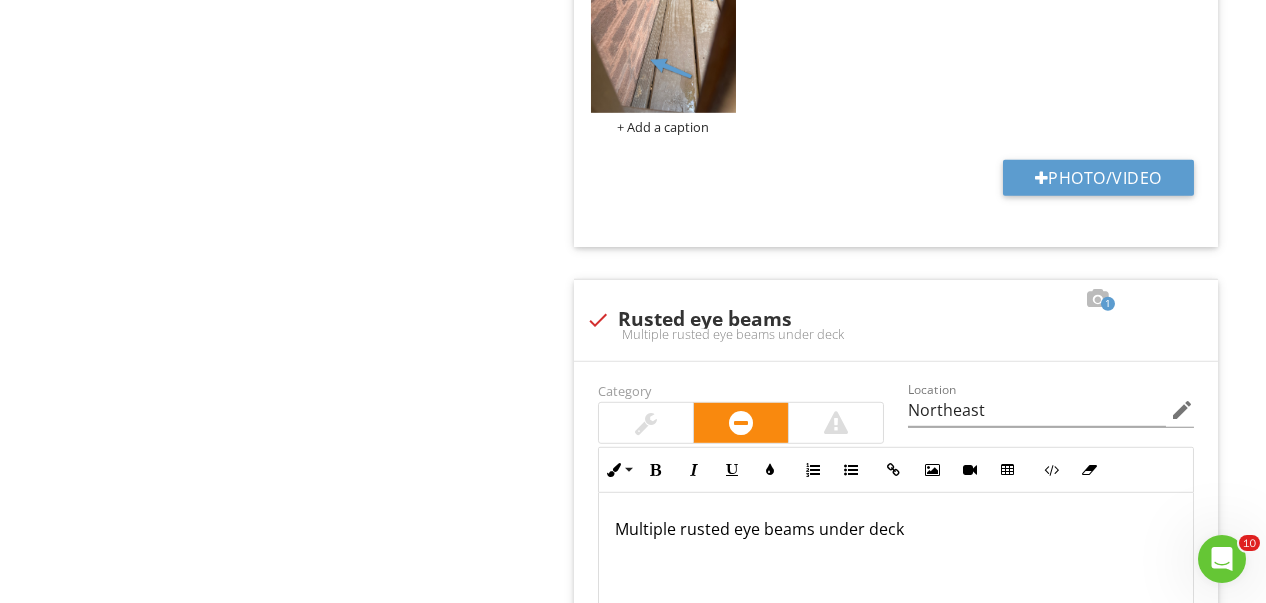 click on "check_box_outline_blank
Loose/Rotten Boards
There are areas of the decking that are loose/rotten. Loose/rotten deck boards can create trip hazards. Recommend qualified professional repair as needed.Here is a helpful article for minor DIY deck repair.
2         check
Weathered Decking
There were areas of both decks that had typical dry rot observed on the boards.
Category                 Location East / West edit       Inline Style XLarge Large Normal Small Light Small/Light Bold Italic Underline Colors Ordered List Unordered List Insert Link Insert Image Insert Video Insert Table Code View Clear Formatting There were areas of both decks that had typical dry rot observed on the boards.  Enter text here <p>There were areas of both decks that had typical dry rot observed on the boards.&nbsp;</p>   Recommendation Carpentry Contractor arrow_drop_down" at bounding box center [900, -1969] 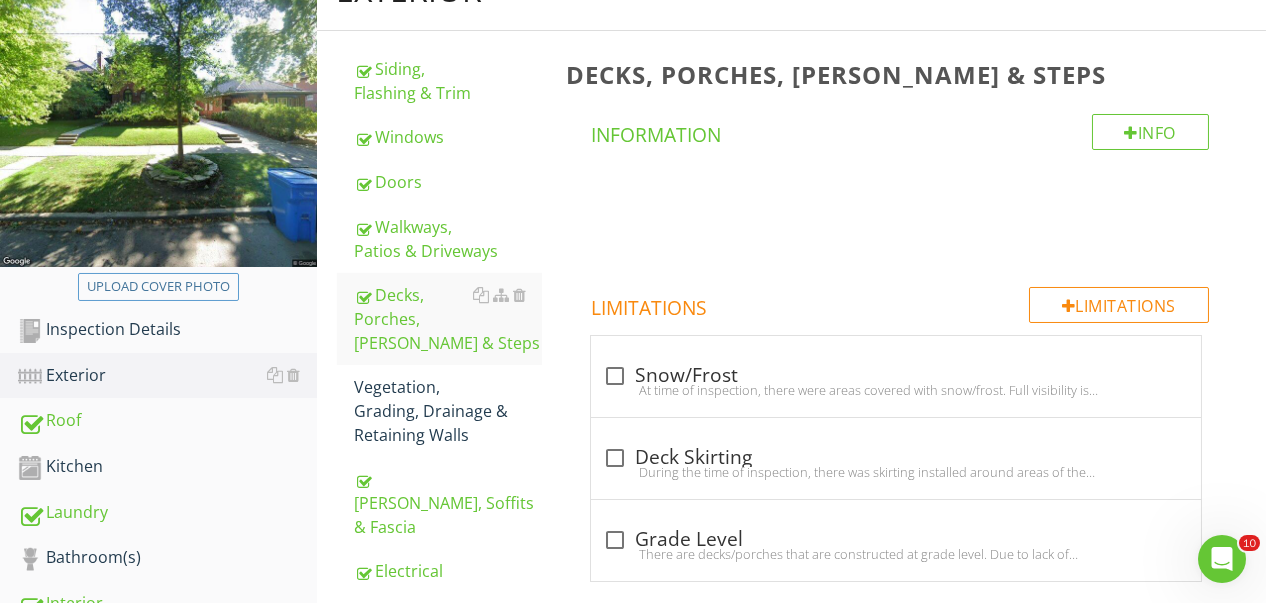 scroll, scrollTop: 529, scrollLeft: 0, axis: vertical 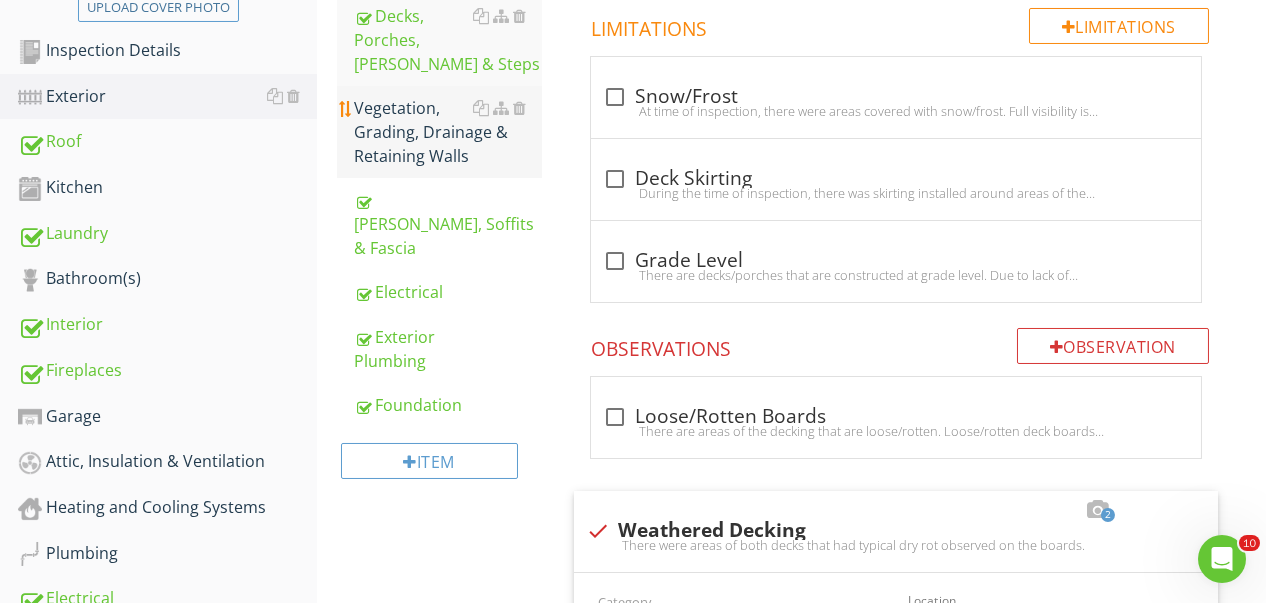 click on "Vegetation, Grading, Drainage & Retaining Walls" at bounding box center (448, 132) 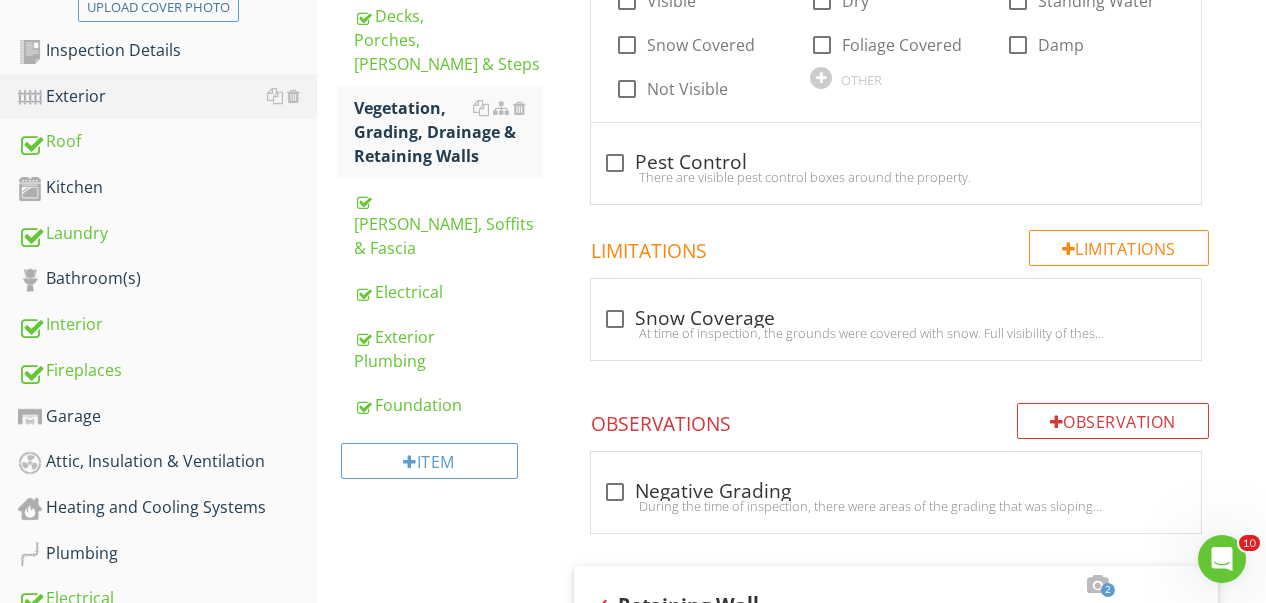 scroll, scrollTop: 229, scrollLeft: 0, axis: vertical 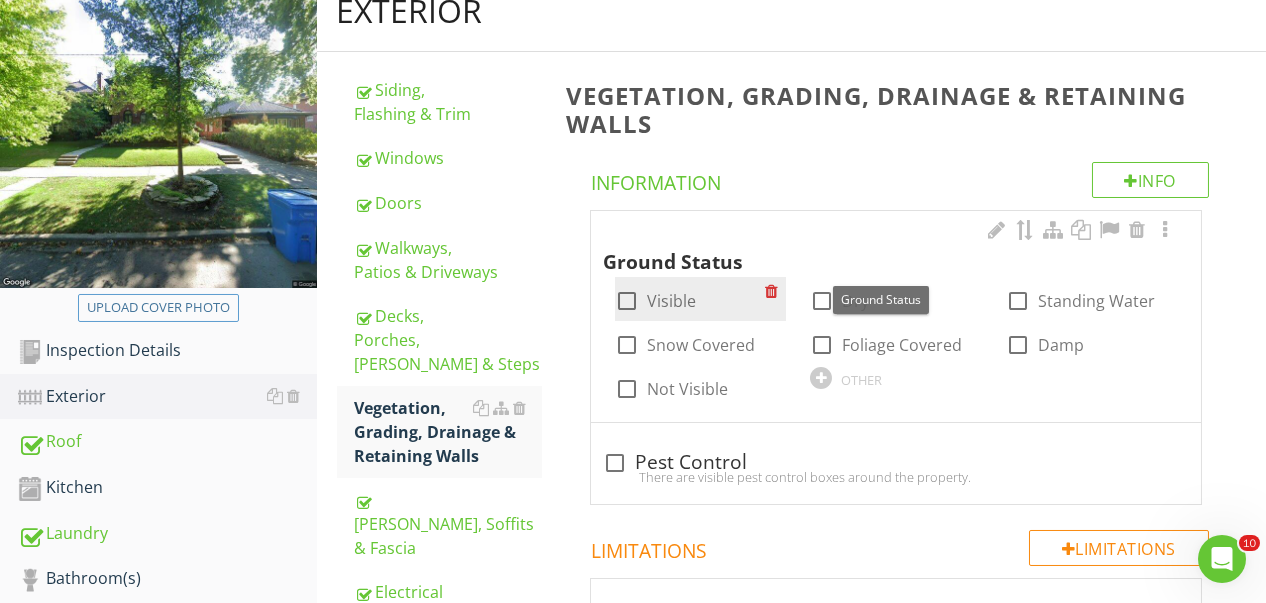 click at bounding box center (627, 301) 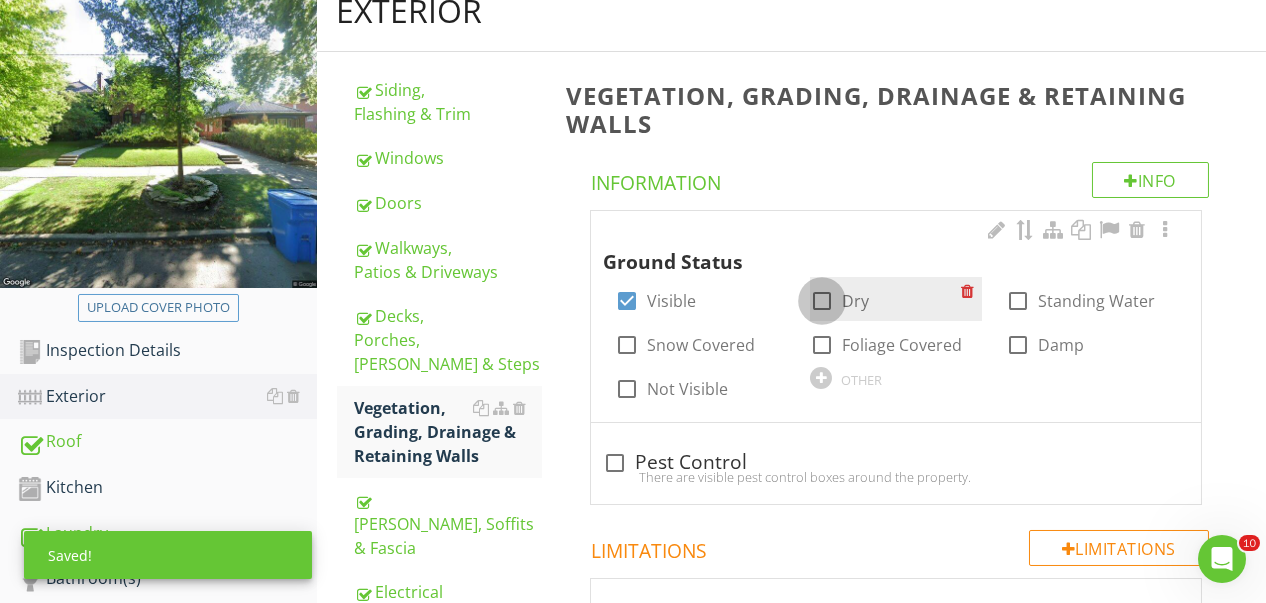 click at bounding box center [822, 301] 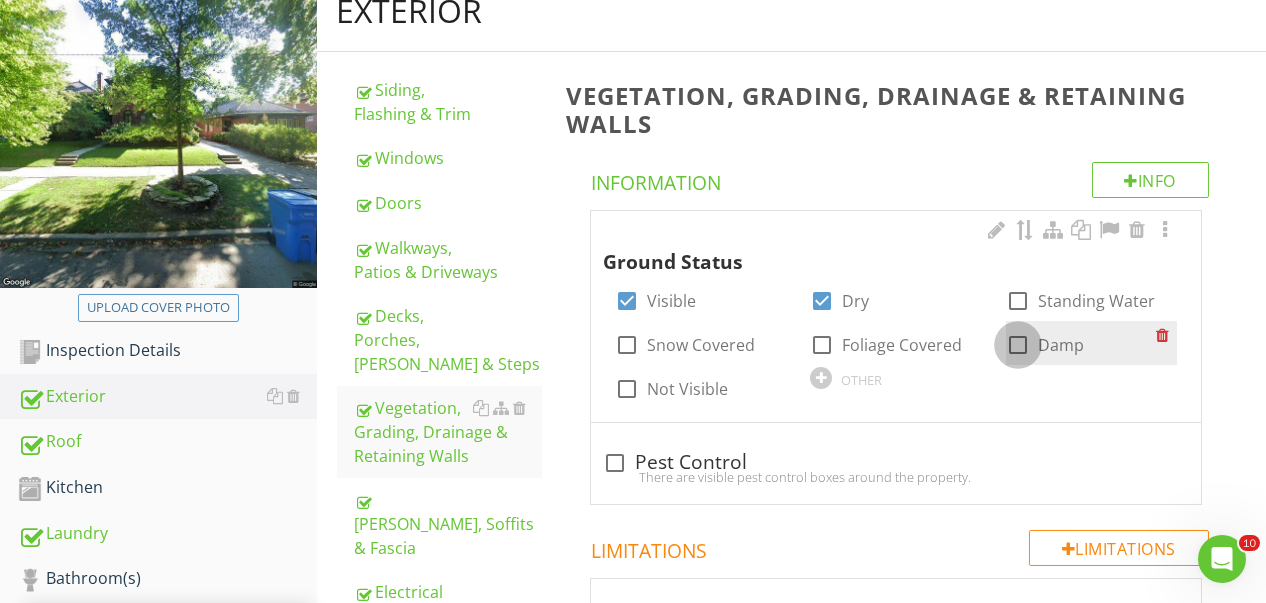 click at bounding box center (1018, 345) 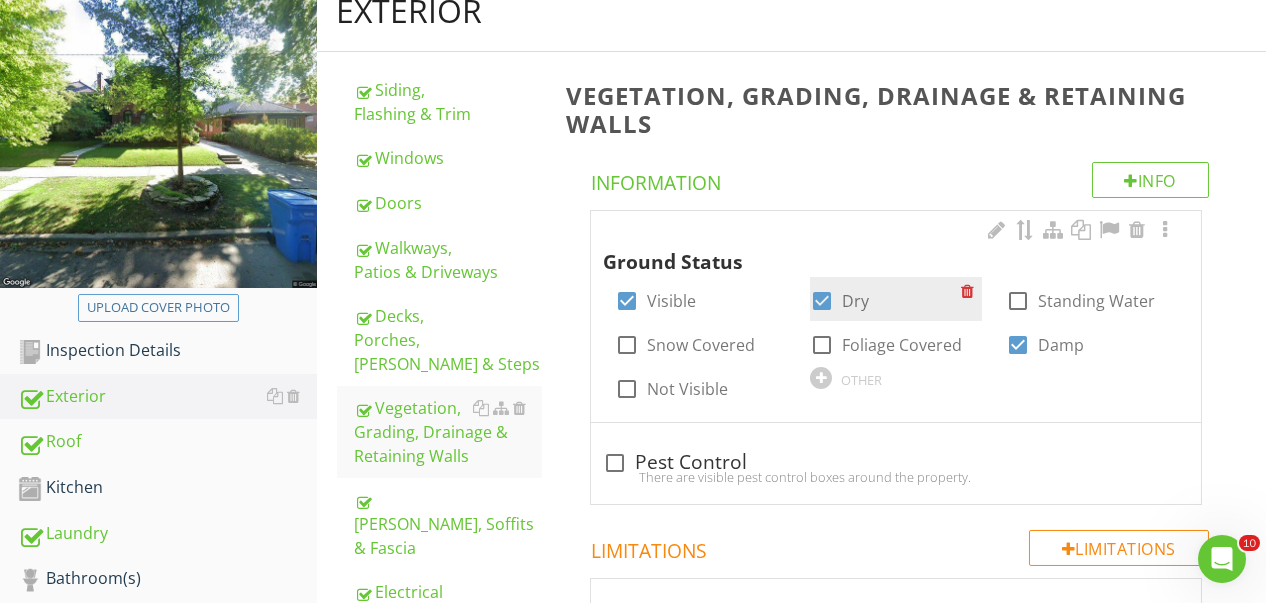 click at bounding box center [822, 301] 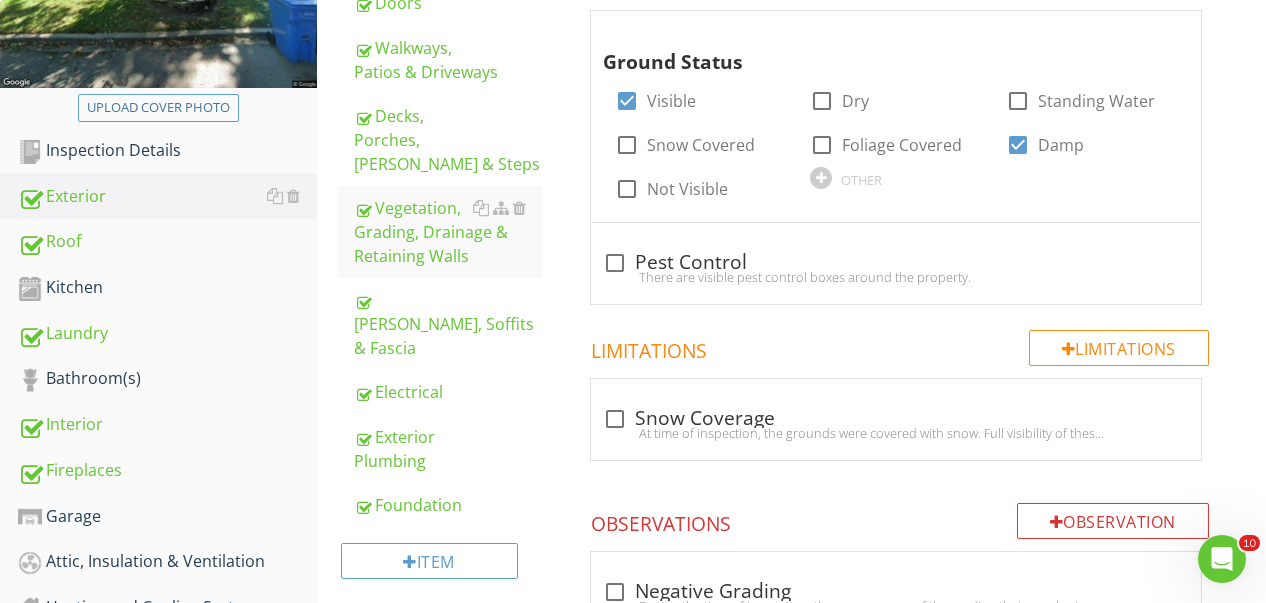 click on "Ground Status
check_box Visible   check_box_outline_blank Dry   check_box_outline_blank Standing Water   check_box_outline_blank Snow Covered   check_box_outline_blank Foliage Covered   check_box Damp   check_box_outline_blank Not Visible         OTHER                                   check_box_outline_blank
Pest Control
There are visible pest control boxes around the property." at bounding box center [900, 157] 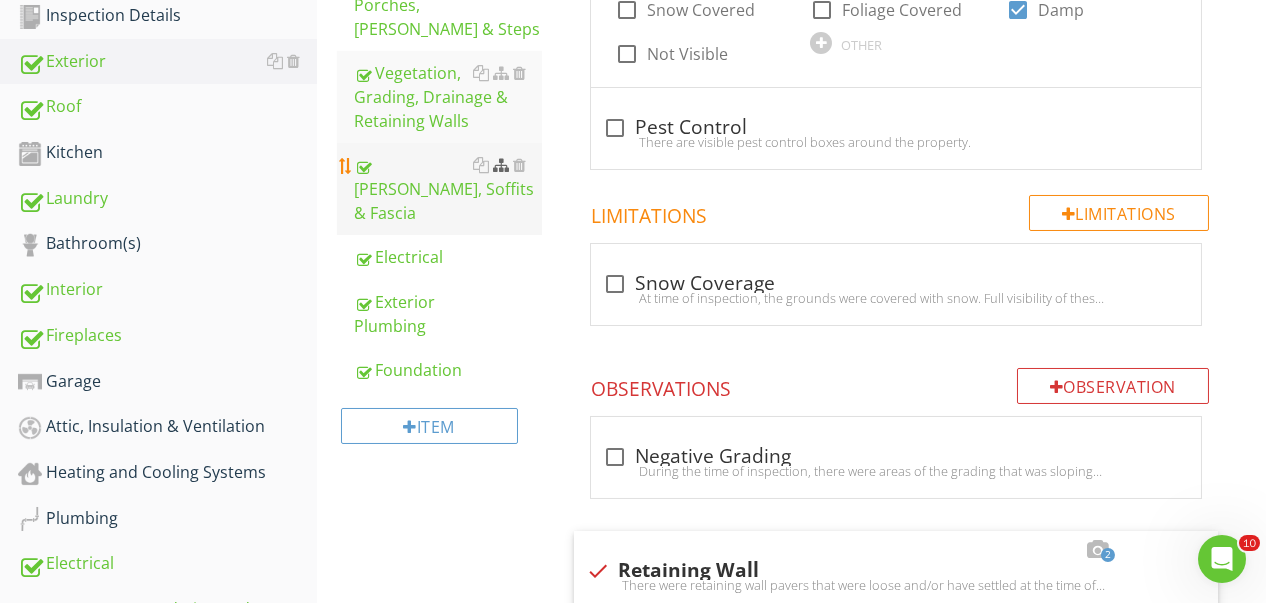 scroll, scrollTop: 364, scrollLeft: 0, axis: vertical 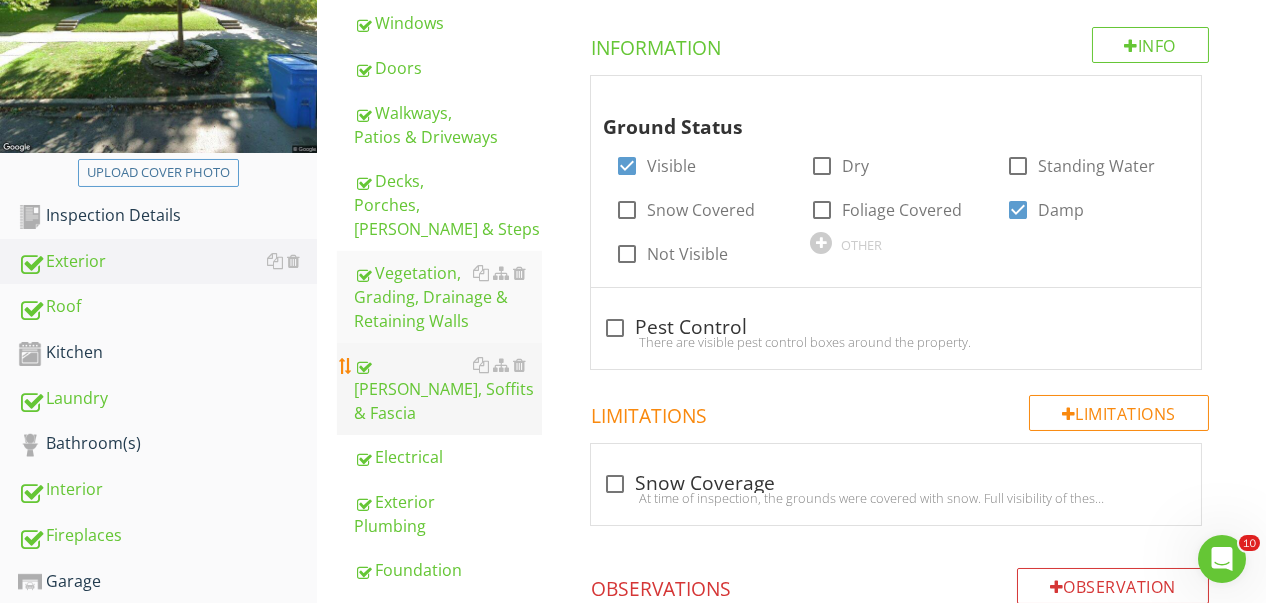 click on "Eaves, Soffits & Fascia" at bounding box center (448, 389) 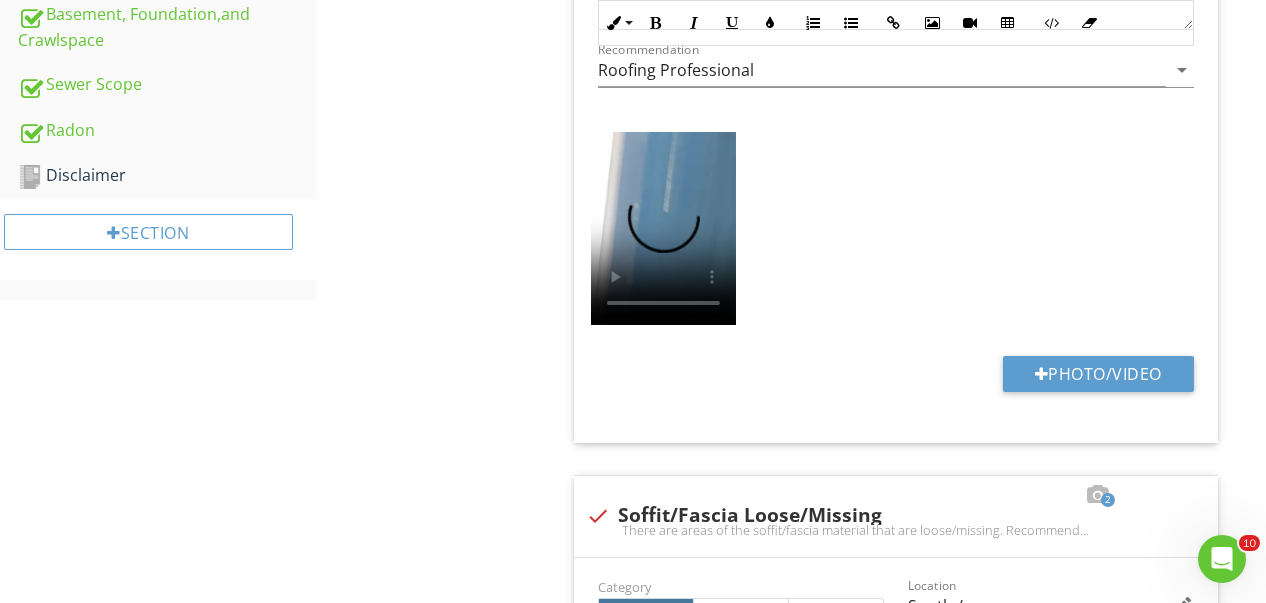 scroll, scrollTop: 1064, scrollLeft: 0, axis: vertical 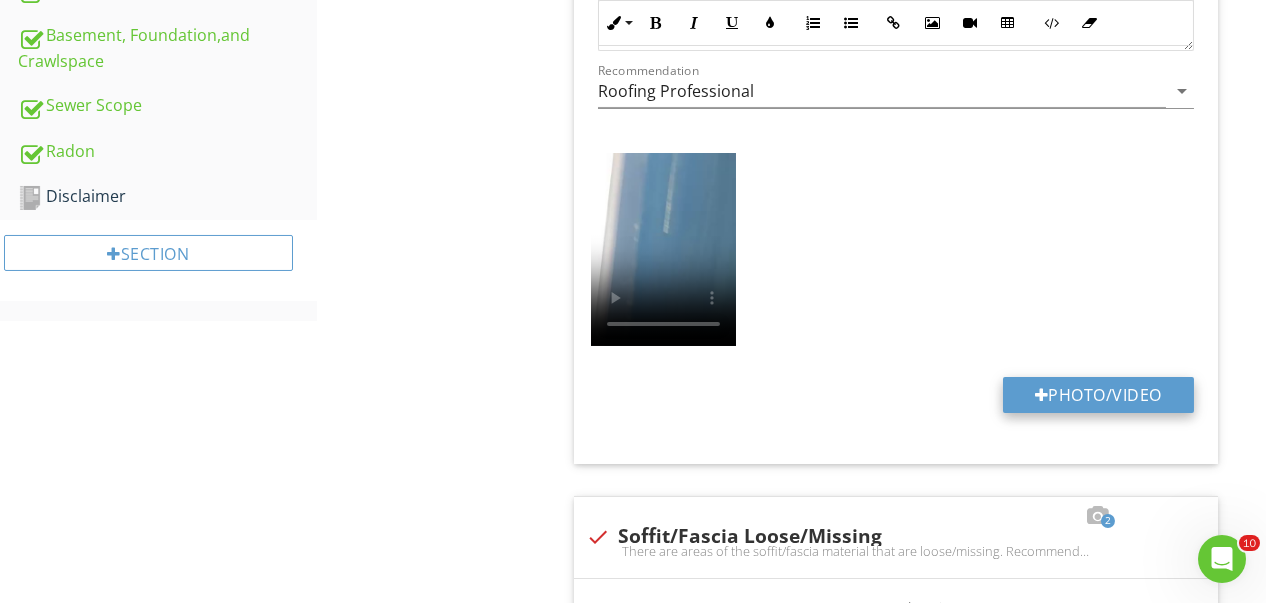 click on "Photo/Video" at bounding box center (1098, 395) 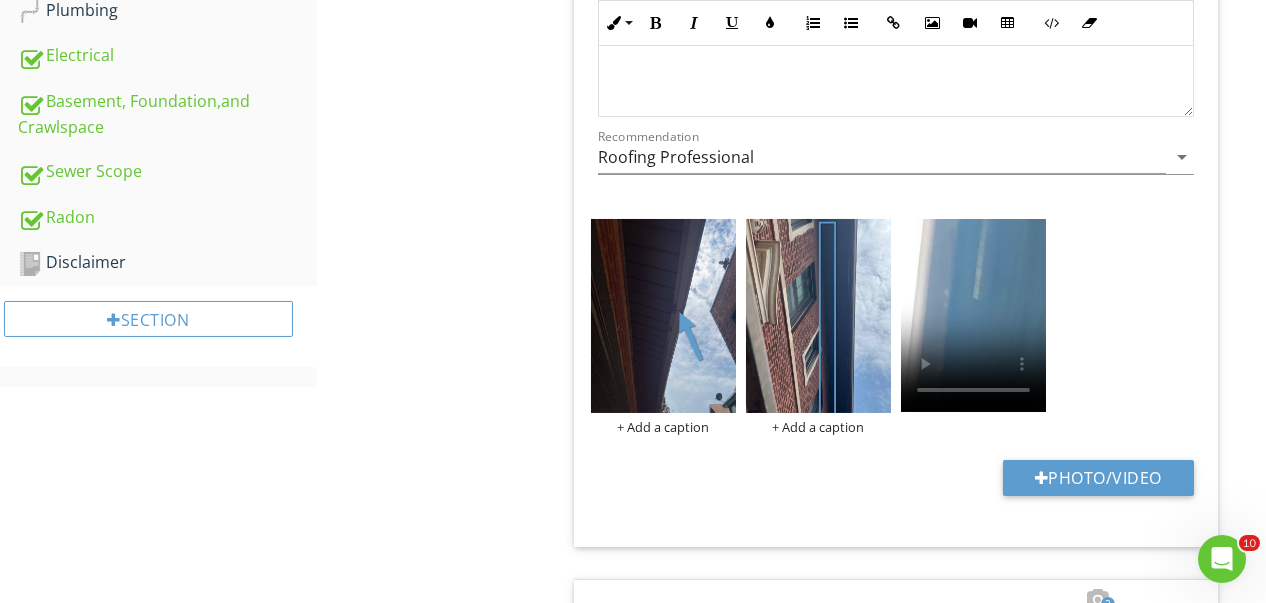 scroll, scrollTop: 938, scrollLeft: 0, axis: vertical 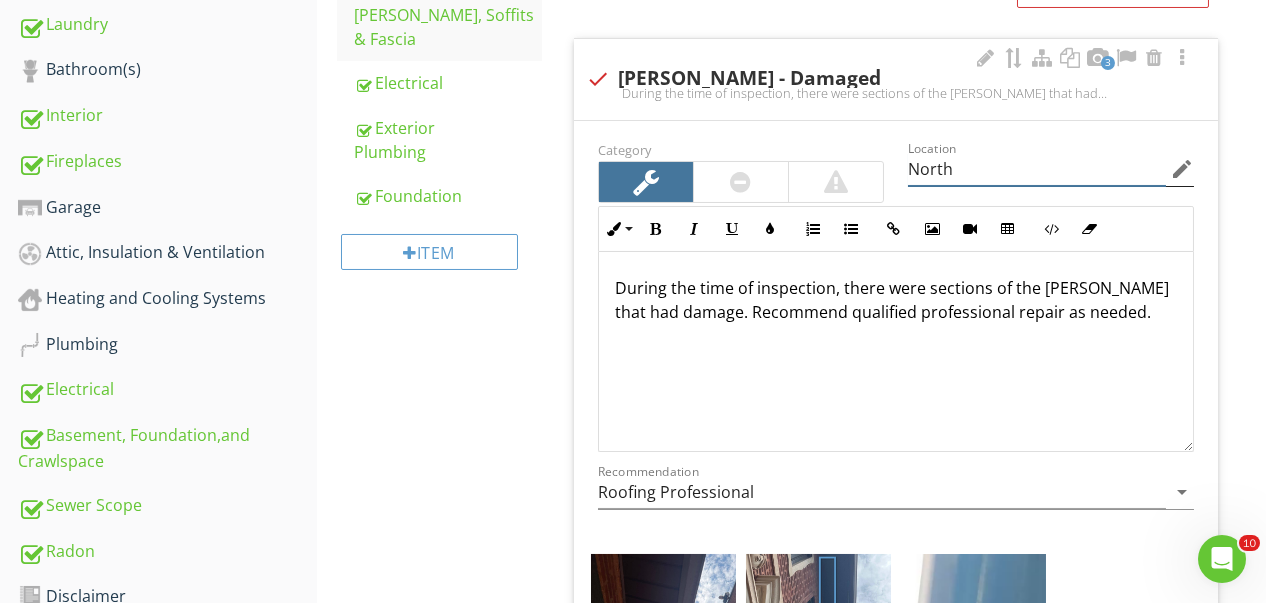click on "North" at bounding box center (1037, 169) 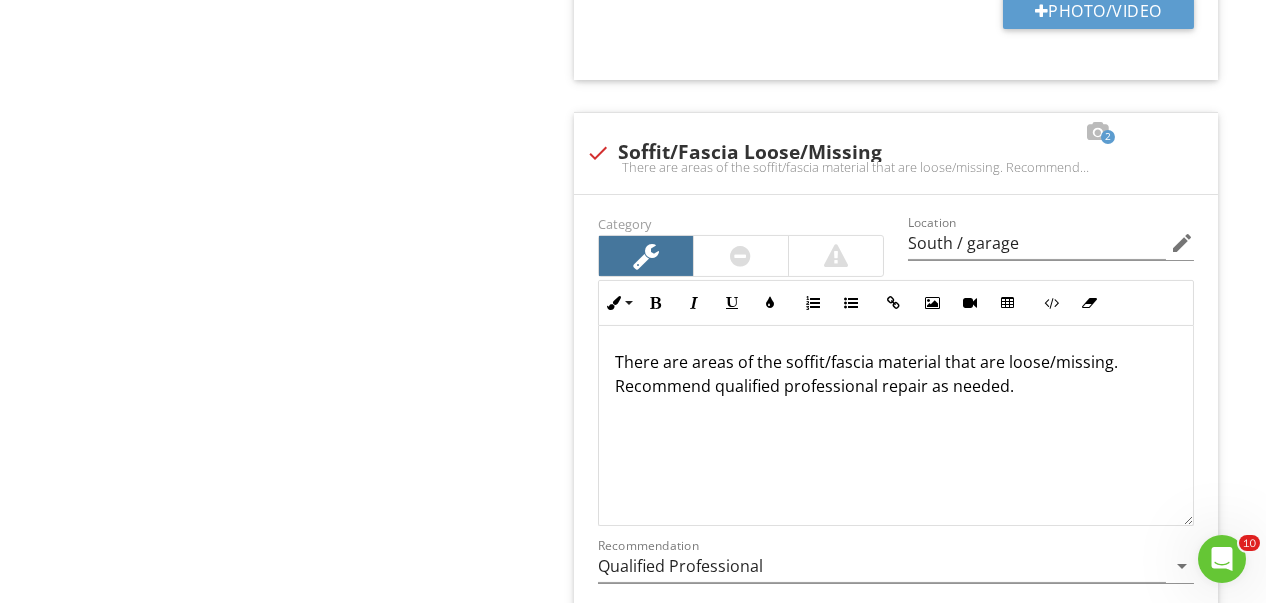 scroll, scrollTop: 1538, scrollLeft: 0, axis: vertical 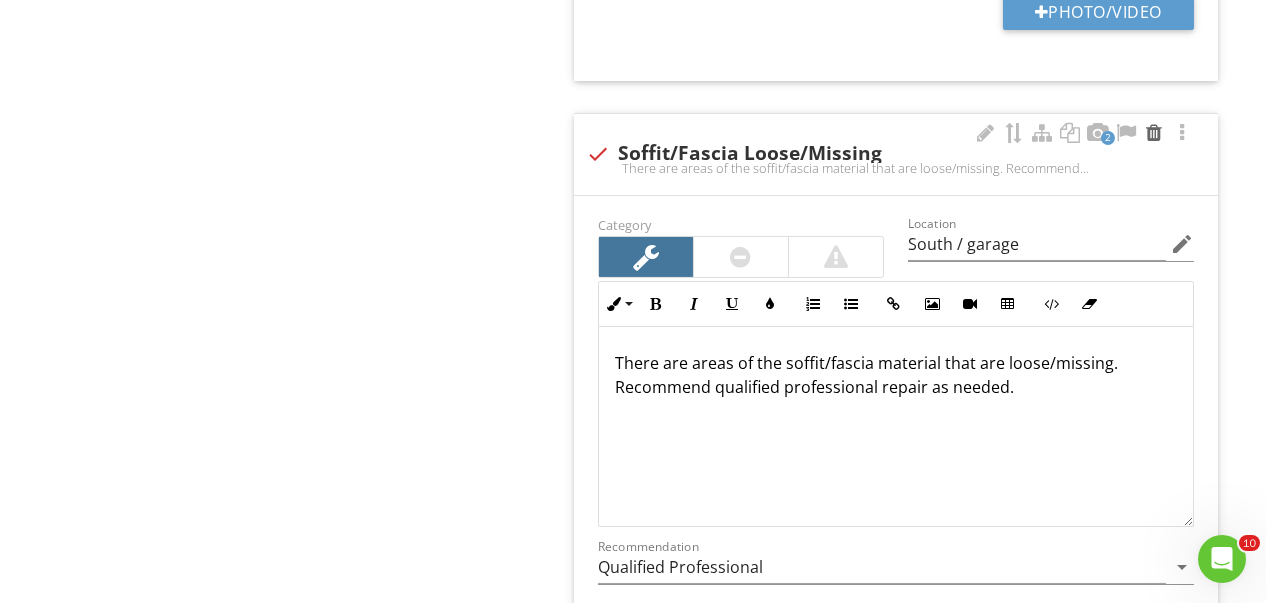type on "North / South / Garage" 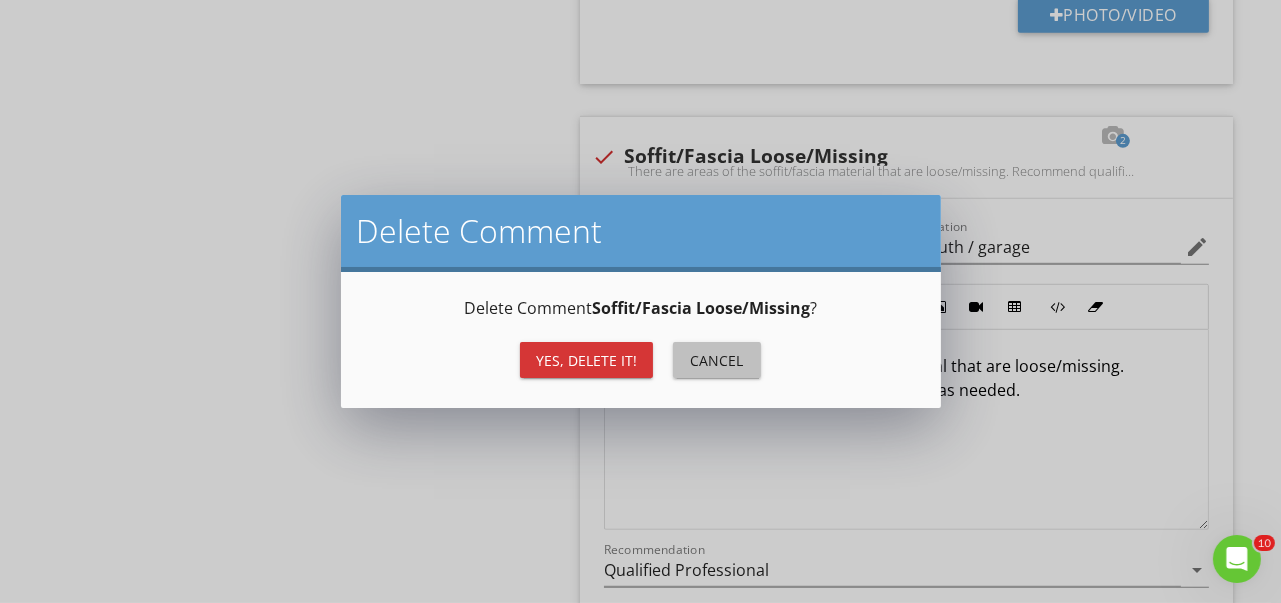 click on "Cancel" at bounding box center (717, 360) 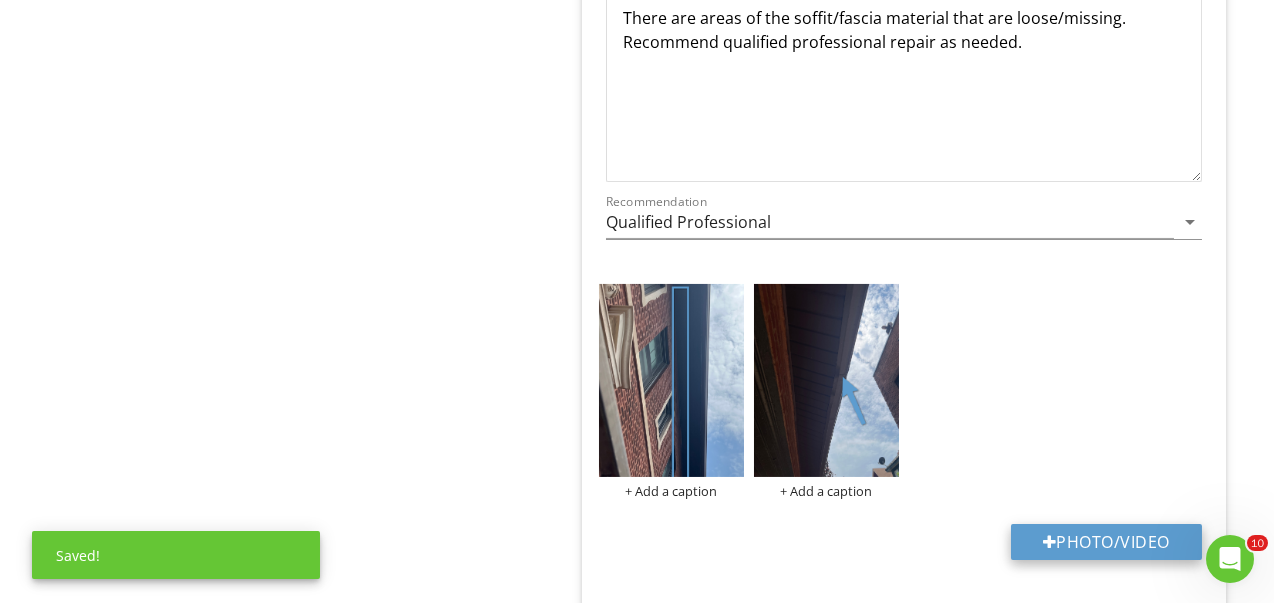 scroll, scrollTop: 2054, scrollLeft: 0, axis: vertical 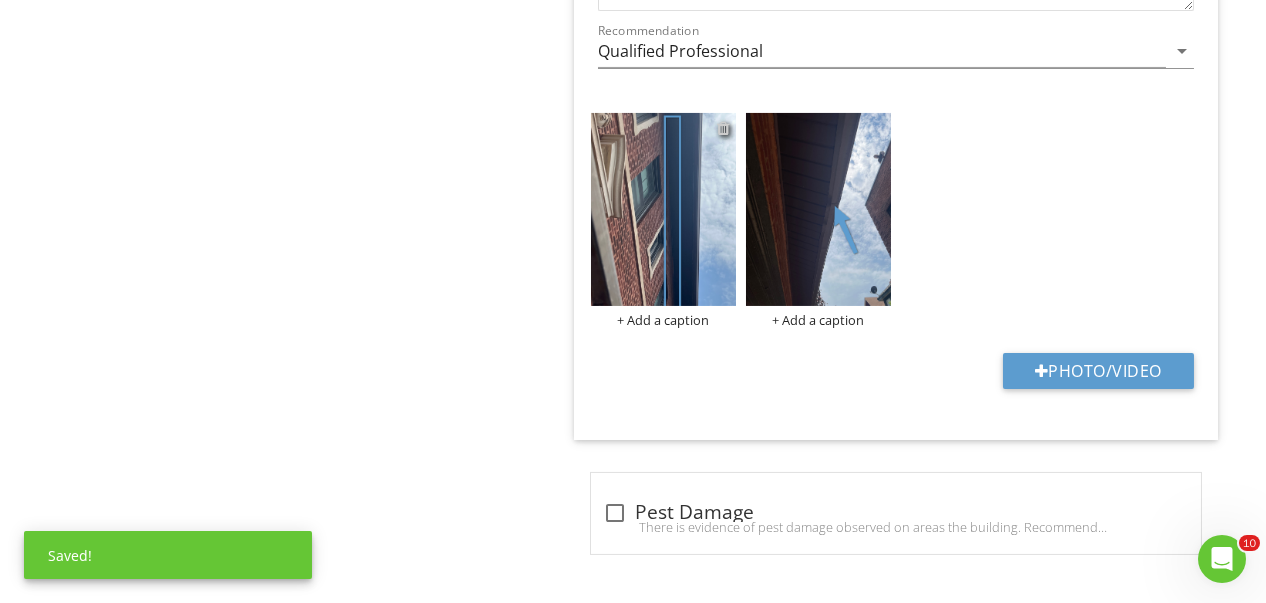 click at bounding box center [723, 128] 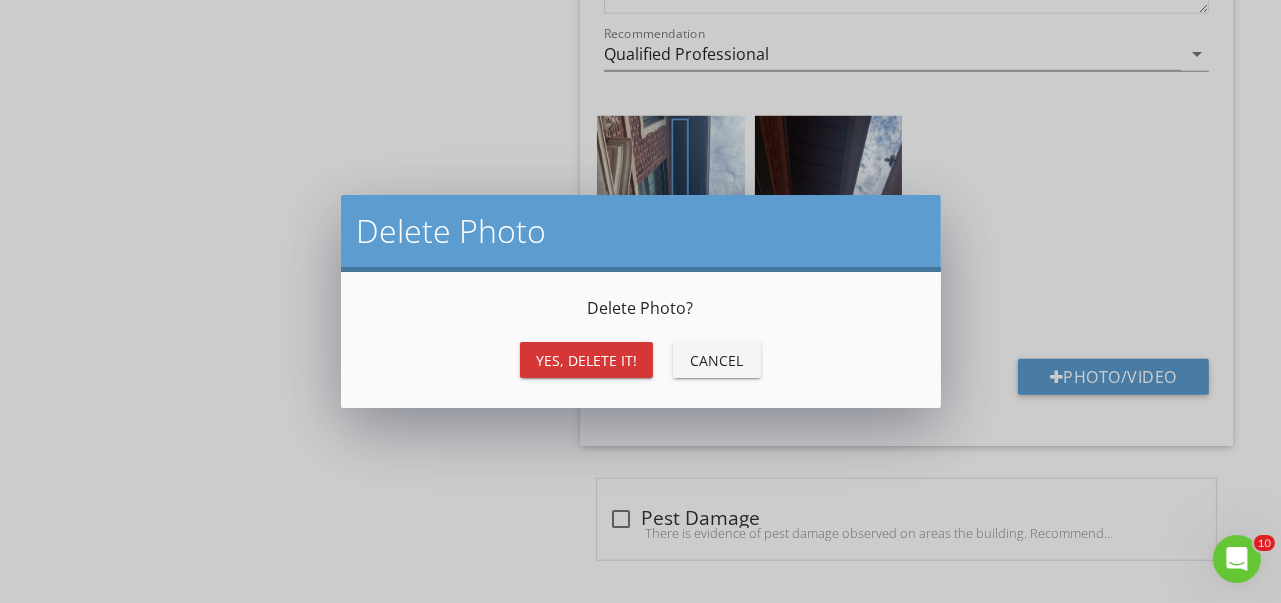 click on "Yes, Delete it!" at bounding box center [586, 360] 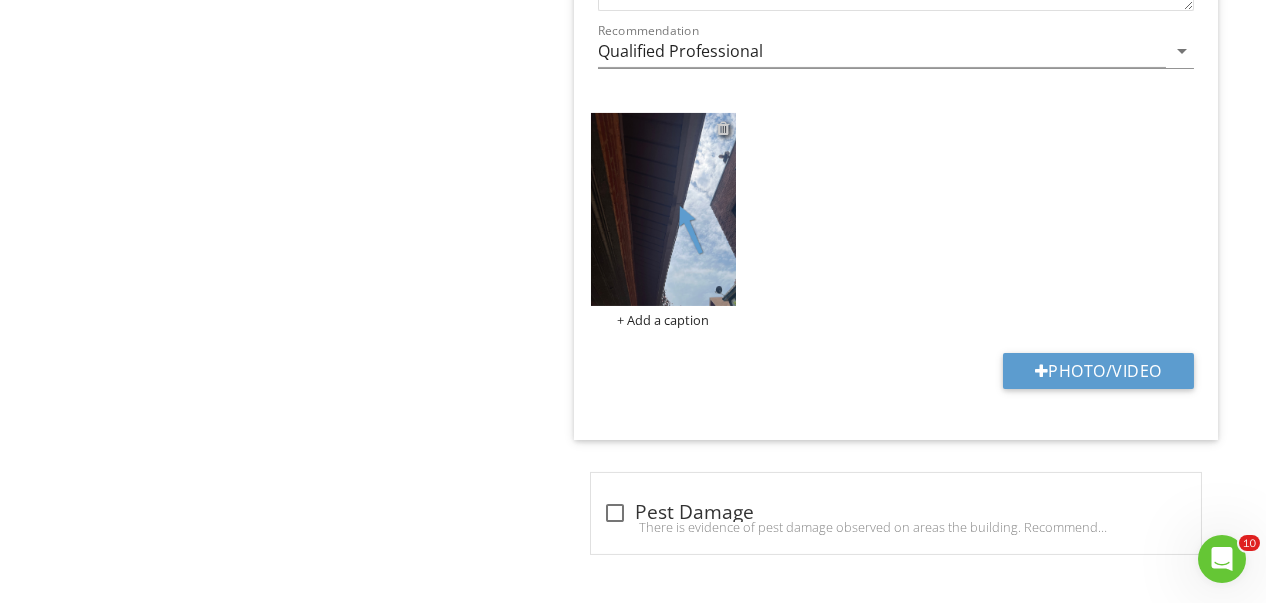 click at bounding box center [723, 128] 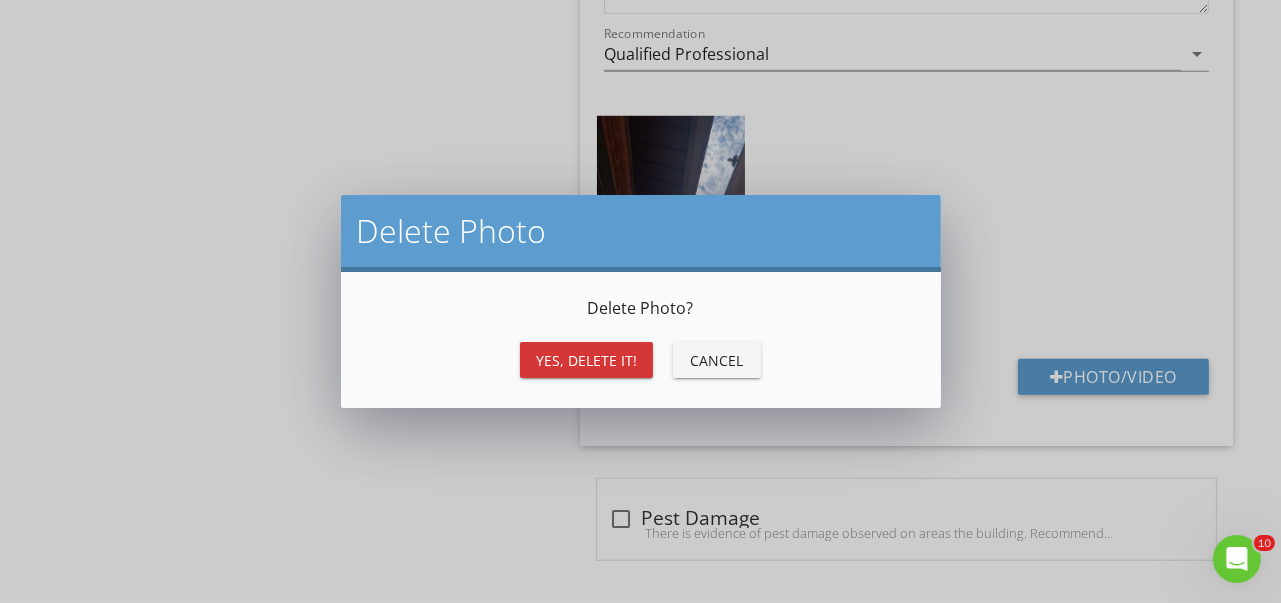 click on "Yes, Delete it!" at bounding box center (586, 360) 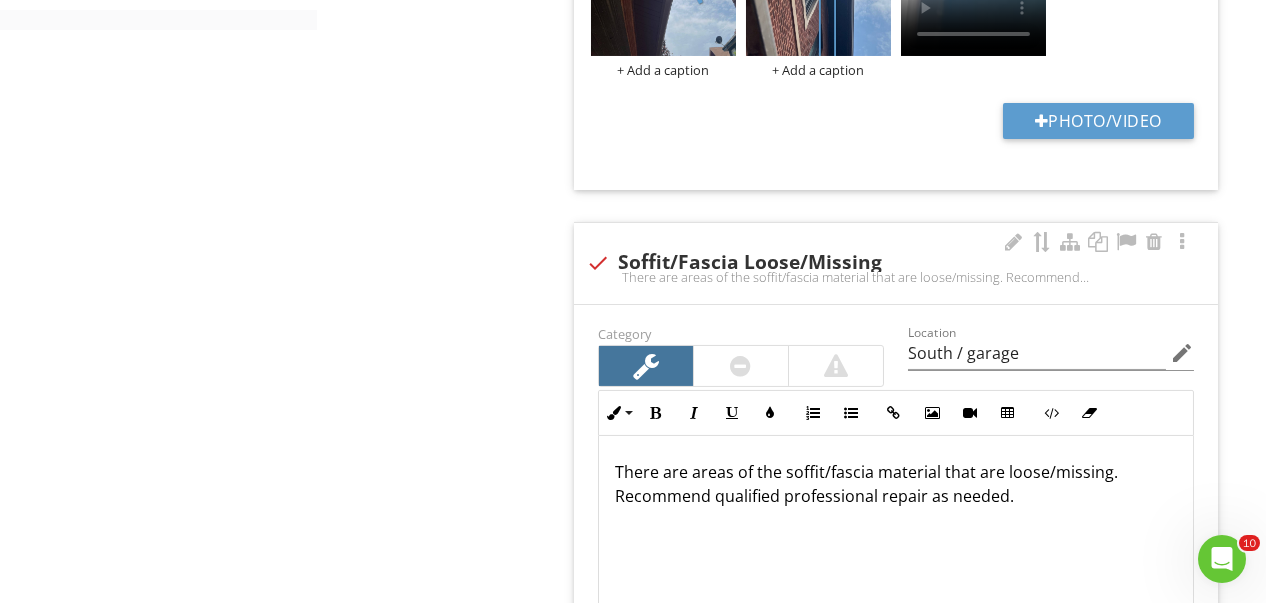 click at bounding box center [598, 263] 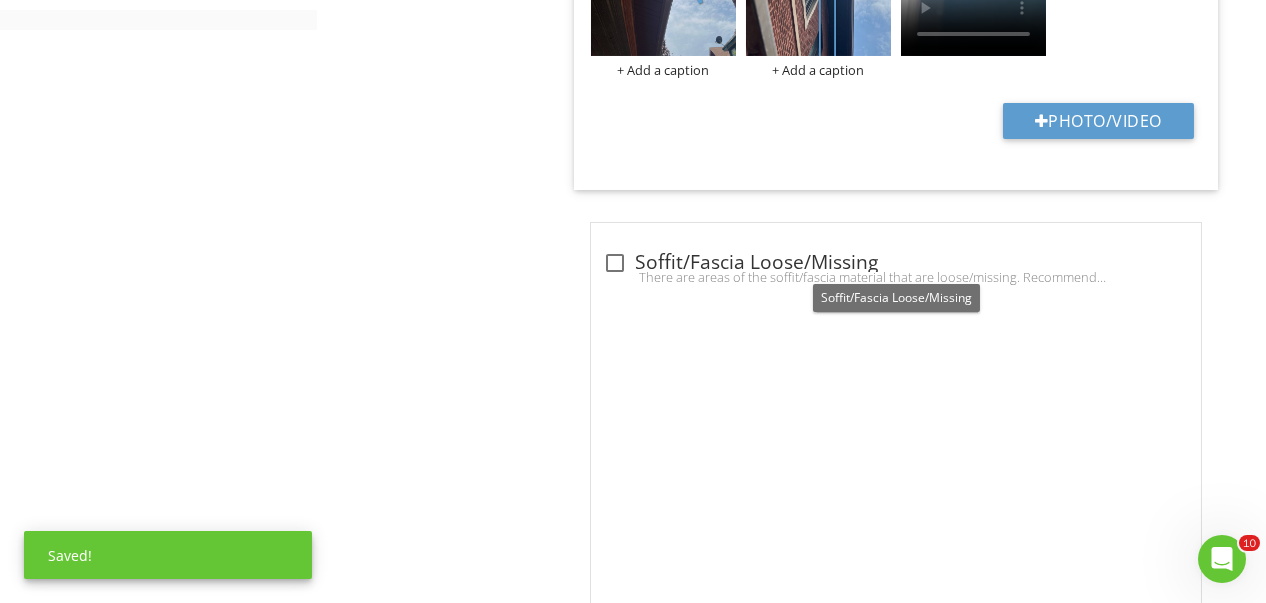 scroll, scrollTop: 1263, scrollLeft: 0, axis: vertical 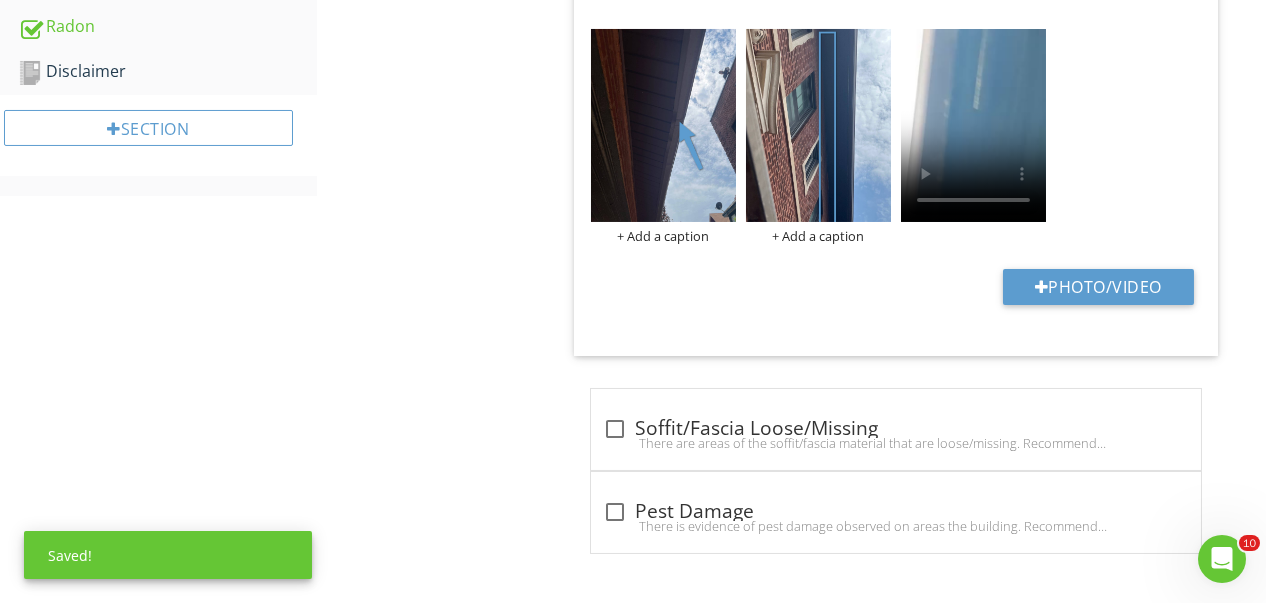 click on "3         check
Eaves - Damaged
During the time of inspection, there were sections of the eaves that had damage. Recommend qualified professional repair as needed.
Category                 Location North / South / Garage edit       Inline Style XLarge Large Normal Small Light Small/Light Bold Italic Underline Colors Ordered List Unordered List Insert Link Insert Image Insert Video Insert Table Code View Clear Formatting During the time of inspection, there were sections of the eaves that had damage. Recommend qualified professional repair as needed.  Enter text here <p>During the time of inspection, there were sections of the eaves that had damage. Recommend qualified professional repair as needed.&nbsp;</p>   Recommendation Roofing Professional arrow_drop_down             + Add a caption         + Add a caption
Photo/Video
check_box_outline_blank" at bounding box center (900, 33) 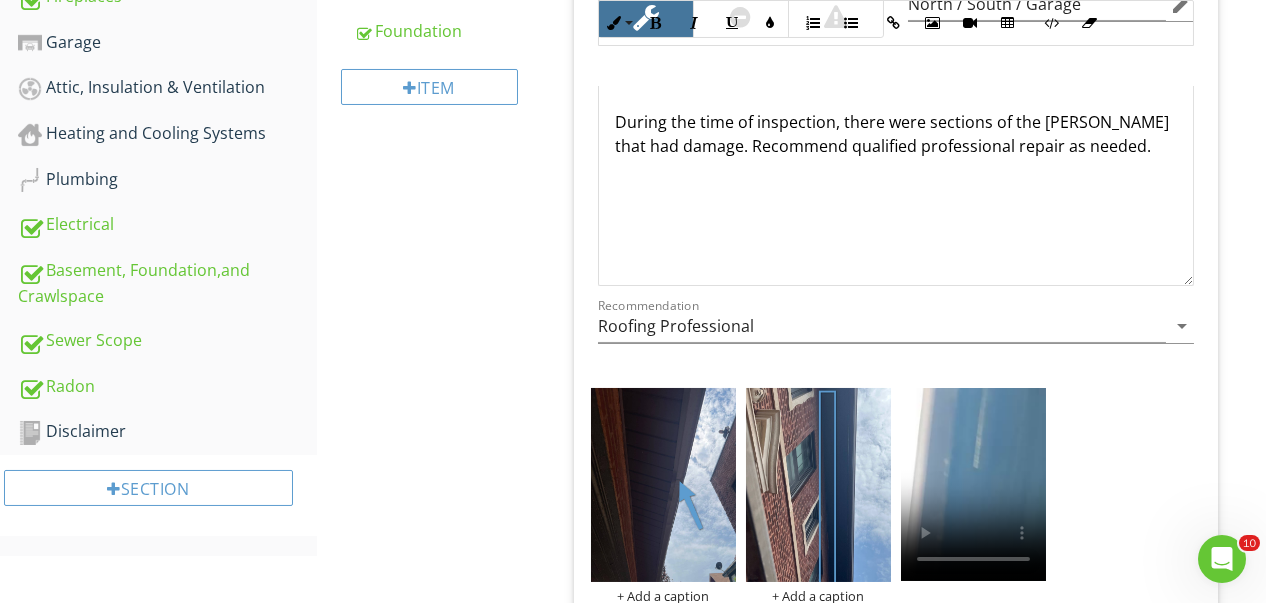 scroll, scrollTop: 863, scrollLeft: 0, axis: vertical 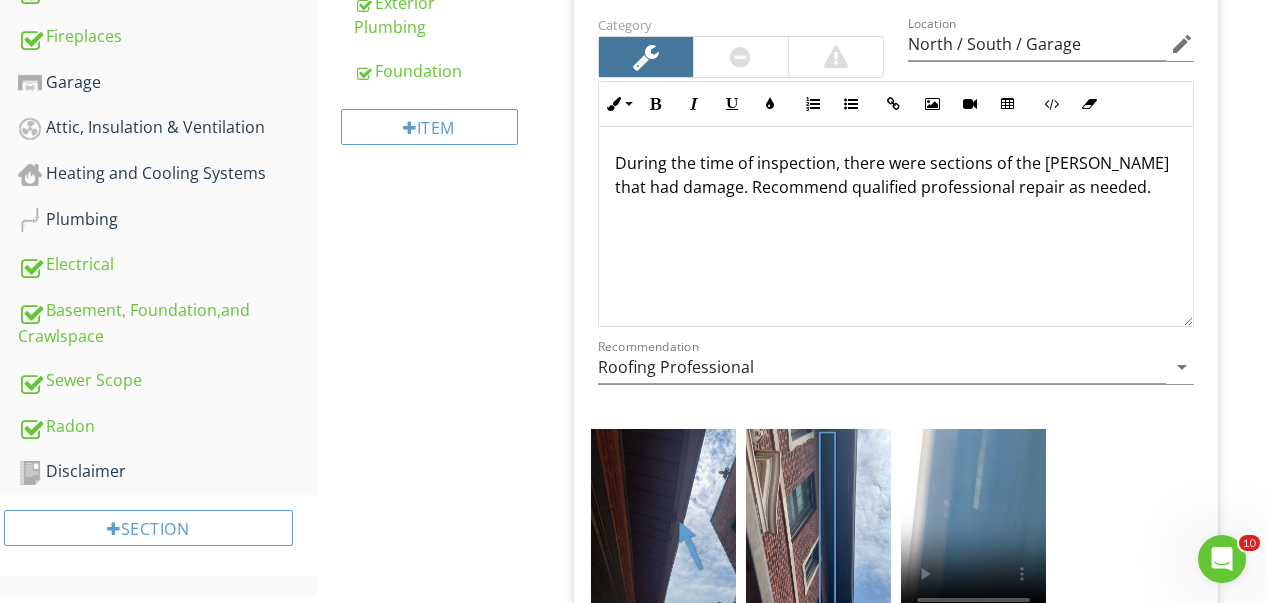 click on "During the time of inspection, there were sections of the eaves that had damage. Recommend qualified professional repair as needed." at bounding box center (896, 175) 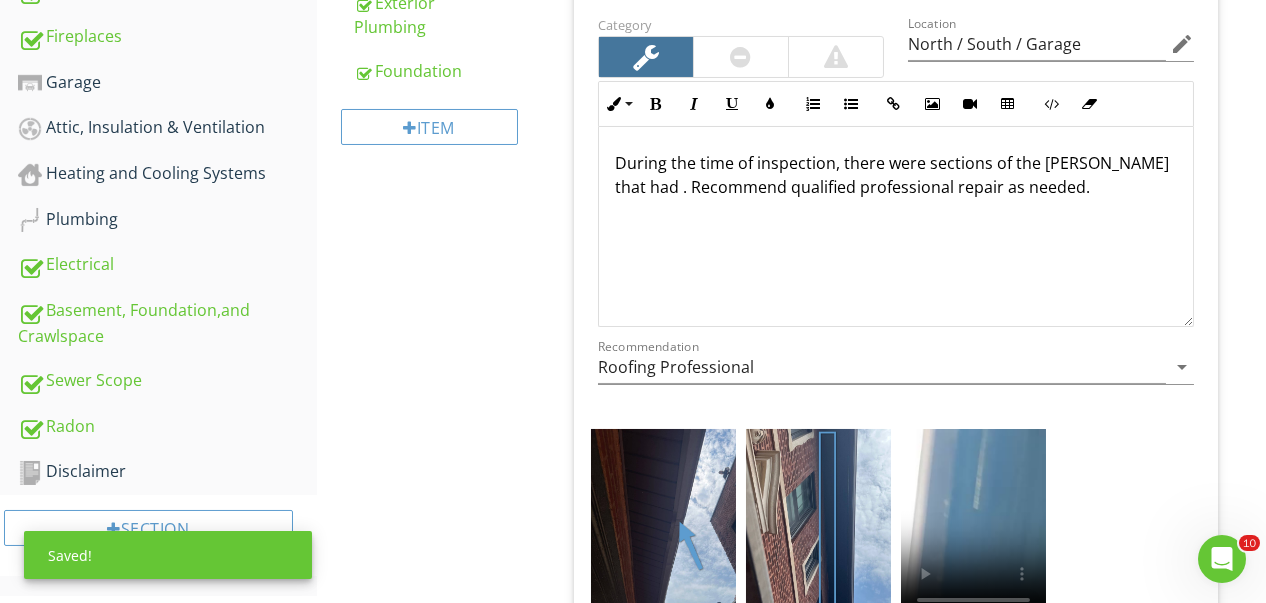 type 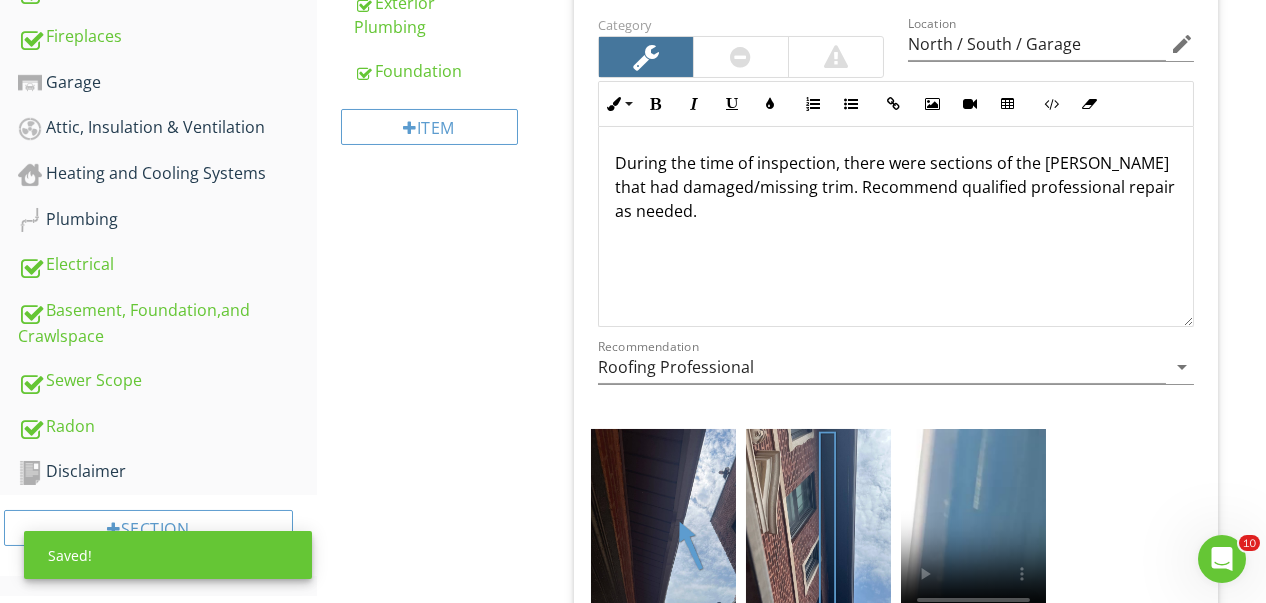 click on "3         check
Eaves - Damaged
During the time of inspection, there were sections of the eaves that had damaged/missing trim. Recommend qualified professional repair as needed.
Category                 Location North / South / Garage edit       Inline Style XLarge Large Normal Small Light Small/Light Bold Italic Underline Colors Ordered List Unordered List Insert Link Insert Image Insert Video Insert Table Code View Clear Formatting During the time of inspection, there were sections of the eaves that had damaged/missing trim. Recommend qualified professional repair as needed.  Enter text here <p>During the time of inspection, there were sections of the eaves that had damaged/missing trim. Recommend qualified professional repair as needed.&nbsp;</p>   Recommendation Roofing Professional arrow_drop_down             + Add a caption         + Add a caption
Photo/Video" at bounding box center (900, 433) 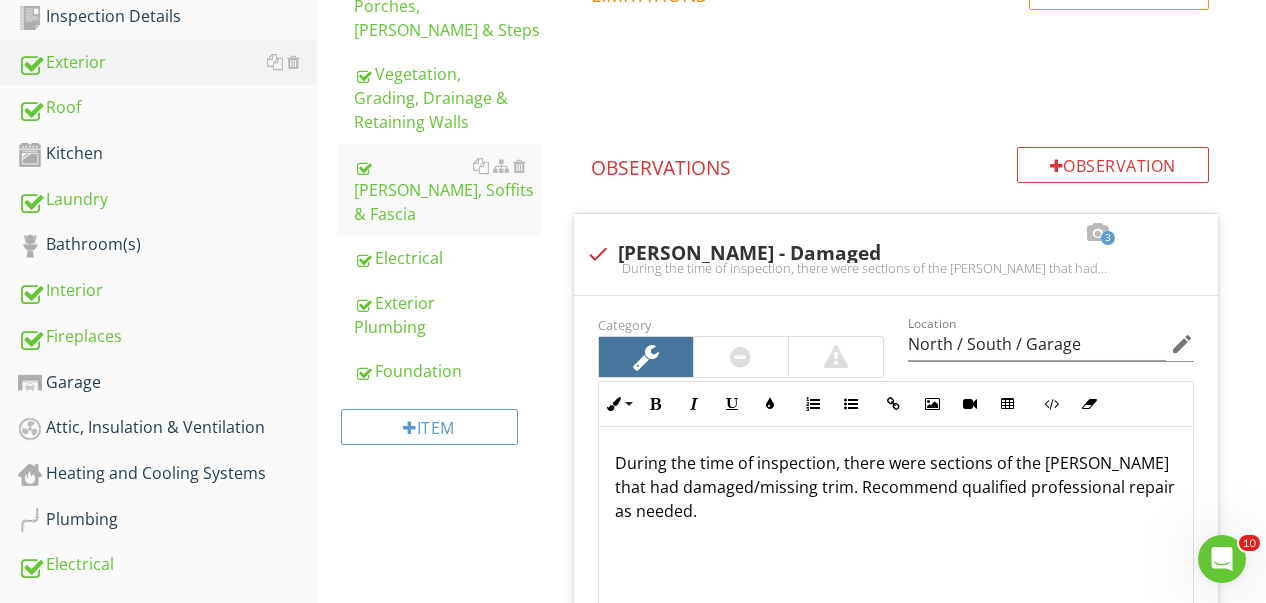 scroll, scrollTop: 363, scrollLeft: 0, axis: vertical 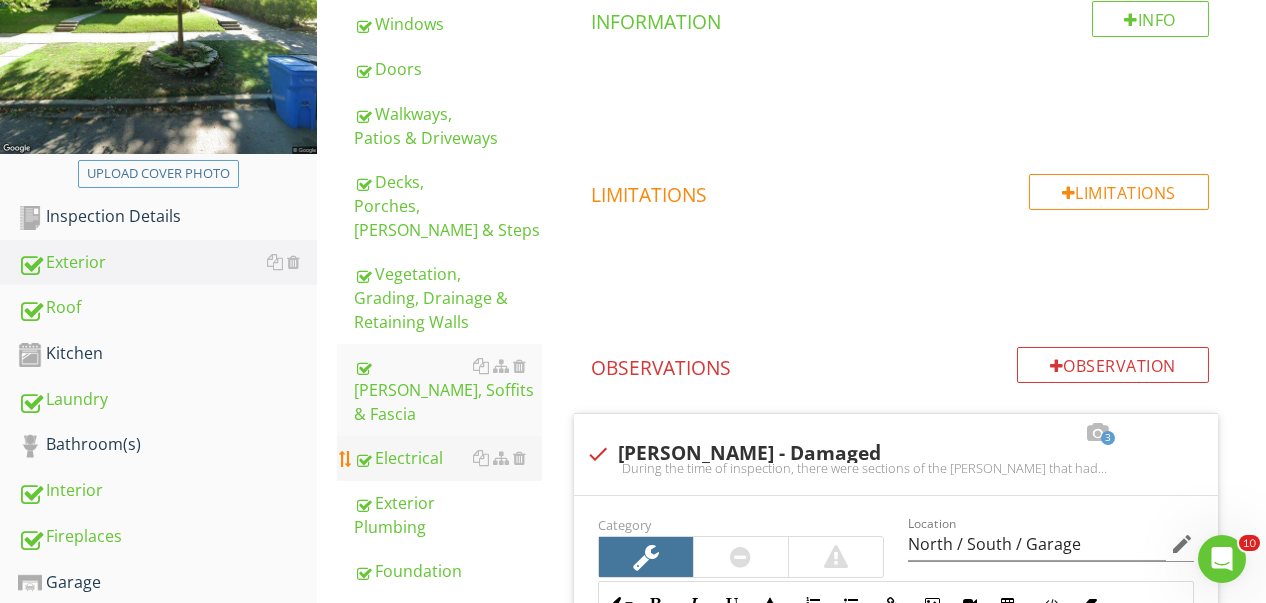 click on "Electrical" at bounding box center [448, 458] 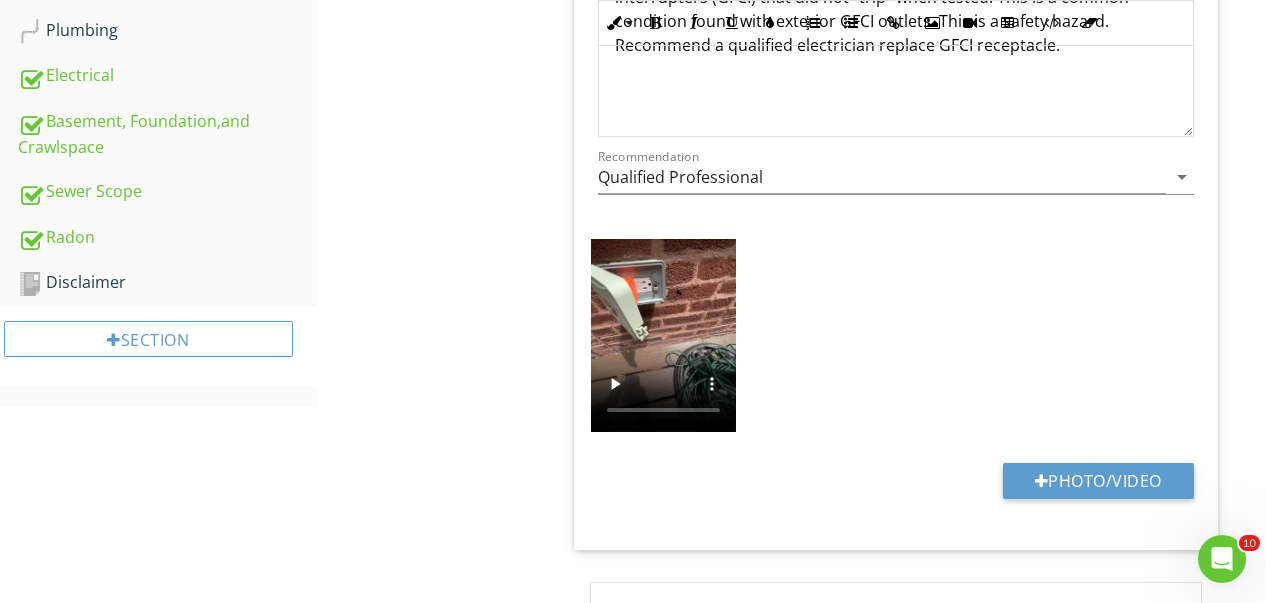 scroll, scrollTop: 1063, scrollLeft: 0, axis: vertical 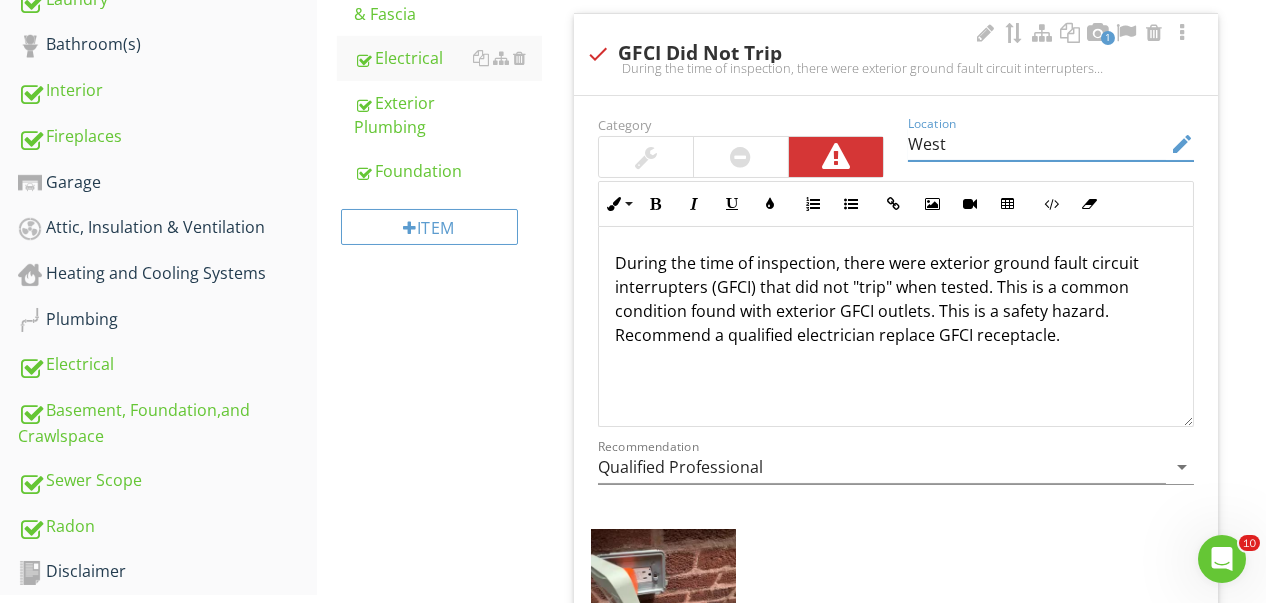 drag, startPoint x: 979, startPoint y: 144, endPoint x: 945, endPoint y: 150, distance: 34.525352 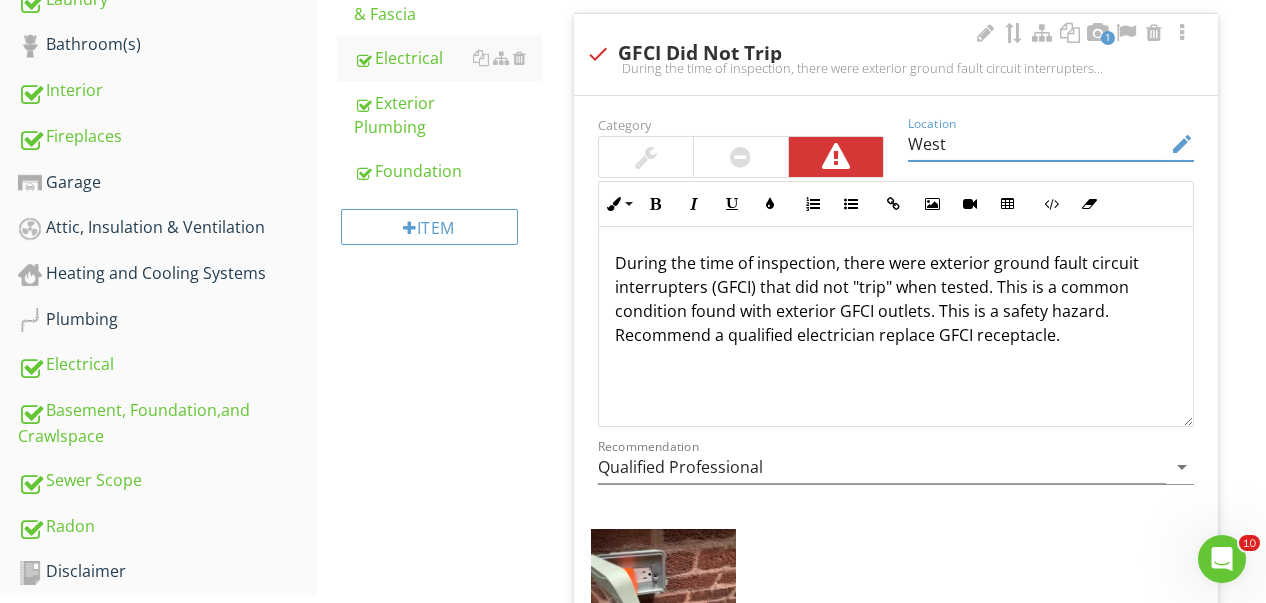 click on "During the time of inspection, there were exterior ground fault circuit interrupters (GFCI) that did not "trip" when tested. This is a common condition found with exterior GFCI outlets. This is a safety hazard. Recommend a qualified electrician replace GFCI receptacle." at bounding box center [896, 299] 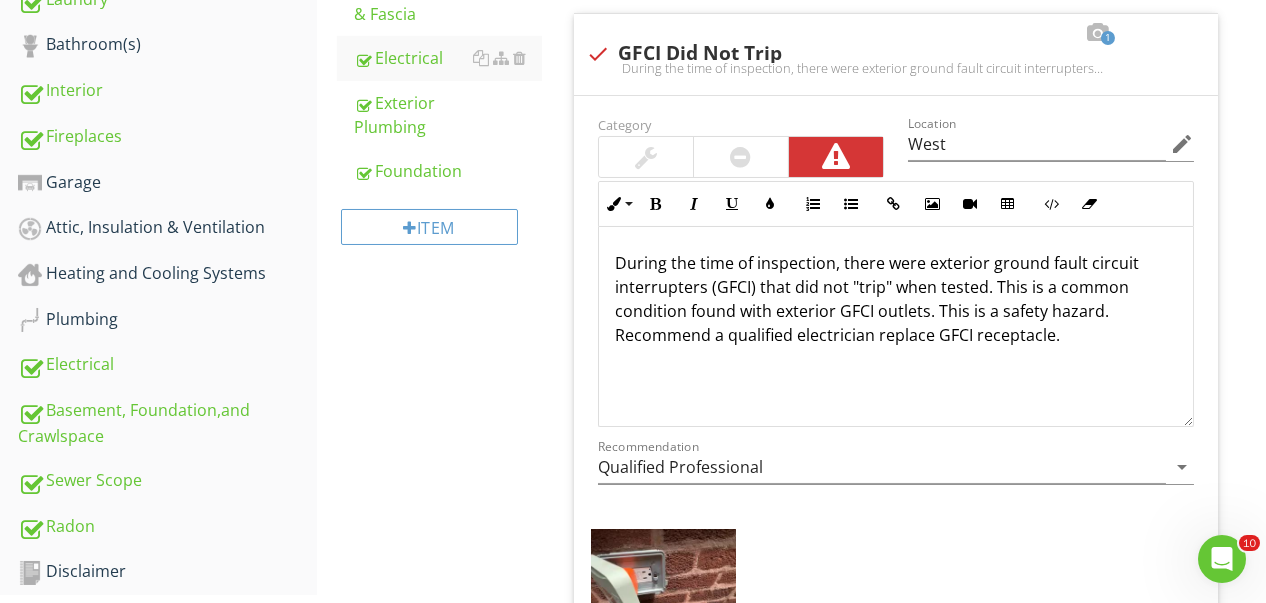 click on "Electrical
Info
Information                       check_box_outline_blank
Standby Generator
During the time of inspection a gas powered standby generator was installed. Operation of this equipment is not within the standards of practice. Recommend qualified professional service/test on a yearly basis to ensure proper operation.
Limitations
Limitations
Observation
Observations
1         check
GFCI Did Not Trip
Category                 Location West edit       Inline Style XLarge Large Normal Small Light Small/Light Bold Italic Underline Colors Ordered List Unordered List Insert Link Insert Image Insert Video Insert Table Code View" at bounding box center (910, 889) 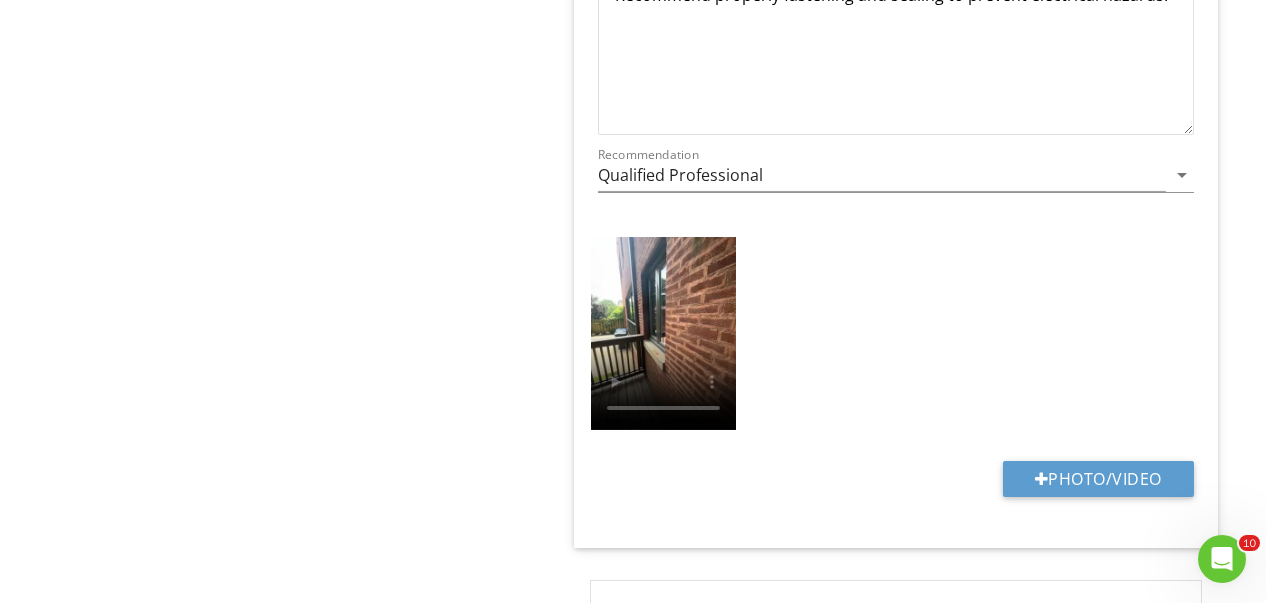 scroll, scrollTop: 2363, scrollLeft: 0, axis: vertical 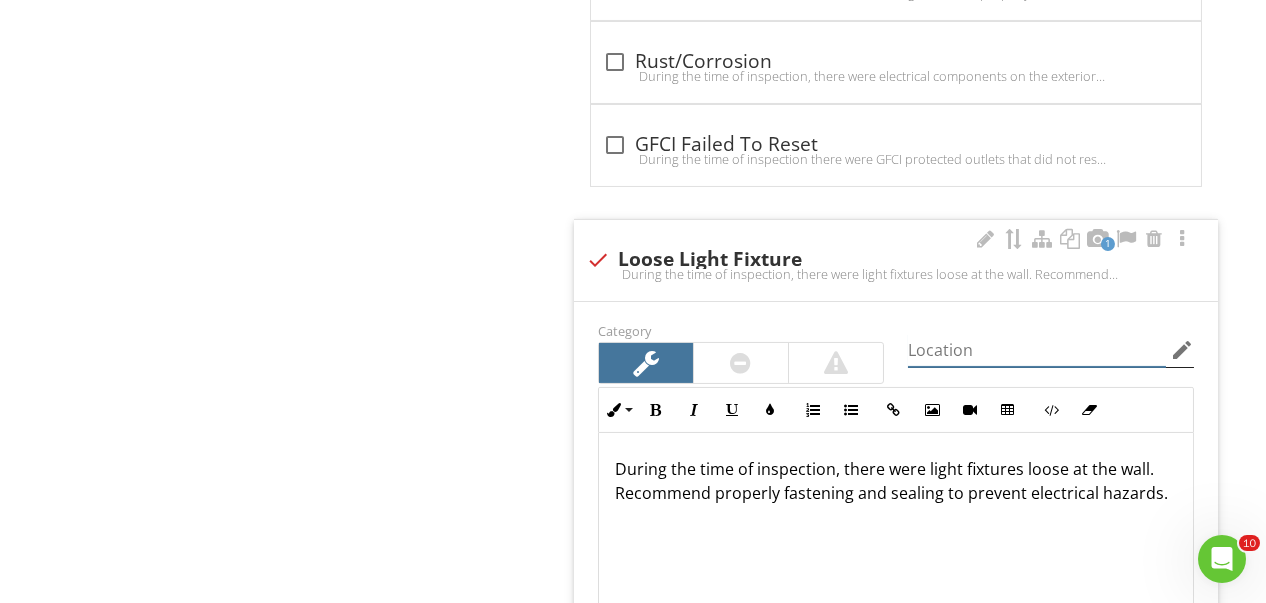 click at bounding box center [1037, 350] 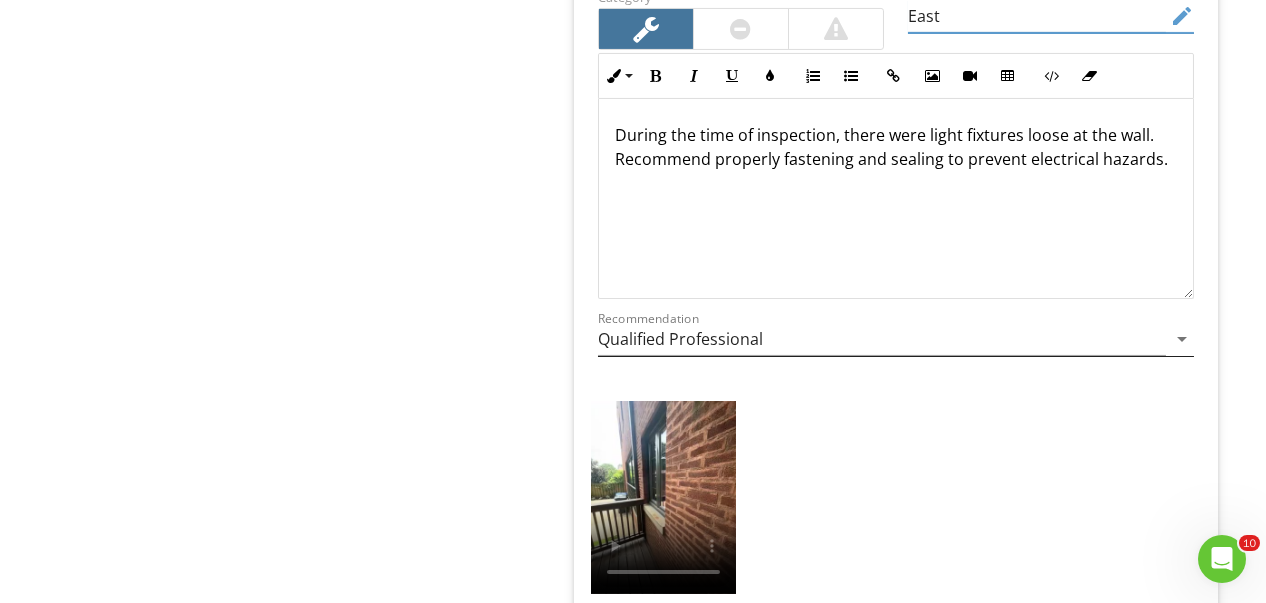scroll, scrollTop: 2163, scrollLeft: 0, axis: vertical 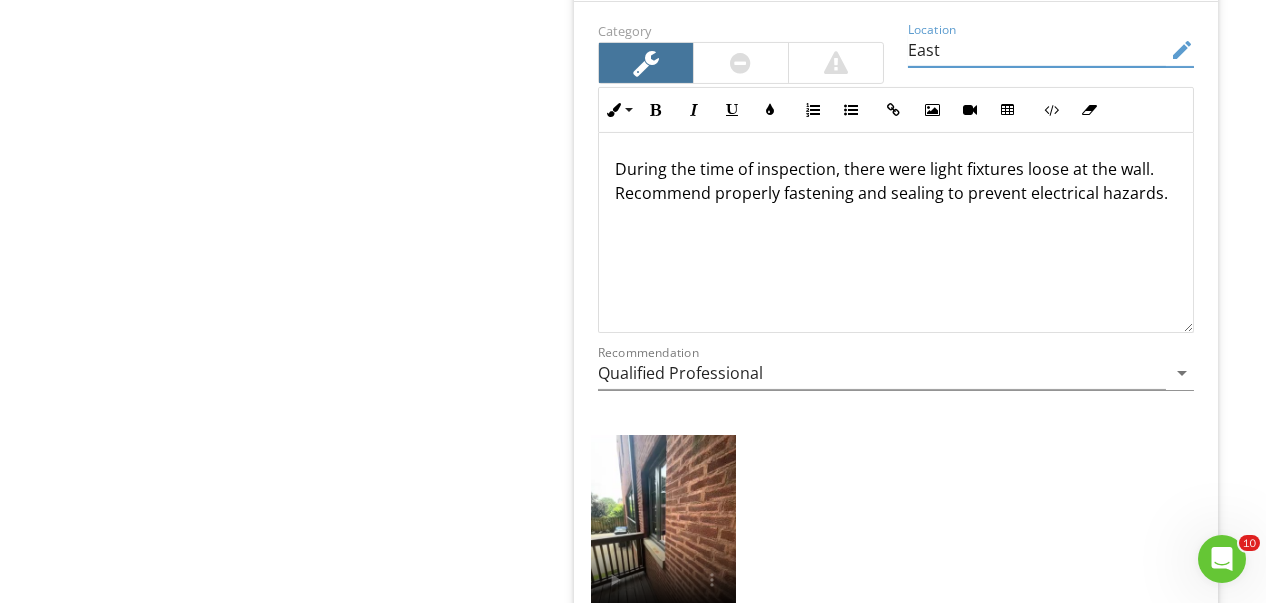 type on "East" 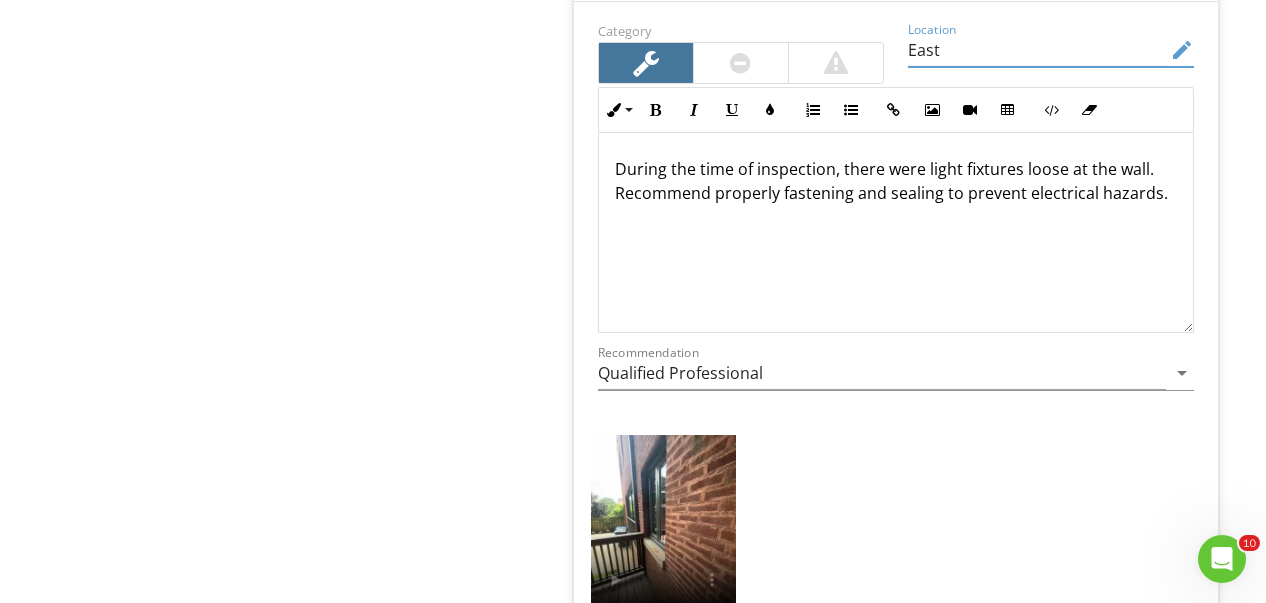 click on "1         check
GFCI Did Not Trip
During the time of inspection, there were exterior ground fault circuit interrupters (GFCI) that did not "trip" when tested. This is a common condition found with exterior GFCI outlets. This is a safety hazard. Recommend a qualified electrician replace GFCI receptacle.
Category                 Location West edit       Inline Style XLarge Large Normal Small Light Small/Light Bold Italic Underline Colors Ordered List Unordered List Insert Link Insert Image Insert Video Insert Table Code View Clear Formatting During the time of inspection, there were exterior ground fault circuit interrupters (GFCI) that did not "trip" when tested. This is a common condition found with exterior GFCI outlets. This is a safety hazard. Recommend a qualified electrician replace GFCI receptacle. Enter text here   Recommendation Qualified Professional arrow_drop_down
Photo/Video" at bounding box center [900, -263] 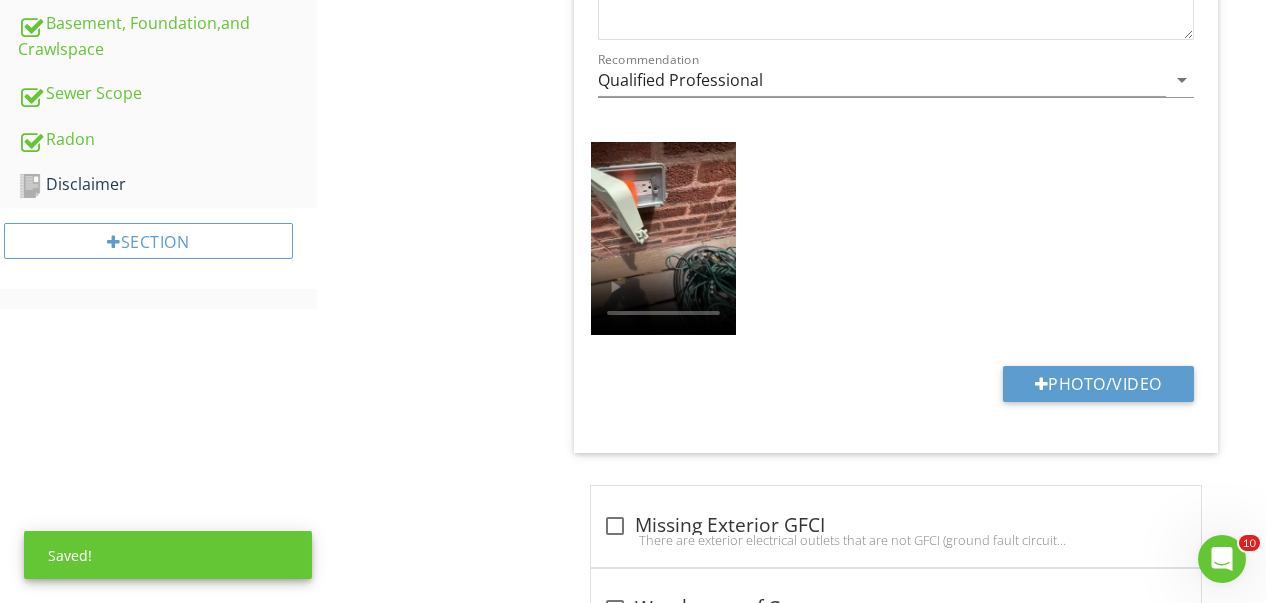 scroll, scrollTop: 668, scrollLeft: 0, axis: vertical 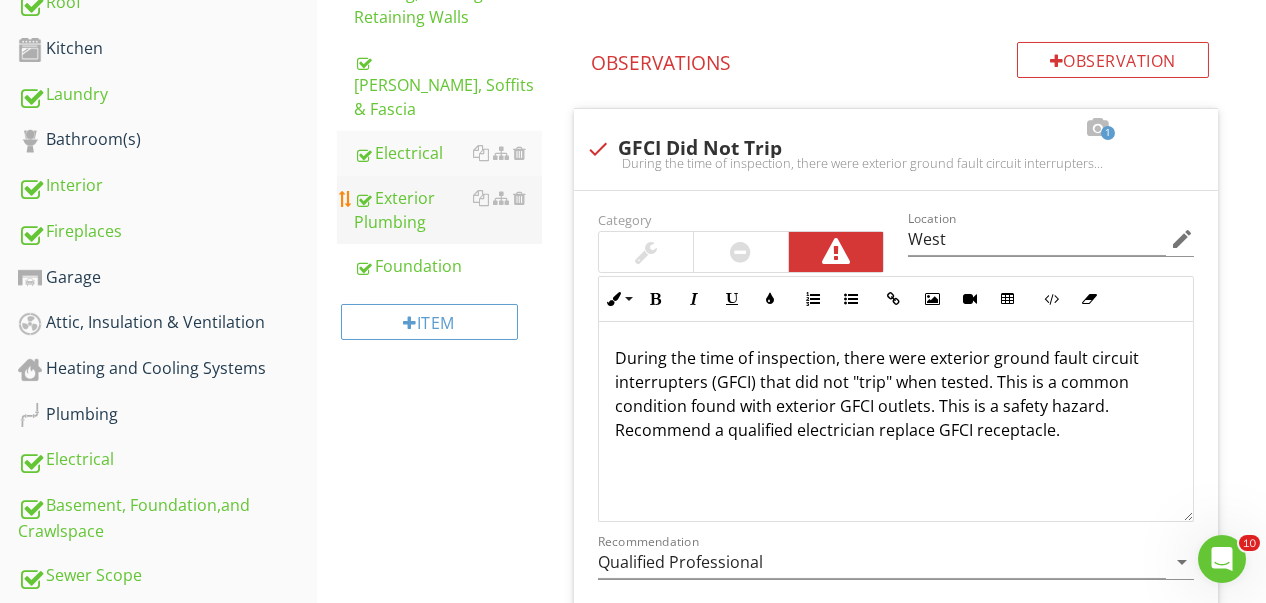 click on "Exterior Plumbing" at bounding box center [448, 210] 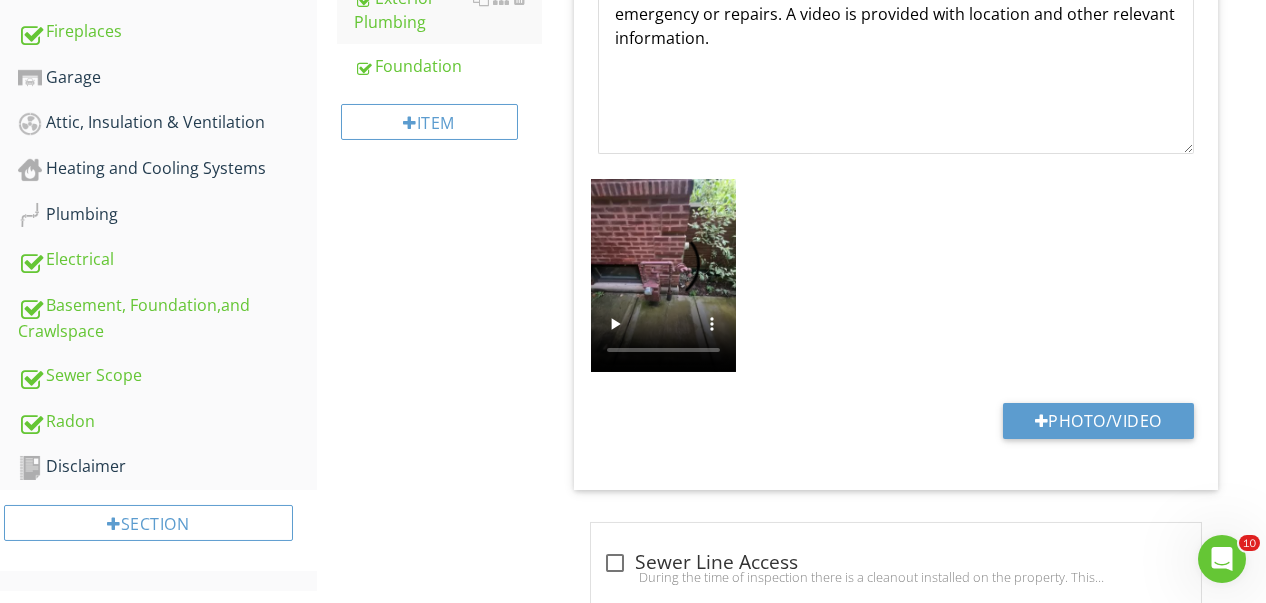 scroll, scrollTop: 468, scrollLeft: 0, axis: vertical 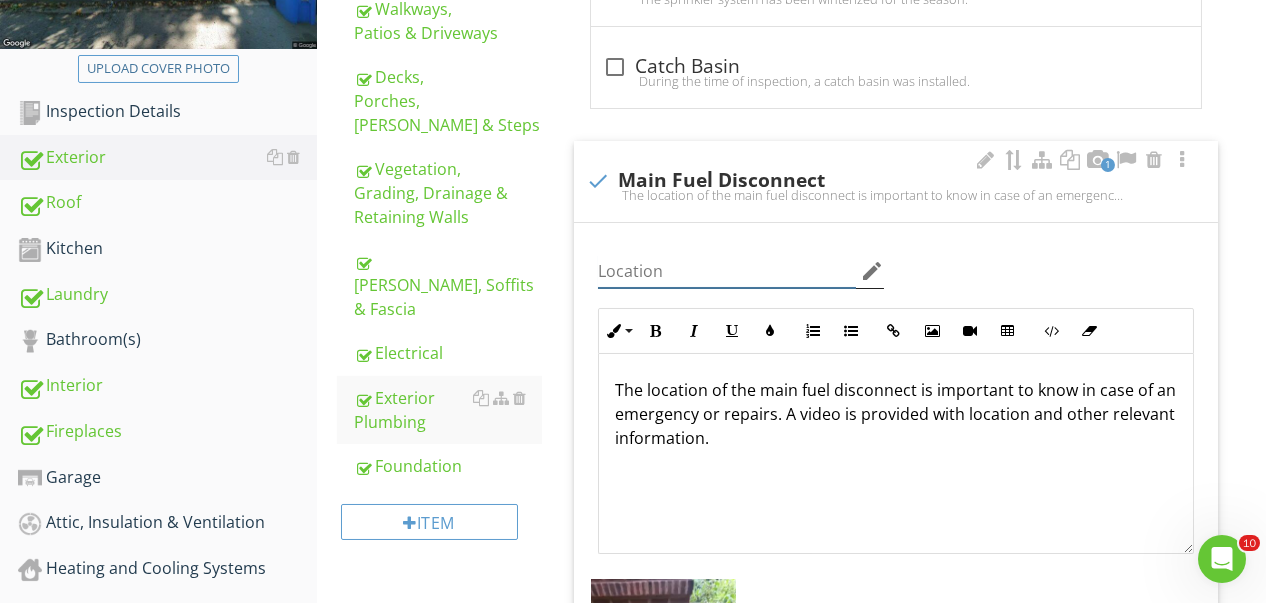 click at bounding box center [727, 271] 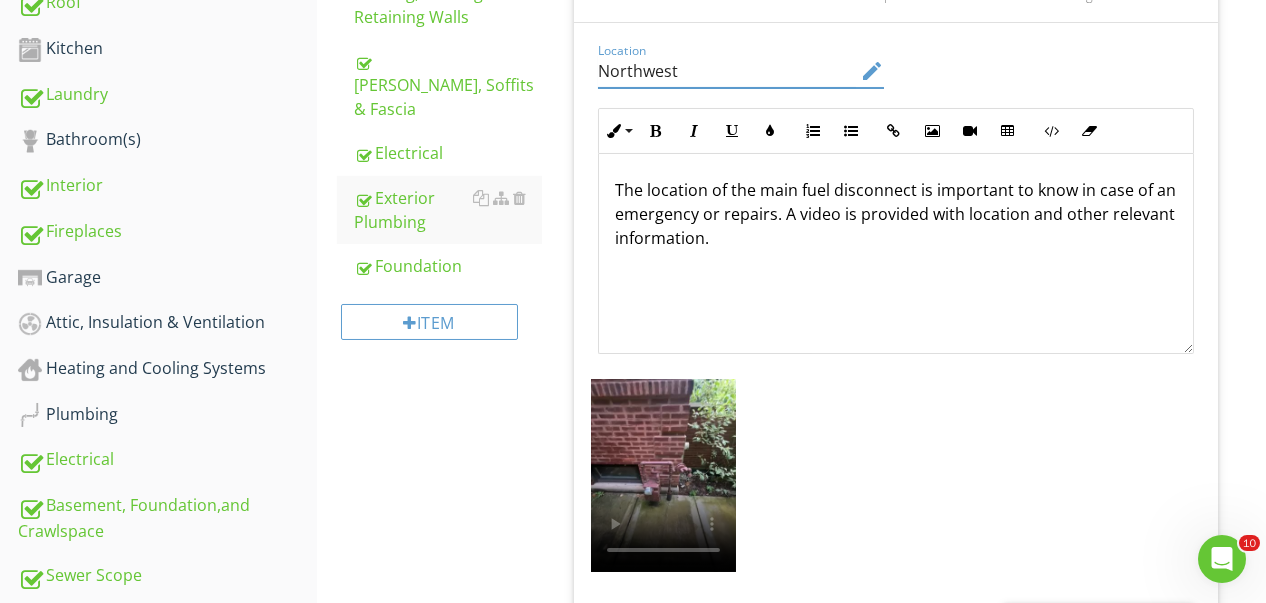 type on "Northwest" 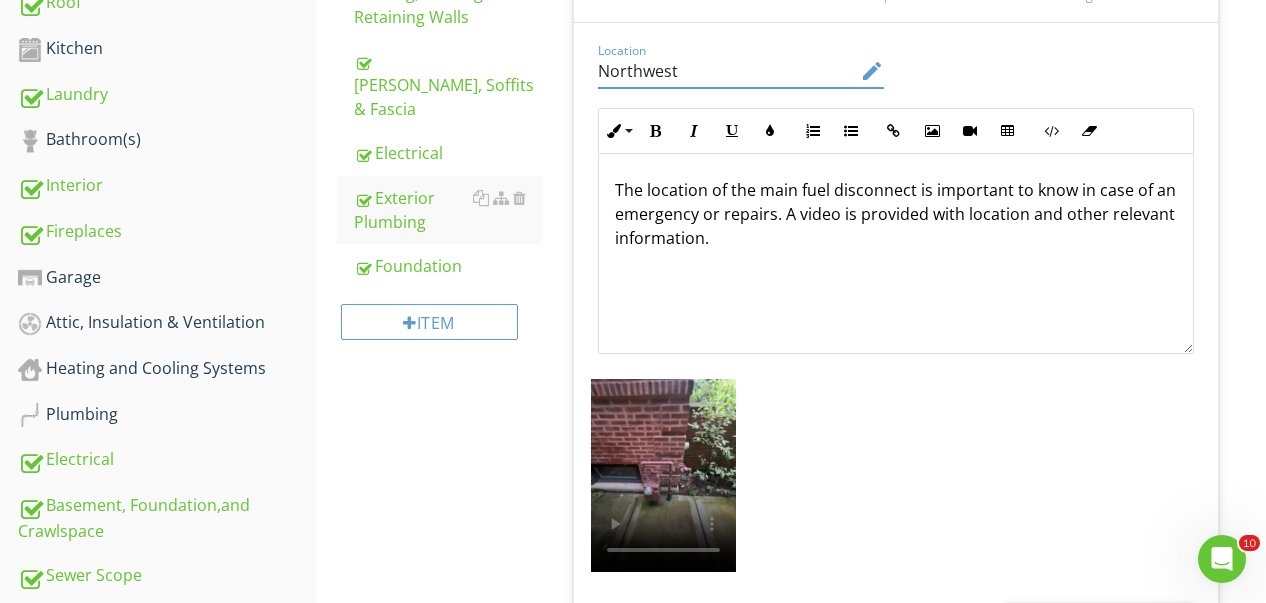 click on "check_box_outline_blank
Sprinkler System
The sprinkler system has been winterized for the season.
check_box_outline_blank
Catch Basin
During the time of inspection, a catch basin was installed.
1         check
Main Fuel Disconnect
The location of the main fuel disconnect is important to know in case of an emergency or repairs. A video is provided with location and other relevant information.
Location Northwest edit       Inline Style XLarge Large Normal Small Light Small/Light Bold Italic Underline Colors Ordered List Unordered List Insert Link Insert Image Insert Video Insert Table Code View Clear Formatting The location of the main fuel disconnect is important to know in case of an emergency or repairs. A video is provided with location and other relevant information. Enter text here" at bounding box center [900, 274] 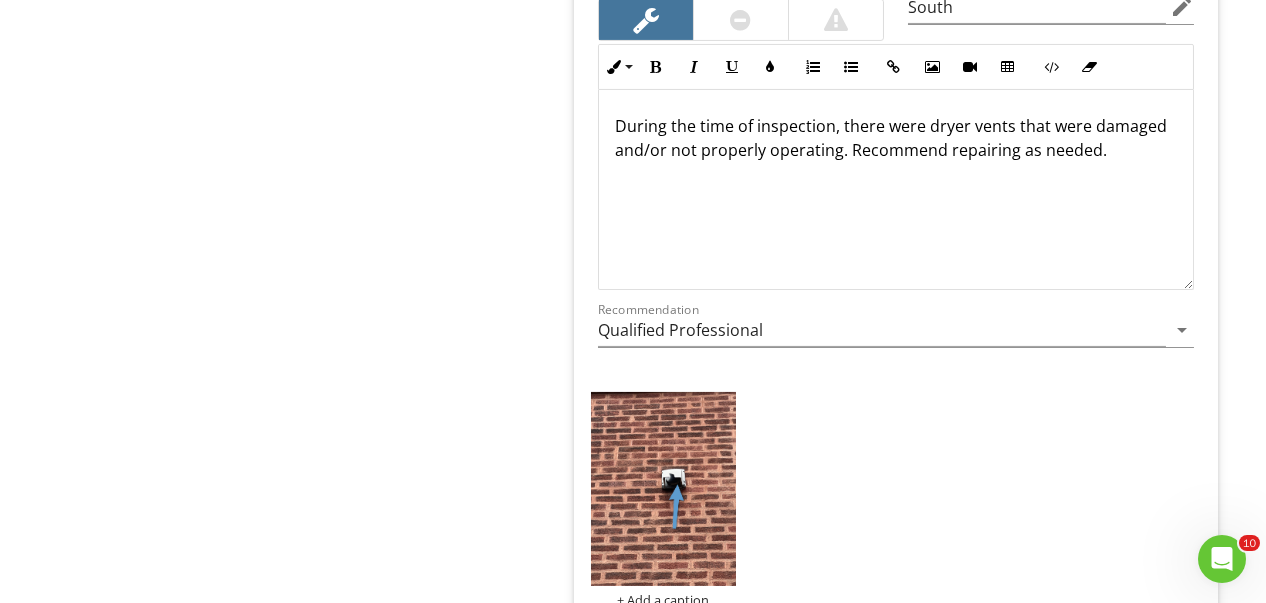 scroll, scrollTop: 2168, scrollLeft: 0, axis: vertical 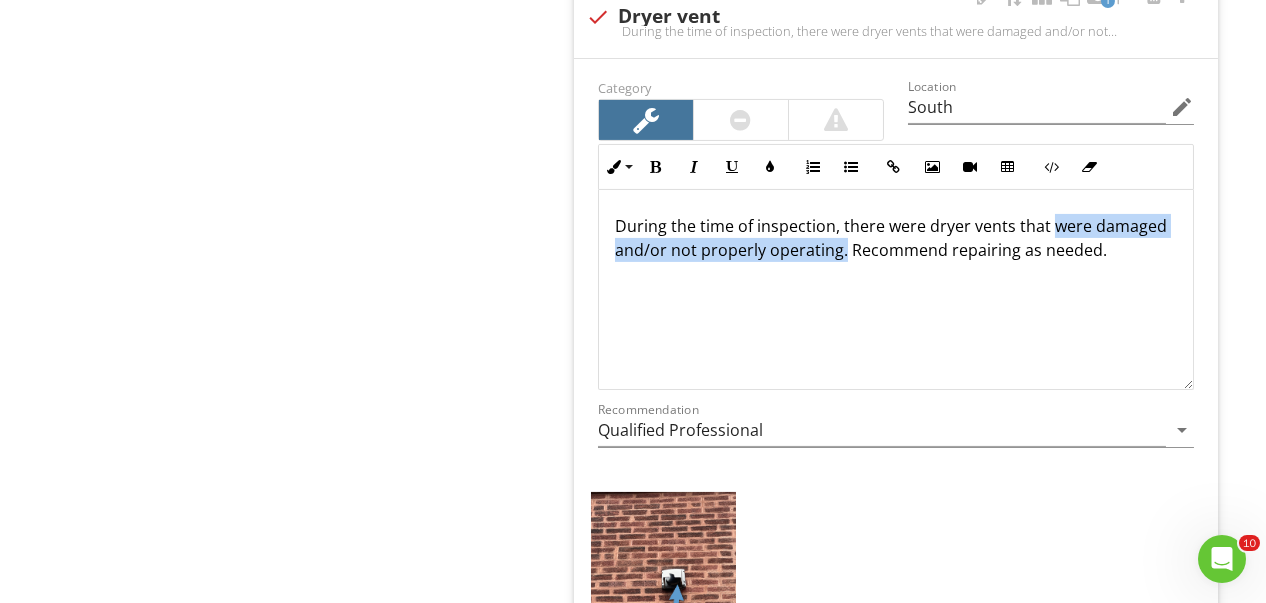 drag, startPoint x: 844, startPoint y: 246, endPoint x: 1049, endPoint y: 226, distance: 205.9733 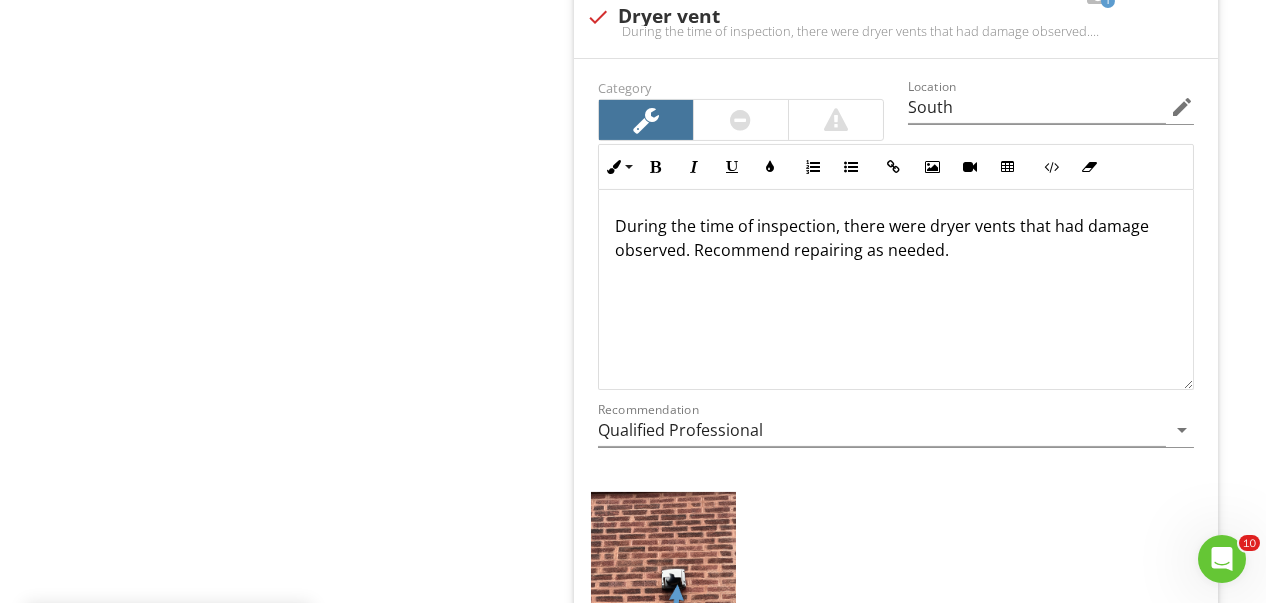 click on "check_box_outline_blank
Plumbing Vent Screens
During the time of inspection, there were appliance plumbing vents that did not have screens over them. Recommend installing to prevent birds/insects from entering.
check_box_outline_blank
Non anti siphon hose spigot
The exterior hose spigots are not anti-siphon style. When replacement is needed, recommend replacing with an anti-siphon type hose spigot.
check_box_outline_blank
Sump pump discharge
During the time of inspection, the sump pump appears to be discharging water near foundation. Recommend extending discharge piping away from home to prevent moisture intrusion.
check_box_outline_blank
Rust/Corrosion
1         check
Dryer vent
Category" at bounding box center [900, 217] 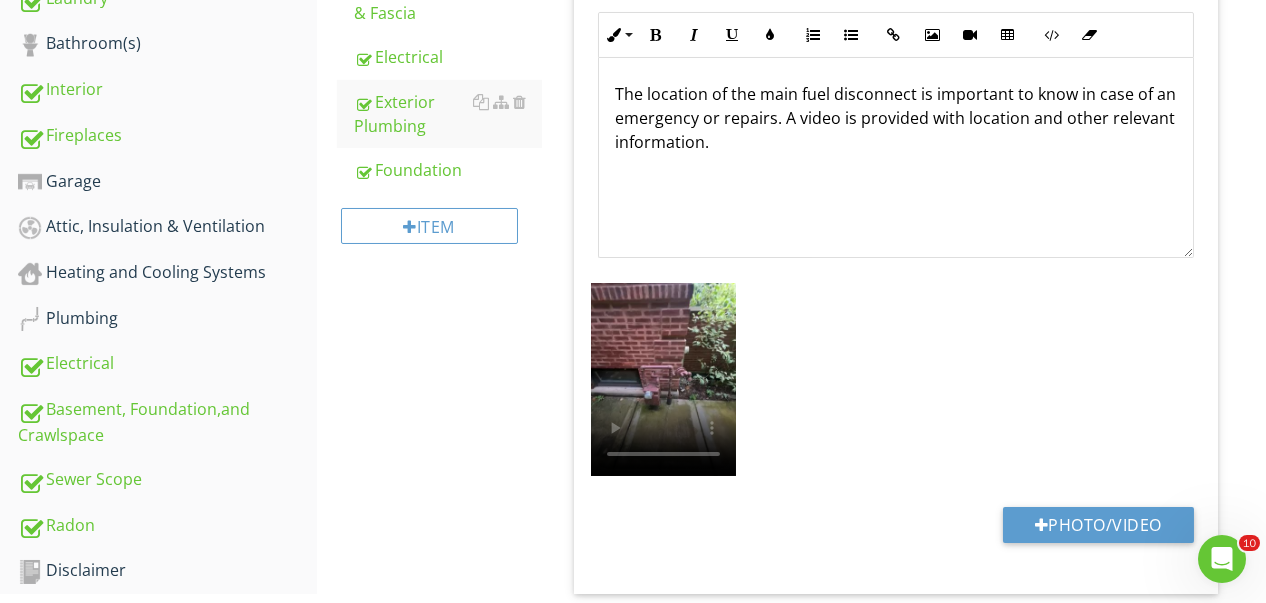 scroll, scrollTop: 364, scrollLeft: 0, axis: vertical 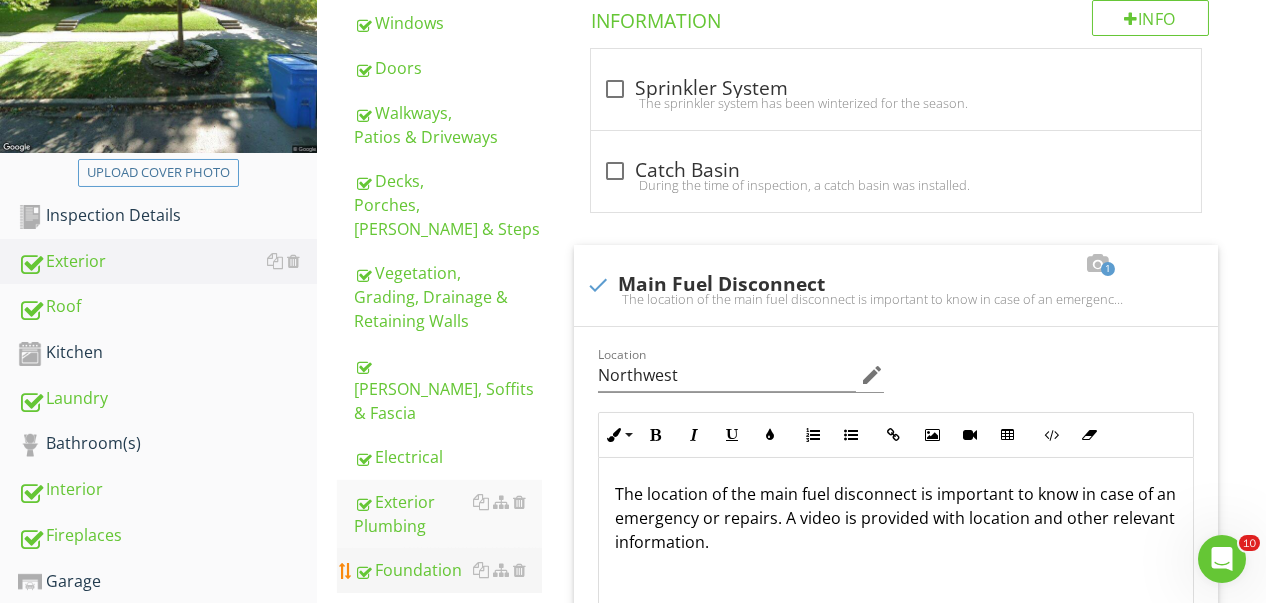 click on "Foundation" at bounding box center [448, 570] 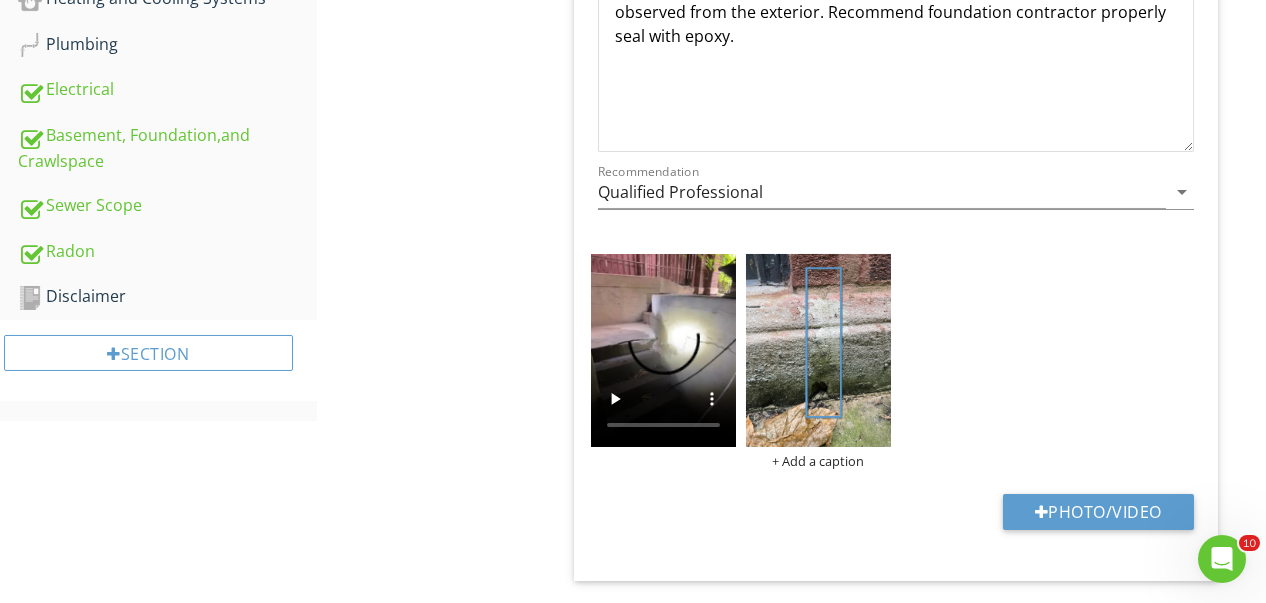 scroll, scrollTop: 1064, scrollLeft: 0, axis: vertical 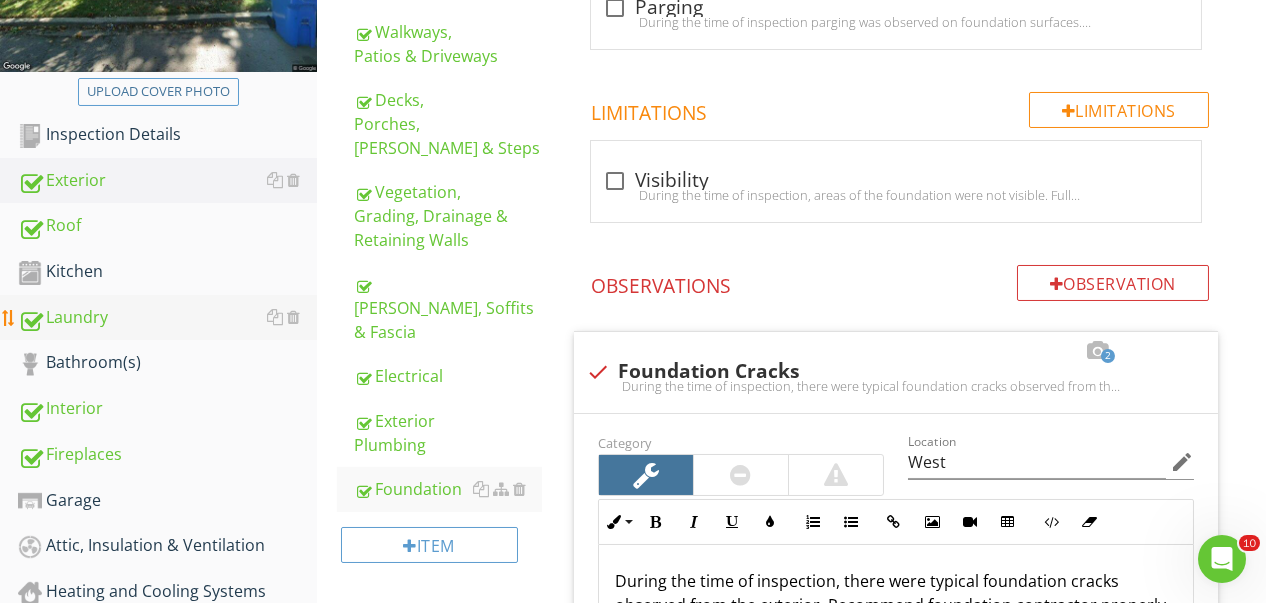 click on "Laundry" at bounding box center [167, 318] 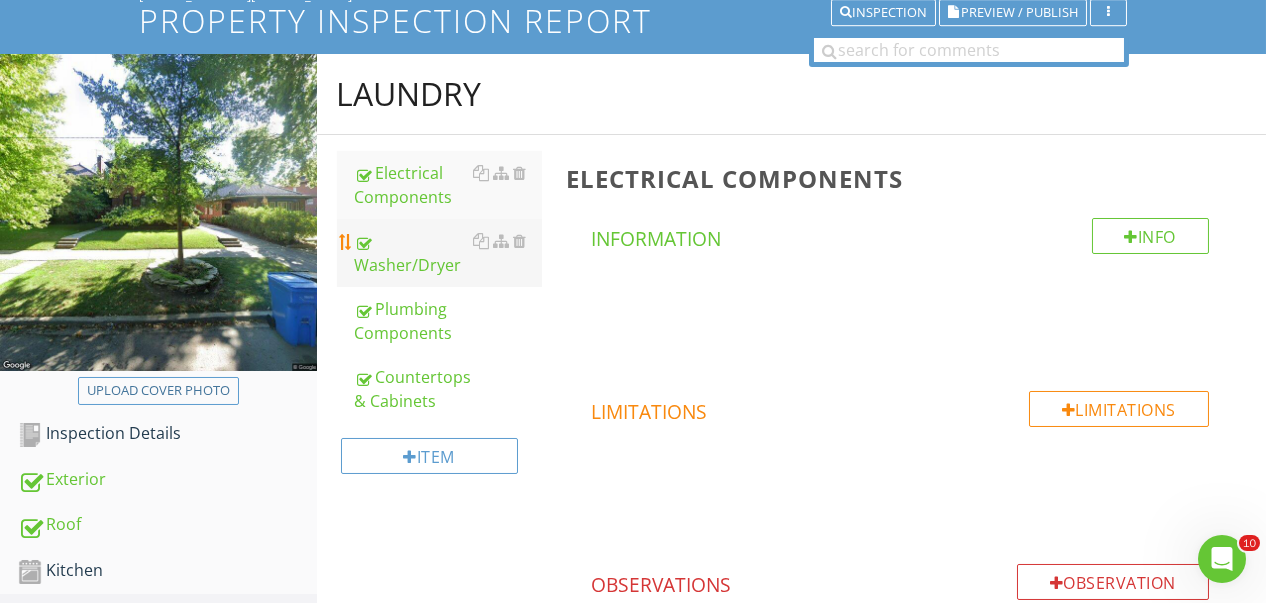 scroll, scrollTop: 145, scrollLeft: 0, axis: vertical 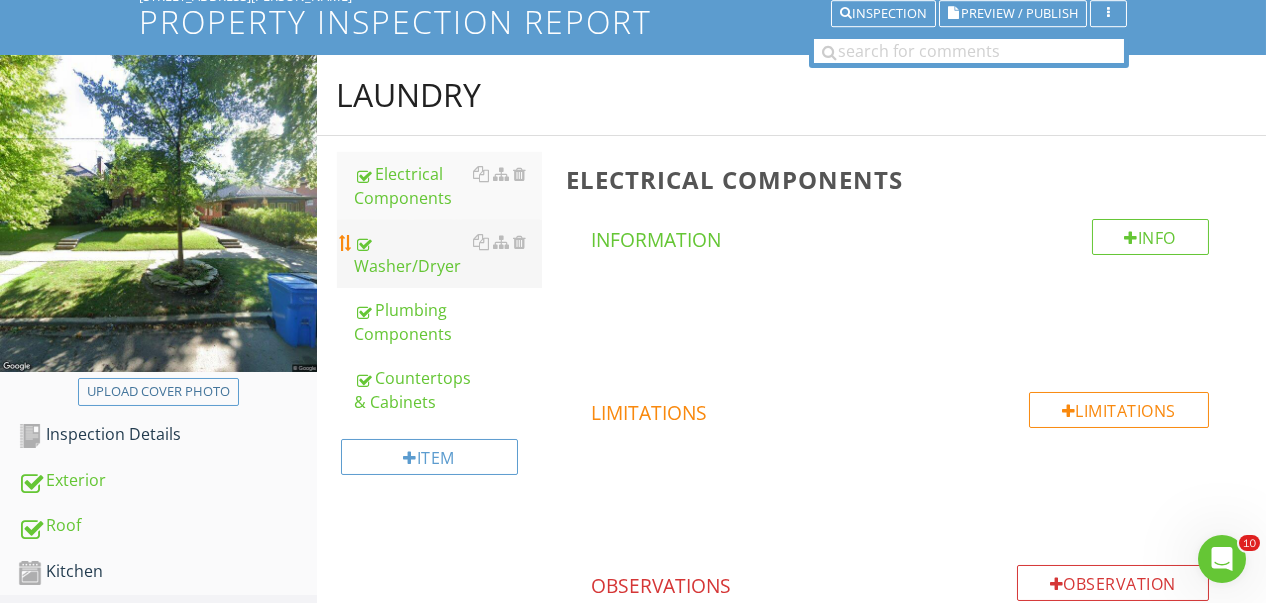click on "Washer/Dryer" at bounding box center [448, 254] 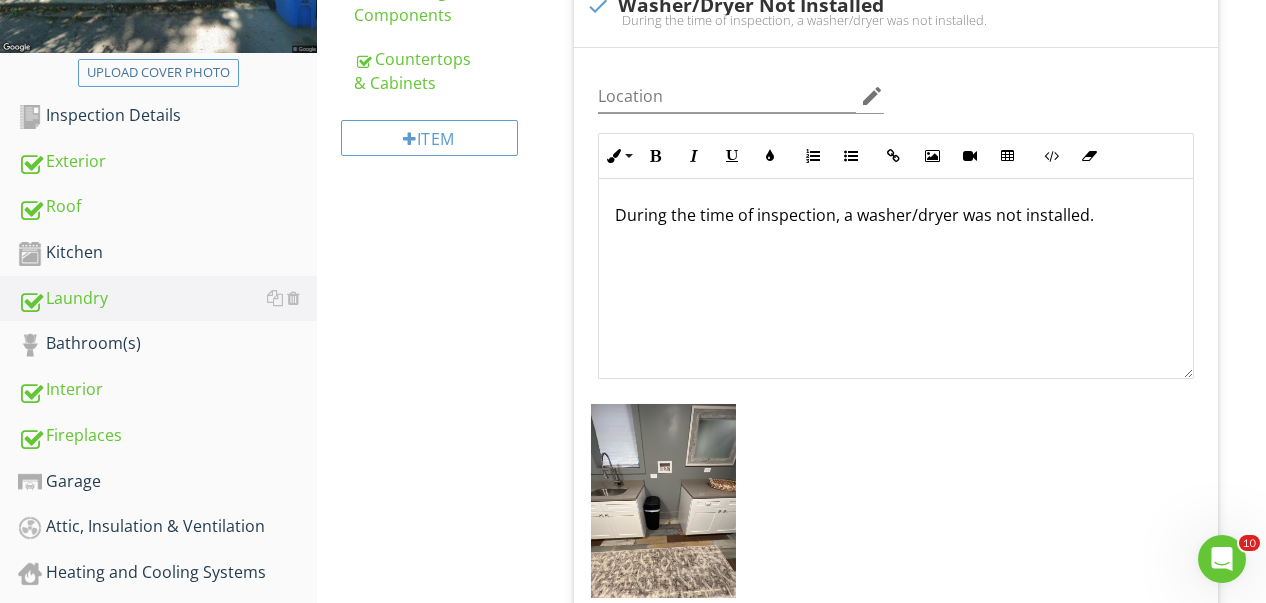 scroll, scrollTop: 345, scrollLeft: 0, axis: vertical 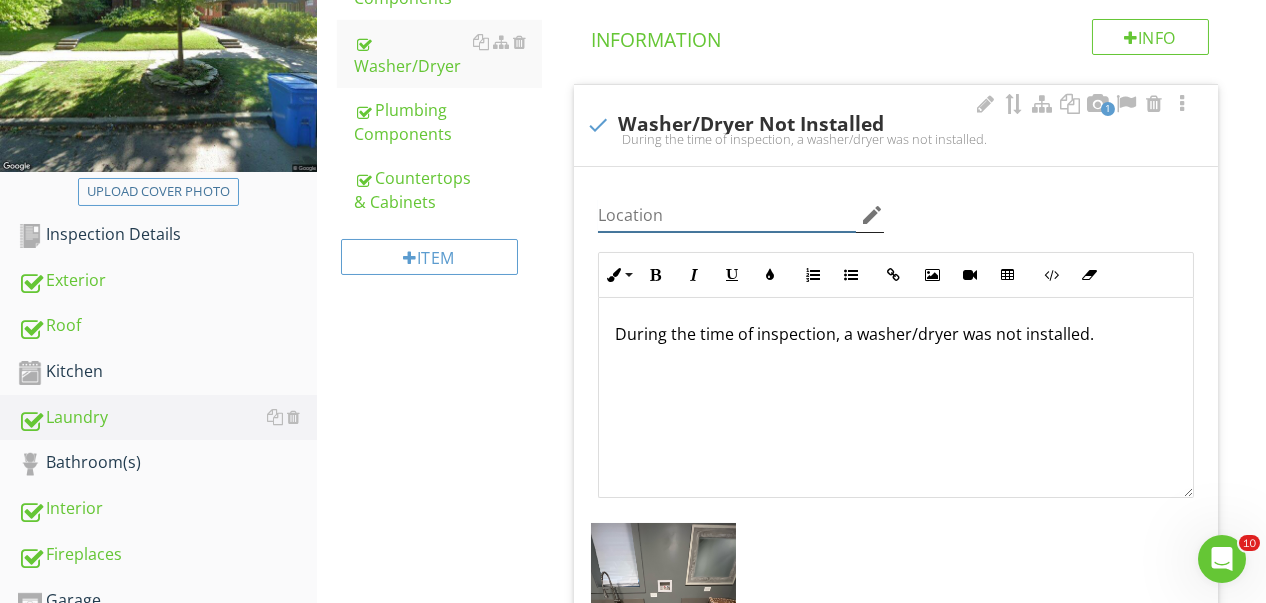 click at bounding box center [727, 215] 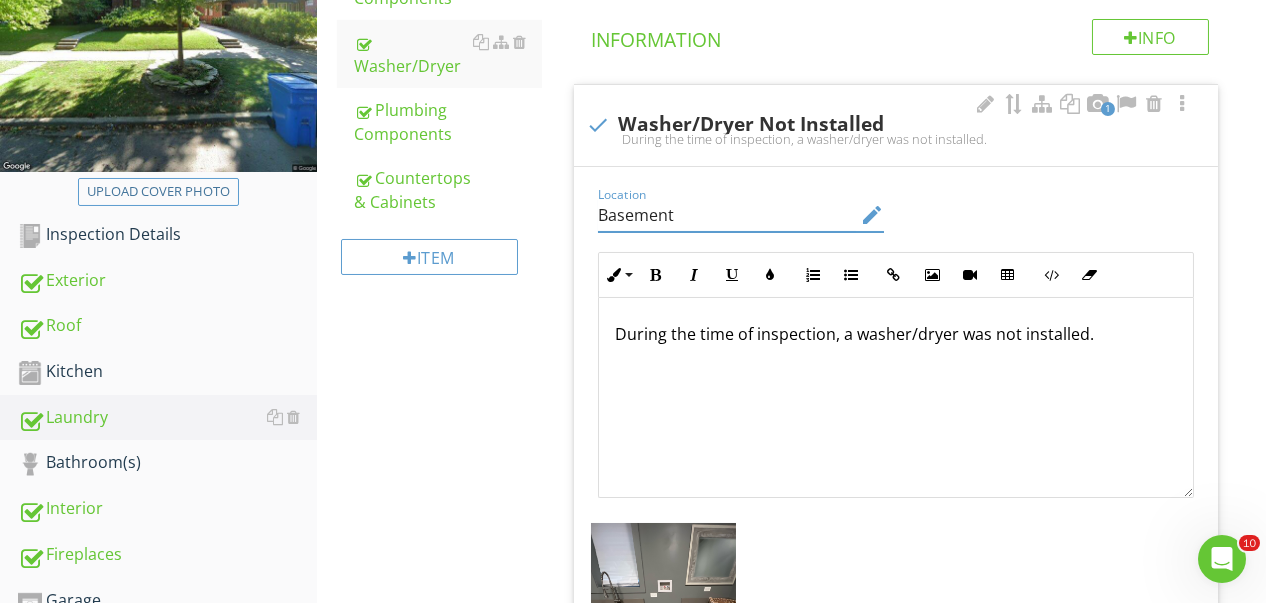 type on "Basement" 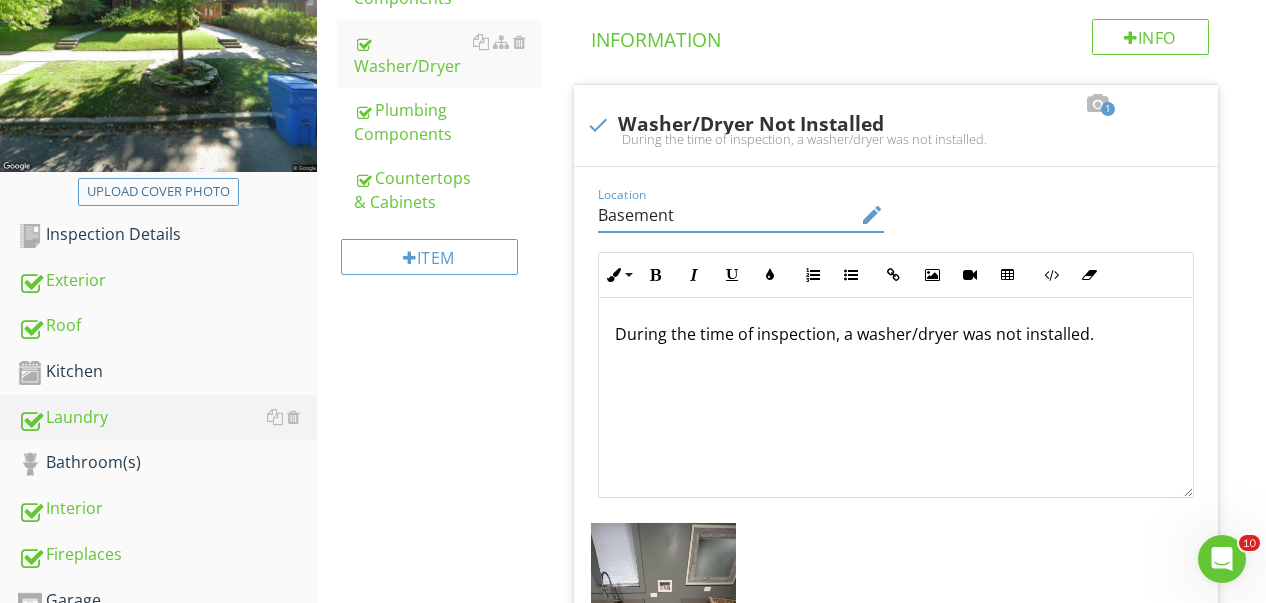 click on "1         check
Washer/Dryer Not Installed
During the time of inspection, a washer/dryer was not installed." at bounding box center (896, 125) 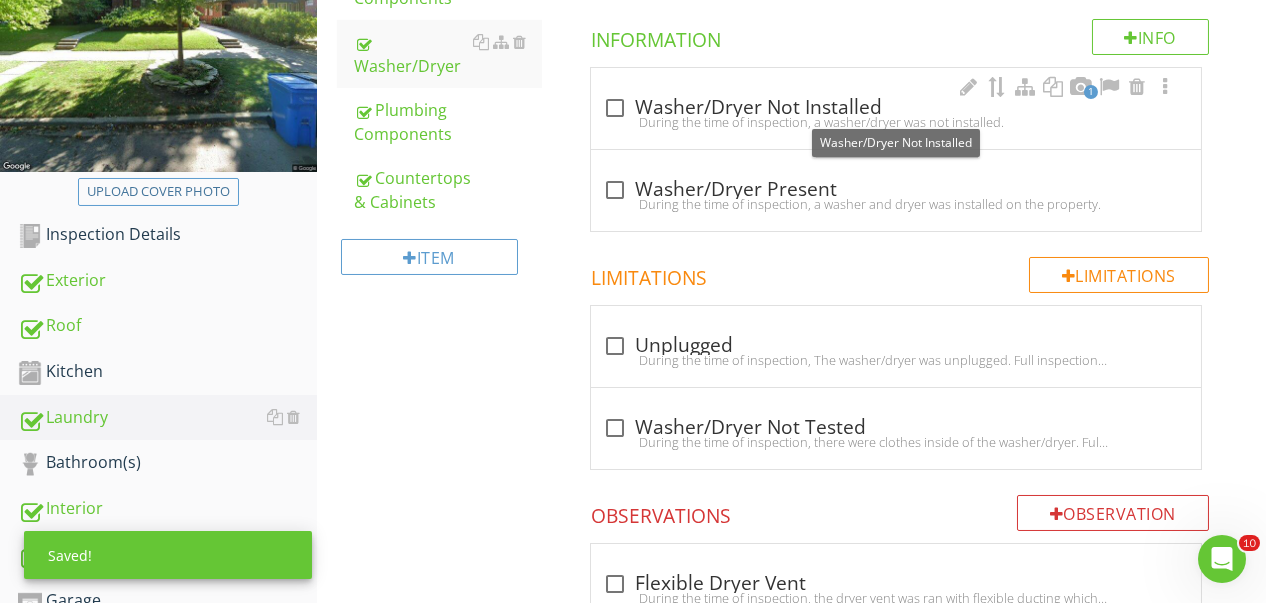 click on "During the time of inspection, a washer/dryer was not installed." at bounding box center (896, 122) 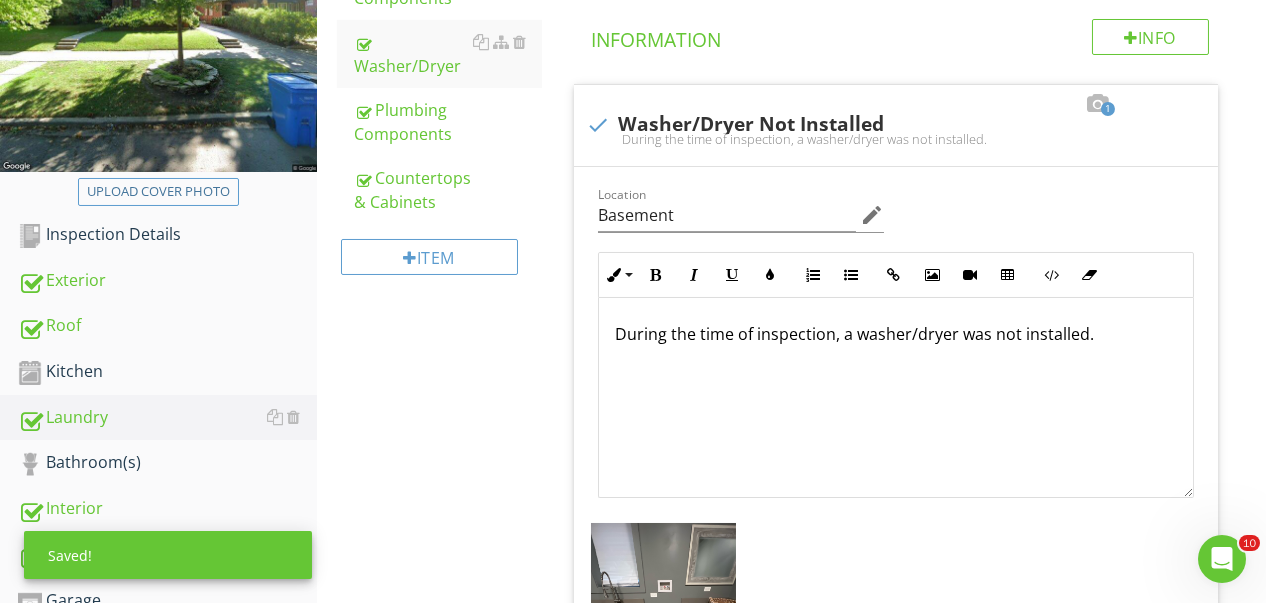 click on "Washer/Dryer
Info
Information                 1         check
Washer/Dryer Not Installed
During the time of inspection, a washer/dryer was not installed.
Location Basement edit       Inline Style XLarge Large Normal Small Light Small/Light Bold Italic Underline Colors Ordered List Unordered List Insert Link Insert Image Insert Video Insert Table Code View Clear Formatting During the time of inspection, a washer/dryer was not installed.  Enter text here <p>During the time of inspection, a washer/dryer was not installed.&nbsp;</p>               + Add a caption
Photo/Video
check_box_outline_blank
Washer/Dryer Present
During the time of inspection, a washer and dryer was installed on the property.
Limitations" at bounding box center [910, 771] 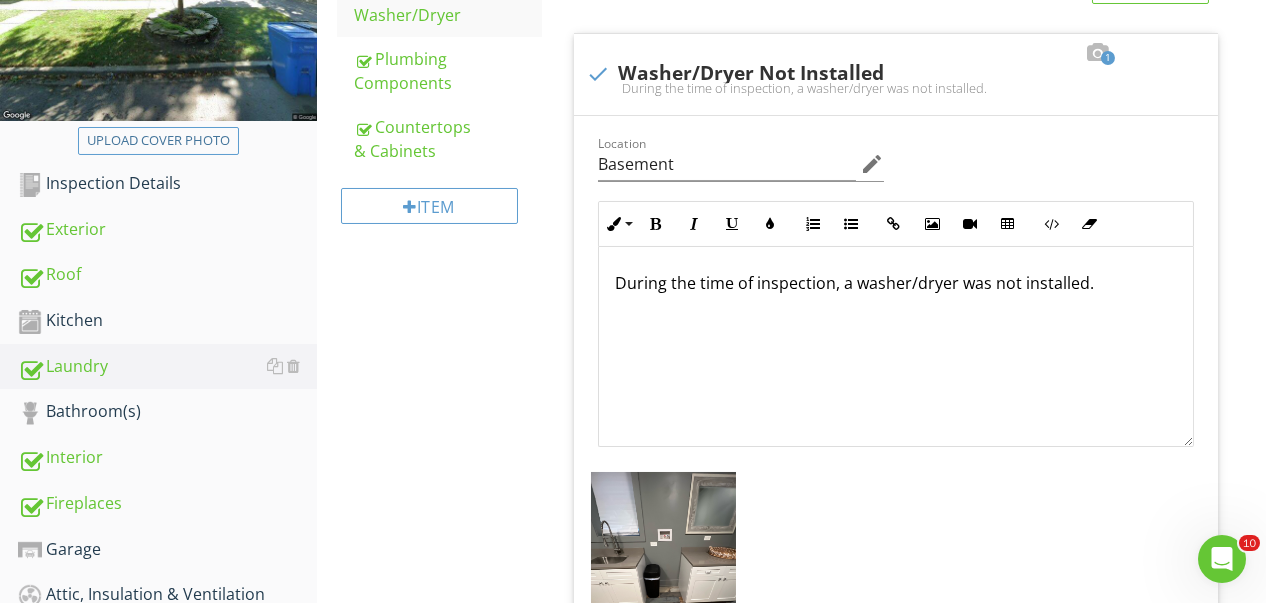 scroll, scrollTop: 196, scrollLeft: 0, axis: vertical 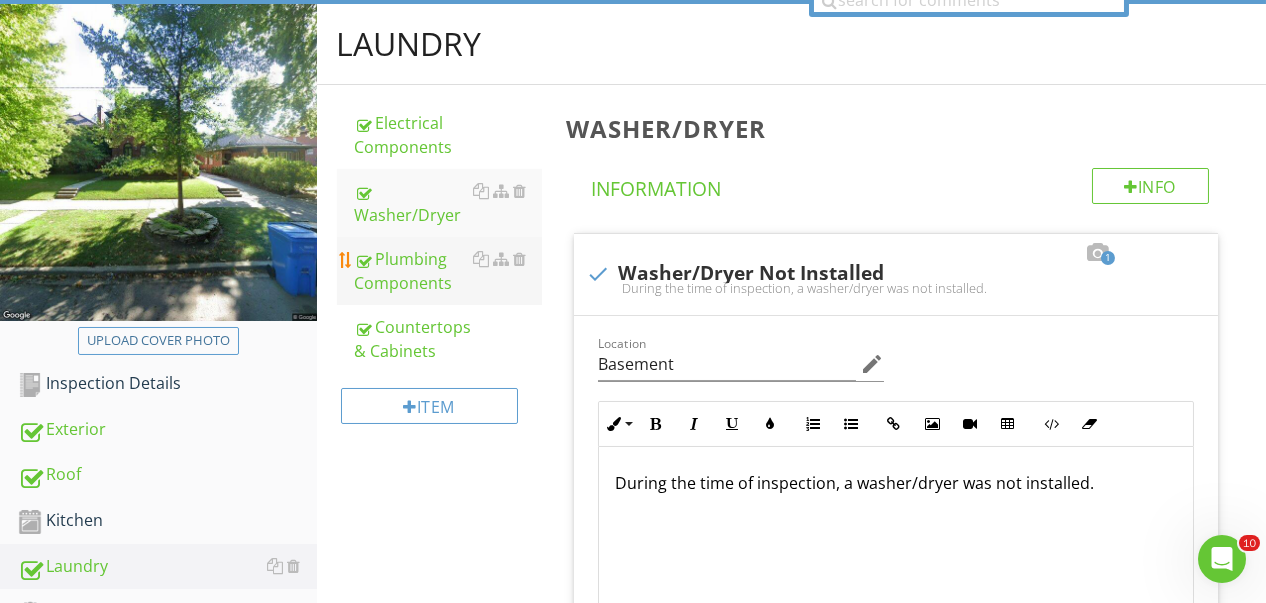 click on "Plumbing Components" at bounding box center [448, 271] 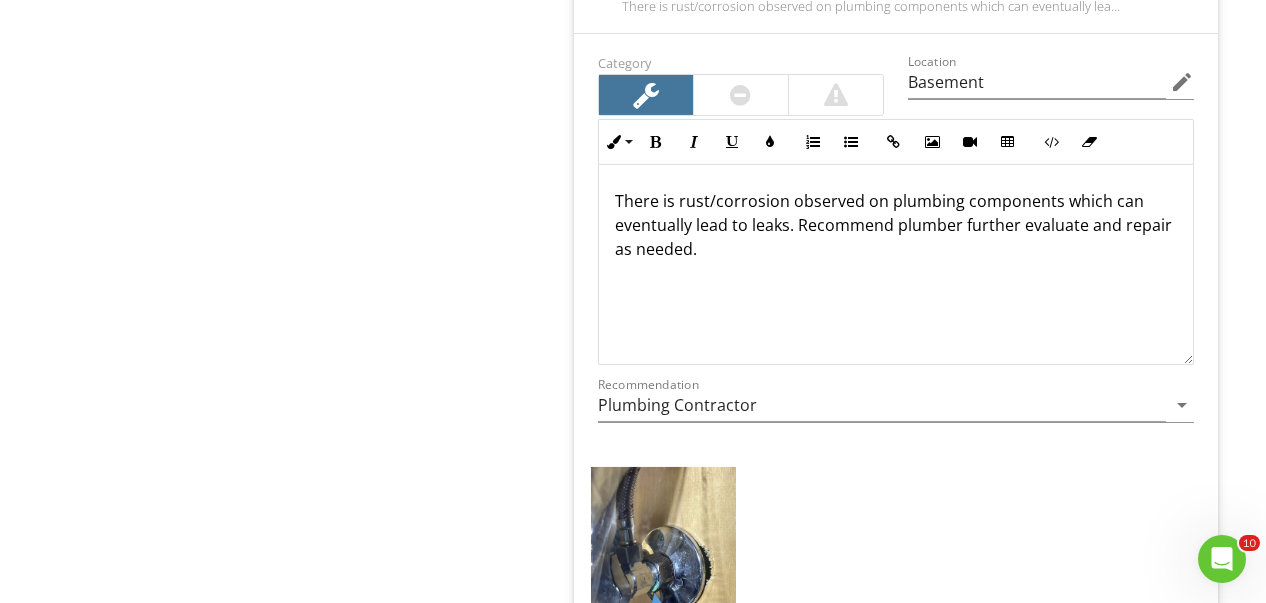 scroll, scrollTop: 1696, scrollLeft: 0, axis: vertical 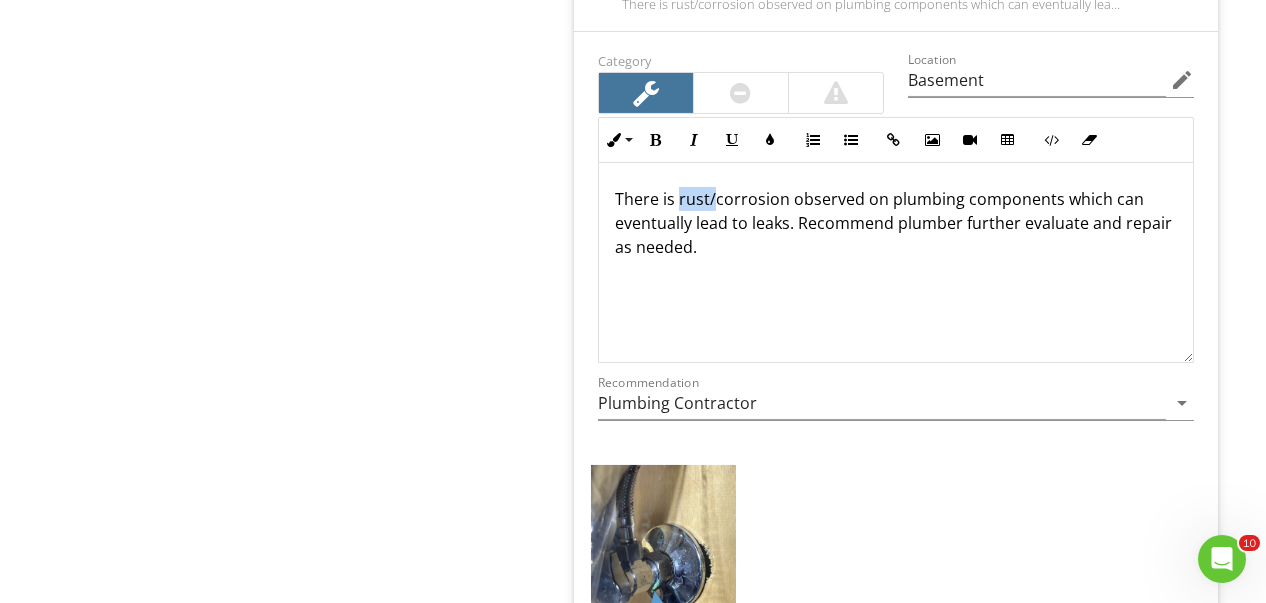 drag, startPoint x: 712, startPoint y: 199, endPoint x: 680, endPoint y: 203, distance: 32.24903 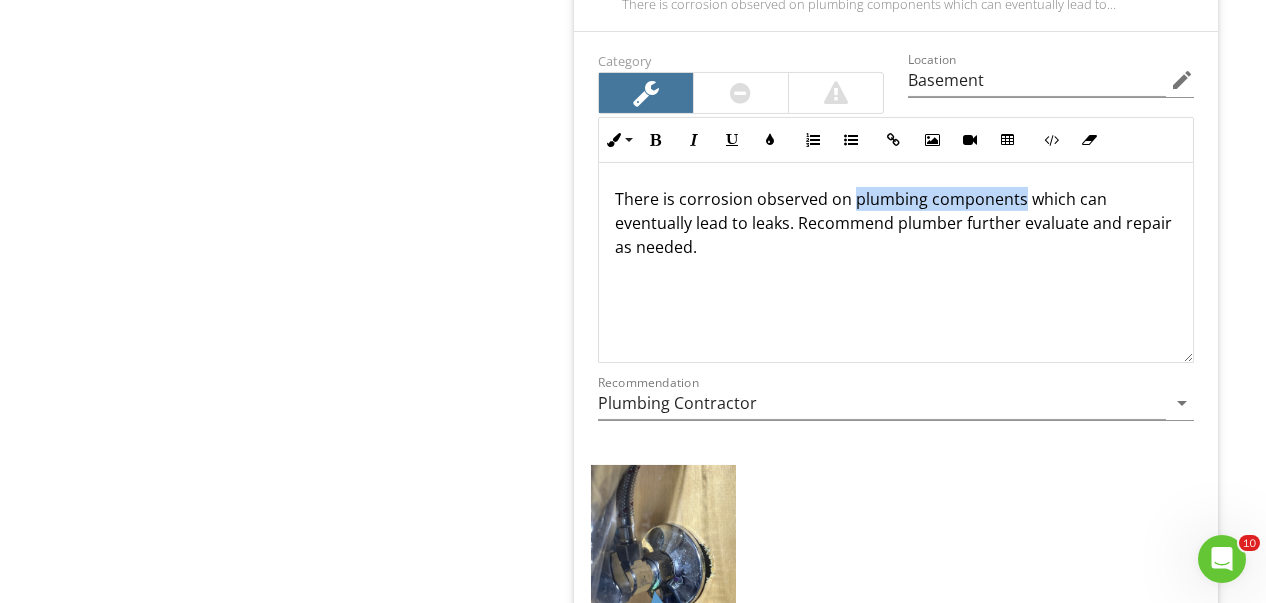 drag, startPoint x: 852, startPoint y: 197, endPoint x: 1016, endPoint y: 201, distance: 164.04877 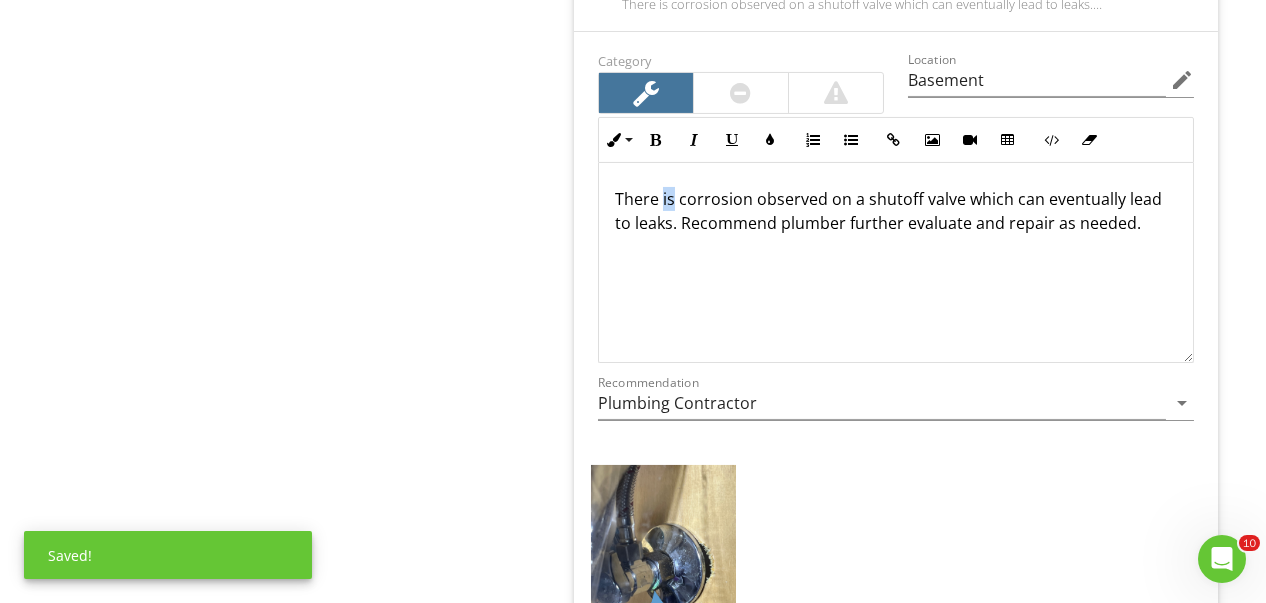drag, startPoint x: 671, startPoint y: 195, endPoint x: 661, endPoint y: 198, distance: 10.440307 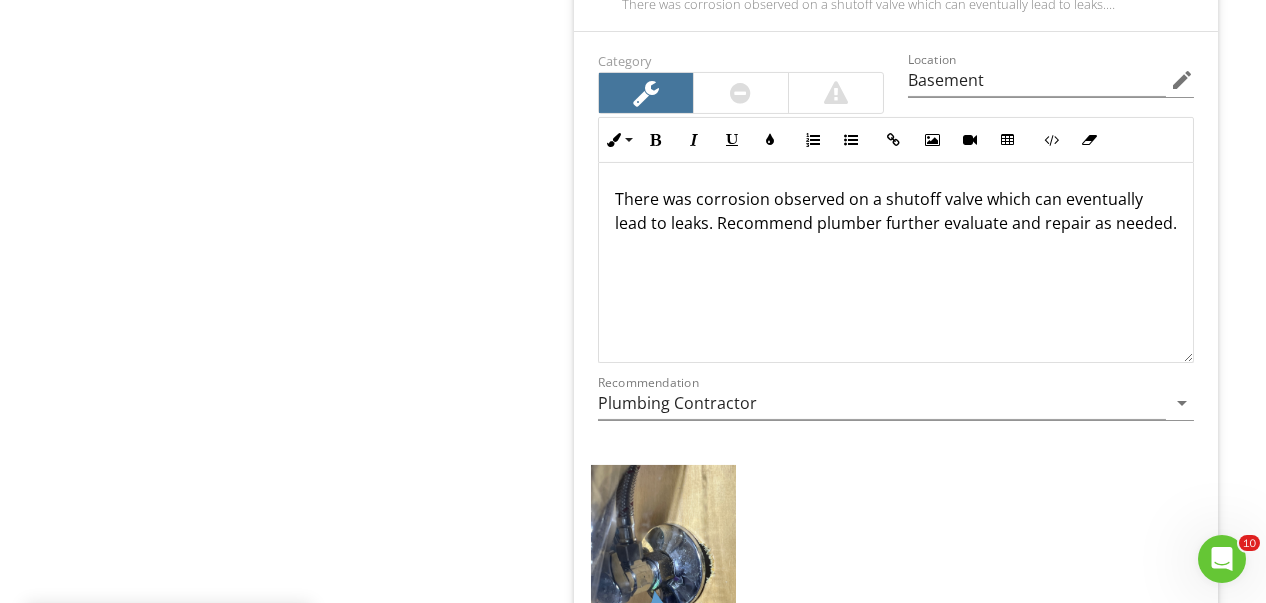 click on "Inline Style XLarge Large Normal Small Light Small/Light Bold Italic Underline Colors Ordered List Unordered List Insert Link Insert Image Insert Video Insert Table Code View Clear Formatting There was corrosion observed on a shutoff valve which can eventually lead to leaks. Recommend plumber further evaluate and repair as needed.  Enter text here <p>There was corrosion observed on a shutoff valve which can eventually lead to leaks. Recommend plumber further evaluate and repair as needed.&nbsp;</p>" at bounding box center [896, 240] 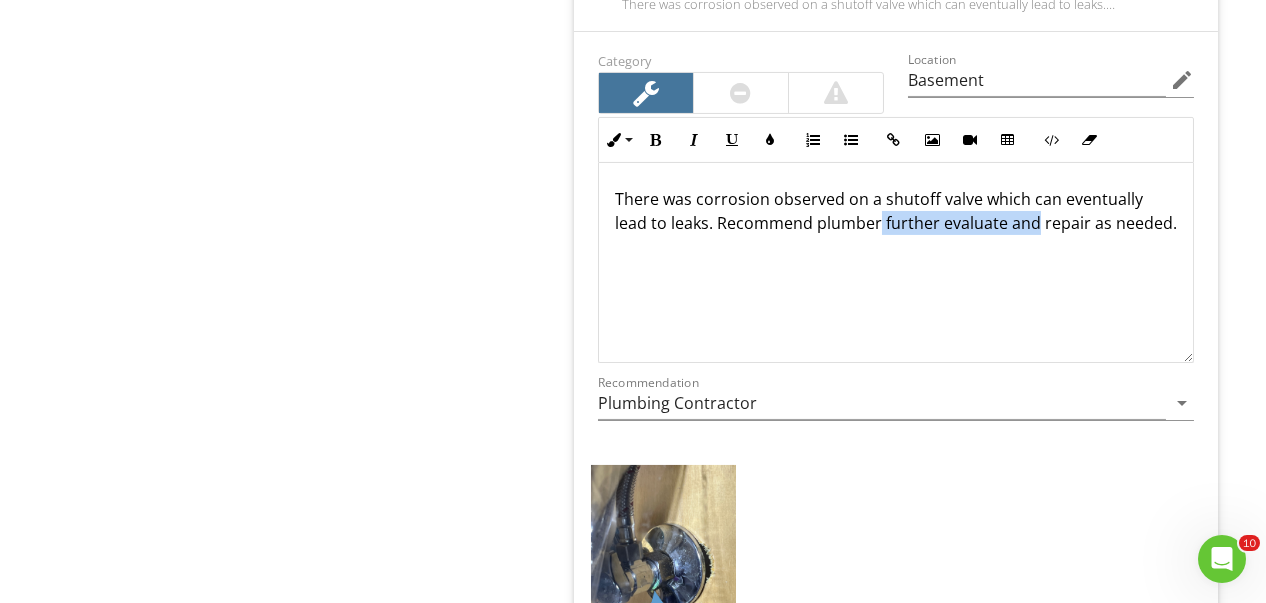 drag, startPoint x: 879, startPoint y: 221, endPoint x: 1034, endPoint y: 230, distance: 155.26108 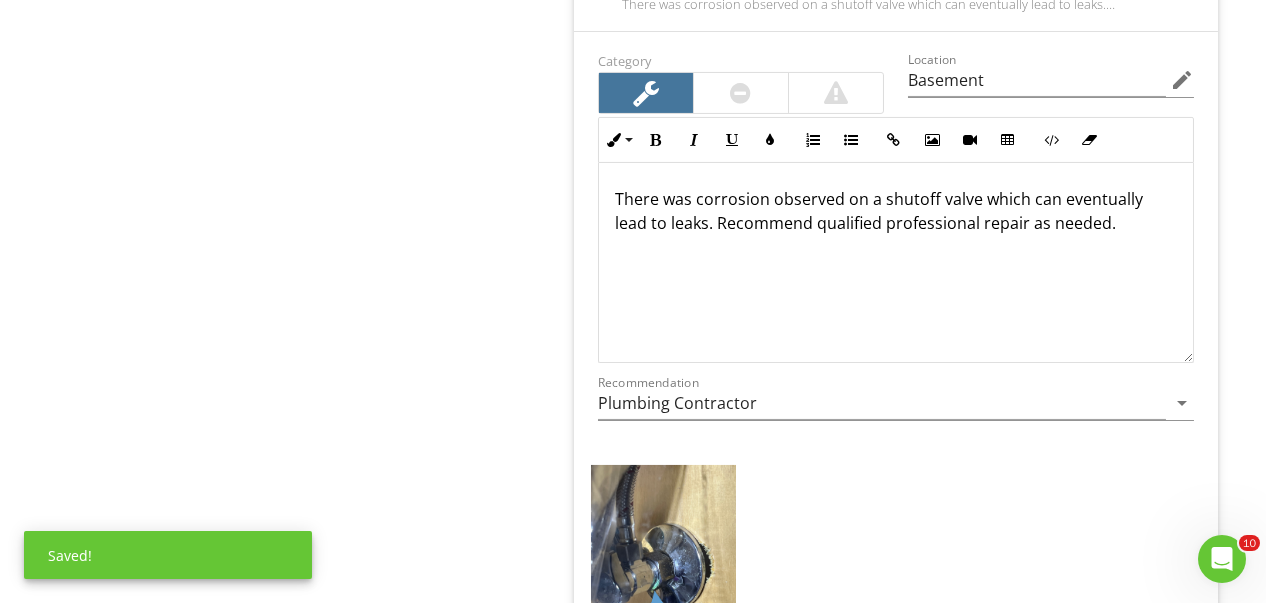 click on "Plumbing Components
Info
Information                       check_box_outline_blank
Sink Cabinet
Limitations
Limitations                 1         check
Obstructed View
During the time of inspection, full visibility under the sink(s) was not available.
Location edit       Inline Style XLarge Large Normal Small Light Small/Light Bold Italic Underline Colors Ordered List Unordered List Insert Link Insert Image Insert Video Insert Table Code View Clear Formatting During the time of inspection, full visibility under the sink(s) was not available.  Enter text here <p>During the time of inspection, full visibility under the sink(s) was not available.&nbsp;</p>               + Add a caption
Photo/Video" at bounding box center [910, -213] 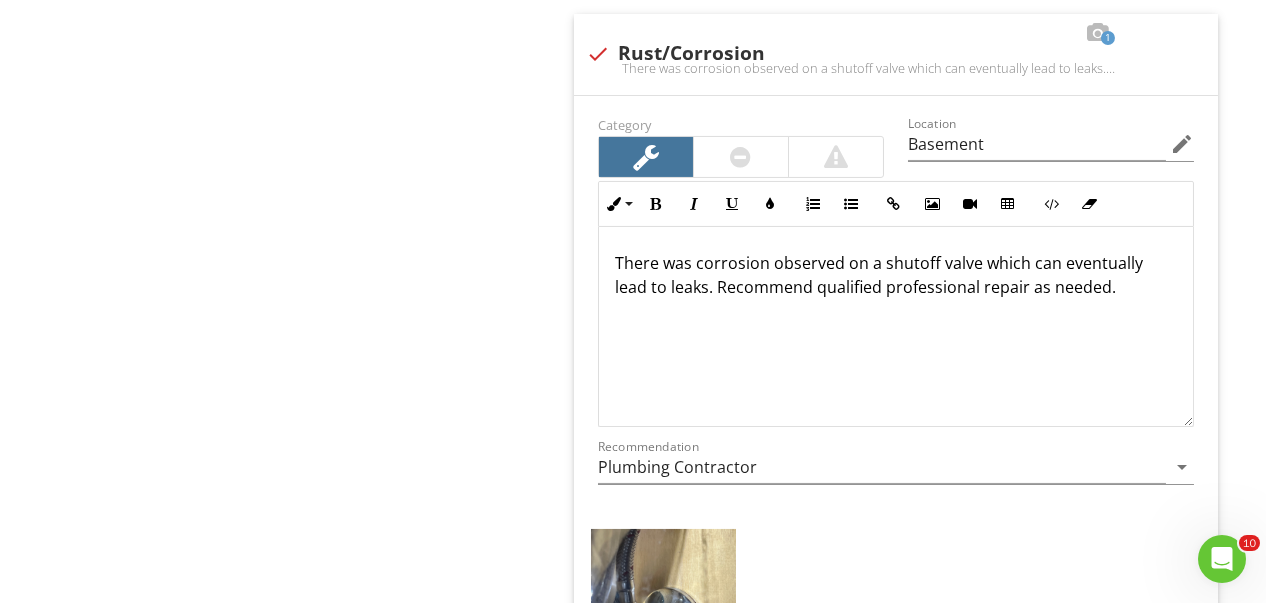 scroll, scrollTop: 1532, scrollLeft: 0, axis: vertical 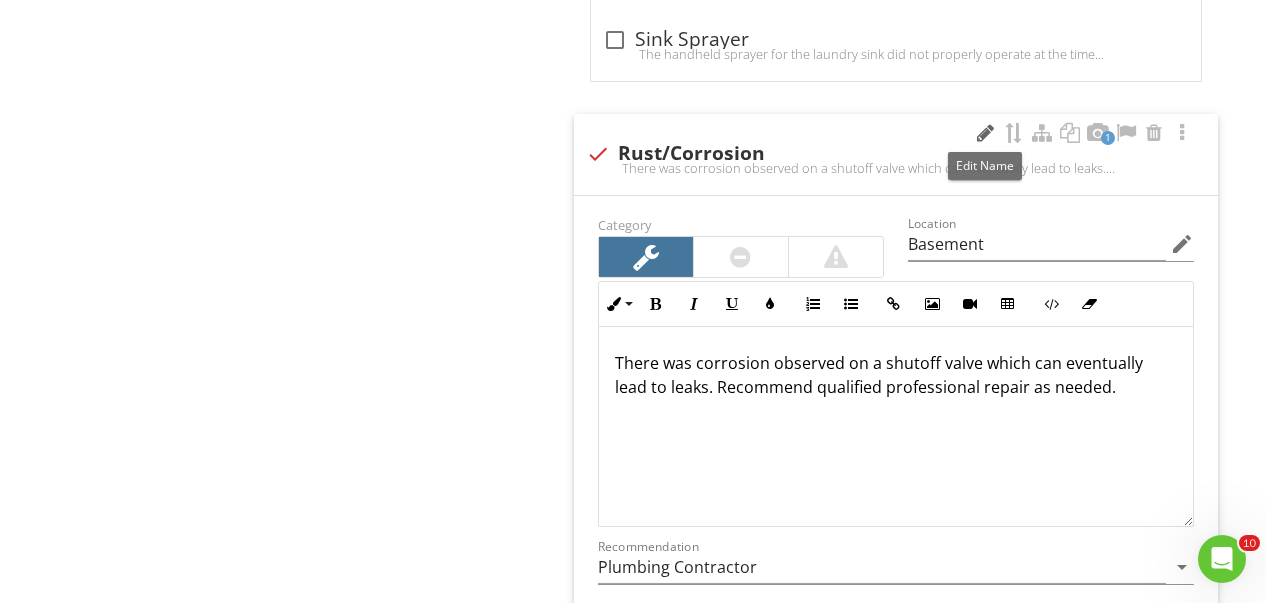 click at bounding box center [986, 133] 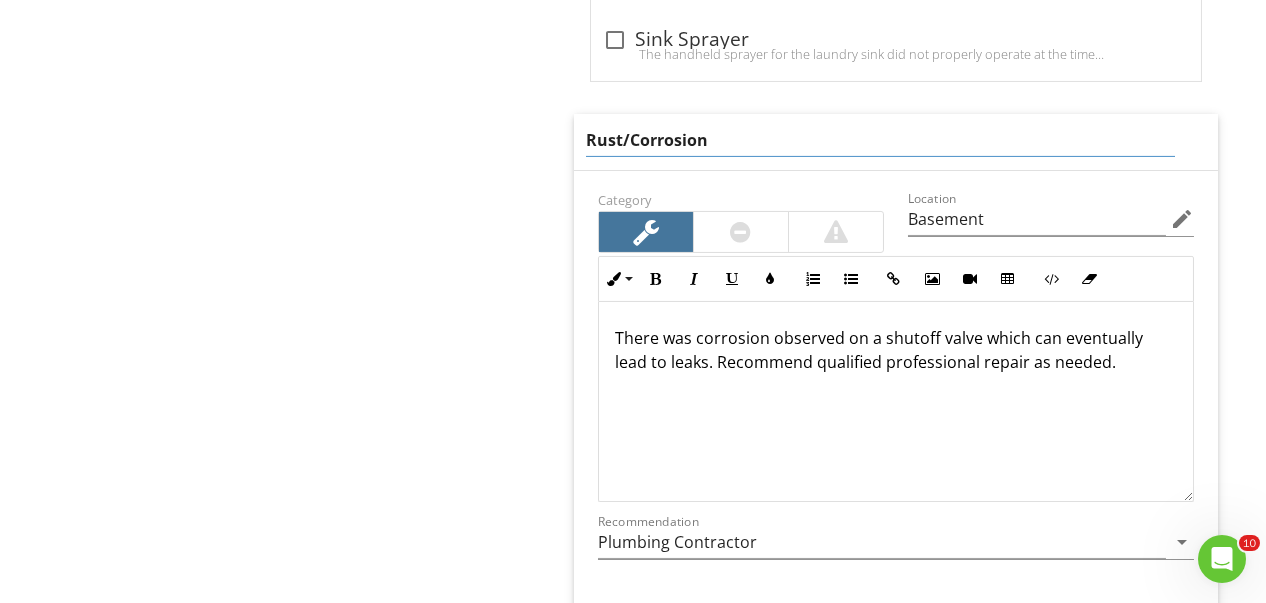 drag, startPoint x: 629, startPoint y: 136, endPoint x: 512, endPoint y: 124, distance: 117.61378 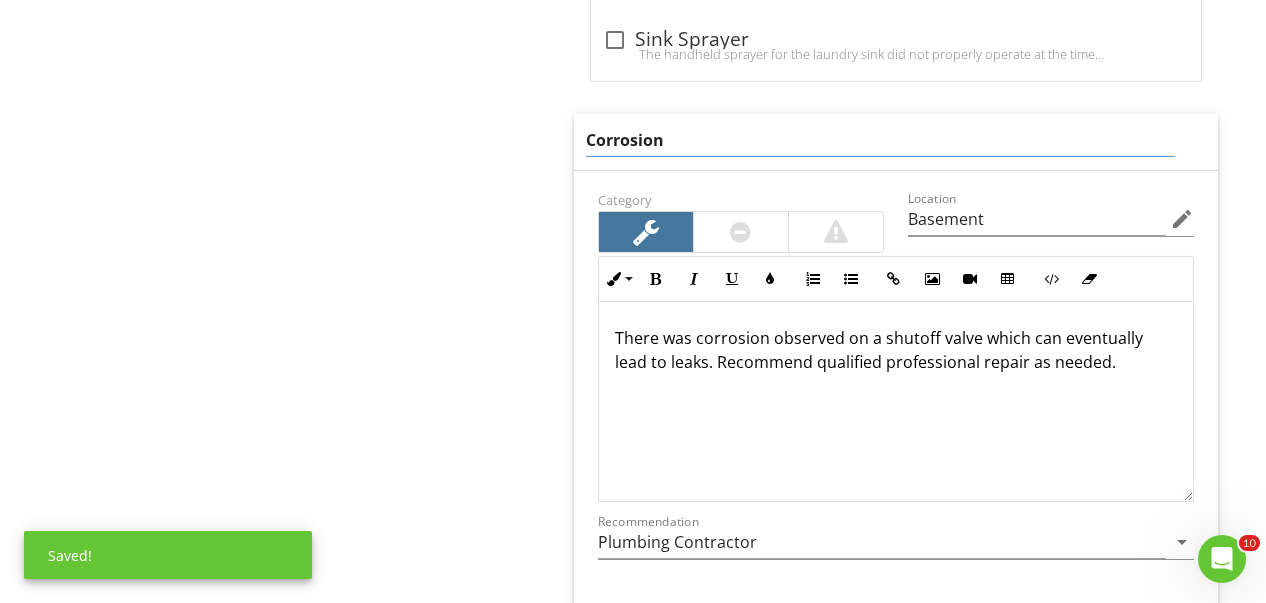 click on "check_box_outline_blank
Flexible PVC Piping
There was flexible PVC piping observed under kitchen sink at the time of inspection. Flexible PVC piping can trap food and debris. Recommend qualified professional repair as needed.
check_box_outline_blank
Sink Sprayer
The handheld sprayer for the laundry sink did not properly operate at the time of inspection. Recommend qualified professional repair as needed.
Corrosion       Category                 Location Basement edit       Inline Style XLarge Large Normal Small Light Small/Light Bold Italic Underline Colors Ordered List Unordered List Insert Link Insert Image Insert Video Insert Table Code View Clear Formatting There was corrosion observed on a shutoff valve which can eventually lead to leaks. Recommend qualified professional repair as needed.  Enter text here   Recommendation Plumbing Contractor" at bounding box center [900, 523] 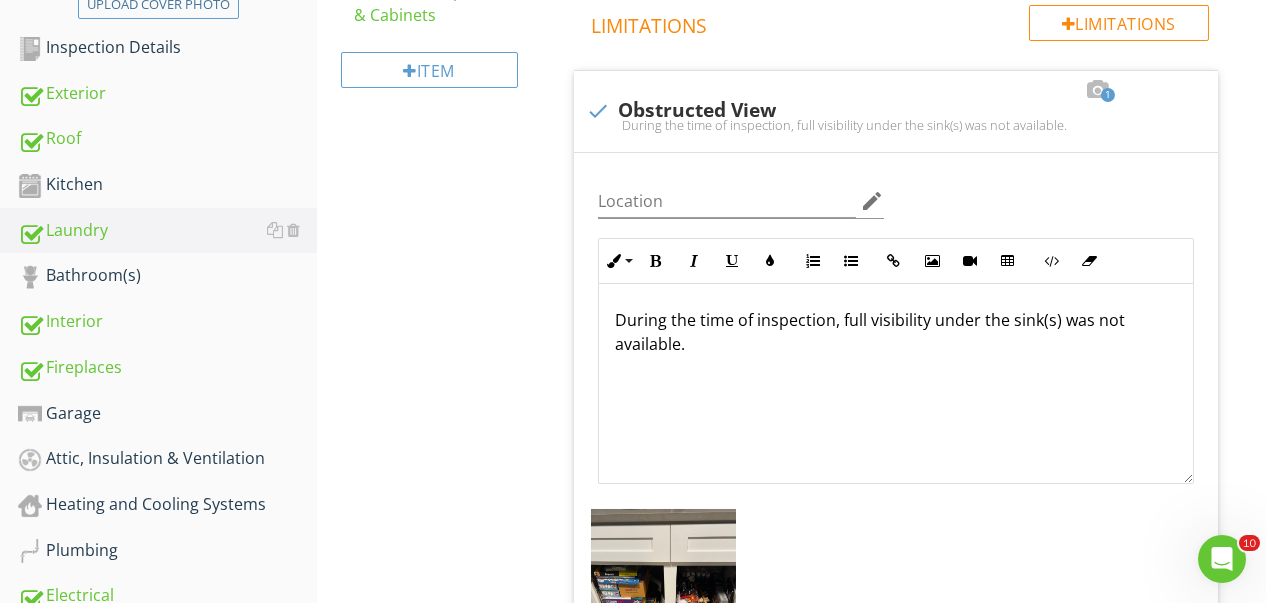 scroll, scrollTop: 0, scrollLeft: 0, axis: both 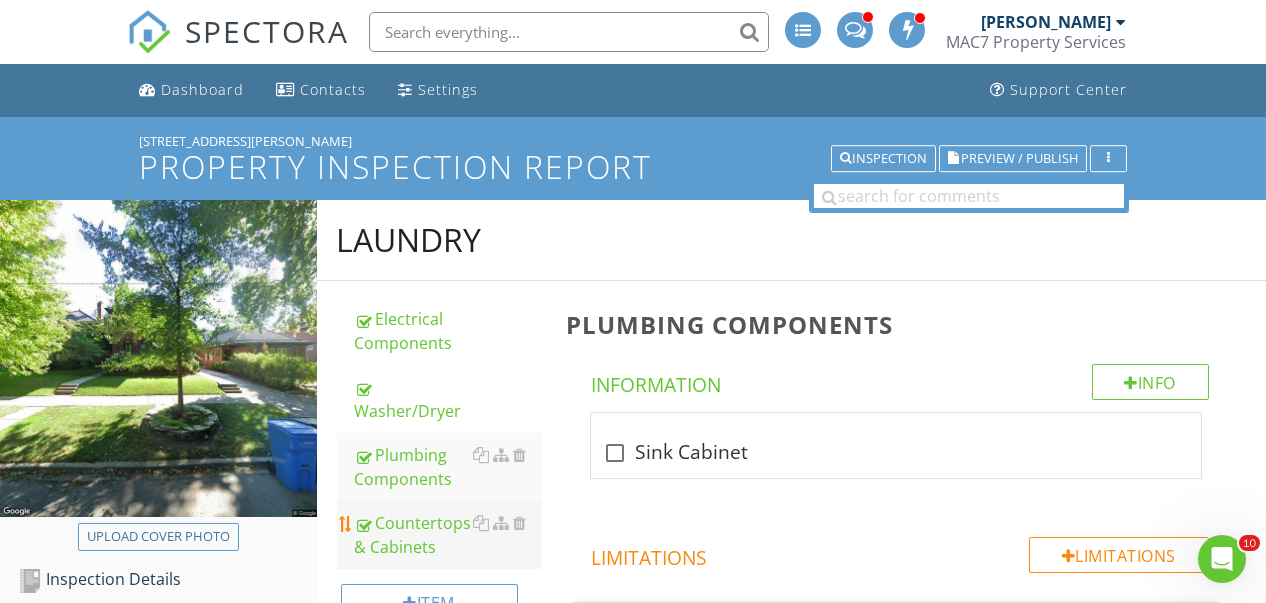 click on "Countertops & Cabinets" at bounding box center (448, 535) 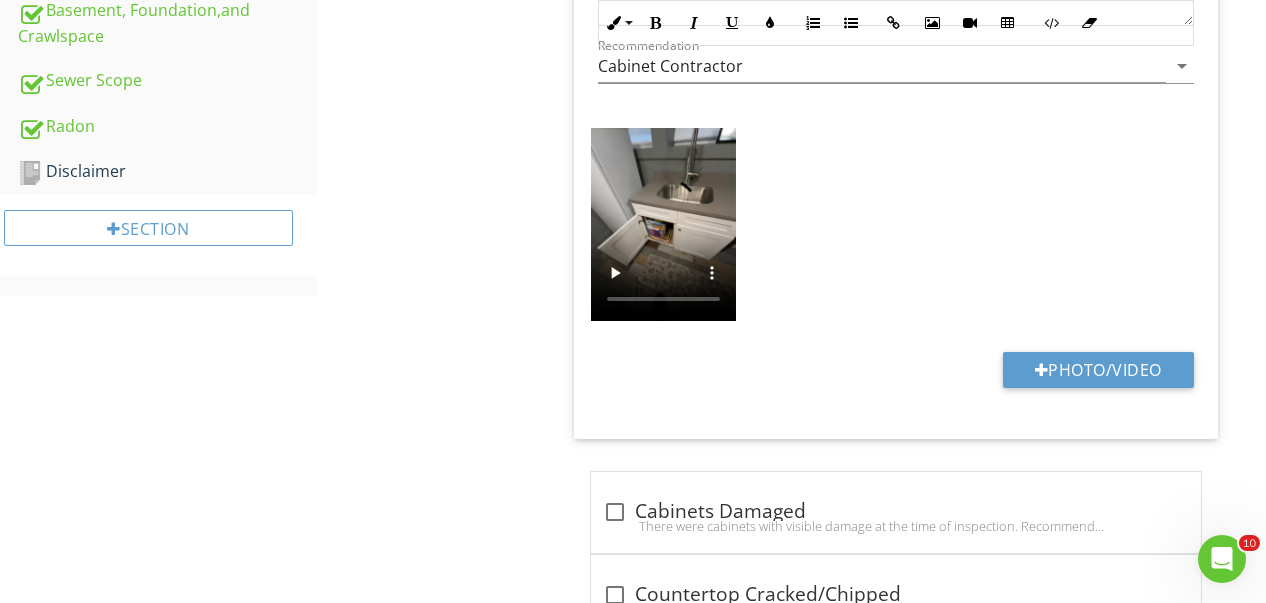 scroll, scrollTop: 1200, scrollLeft: 0, axis: vertical 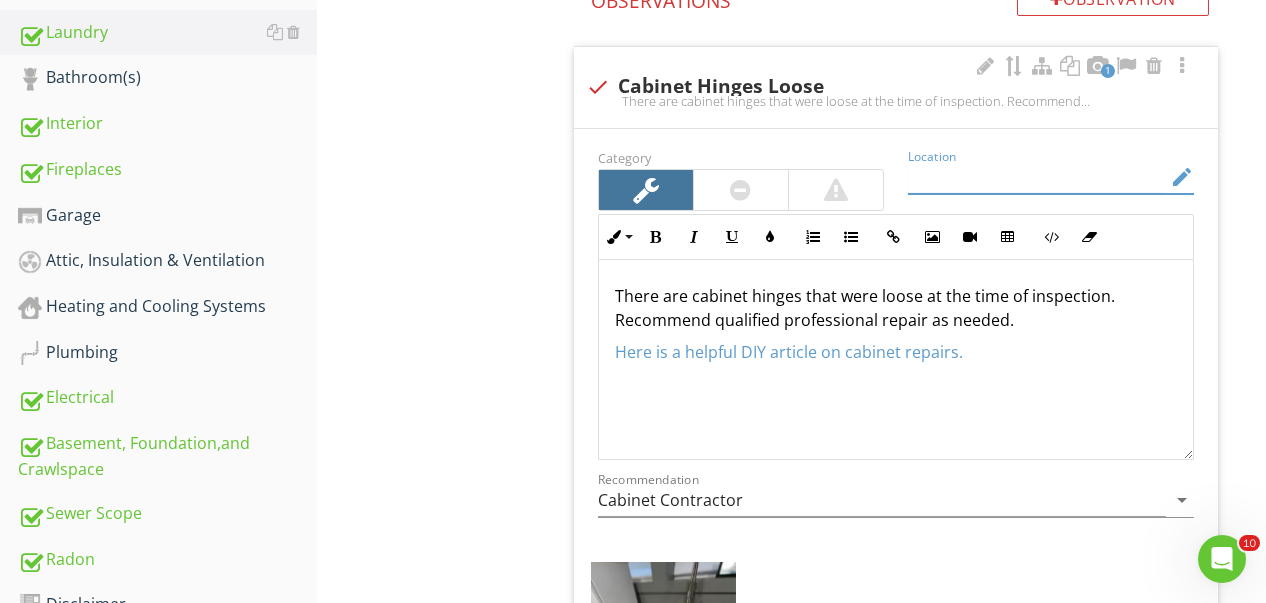 click at bounding box center (1037, 177) 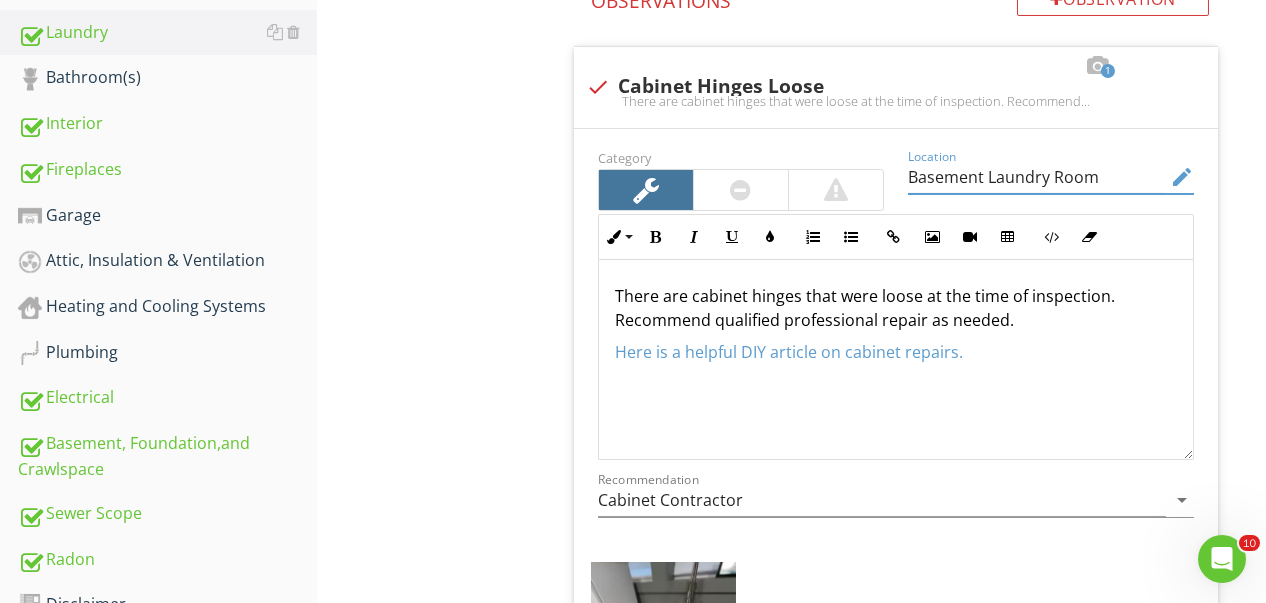 type on "Basement Laundry Room" 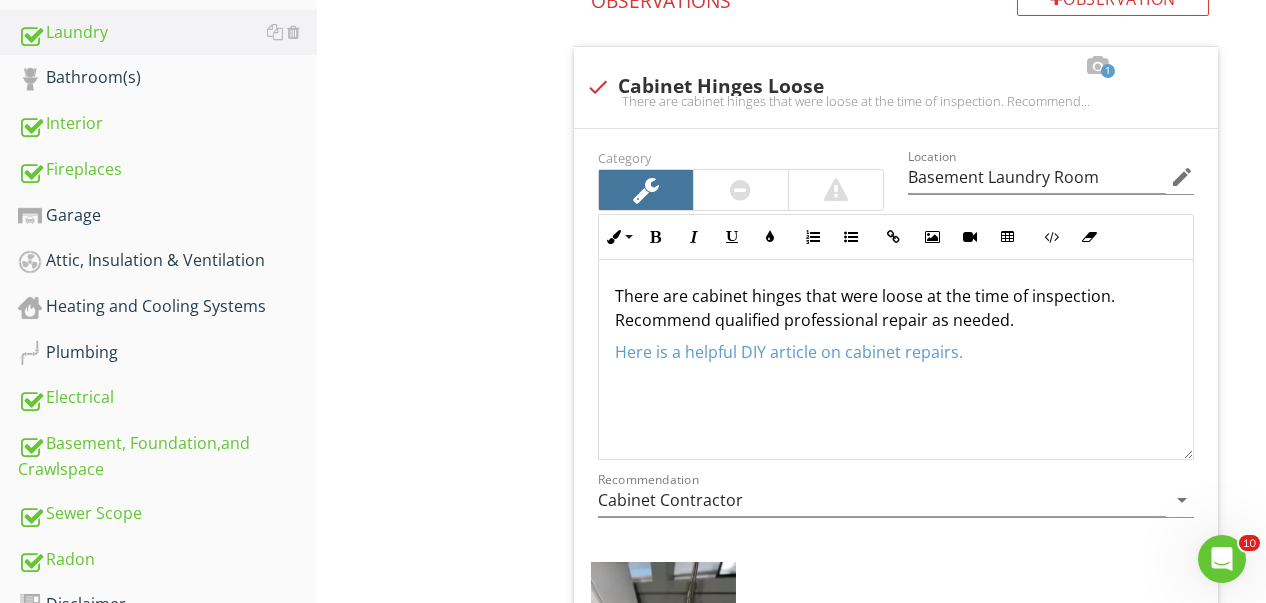 click on "1         check
Cabinet Hinges Loose
There are cabinet hinges that were loose at the time of inspection. Recommend qualified professional repair as needed.Here is a helpful DIY article on cabinet repairs.
Category                 Location Basement Laundry Room edit       Inline Style XLarge Large Normal Small Light Small/Light Bold Italic Underline Colors Ordered List Unordered List Insert Link Insert Image Insert Video Insert Table Code View Clear Formatting There are cabinet hinges that were loose at the time of inspection. Recommend qualified professional repair as needed.  Here is a helpful DIY article on cabinet repairs. Enter text here   Recommendation Cabinet Contractor arrow_drop_down
Photo/Video
check_box_outline_blank
Cabinets Damaged
check_box_outline_blank
Countertop Cracked/Chipped" at bounding box center (900, 600) 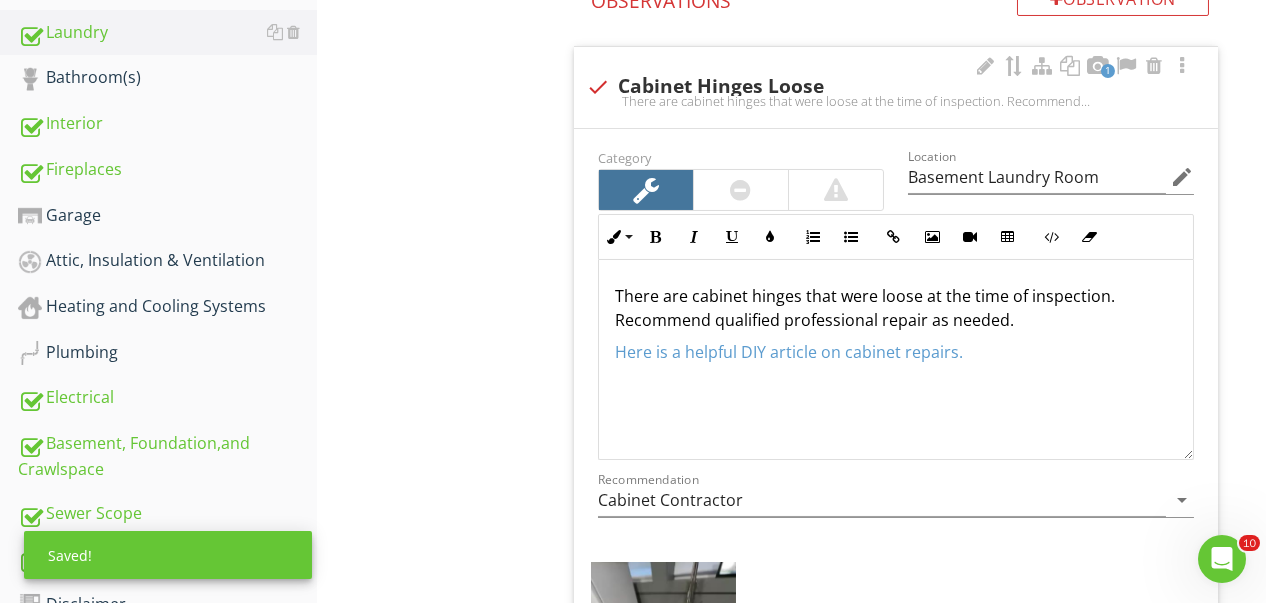 drag, startPoint x: 1012, startPoint y: 323, endPoint x: 698, endPoint y: 311, distance: 314.22922 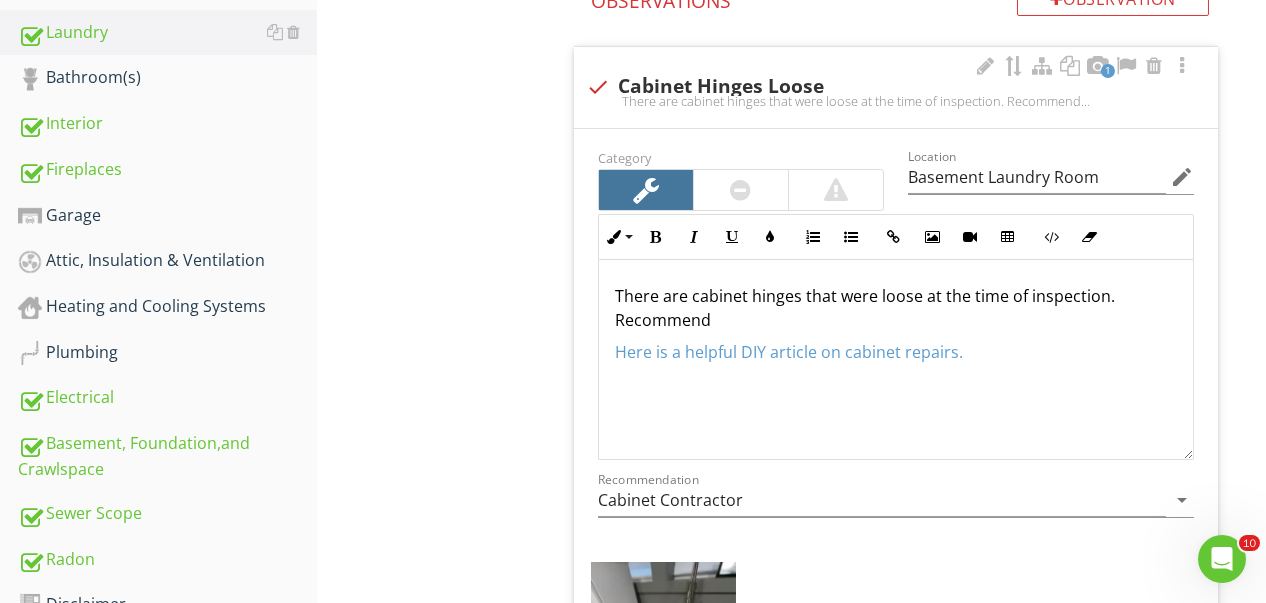 type 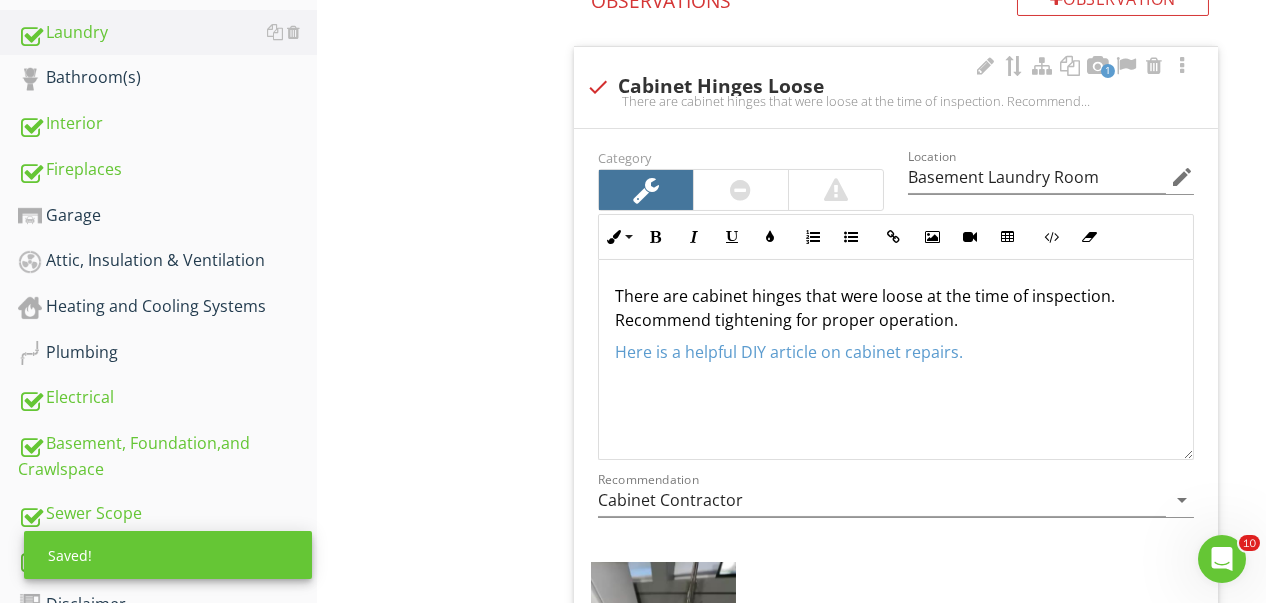 click on "Category                 Location Basement Laundry Room edit       Inline Style XLarge Large Normal Small Light Small/Light Bold Italic Underline Colors Ordered List Unordered List Insert Link Insert Image Insert Video Insert Table Code View Clear Formatting There are cabinet hinges that were loose at the time of inspection. Recommend tightening for proper operation. Here is a helpful DIY article on cabinet repairs. Enter text here <p>There are cabinet hinges that were loose at the time of inspection. Recommend tightening for proper operation.</p><p><a draggable="false" fr-original-style="" href="http://www.familyhandyman.com/kitchen/diy-kitchen-cabinets/kitchen-cabinets-9-easy-repairs/view-all" style="color: rgb(92, 156, 207);" target="_blank">Here is a helpful DIY article on cabinet repairs.</a></p>   Recommendation Cabinet Contractor arrow_drop_down
Photo/Video" at bounding box center (896, 501) 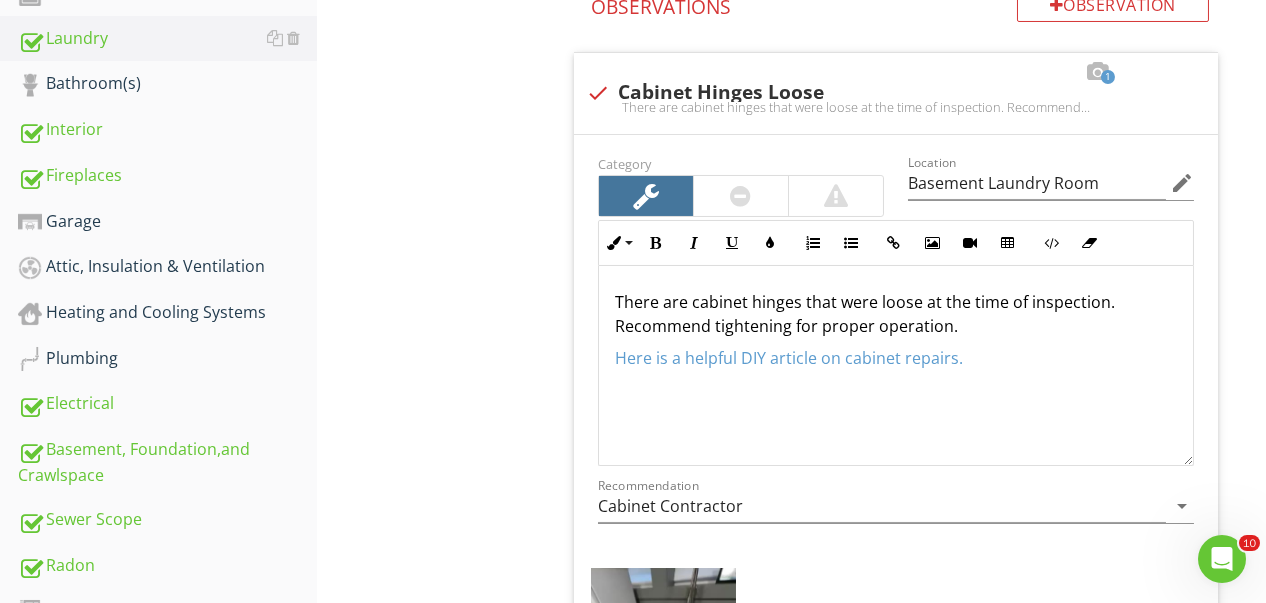 scroll, scrollTop: 730, scrollLeft: 0, axis: vertical 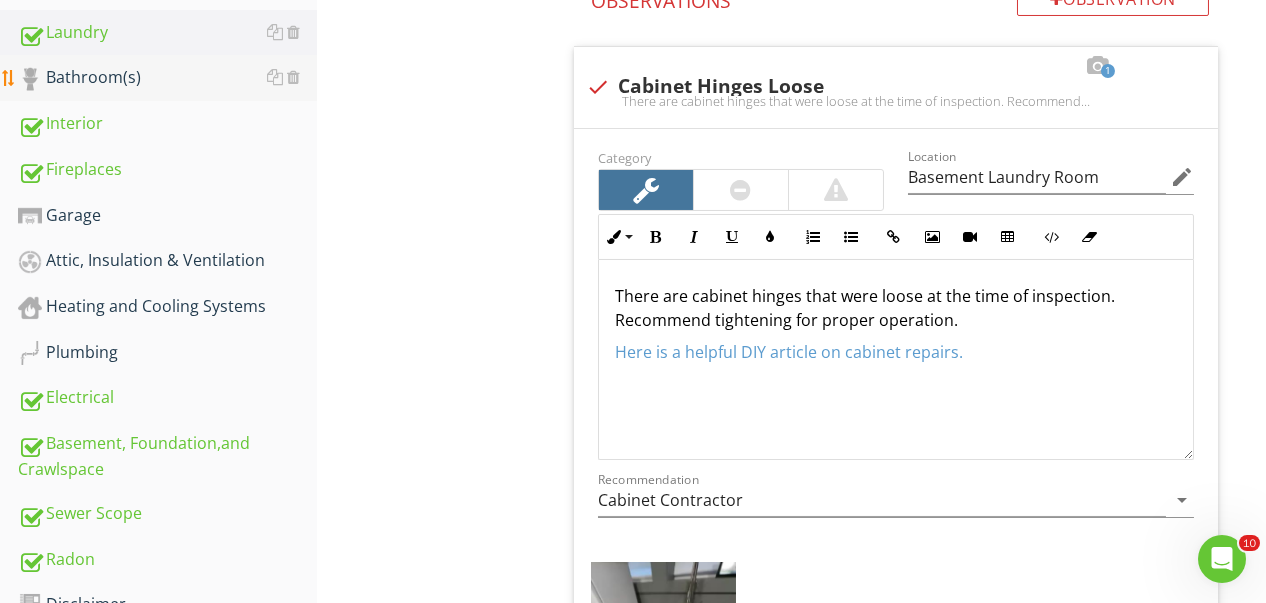 click on "Bathroom(s)" at bounding box center [167, 78] 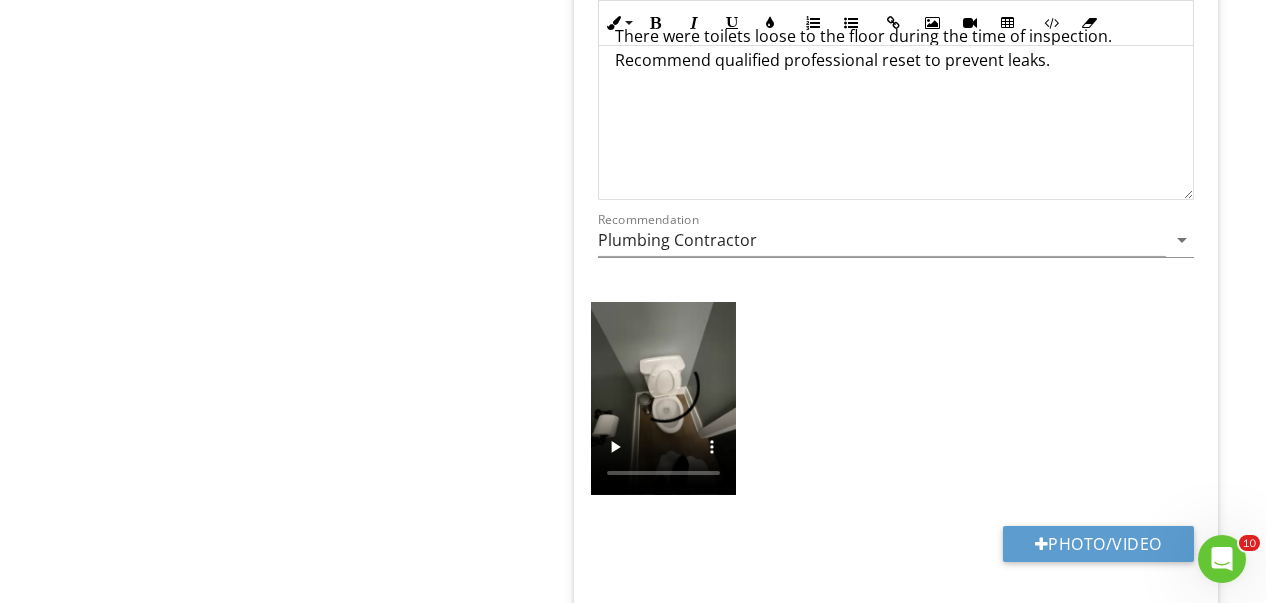 scroll, scrollTop: 2130, scrollLeft: 0, axis: vertical 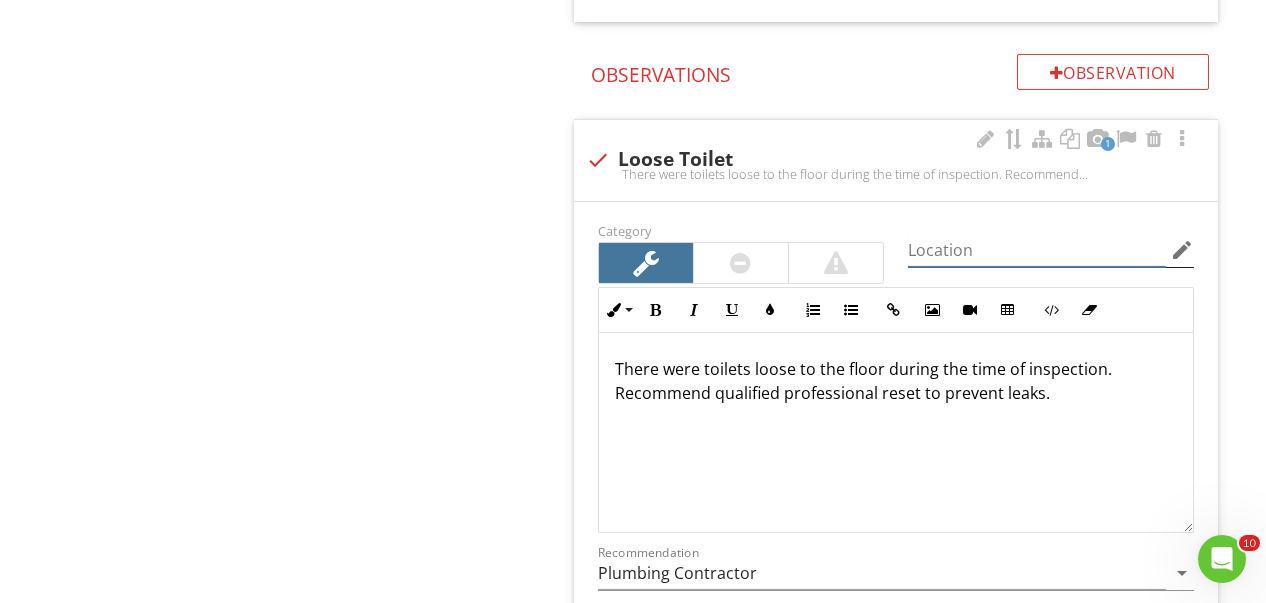 click at bounding box center (1037, 250) 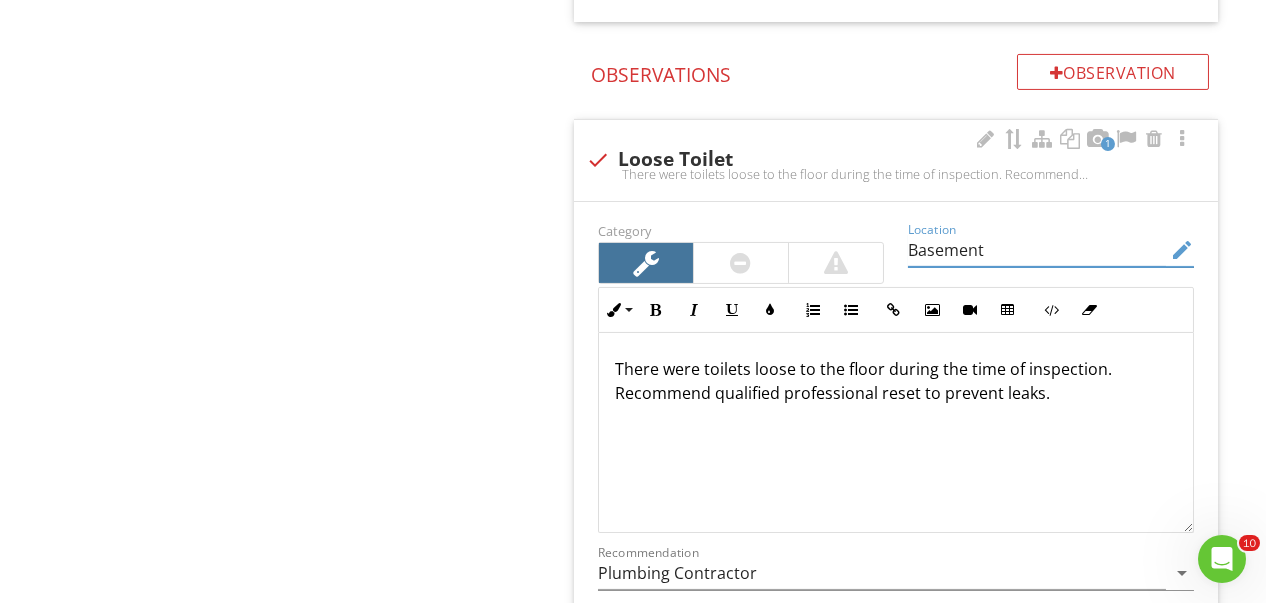 click on "Basement" at bounding box center [1037, 250] 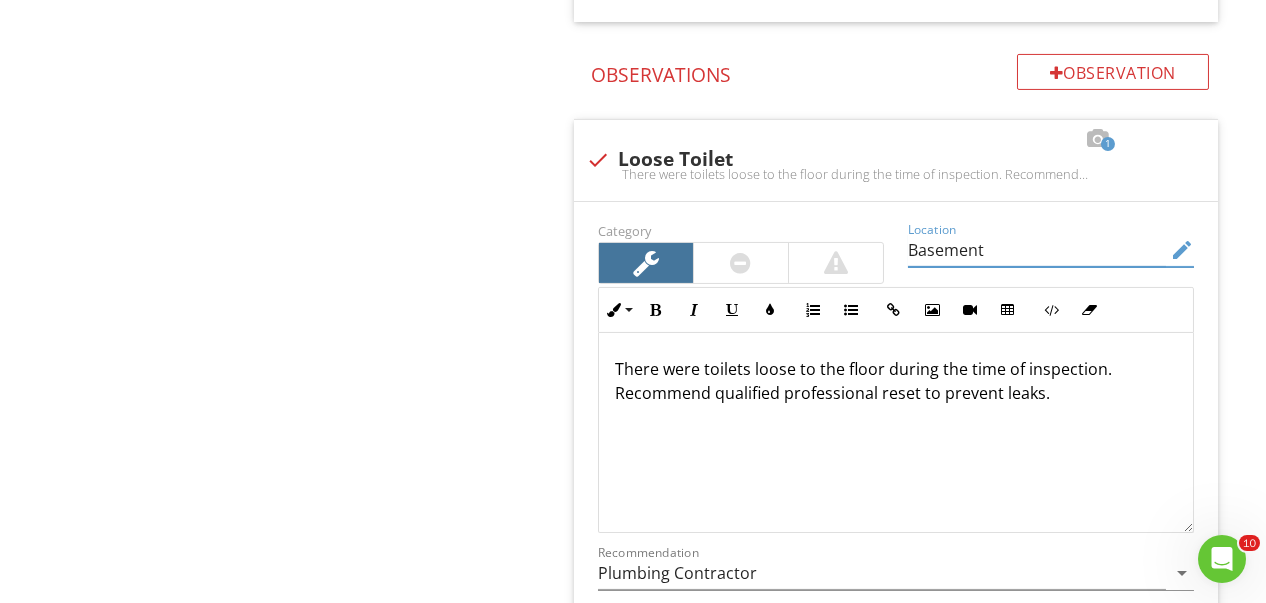 type on "Basement" 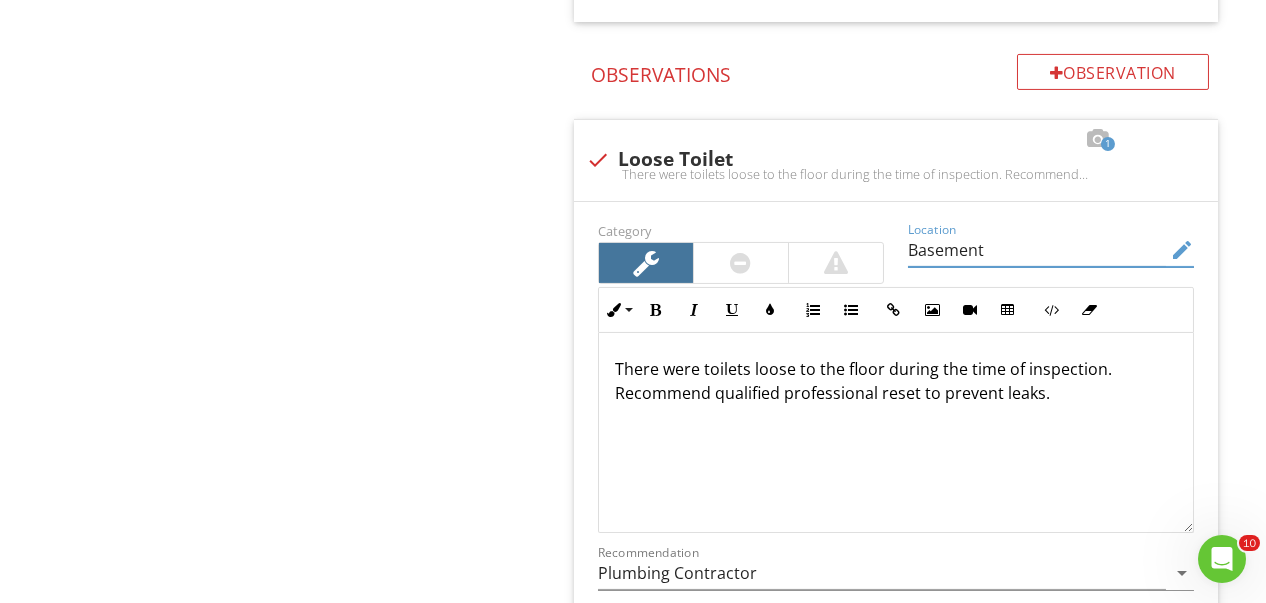 click on "Plumbing/Fixtures
Info
Information                 2         check
Jacuzzi Tub
The video shows the Jacuzzi tub in operation.
Location edit       Inline Style XLarge Large Normal Small Light Small/Light Bold Italic Underline Colors Ordered List Unordered List Insert Link Insert Image Insert Video Insert Table Code View Clear Formatting The video shows the Jacuzzi tub in operation.  Enter text here <p>The video shows the Jacuzzi tub in operation.&nbsp;</p>                 + Add a caption
Photo/Video
check_box_outline_blank
Sink Cabinet
Limitations
Limitations                 1         check
Obstructed View
Location edit       Inline Style XLarge" at bounding box center [910, 549] 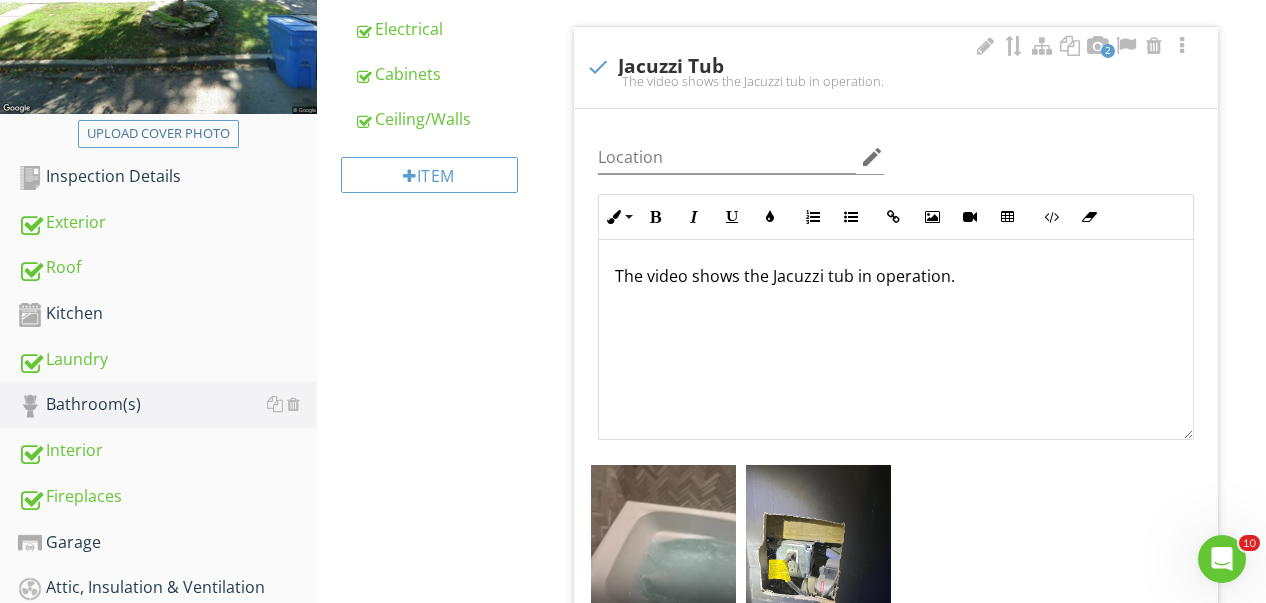 scroll, scrollTop: 120, scrollLeft: 0, axis: vertical 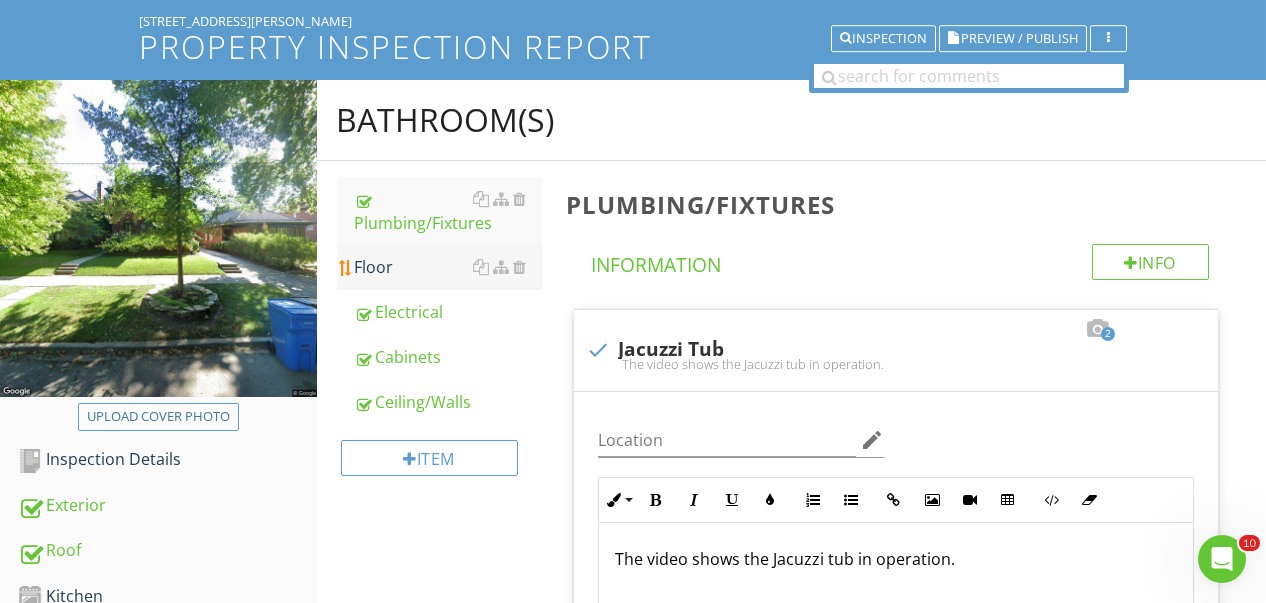 click on "Floor" at bounding box center [448, 267] 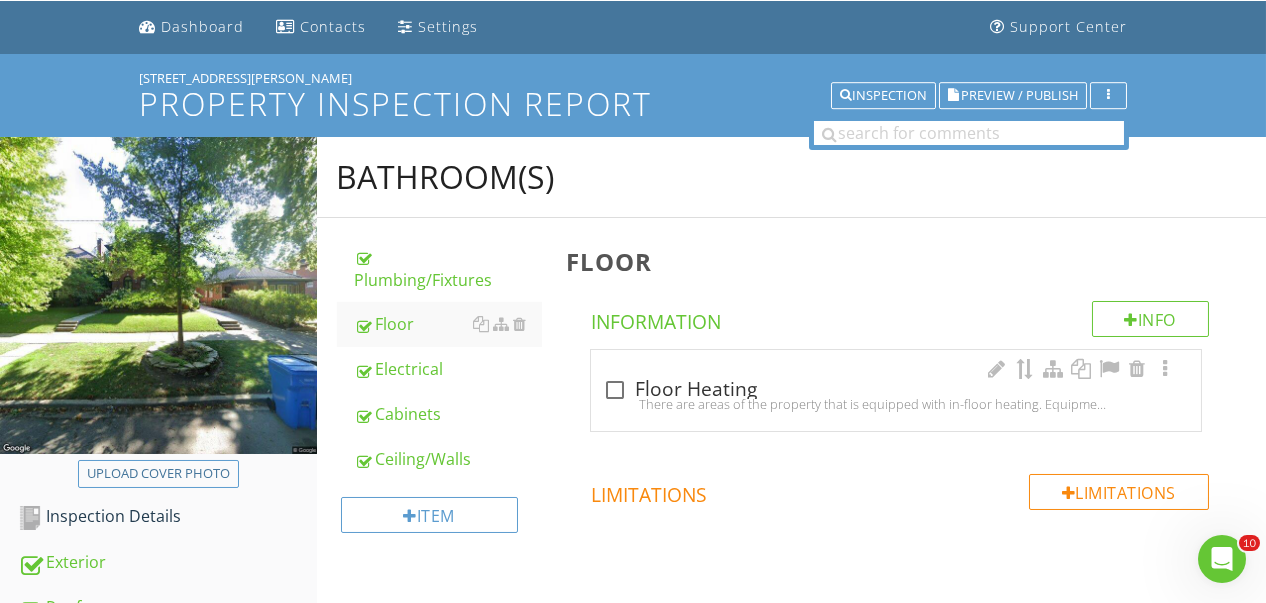 scroll, scrollTop: 54, scrollLeft: 0, axis: vertical 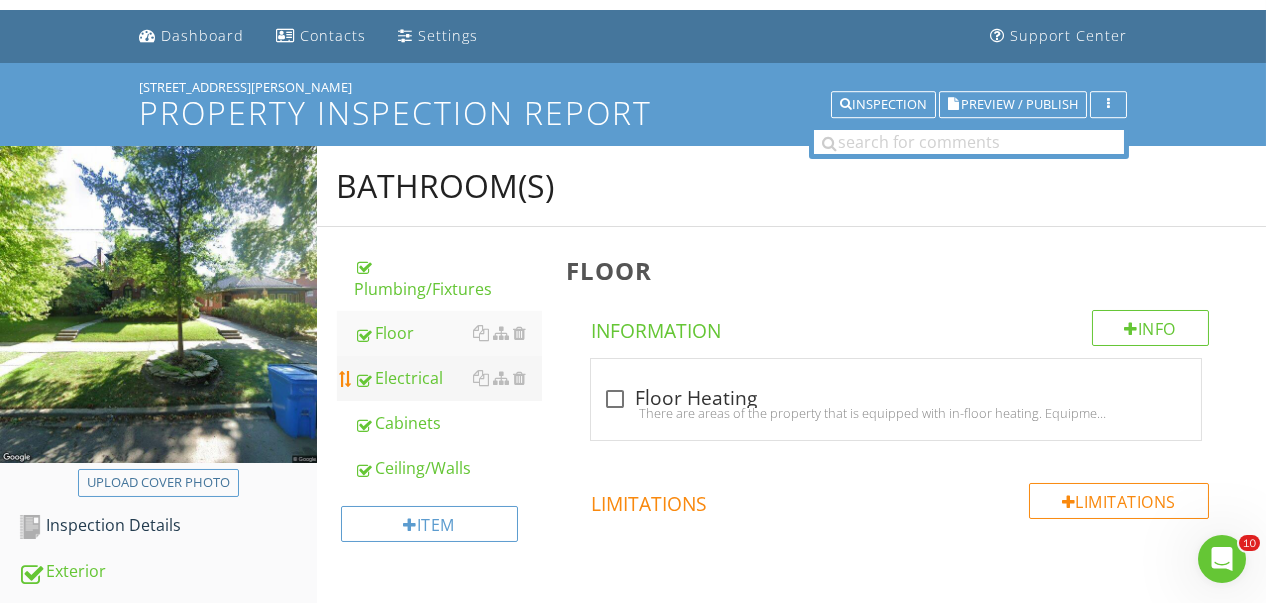 click on "Electrical" at bounding box center (448, 378) 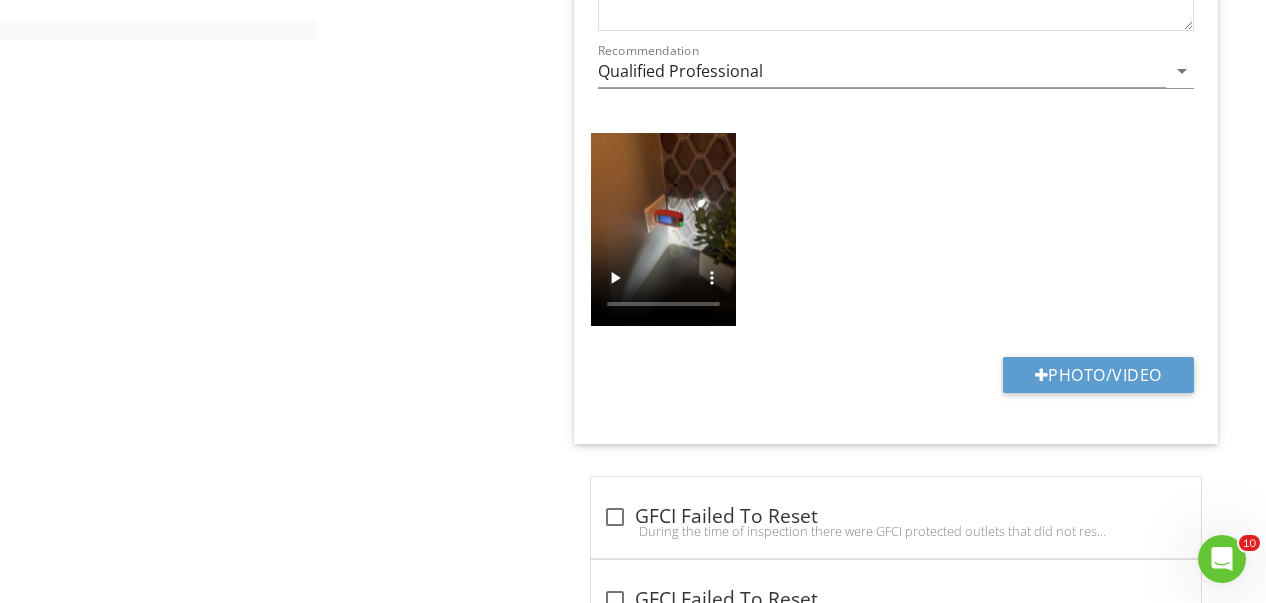 scroll, scrollTop: 1089, scrollLeft: 0, axis: vertical 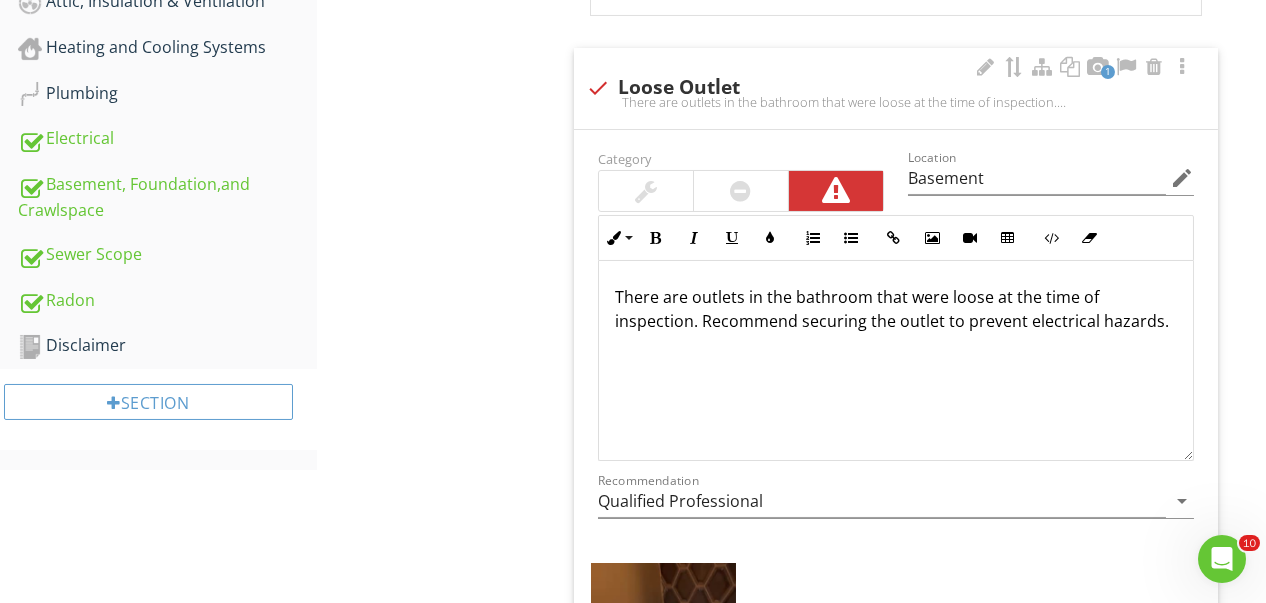 click on "There are outlets in the bathroom that were loose at the time of inspection. Recommend securing the outlet to prevent electrical hazards." at bounding box center (896, 309) 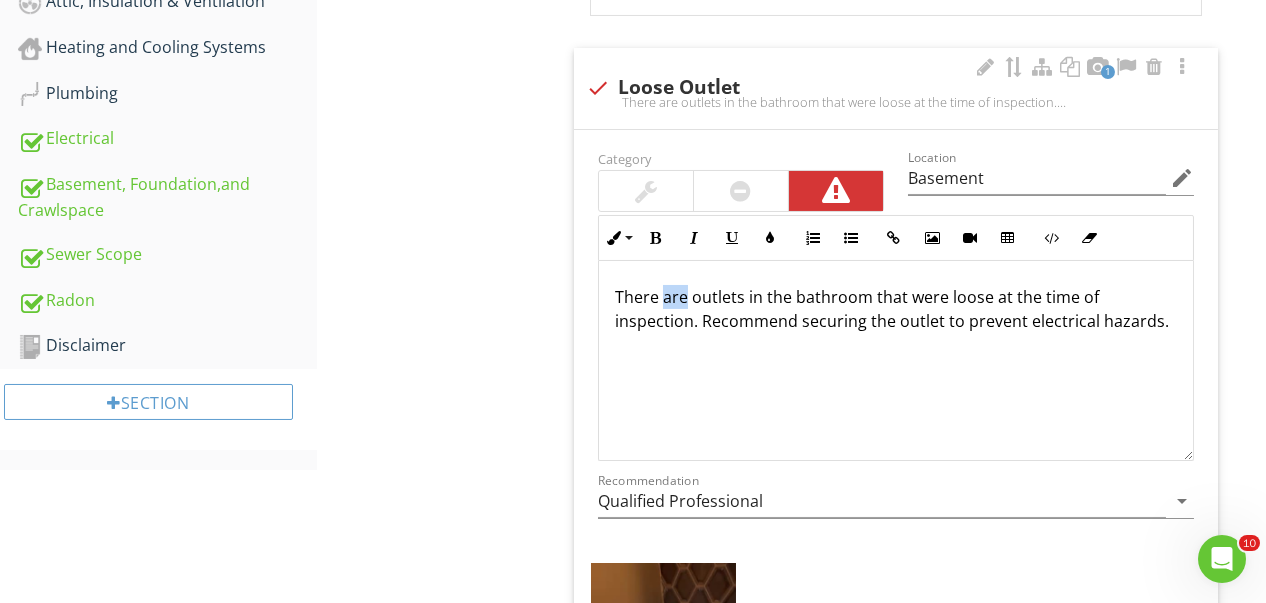 drag, startPoint x: 686, startPoint y: 294, endPoint x: 662, endPoint y: 306, distance: 26.832815 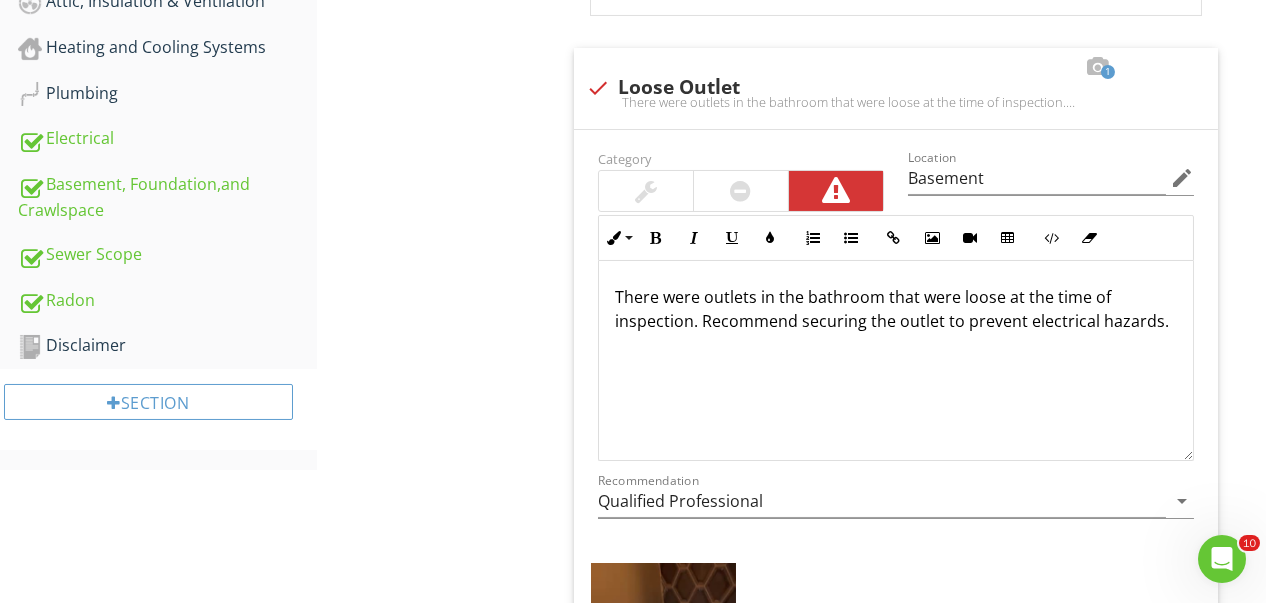 click on "check_box_outline_blank
GFCI  Protected Outlets
During the time of inspection, electrical receptacles in the bathroom were not ground fault circuit Interrupter (GFCI) protected. Recommend qualified professional install to prevent electrical hazards.
check_box_outline_blank
GFCI receptacle did not trip
During the time of inspection, the ground fault circuit Interrupter (GFCI) receptacle did not trip when tested. Recommend qualified professional replace to prevent electrical hazards.
check_box_outline_blank
Light Not Functioning
There were lights in the bathroom not properly functioning at the time of inspection. Recommend qualified professional repair as needed.
1         check
Loose Outlet
Category                 Location Basement edit" at bounding box center [900, 462] 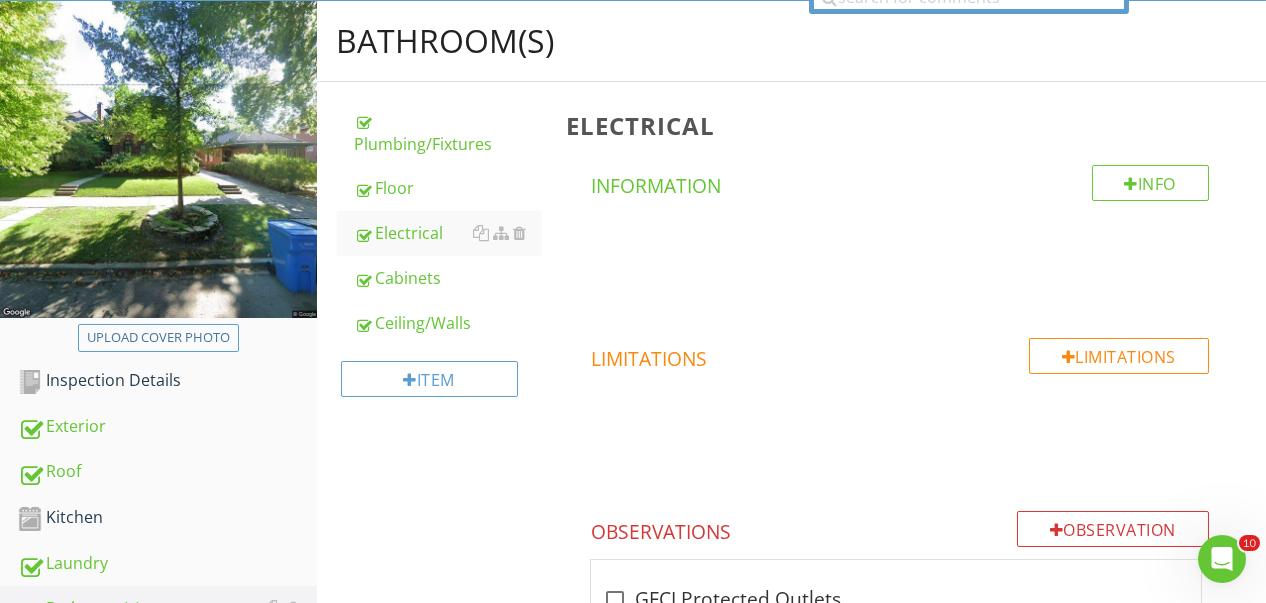 scroll, scrollTop: 200, scrollLeft: 0, axis: vertical 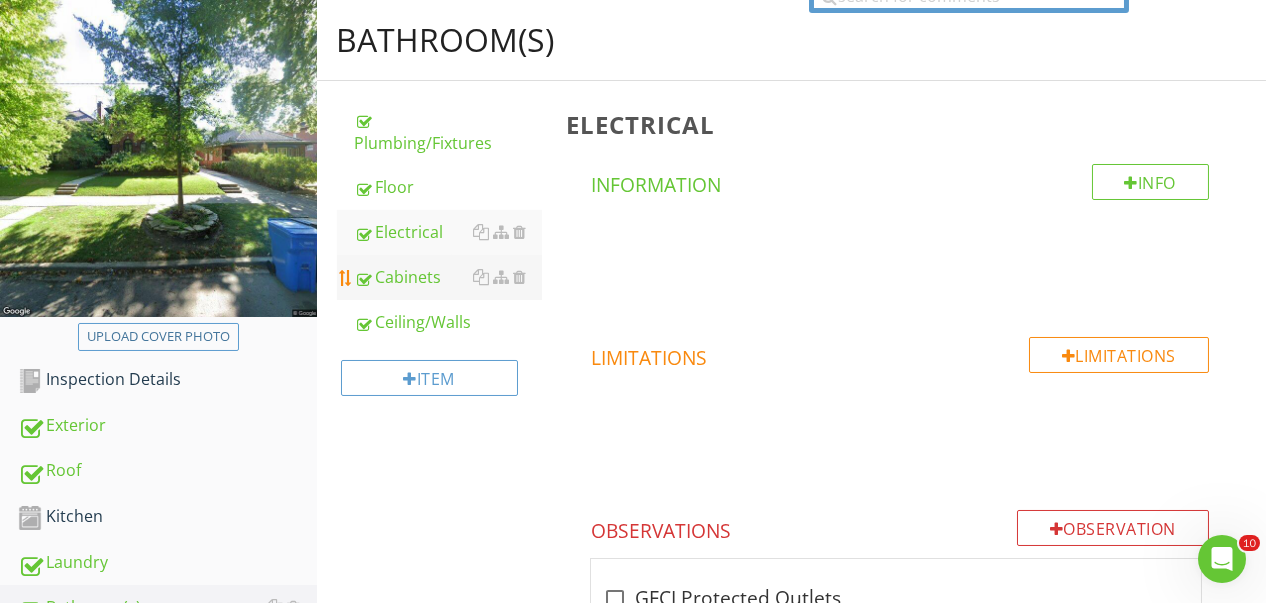 click on "Cabinets" at bounding box center (448, 277) 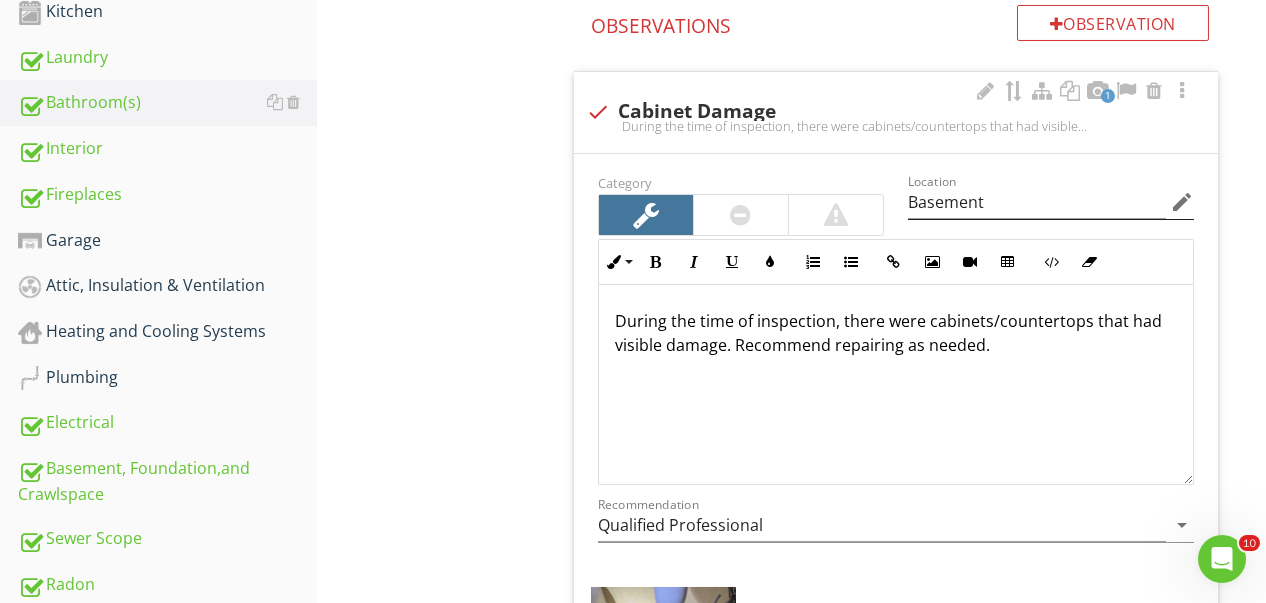scroll, scrollTop: 700, scrollLeft: 0, axis: vertical 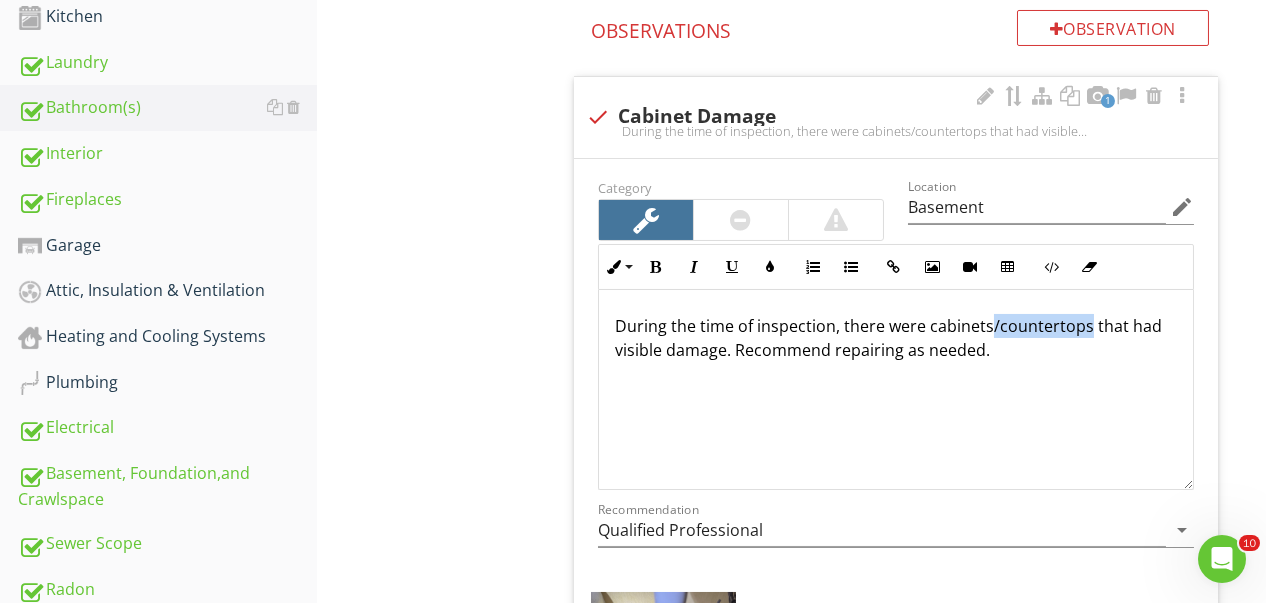 drag, startPoint x: 986, startPoint y: 324, endPoint x: 1086, endPoint y: 334, distance: 100.49876 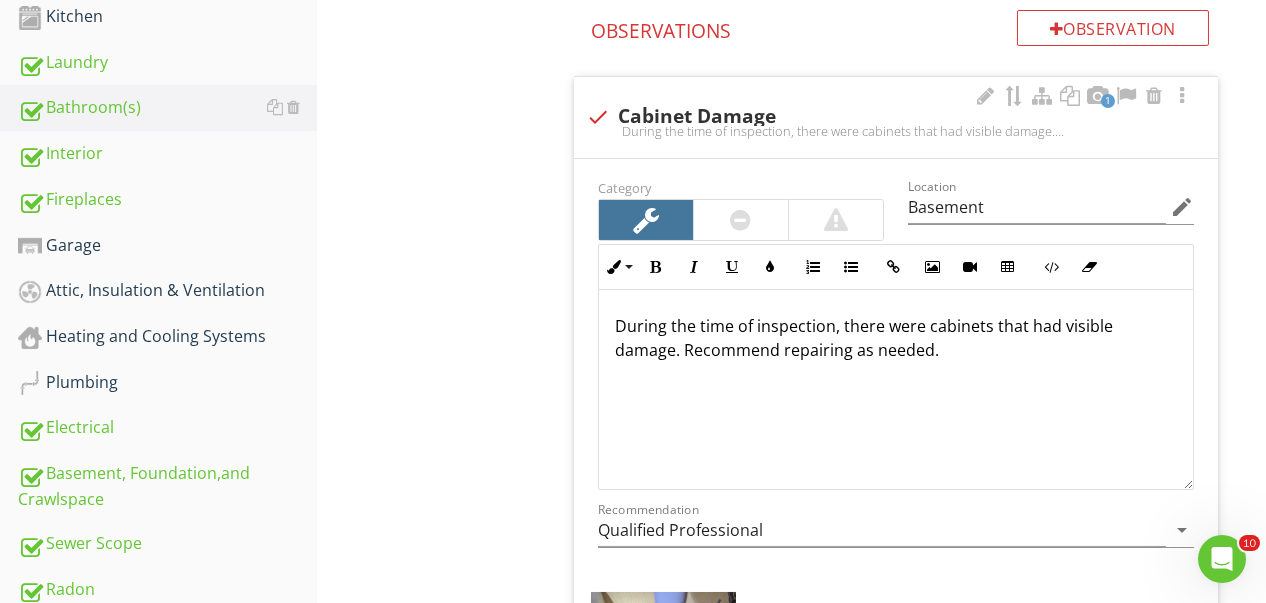 click on "During the time of inspection, there were cabinets that had visible damage. Recommend repairing as needed." at bounding box center (896, 338) 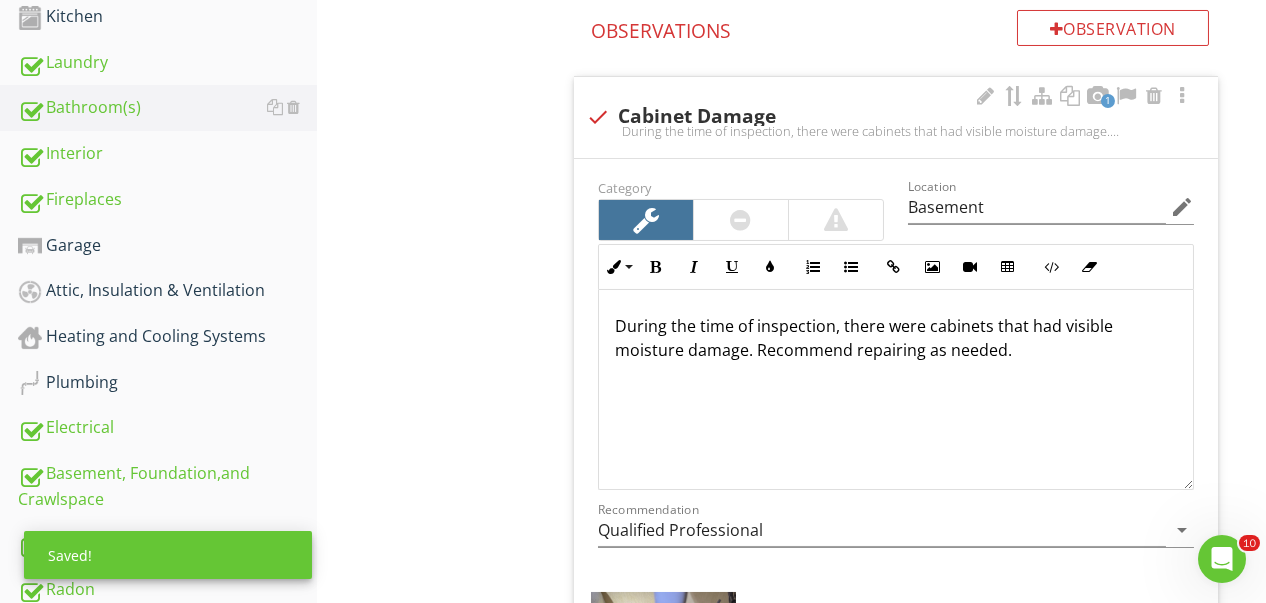 click on "During the time of inspection, there were cabinets that had visible moisture damage. Recommend repairing as needed." at bounding box center (896, 338) 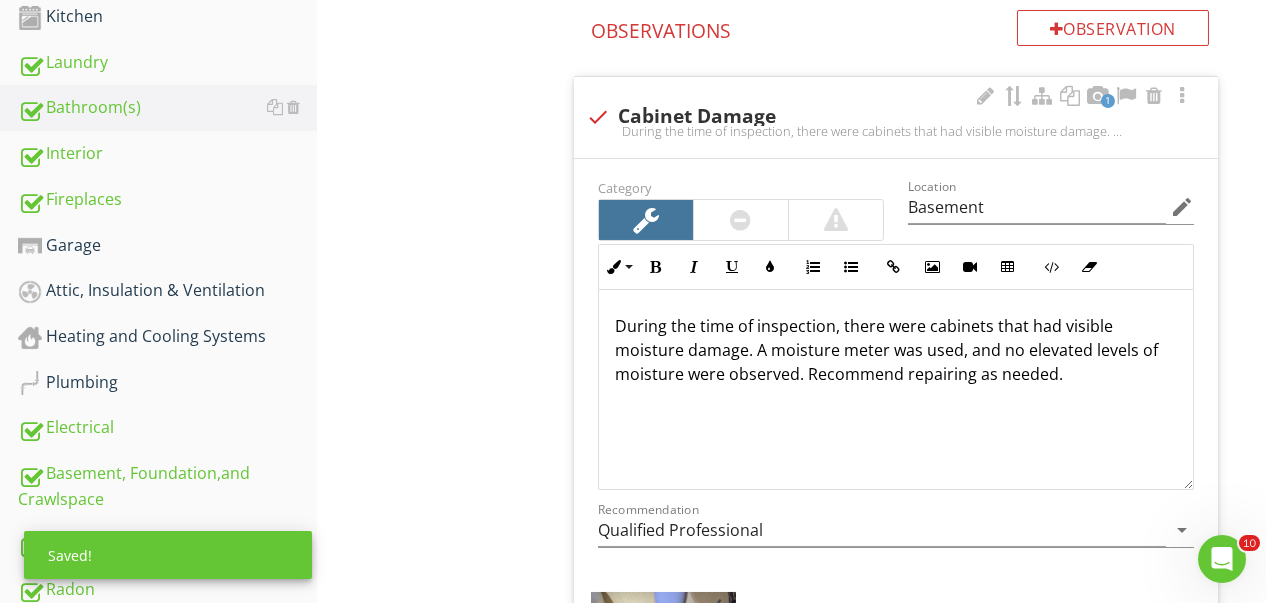 click on "Category                 Location Basement edit       Inline Style XLarge Large Normal Small Light Small/Light Bold Italic Underline Colors Ordered List Unordered List Insert Link Insert Image Insert Video Insert Table Code View Clear Formatting During the time of inspection, there were cabinets that had visible moisture damage. A moisture meter was used, and no elevated levels of moisture were observed. Recommend repairing as needed.  Enter text here <p>During the time of inspection, there were cabinets that had visible moisture damage. A moisture meter was used, and no elevated levels of moisture were observed. Recommend repairing as needed.&nbsp;</p>   Recommendation Qualified Professional arrow_drop_down             + Add a caption
Photo/Video" at bounding box center (896, 539) 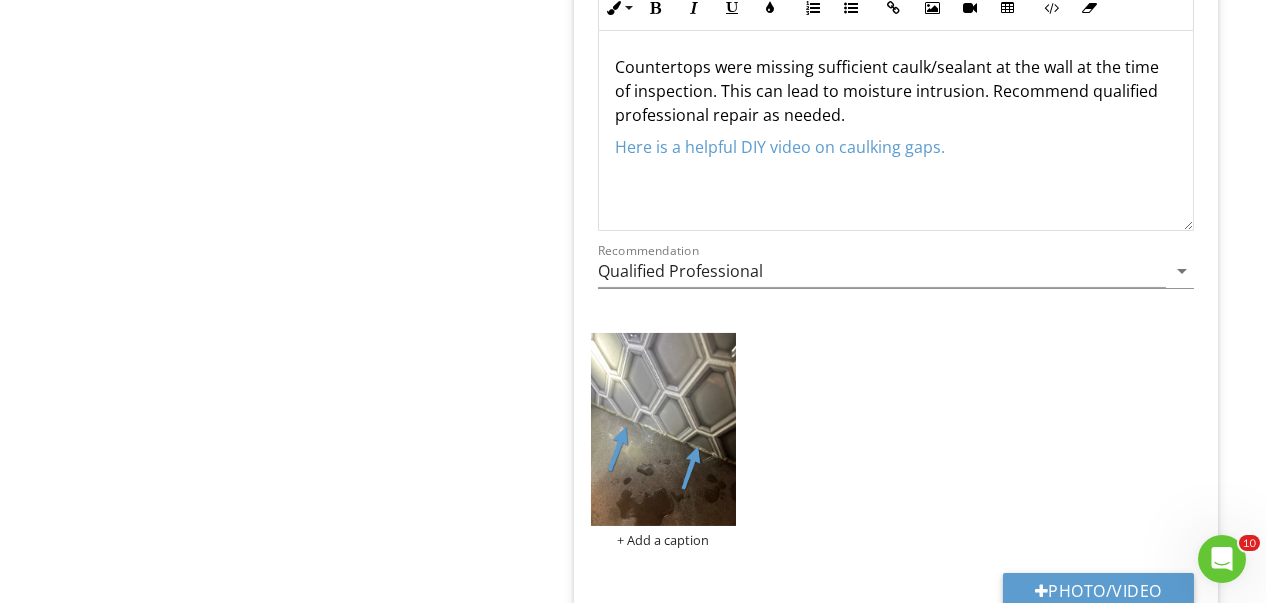 scroll, scrollTop: 1800, scrollLeft: 0, axis: vertical 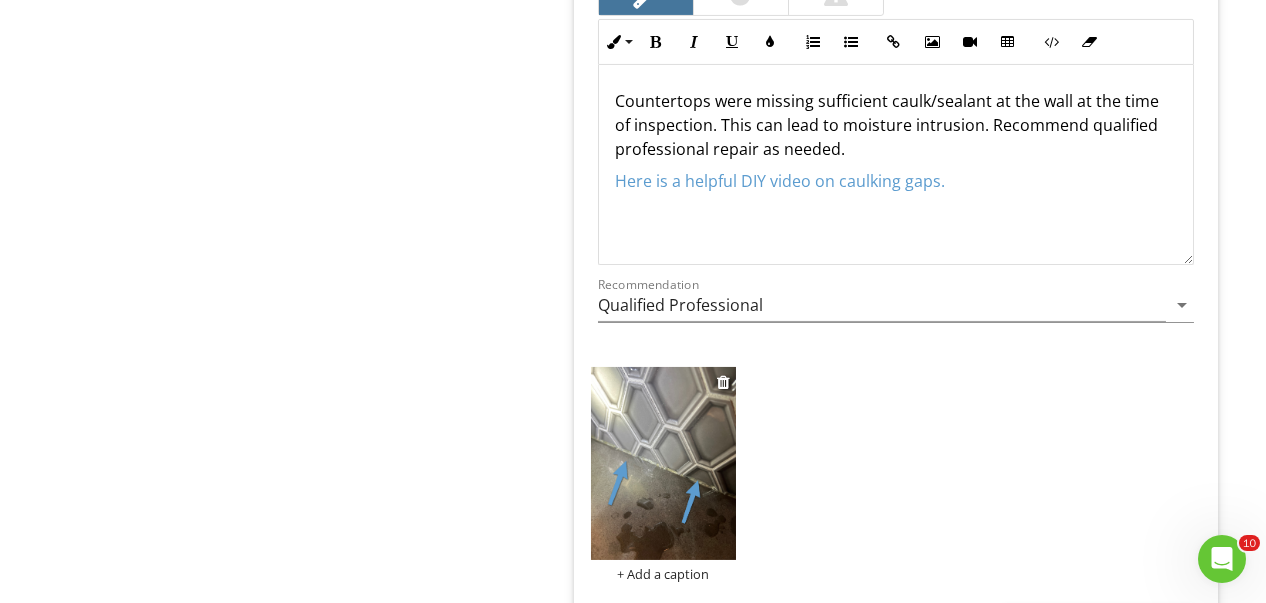 click at bounding box center [663, 463] 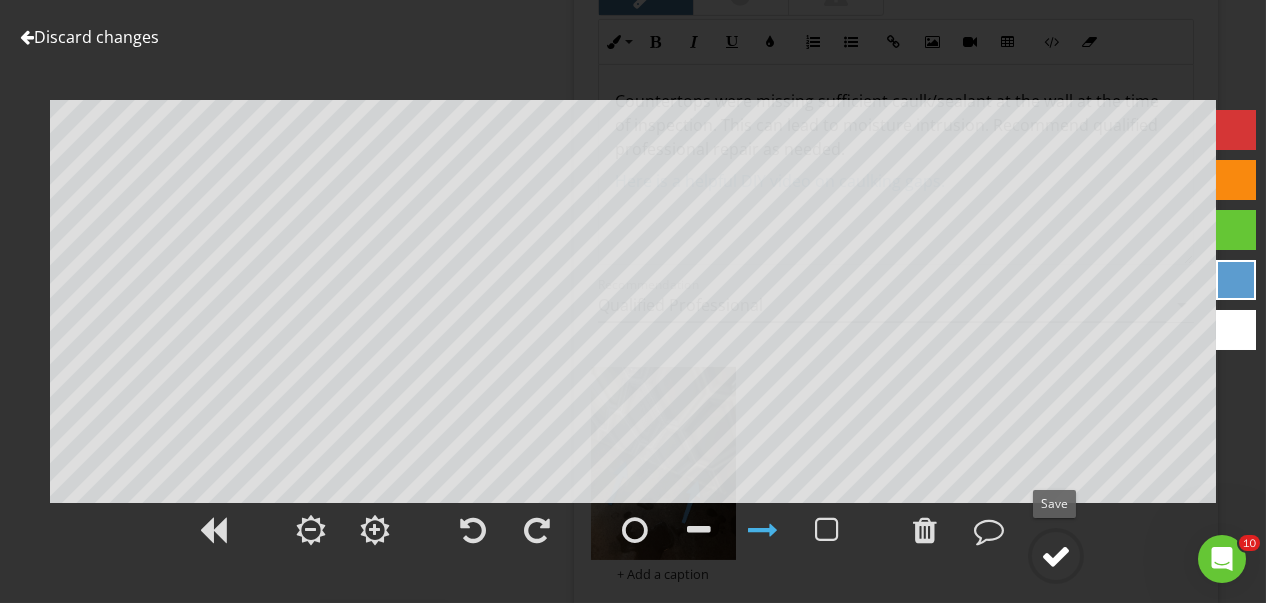 click at bounding box center [1056, 556] 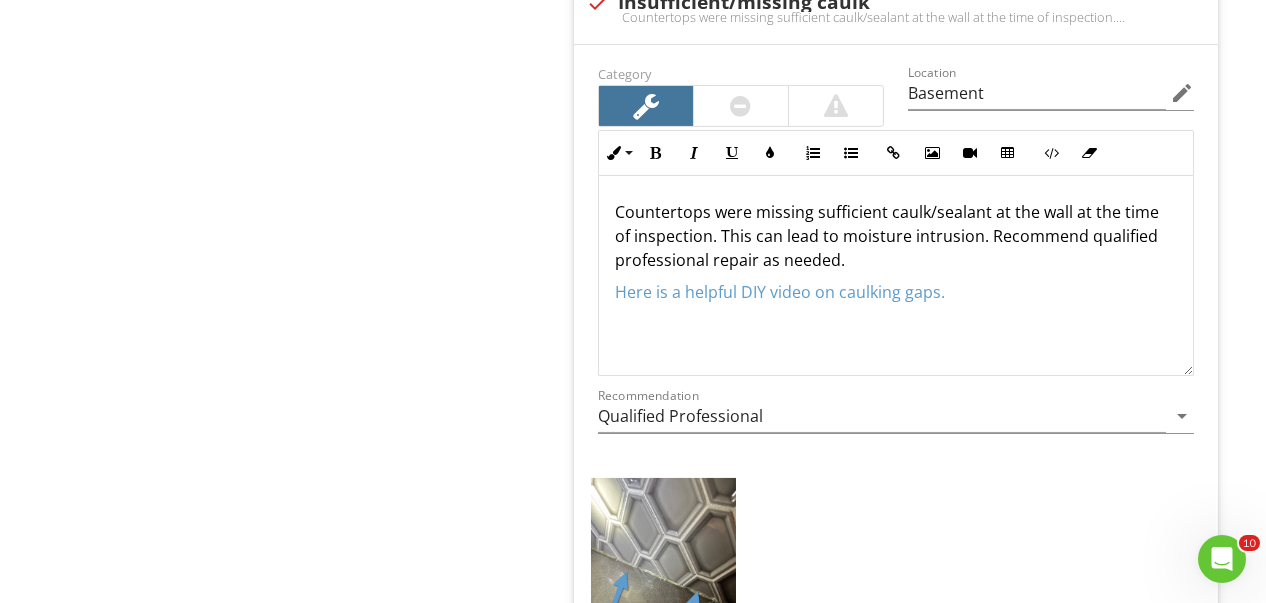 scroll, scrollTop: 1654, scrollLeft: 0, axis: vertical 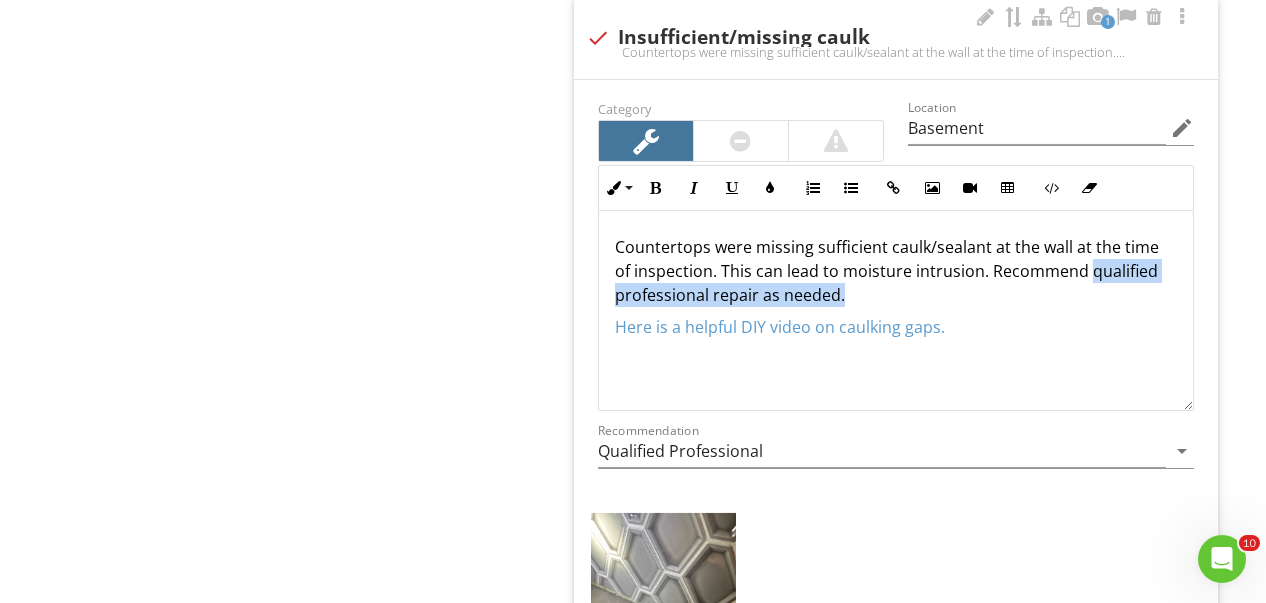 drag, startPoint x: 867, startPoint y: 293, endPoint x: 1087, endPoint y: 268, distance: 221.4159 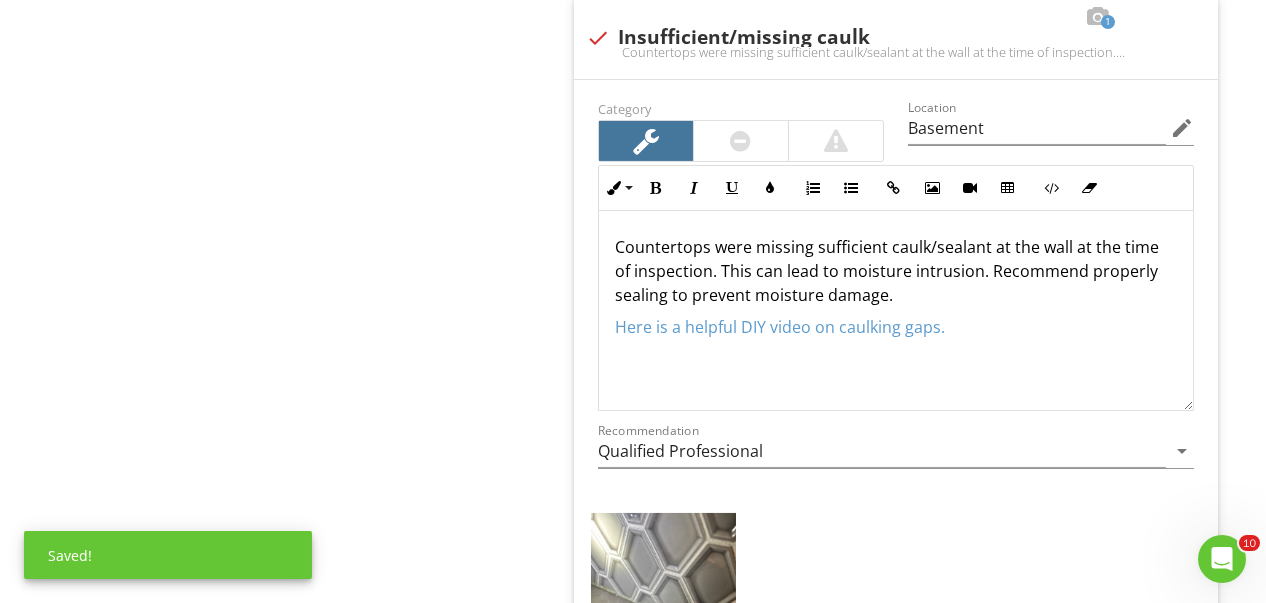 click on "1         check
Cabinet Damage
During the time of inspection, there were cabinets that had visible moisture damage. A moisture meter was used, and no elevated levels of moisture were observed. Recommend repairing as needed.
Category                 Location Basement edit       Inline Style XLarge Large Normal Small Light Small/Light Bold Italic Underline Colors Ordered List Unordered List Insert Link Insert Image Insert Video Insert Table Code View Clear Formatting During the time of inspection, there were cabinets that had visible moisture damage. A moisture meter was used, and no elevated levels of moisture were observed. Recommend repairing as needed.  Enter text here <p>During the time of inspection, there were cabinets that had visible moisture damage. A moisture meter was used, and no elevated levels of moisture were observed. Recommend repairing as needed.&nbsp;</p>   Recommendation Qualified Professional arrow_drop_down" at bounding box center [900, 39] 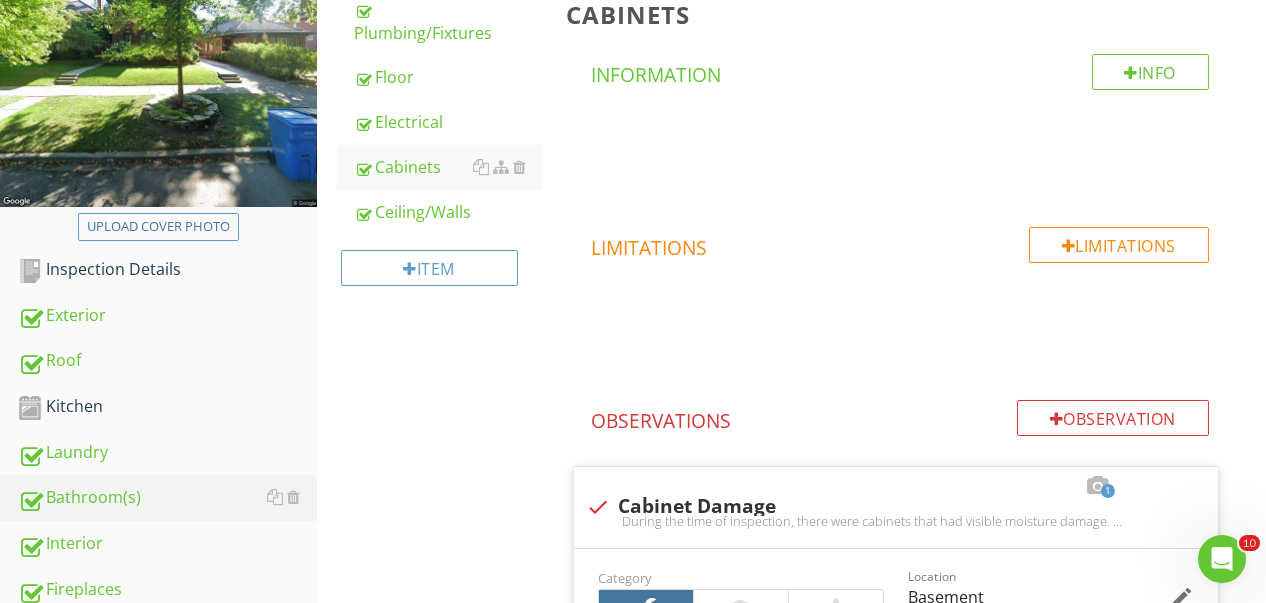 scroll, scrollTop: 254, scrollLeft: 0, axis: vertical 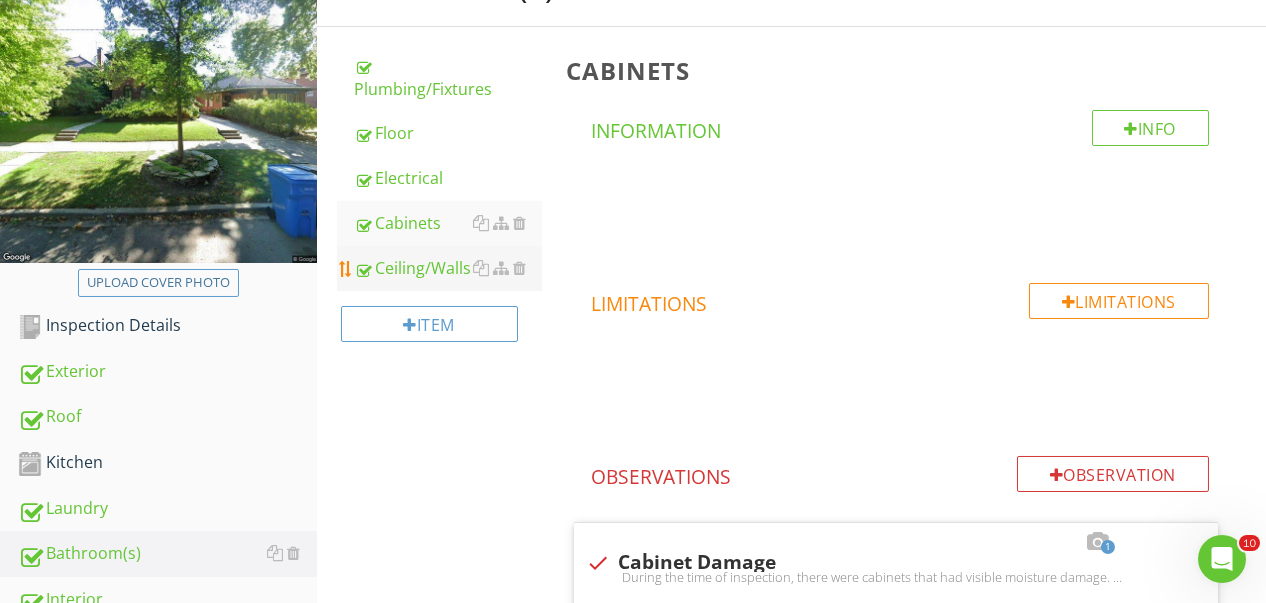 click on "Ceiling/Walls" at bounding box center (448, 268) 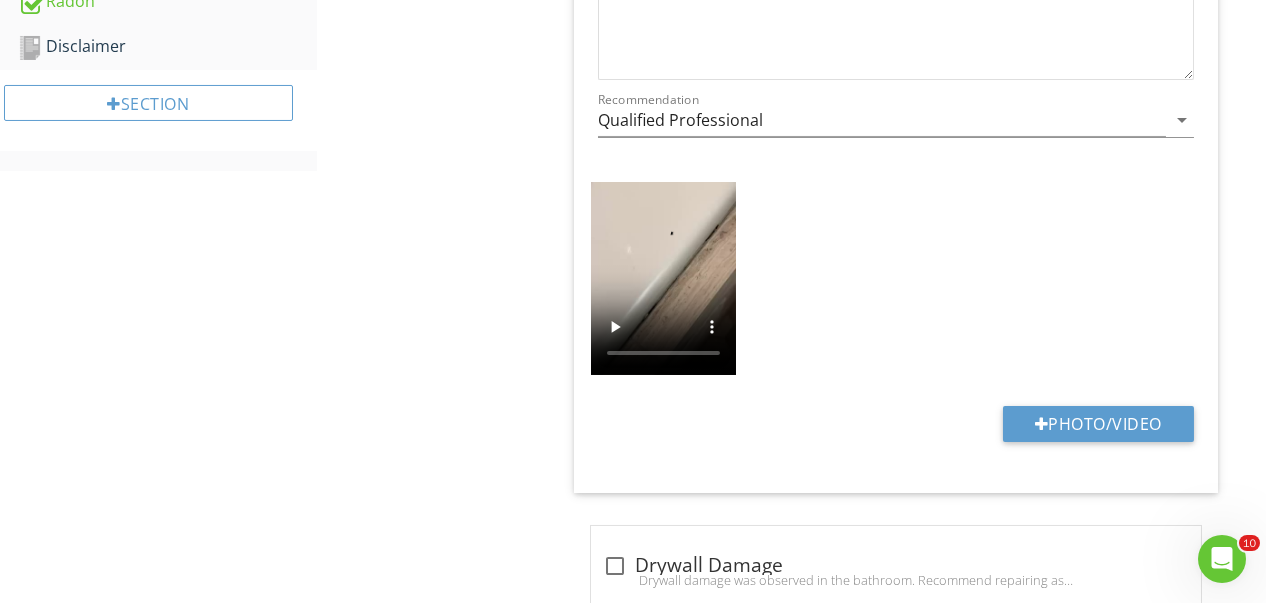 scroll, scrollTop: 1342, scrollLeft: 0, axis: vertical 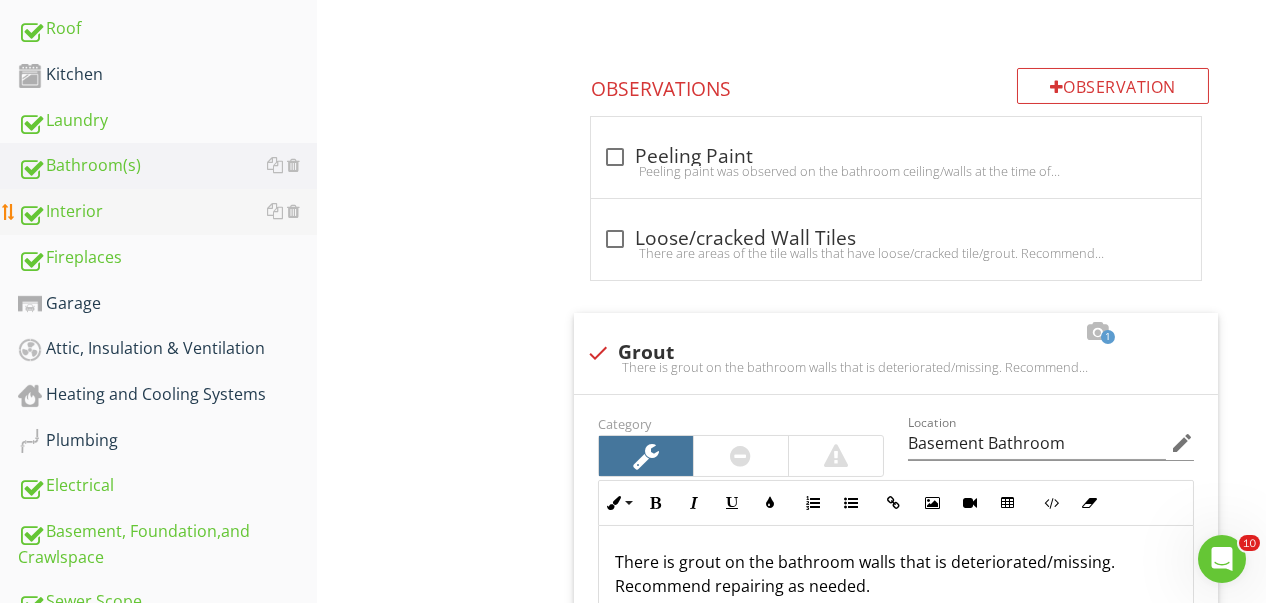 click on "Interior" at bounding box center [167, 212] 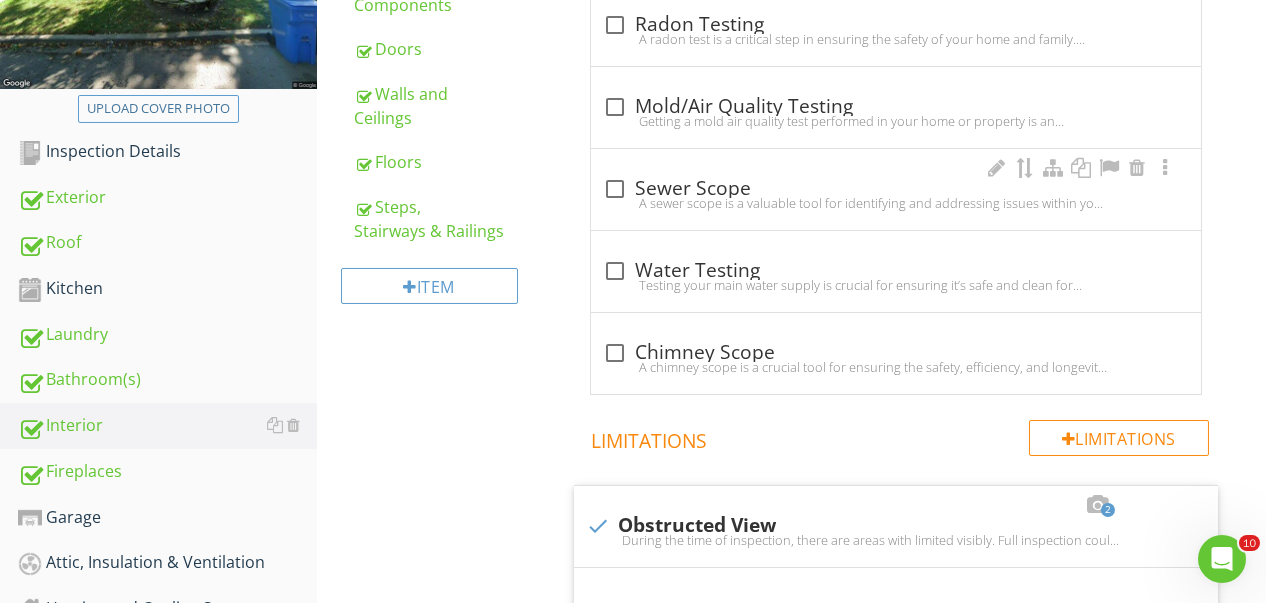 scroll, scrollTop: 342, scrollLeft: 0, axis: vertical 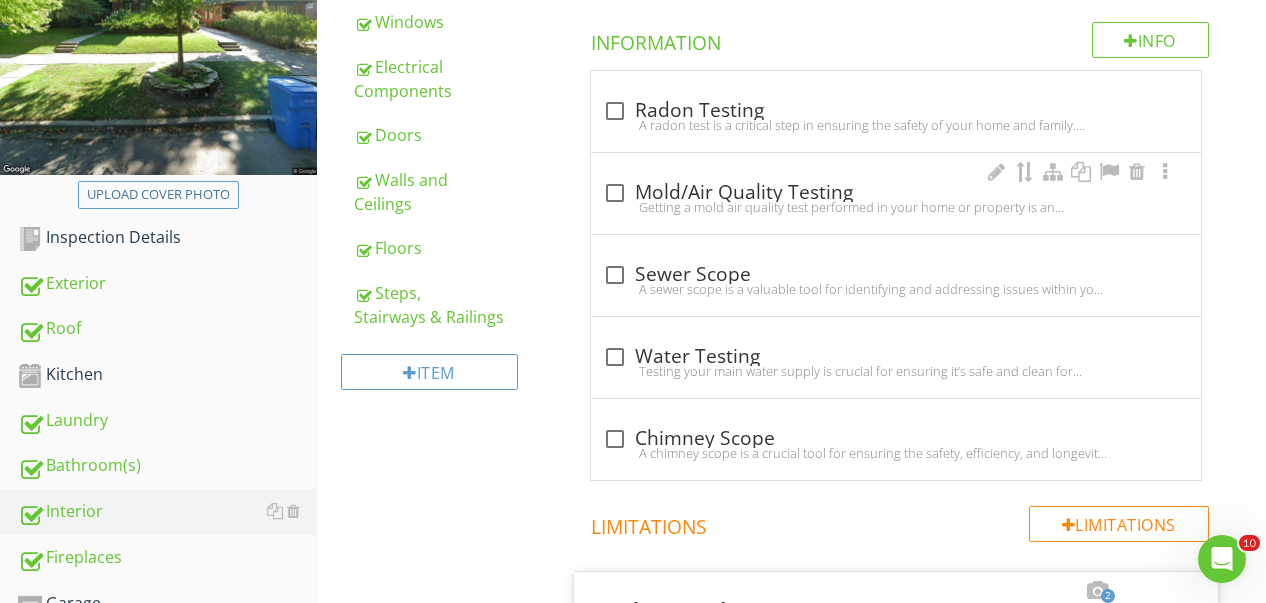 click on "Getting a mold air quality test performed in your home or property is an important step to assess potential health risks and prevent mold-related damage. Mold can grow in hidden or difficult-to-access areas, making it essential to monitor air quality for airborne mold spores. Whether you are concerned about health risks, dealing with a previous water damage incident, or preparing for a real estate transaction, a mold air quality test helps identify hidden issues before they cause significant damage or health problems. Testing allows for early detection and proper remediation, ensuring a safer and healthier living environment for everyone." at bounding box center [896, 207] 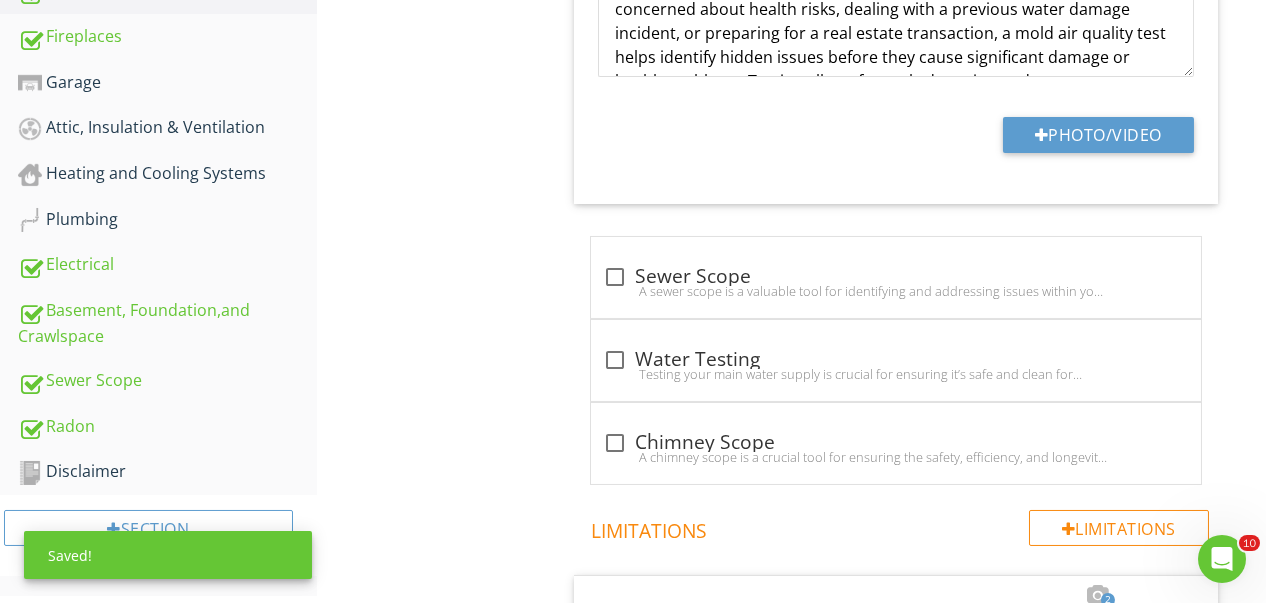scroll, scrollTop: 1042, scrollLeft: 0, axis: vertical 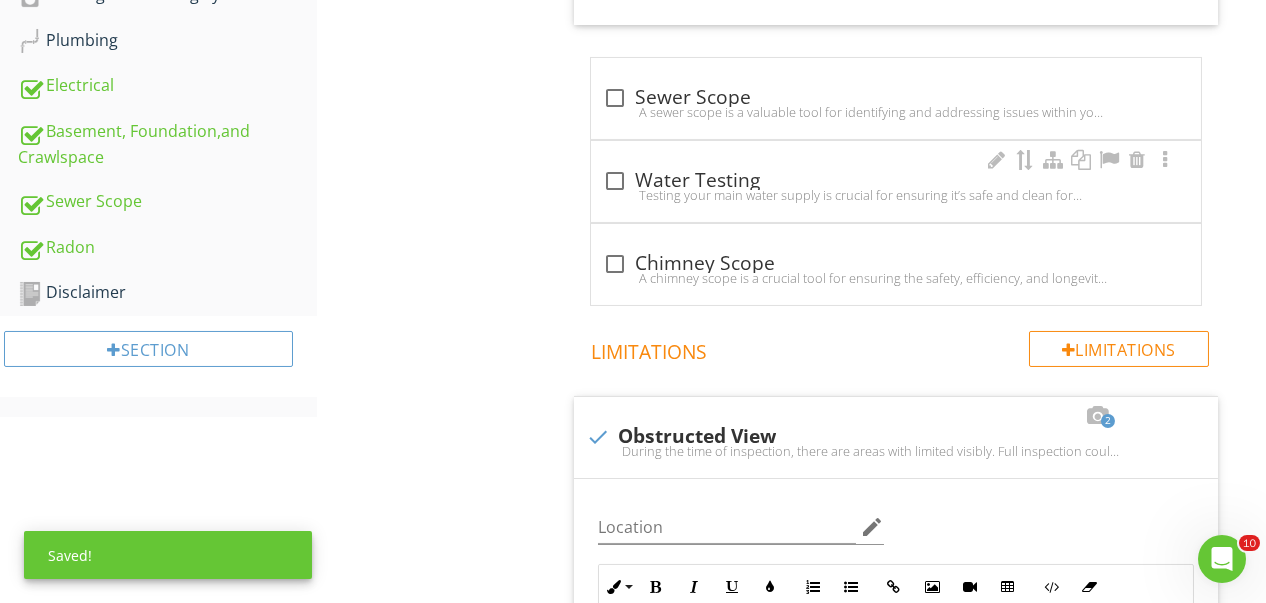 click on "check_box_outline_blank
Water Testing
Testing your main water supply is crucial for ensuring it’s safe and clean for consumption, as well as for the health of your plumbing system. Regular water testing can detect harmful contaminants, prevent plumbing damage, and help you make informed decisions about whether water treatment or filtration systems are needed." at bounding box center (896, 181) 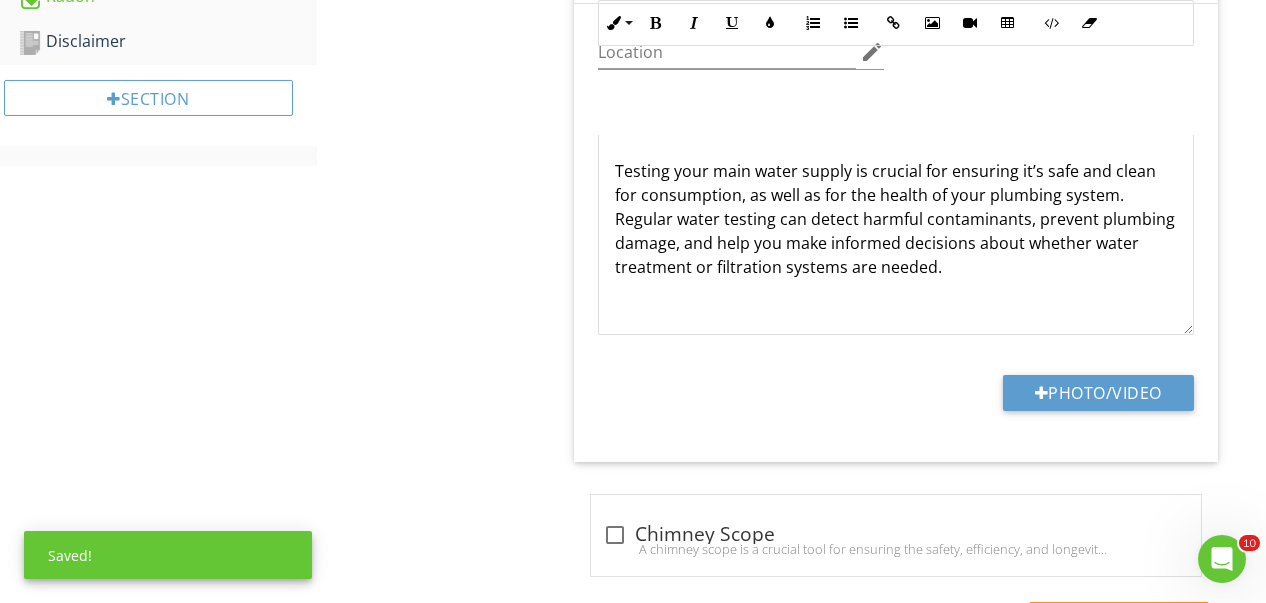 scroll, scrollTop: 1642, scrollLeft: 0, axis: vertical 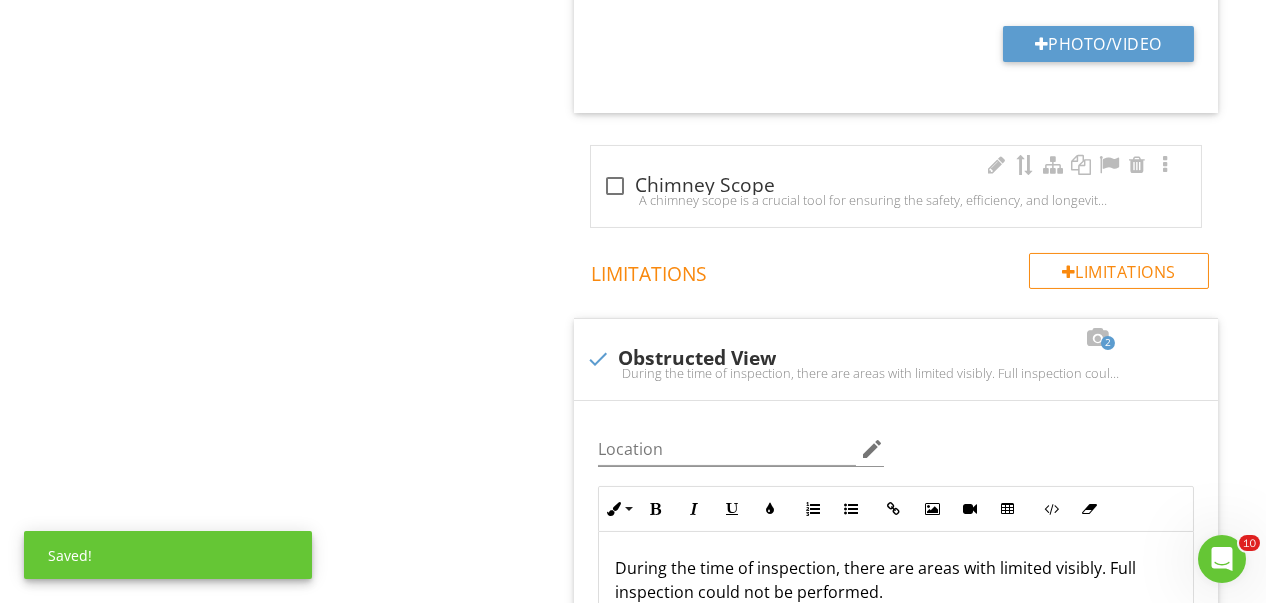 click at bounding box center (615, 186) 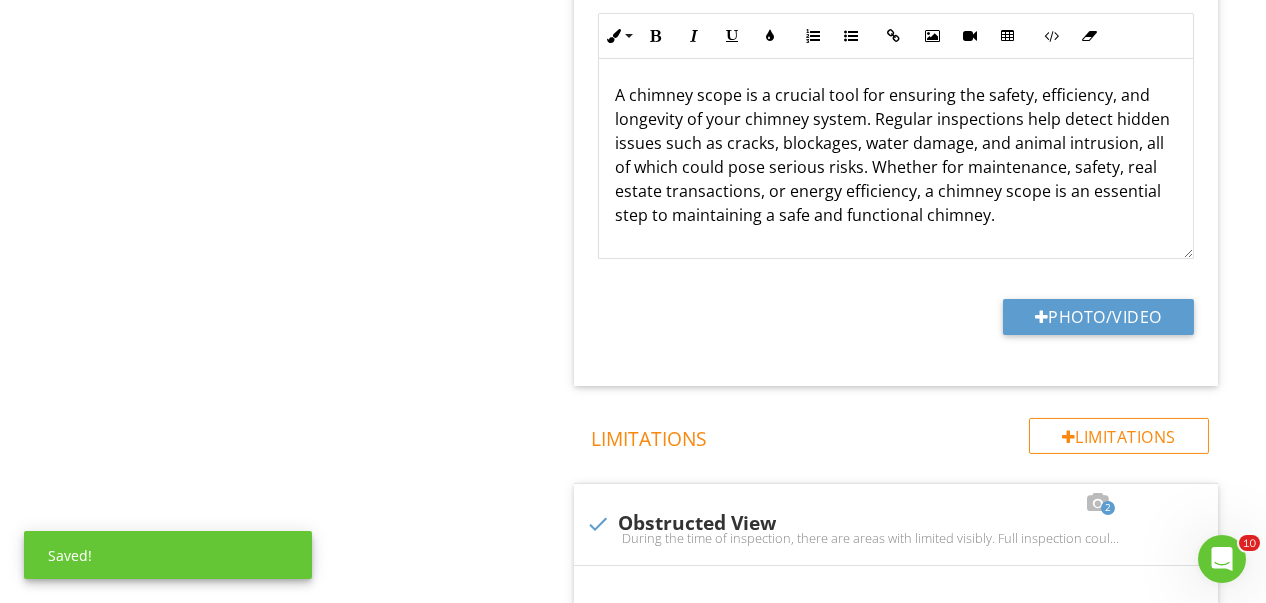 click on "General
Info
Information                       check_box_outline_blank
Radon Testing
A radon test is a critical step in ensuring the safety of your home and family. Since radon is odorless and invisible, testing is the only way to confirm whether you are at risk. Whether you’re buying or selling a home, protecting your family’s health, or just looking for peace of mind, performing a radon test allows you to identify potential hazards and take corrective action before significant damage occurs. Regular testing, especially in radon-prone areas, is key to maintaining a safe living environment.
check
Mold/Air Quality Testing
Location edit       Inline Style XLarge Large Normal Small Light Small/Light Bold Italic Underline Colors Ordered List Unordered List Insert Link Insert Image Insert Video" at bounding box center [910, -62] 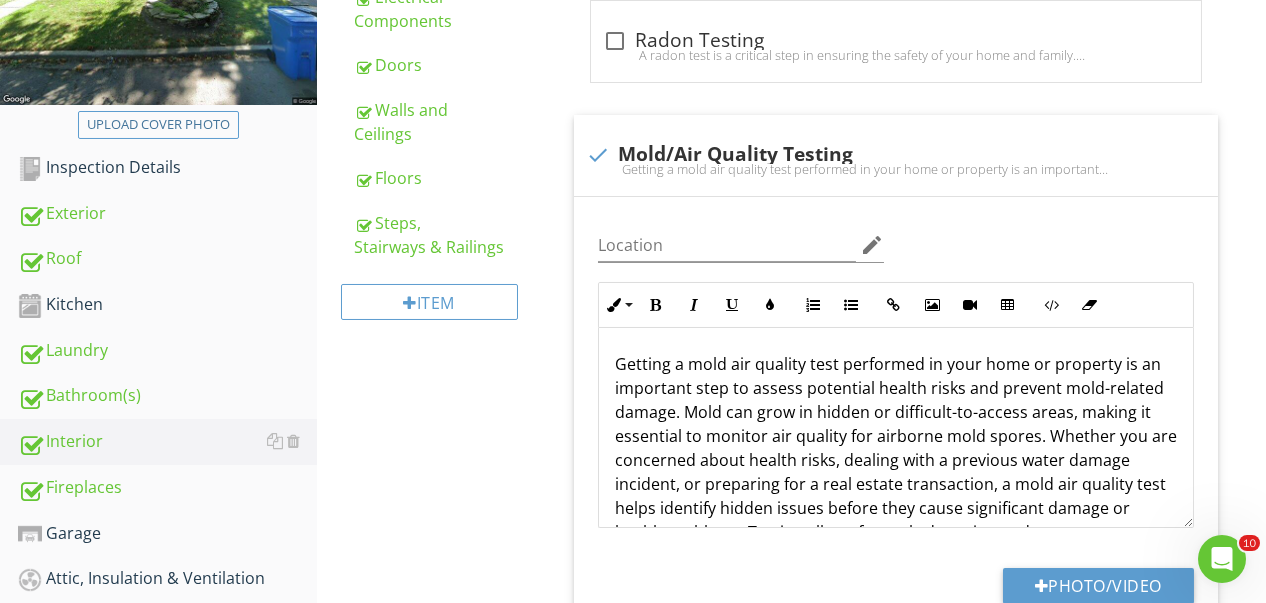 scroll, scrollTop: 24, scrollLeft: 0, axis: vertical 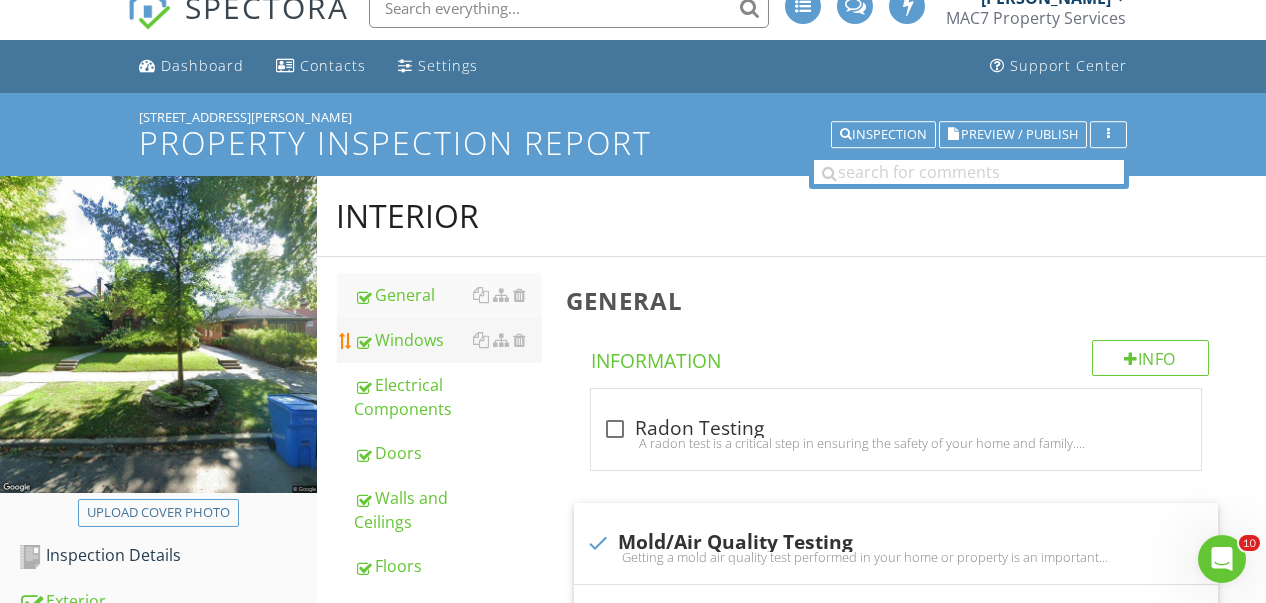 click on "Windows" at bounding box center [448, 340] 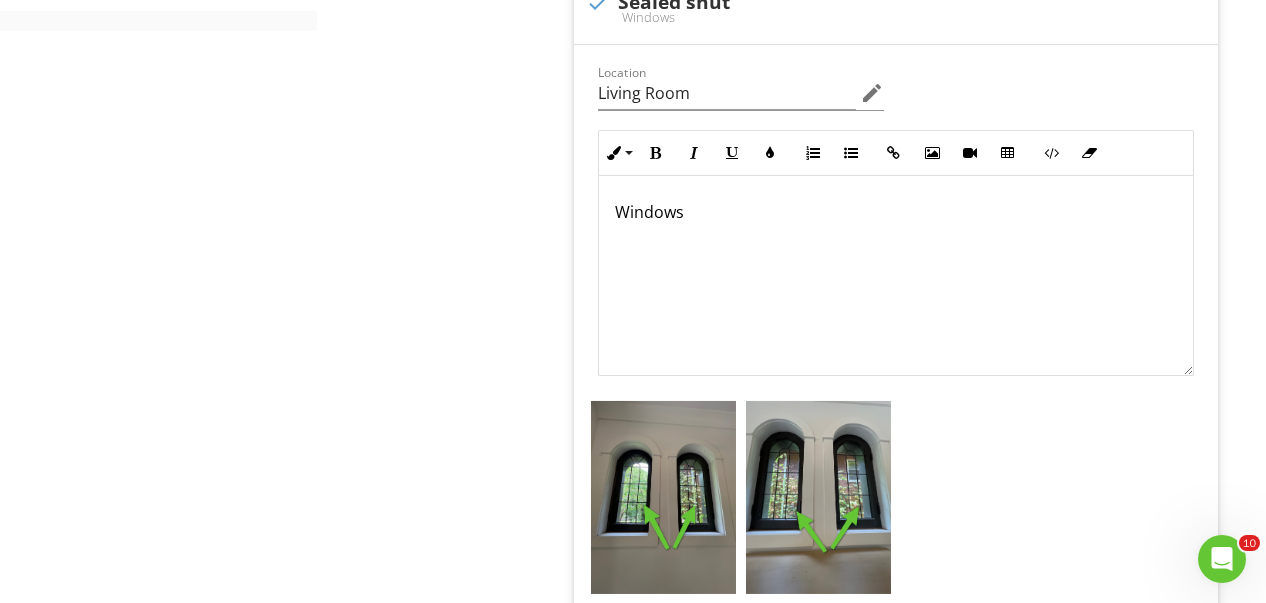 scroll, scrollTop: 1424, scrollLeft: 0, axis: vertical 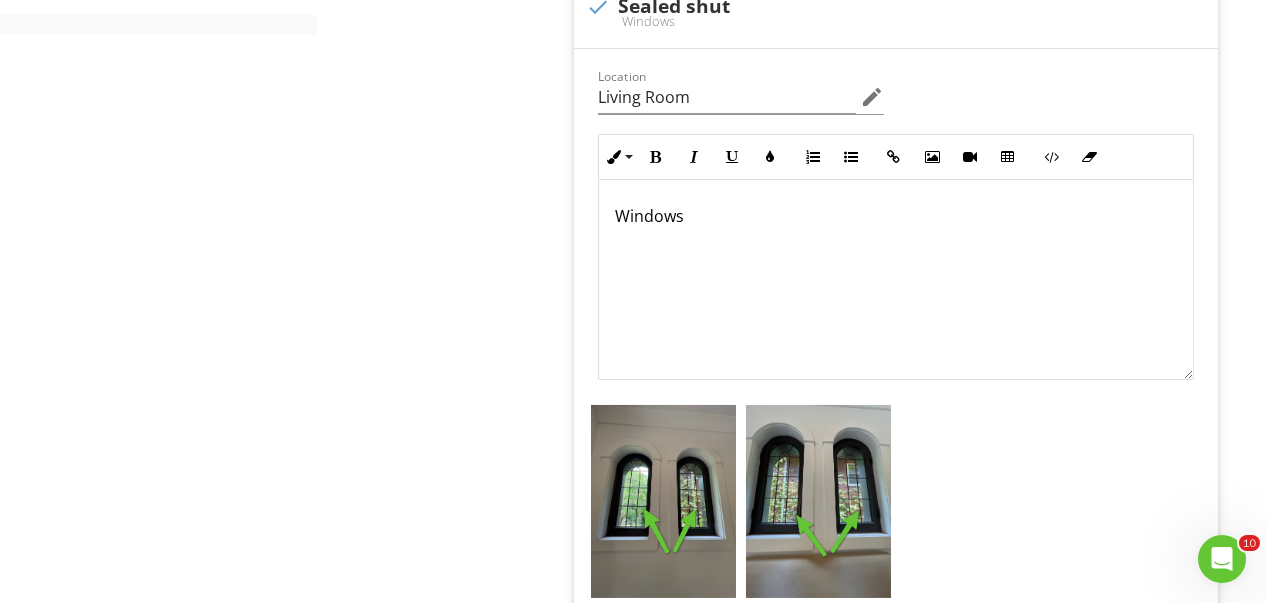 click on "Windows" at bounding box center (896, 216) 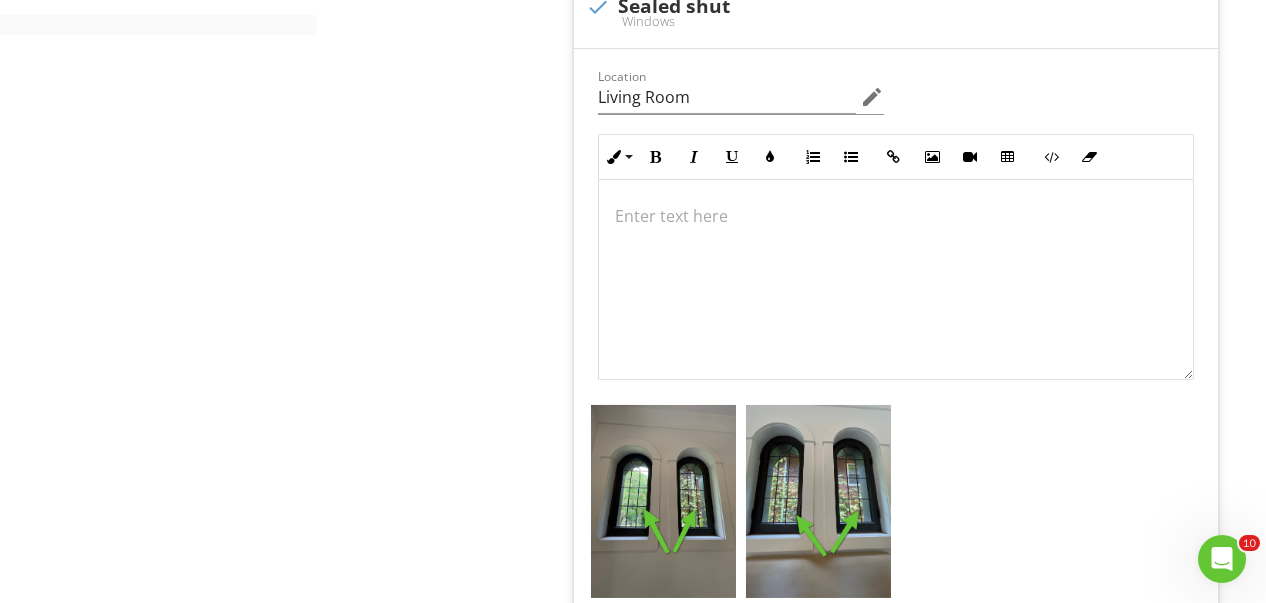 type 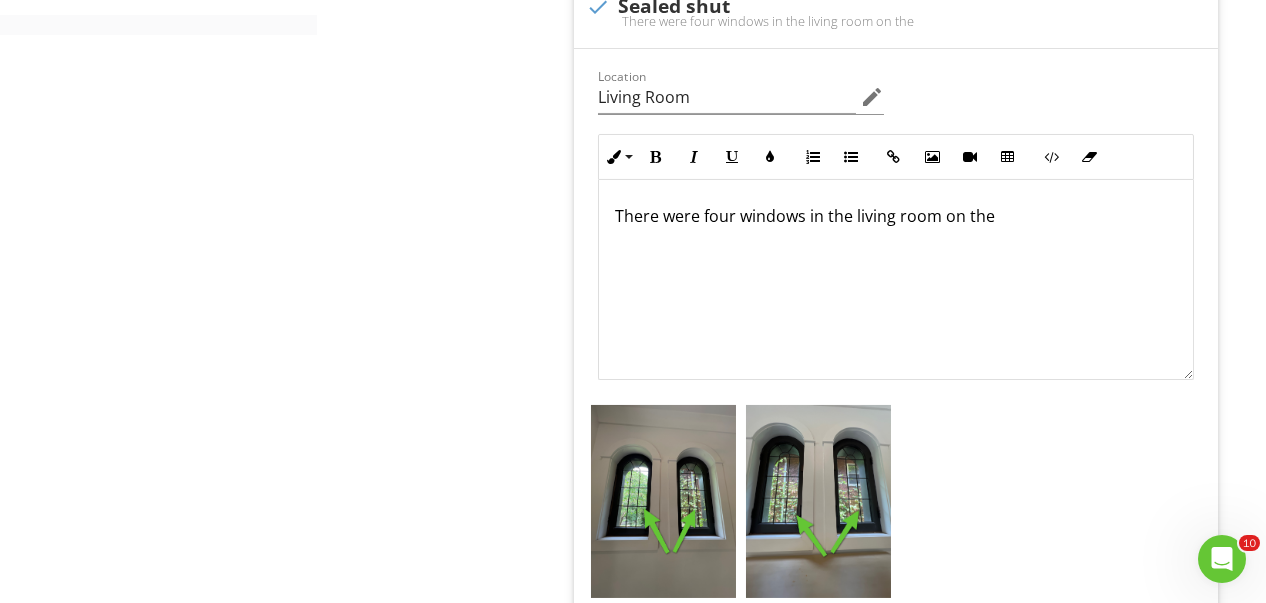 type 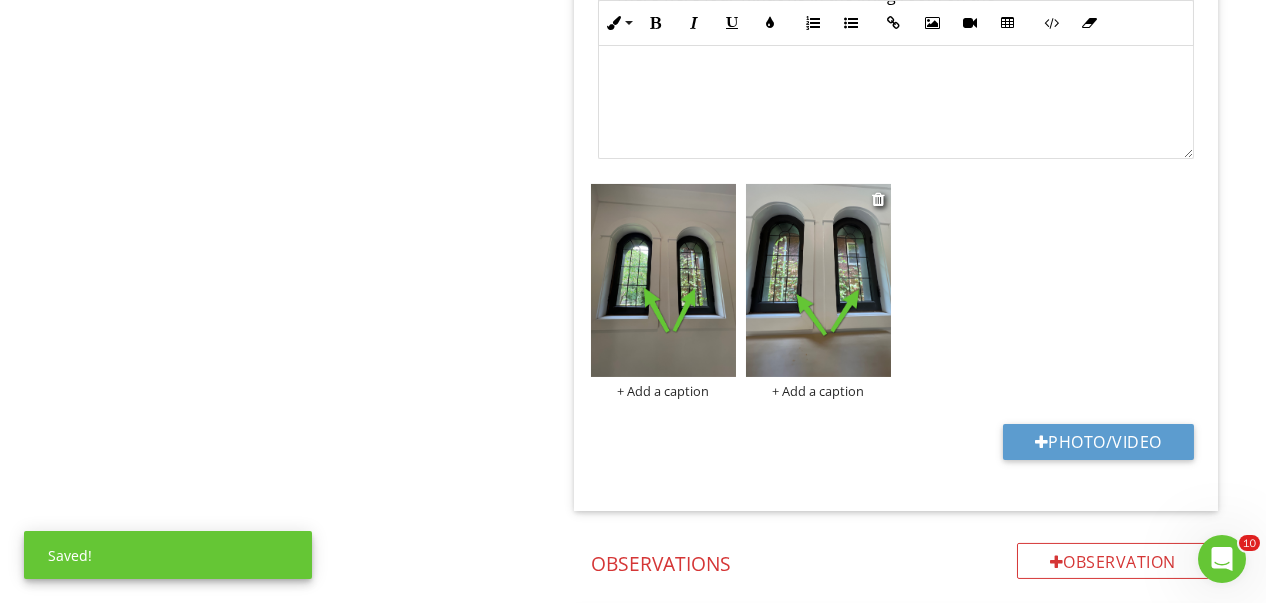 scroll, scrollTop: 1484, scrollLeft: 0, axis: vertical 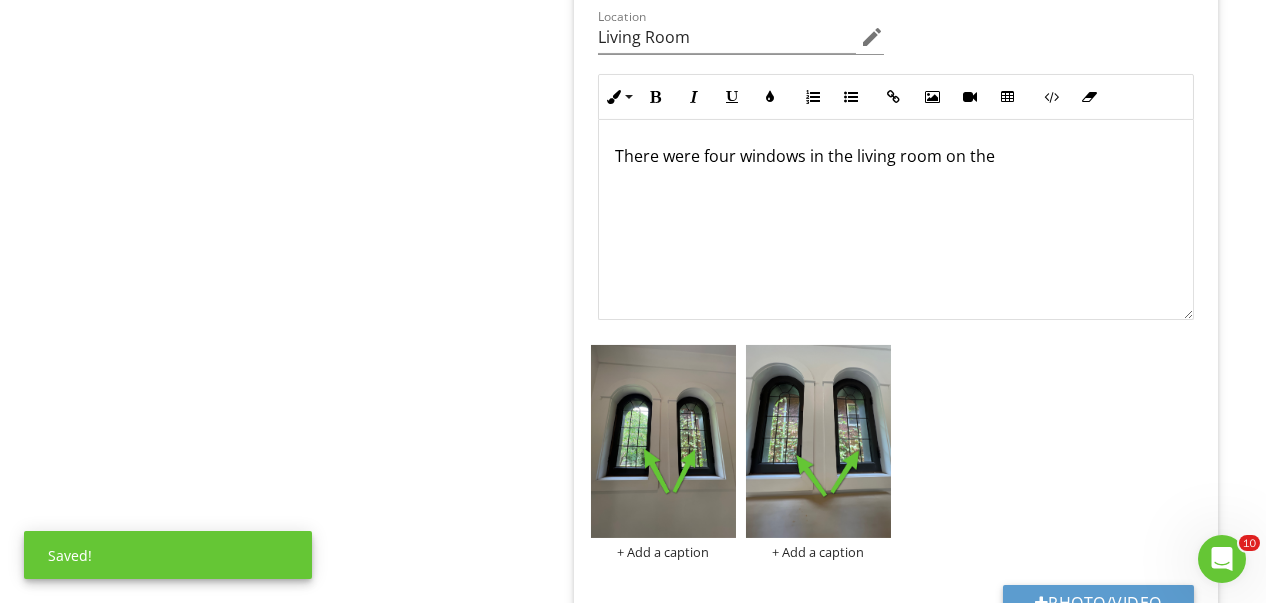 click on "There were four windows in the living room on the" at bounding box center [896, 156] 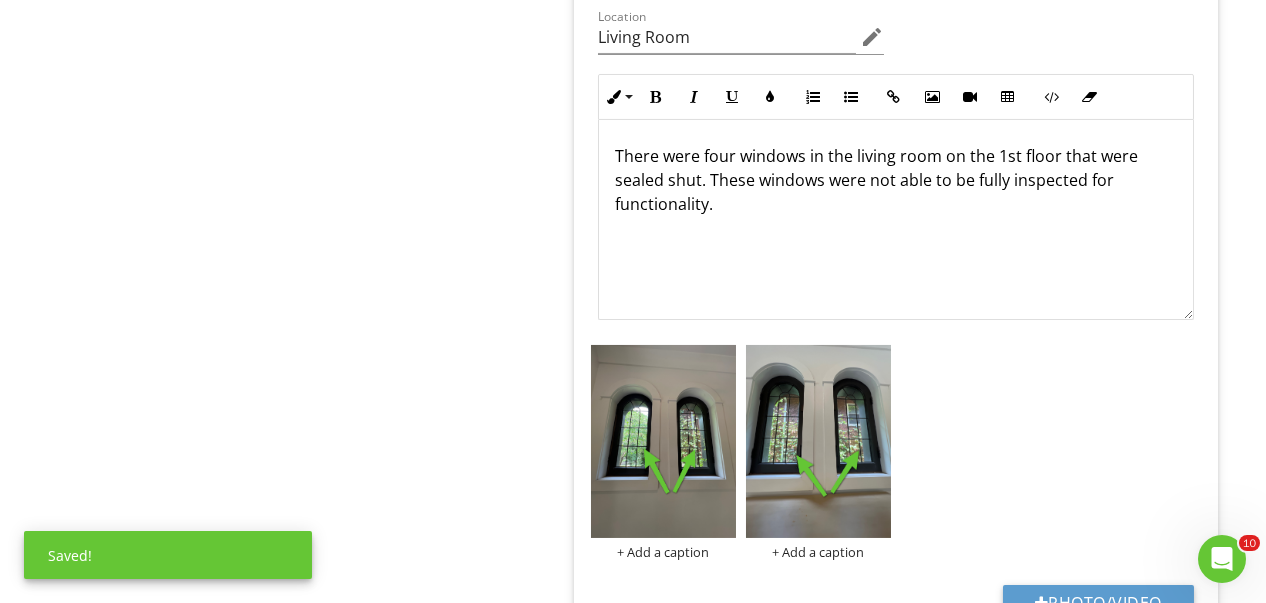click on "Inline Style XLarge Large Normal Small Light Small/Light Bold Italic Underline Colors Ordered List Unordered List Insert Link Insert Image Insert Video Insert Table Code View Clear Formatting There were four windows in the living room on the 1st floor that were sealed shut. These windows were not able to be fully inspected for functionality. Enter text here <p>There were four windows in the living room on the 1st floor that were sealed shut. These windows were not able to be fully inspected for functionality.</p>" at bounding box center (896, 197) 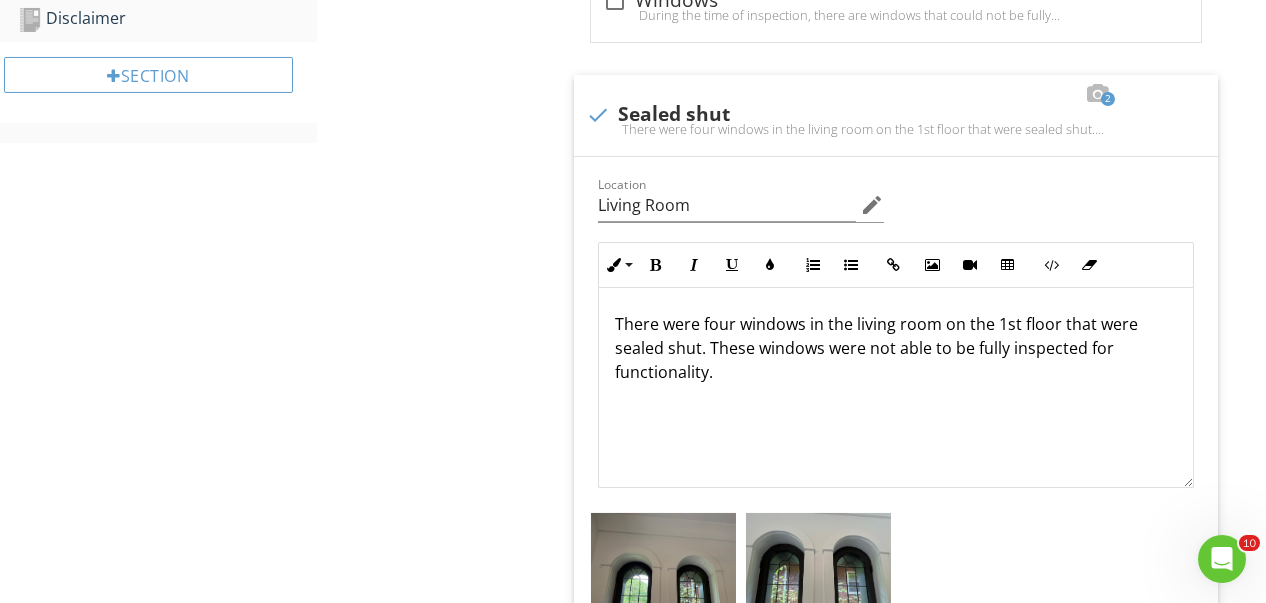 scroll, scrollTop: 1284, scrollLeft: 0, axis: vertical 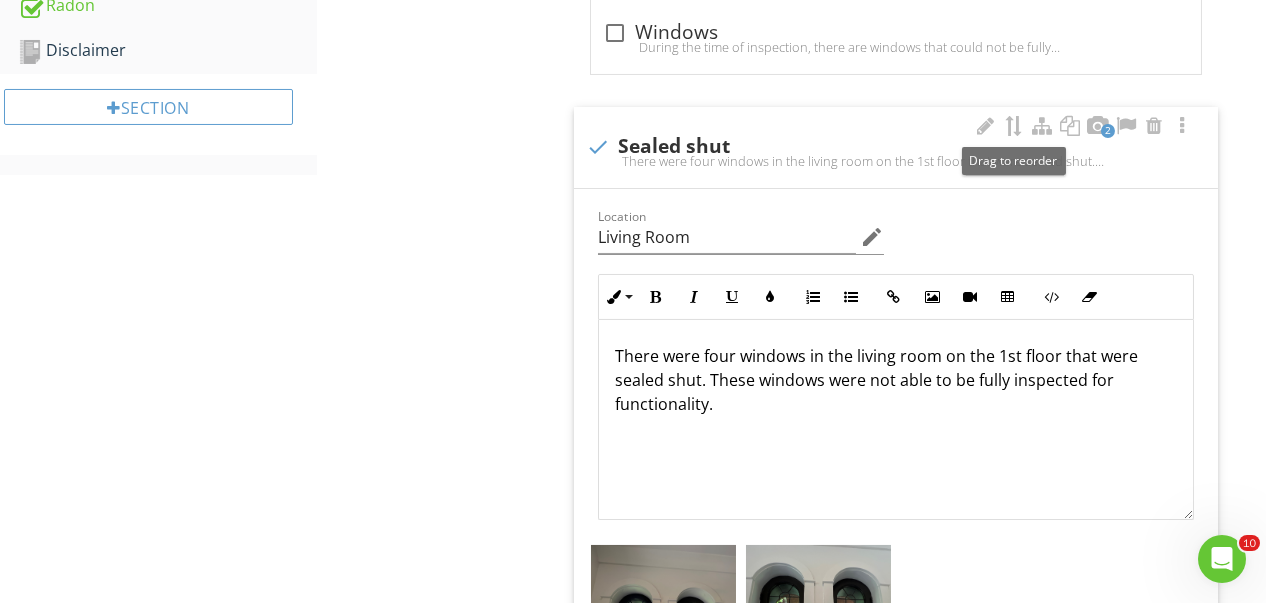 click at bounding box center [1014, 127] 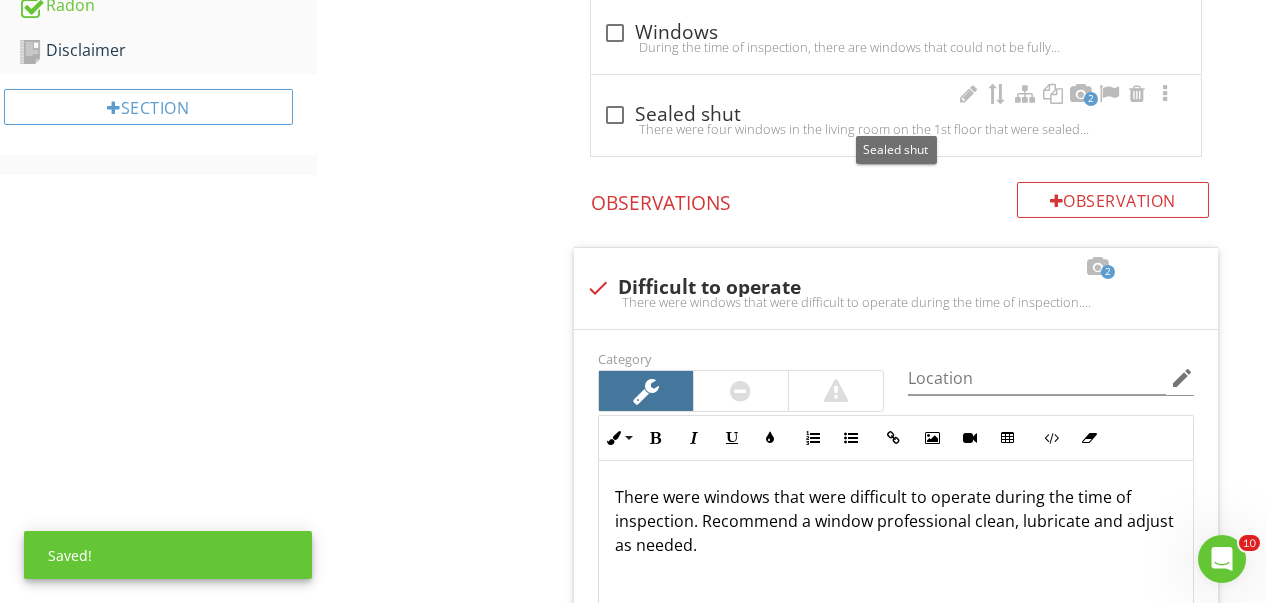 click at bounding box center [615, 115] 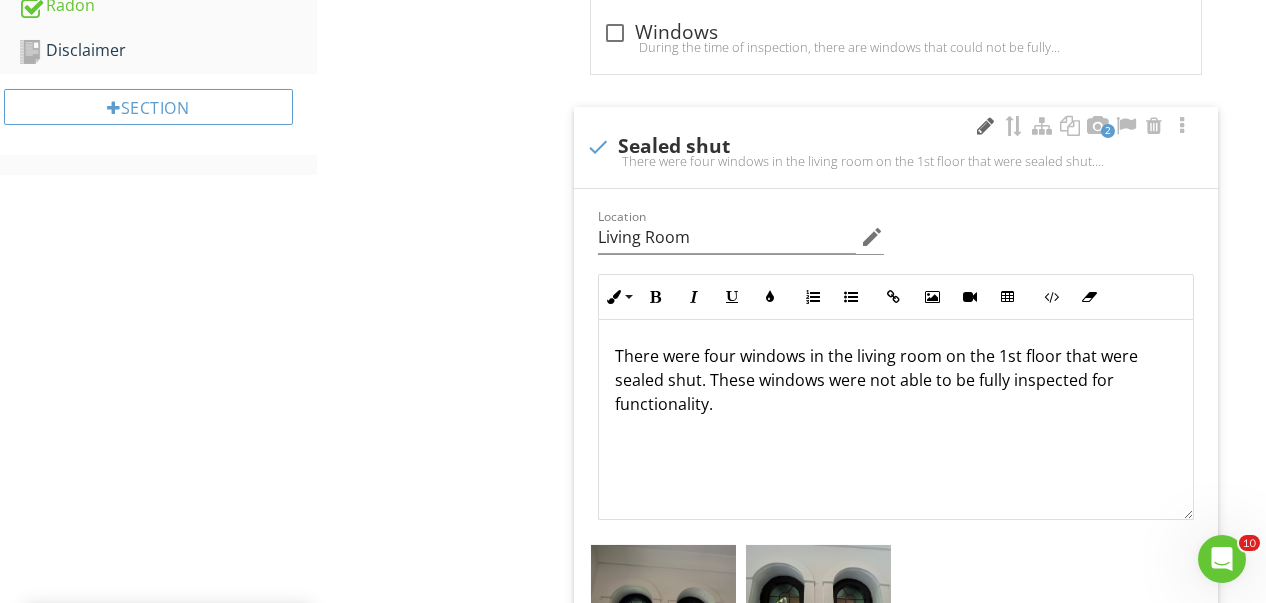 click at bounding box center [986, 126] 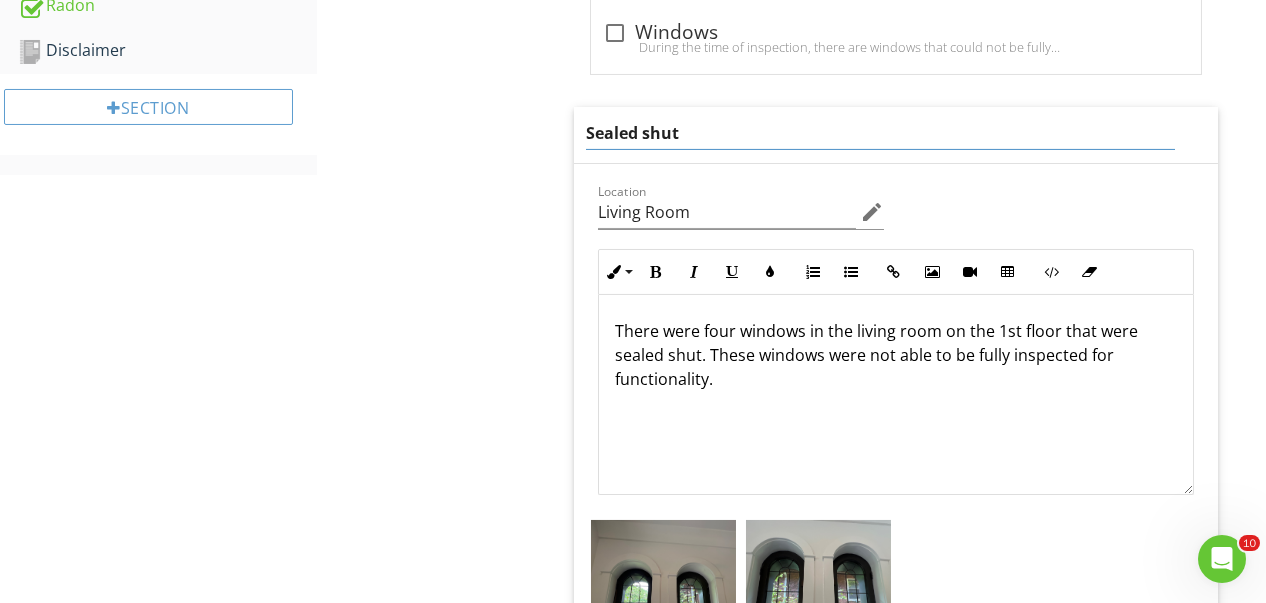 drag, startPoint x: 753, startPoint y: 134, endPoint x: 645, endPoint y: 141, distance: 108.226616 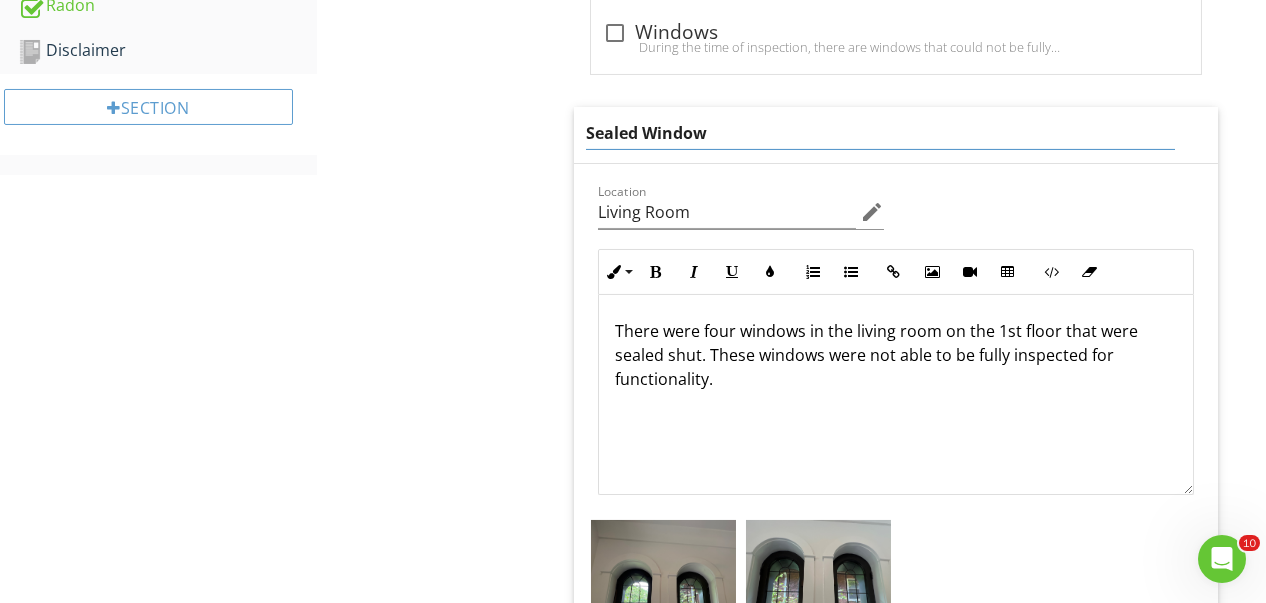 type on "Sealed Windows" 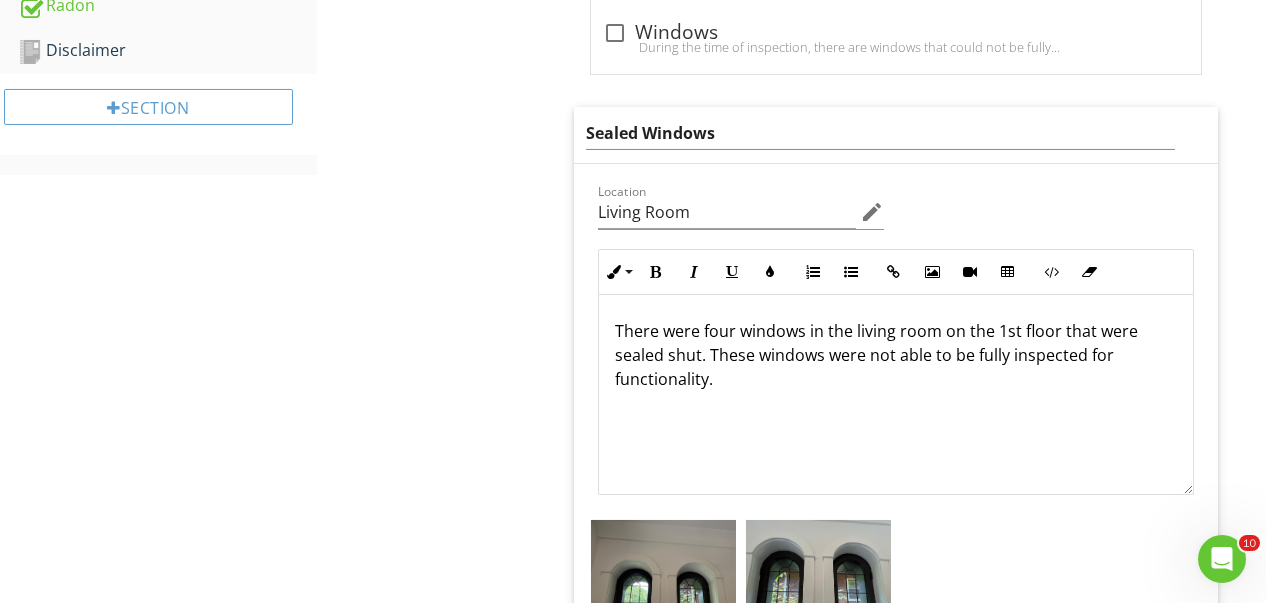 click on "Interior
General
Windows
Electrical Components
Doors
Walls and Ceilings
Floors
Steps, Stairways & Railings
Item
Windows
Info
Information                 1         check
Window Maintenance
Casement style windows have moving components that require maintenance. Recommend licensed contractor to perform maintenance for smooth operation of windows.
Location edit       Inline Style XLarge Large Normal Small Light Small/Light Bold Italic Underline Colors Ordered List Unordered List Insert Link Insert Image Insert Video Insert Table Code View Clear Formatting Enter text here               + Add a caption" at bounding box center [792, 1691] 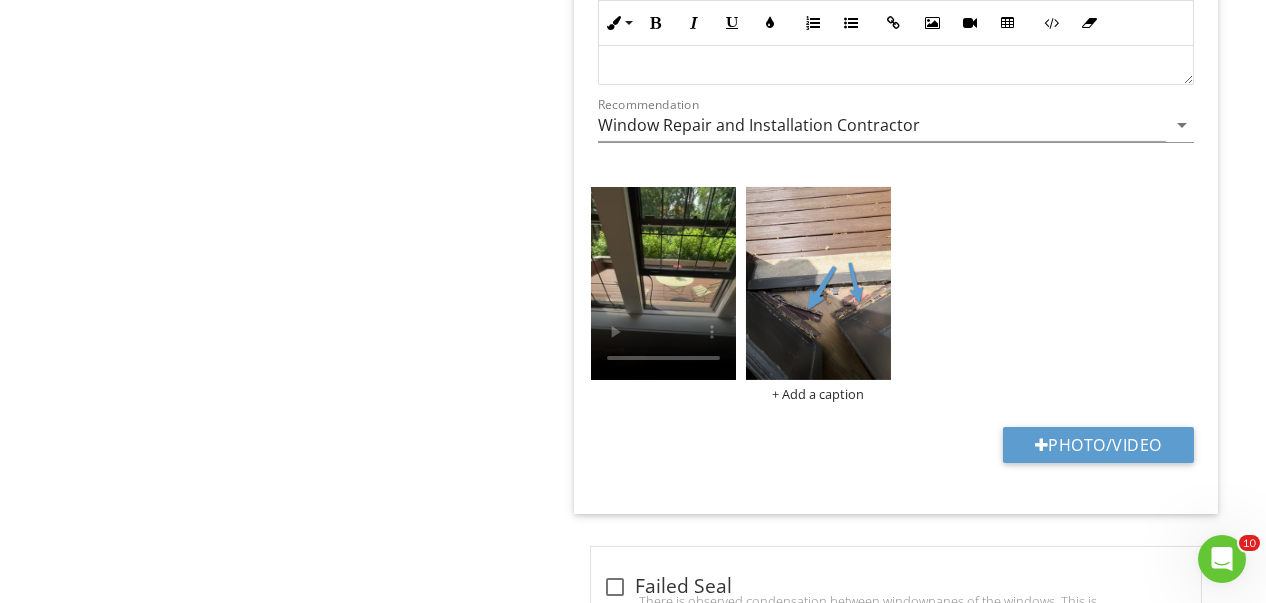 scroll, scrollTop: 2584, scrollLeft: 0, axis: vertical 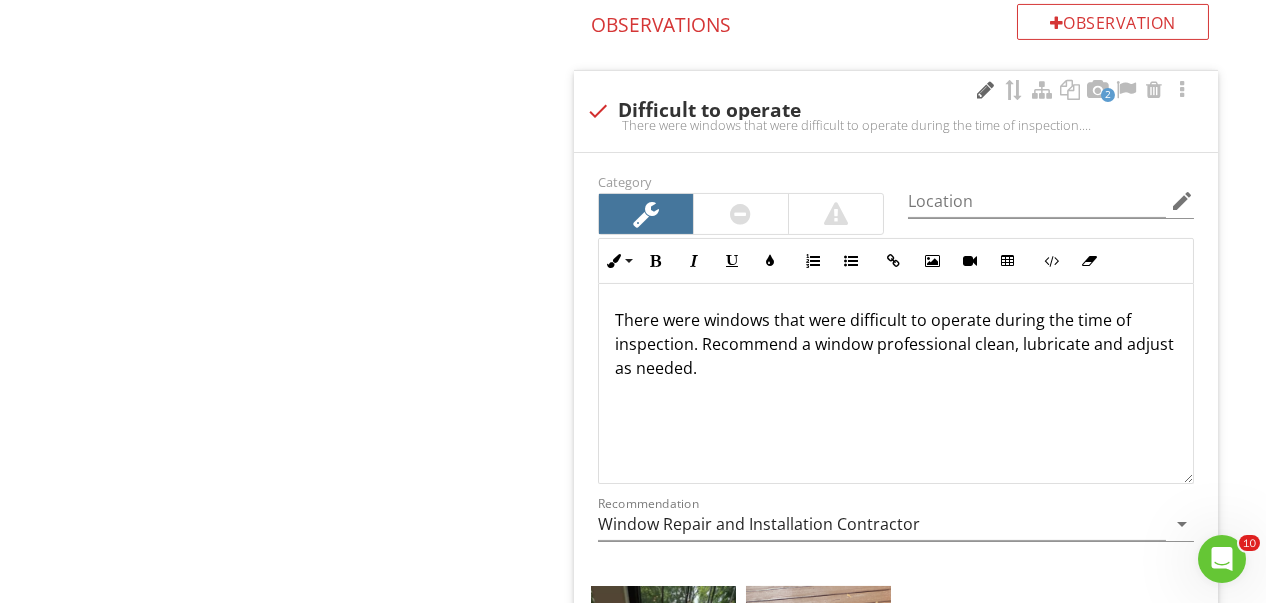click at bounding box center [986, 90] 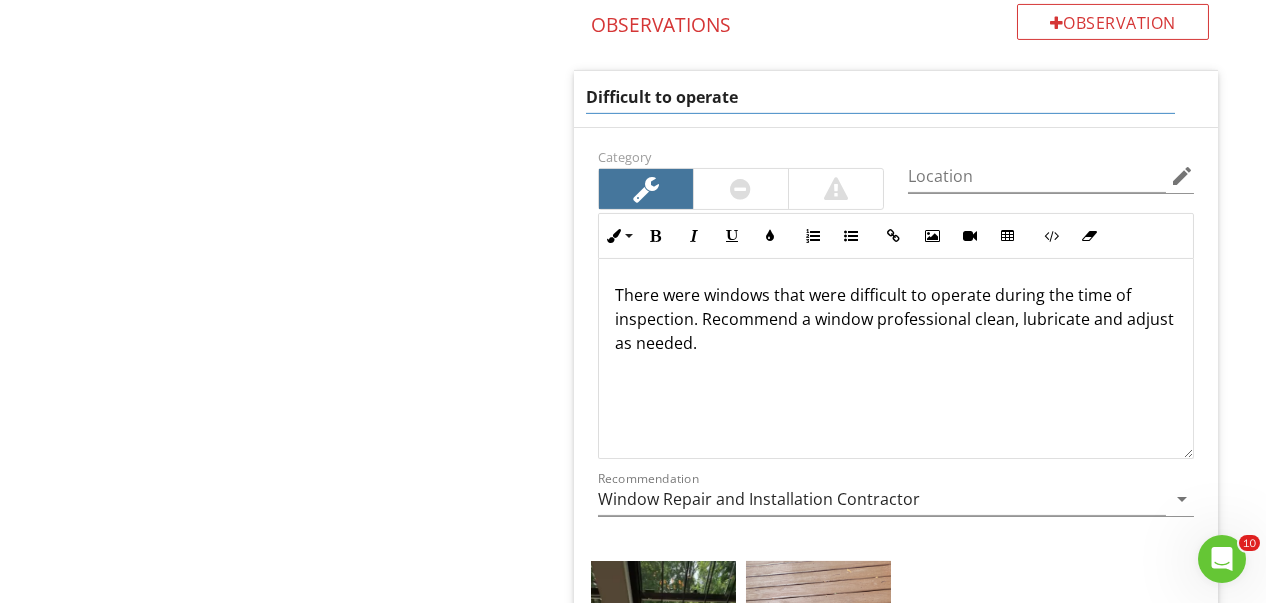 drag, startPoint x: 807, startPoint y: 100, endPoint x: 568, endPoint y: 86, distance: 239.40968 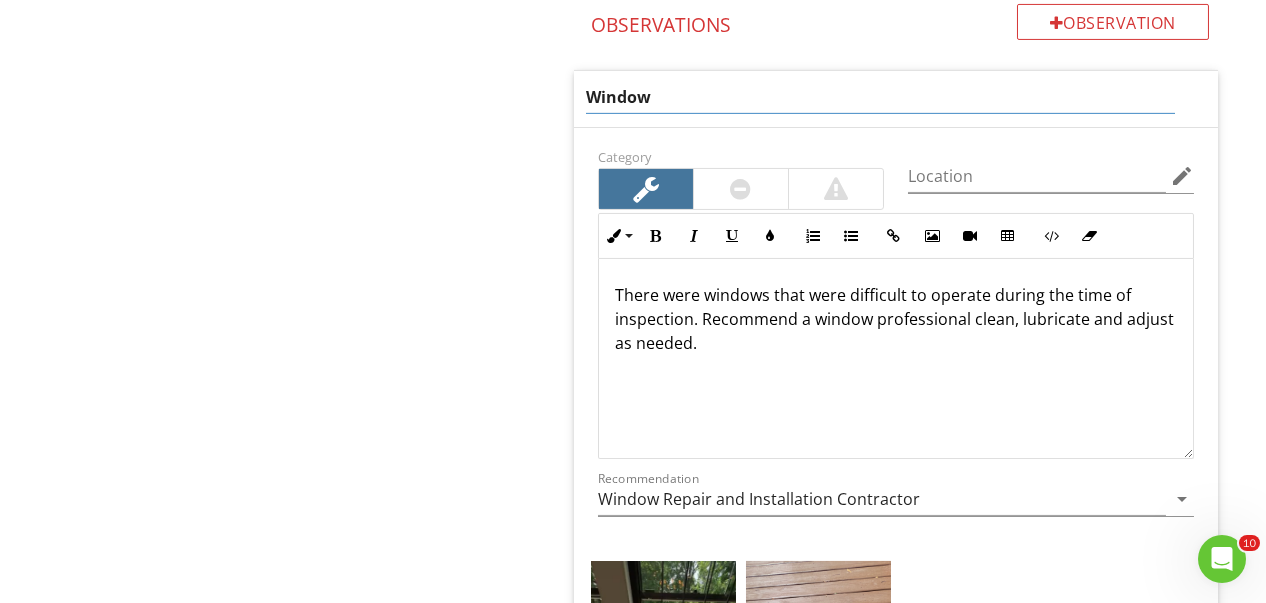 type on "Windows" 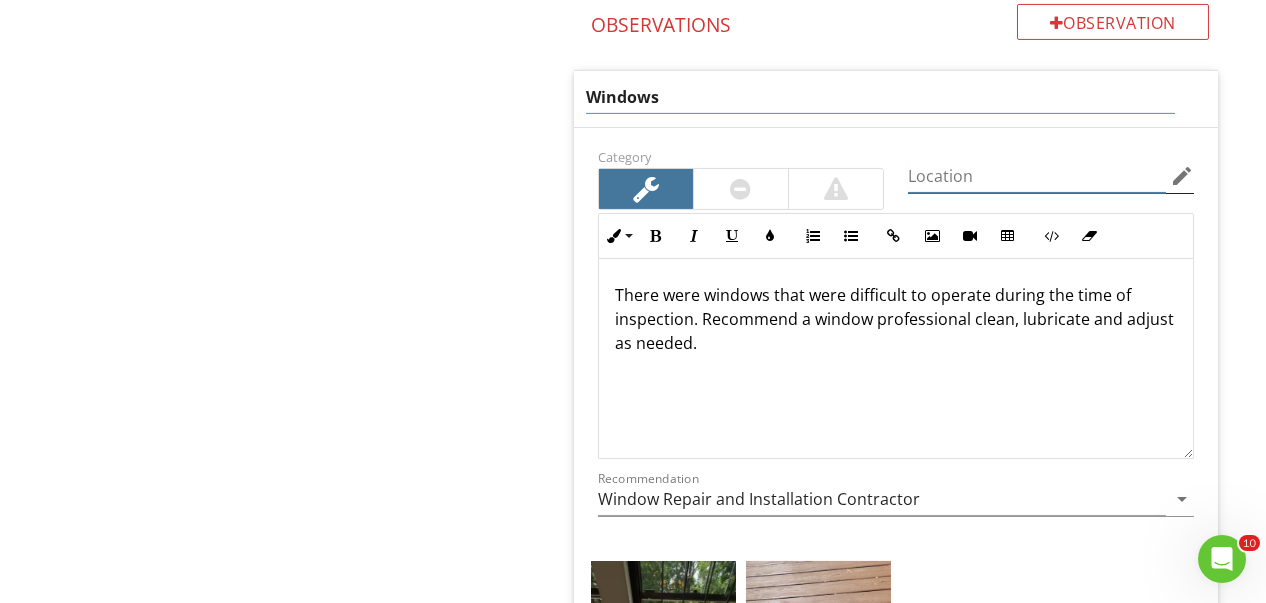 click on "Location edit" at bounding box center [1051, 180] 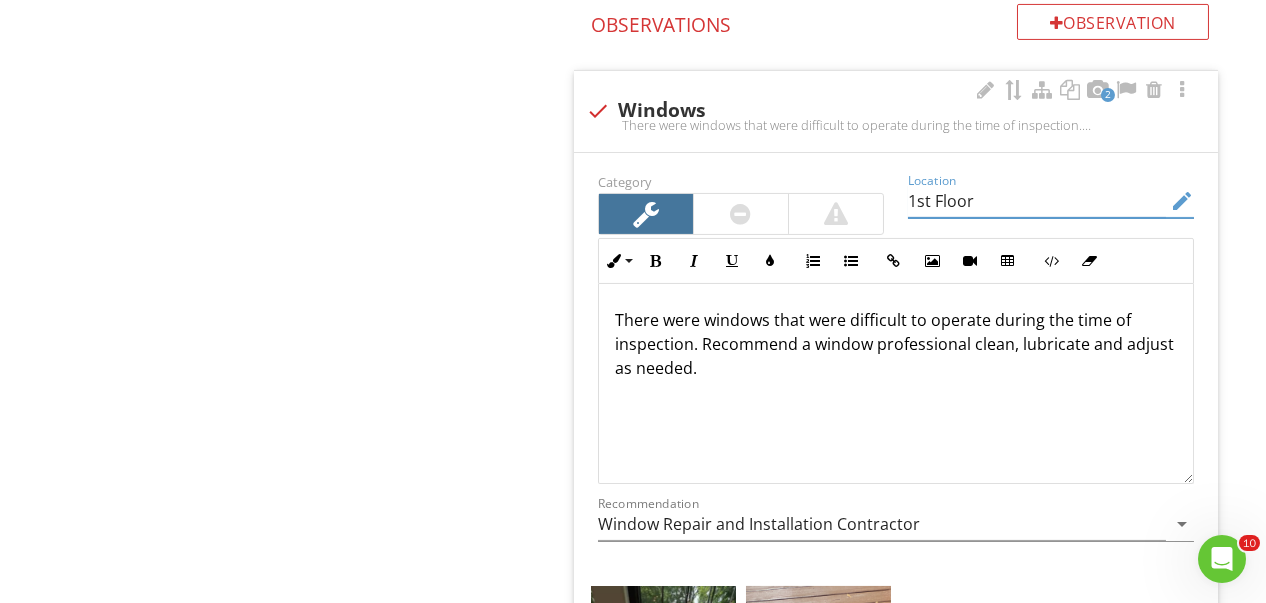 scroll, scrollTop: 0, scrollLeft: 0, axis: both 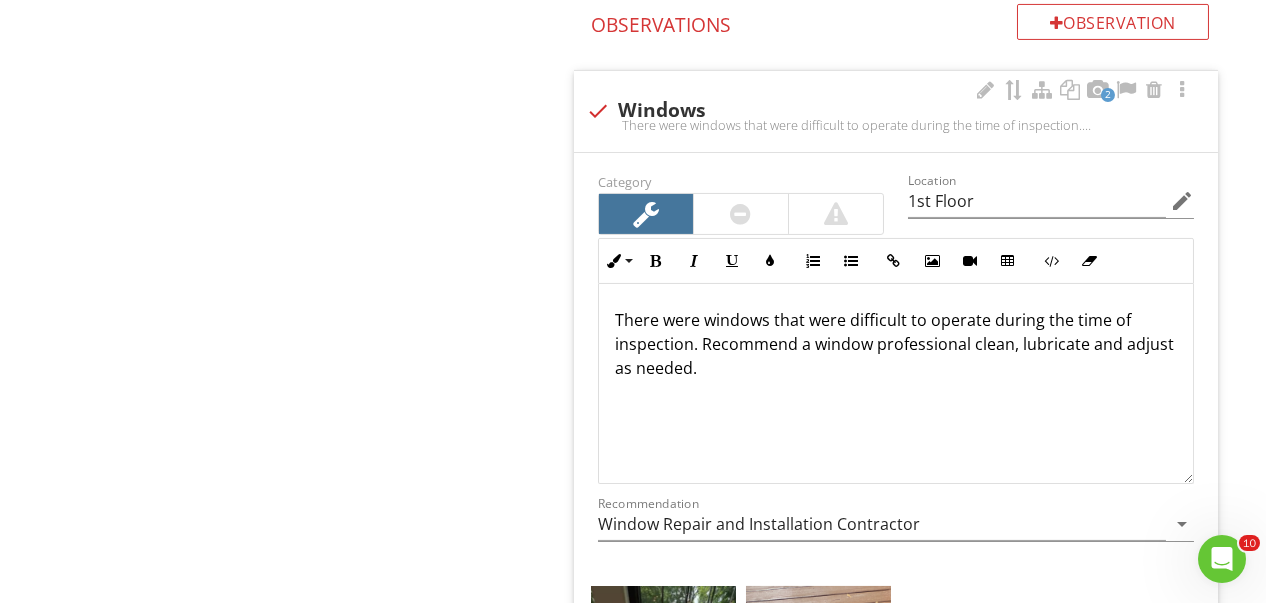 click on "There were windows that were difficult to operate during the time of inspection. Recommend a window professional clean, lubricate and adjust as needed." at bounding box center (896, 344) 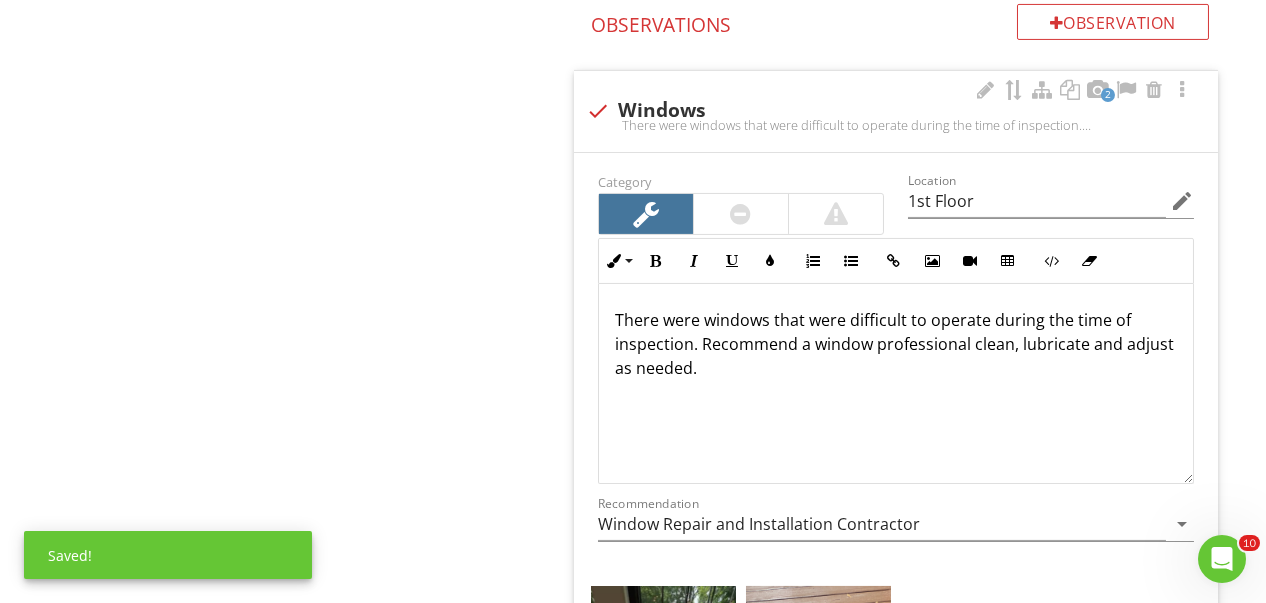 type 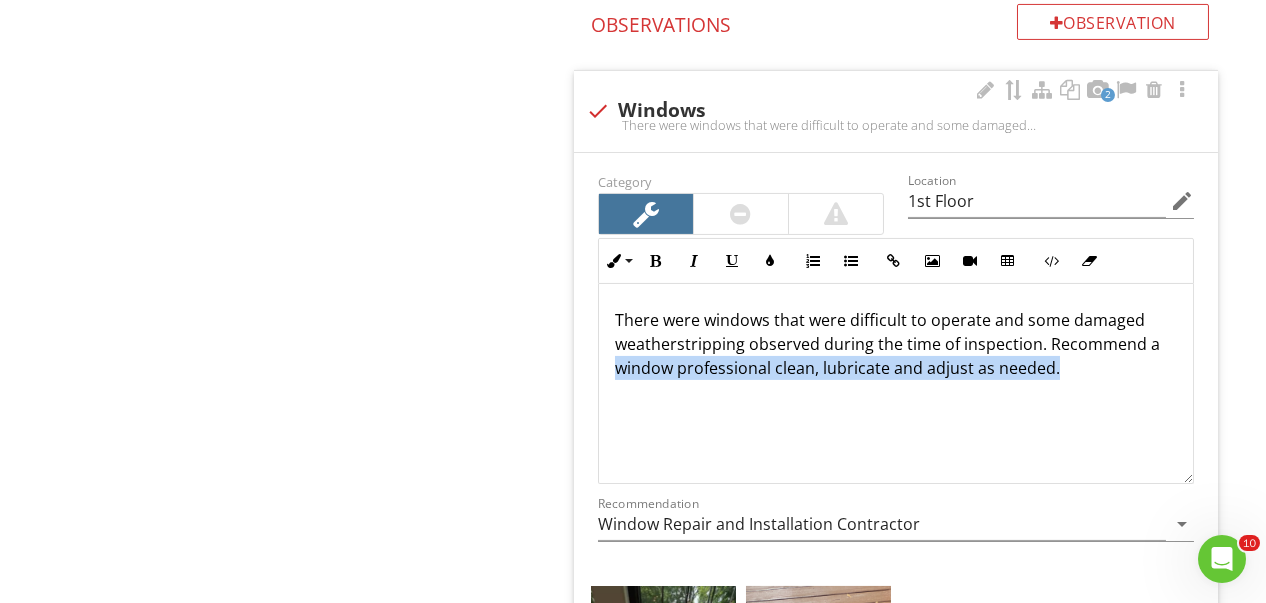 drag, startPoint x: 1073, startPoint y: 366, endPoint x: 617, endPoint y: 388, distance: 456.5304 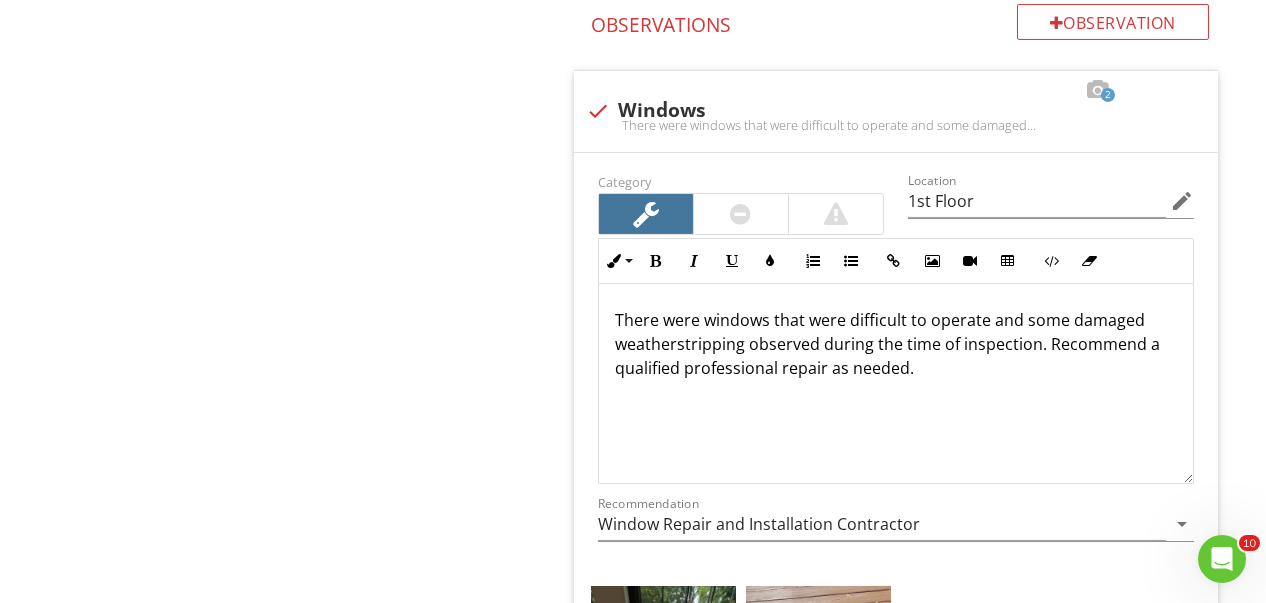 click on "Windows
Info
Information                 1         check
Window Maintenance
Casement style windows have moving components that require maintenance. Recommend licensed contractor to perform maintenance for smooth operation of windows.
Location edit       Inline Style XLarge Large Normal Small Light Small/Light Bold Italic Underline Colors Ordered List Unordered List Insert Link Insert Image Insert Video Insert Table Code View Clear Formatting Casement style windows have moving components that require maintenance. Recommend licensed contractor to perform maintenance for smooth operation of windows. Enter text here <p>Casement style windows have moving components that require maintenance. Recommend licensed contractor to perform maintenance for smooth operation of windows.</p>               + Add a caption
Photo/Video" at bounding box center [910, 819] 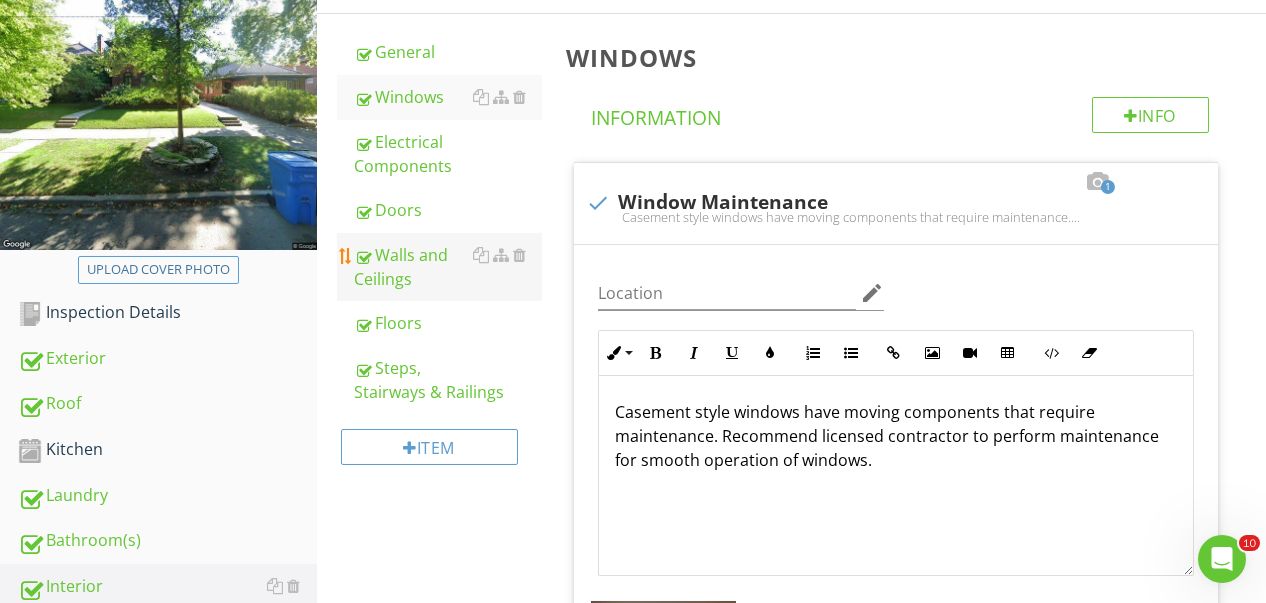 scroll, scrollTop: 167, scrollLeft: 0, axis: vertical 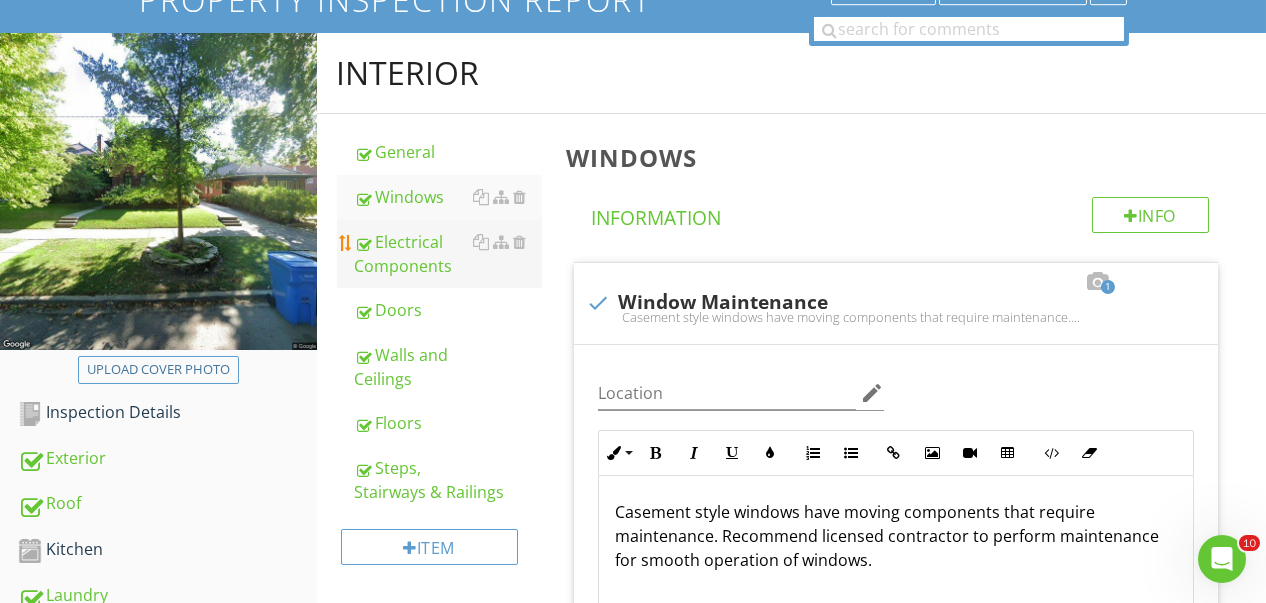 click on "Electrical Components" at bounding box center (448, 254) 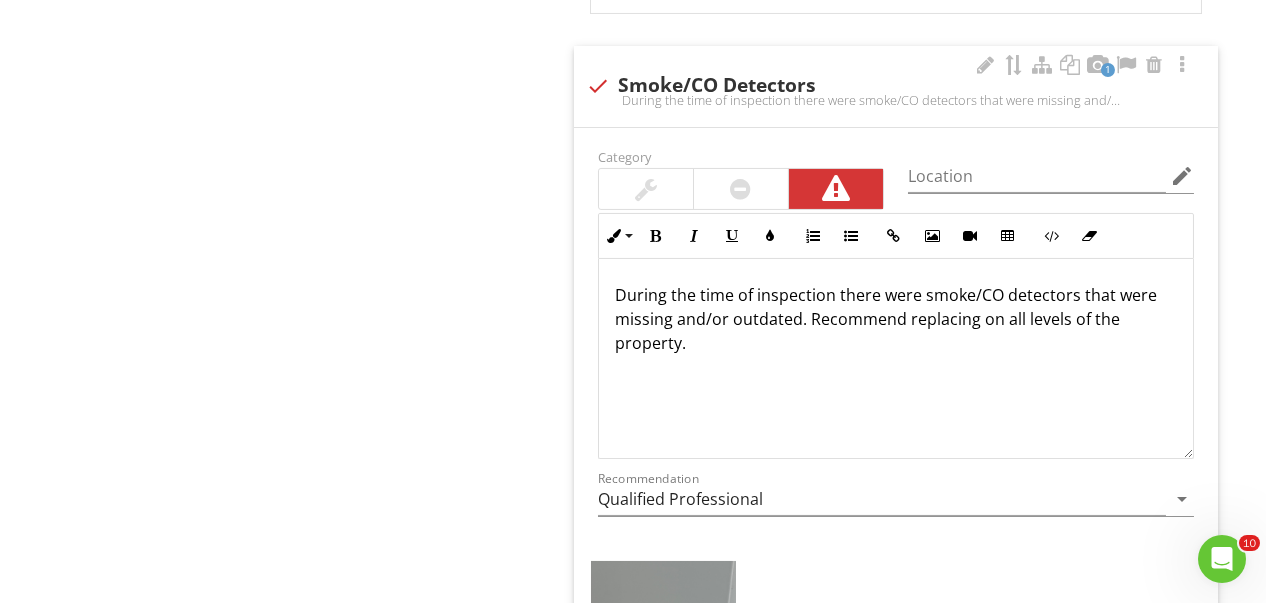 scroll, scrollTop: 1567, scrollLeft: 0, axis: vertical 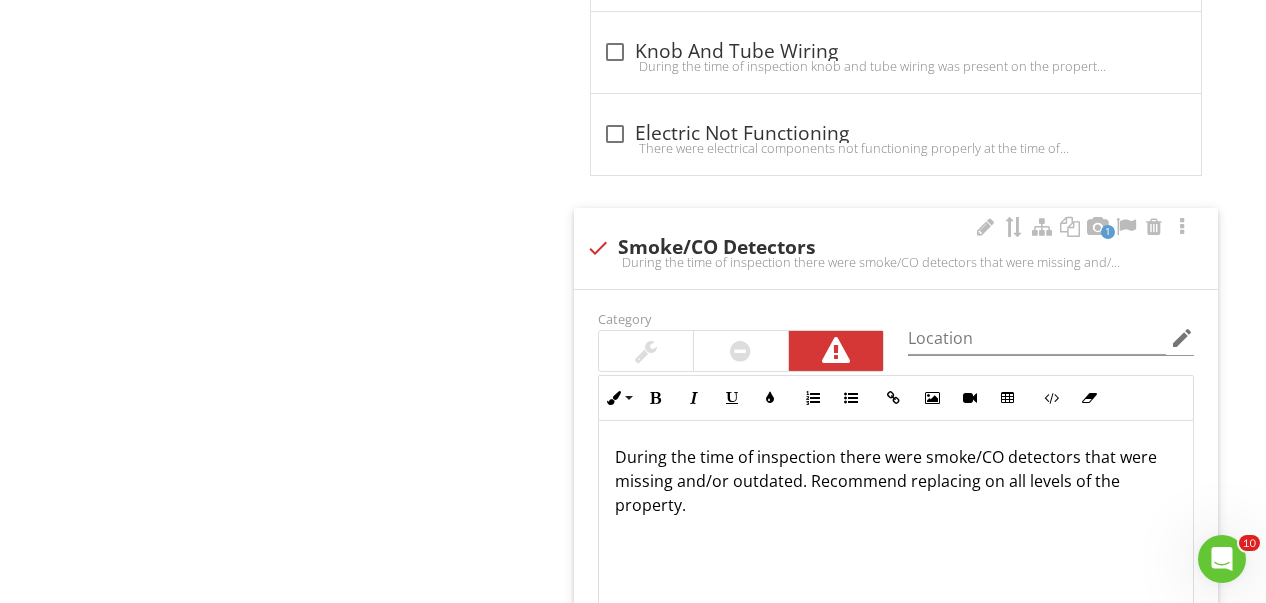 click on "Location edit" at bounding box center [1051, 342] 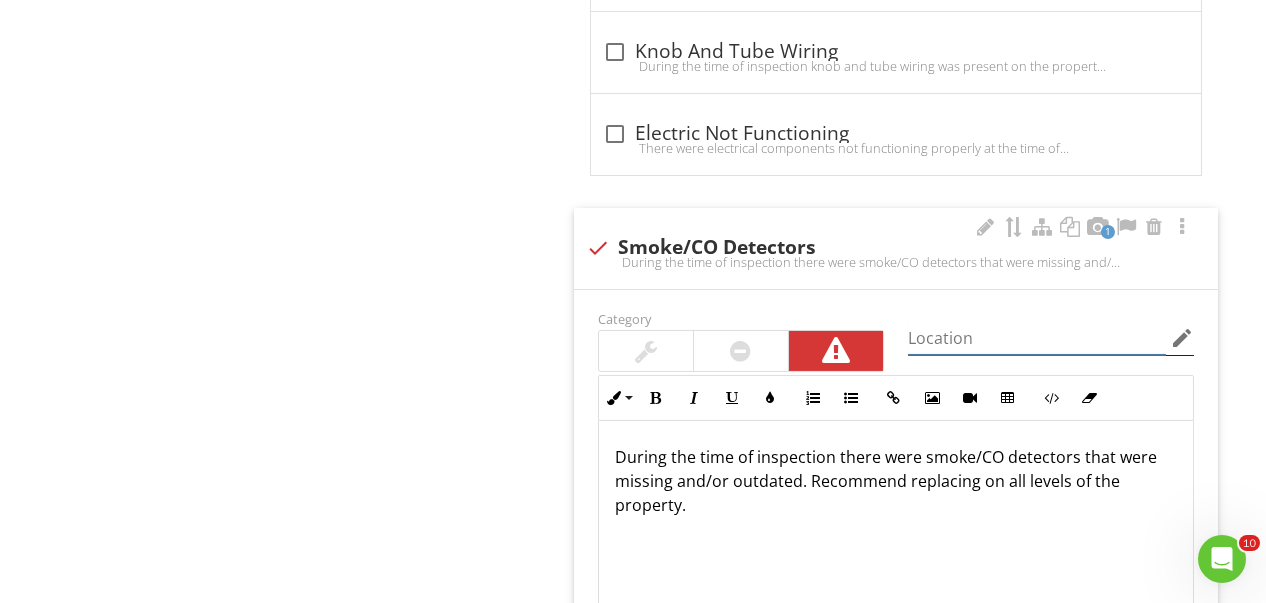 click at bounding box center [1037, 338] 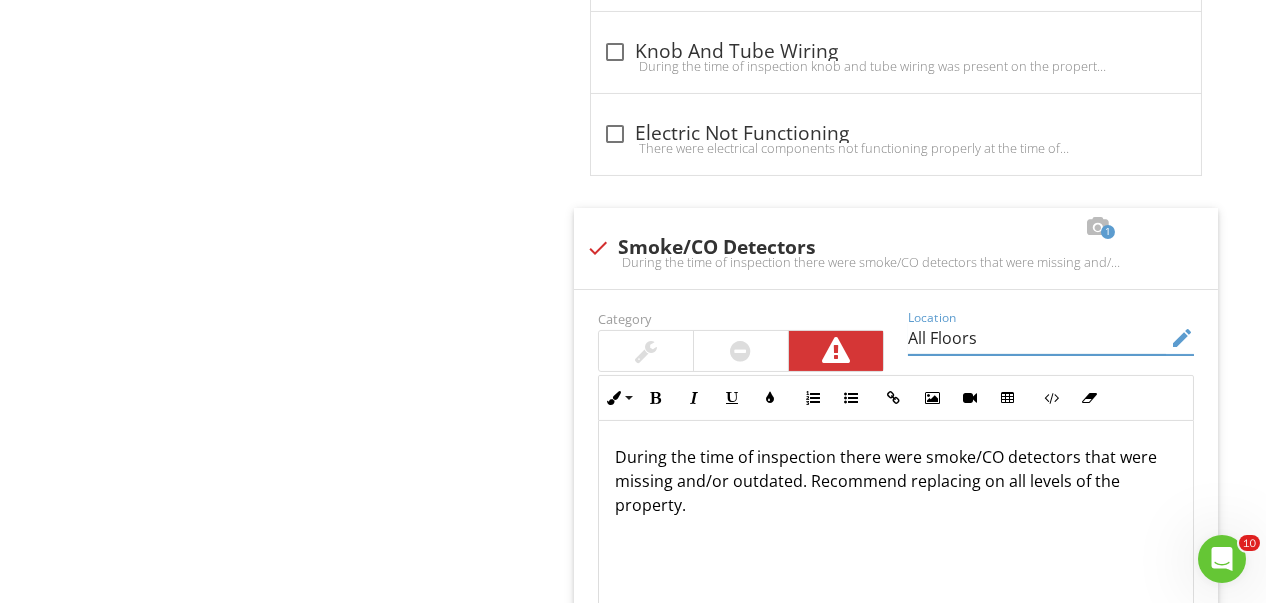type on "All Floors" 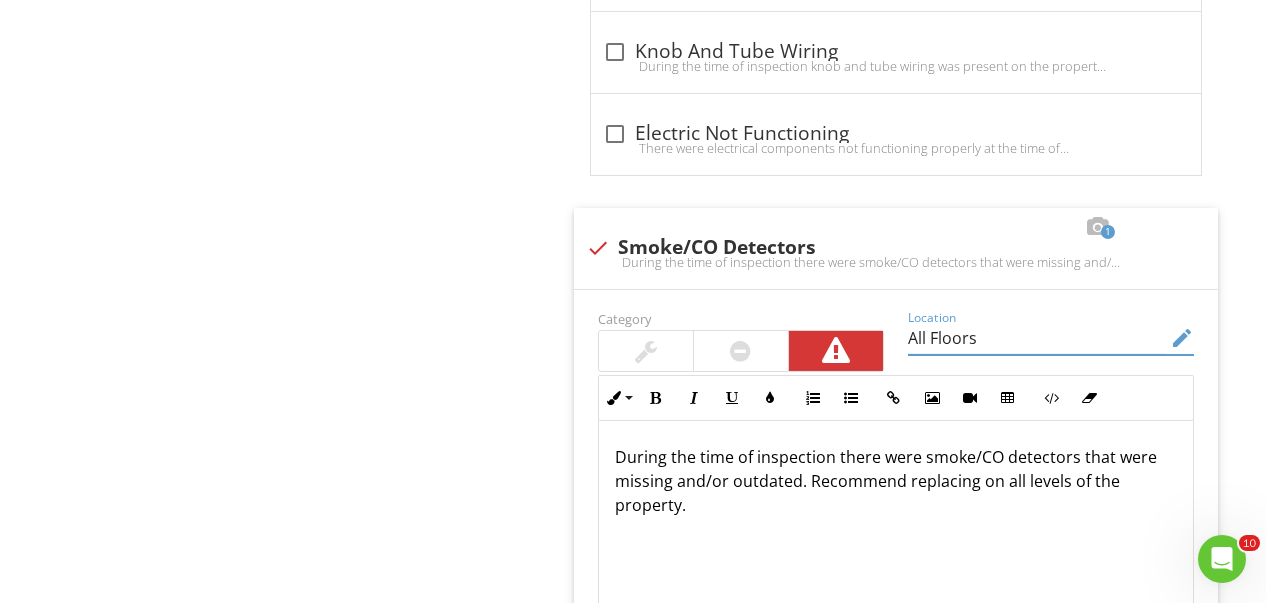 click on "Electrical Components
Info
Information                       check
Smoke/CO Detectors
Smoke/CO detectors are not tested during a standard property inspection. These can be connected to alarms systems and/or emergency services. It is recommended when purchasing a home to update the smoke/co detectors
Location edit       Inline Style XLarge Large Normal Small Light Small/Light Bold Italic Underline Colors Ordered List Unordered List Insert Link Insert Image Insert Video Insert Table Code View Clear Formatting Smoke/CO detectors are not tested during a standard property inspection. These can be connected to alarms systems and/or emergency services. It is recommended when purchasing a home to update the smoke/co detectors  Enter text here
Photo/Video
check_box_outline_blank" at bounding box center (910, 947) 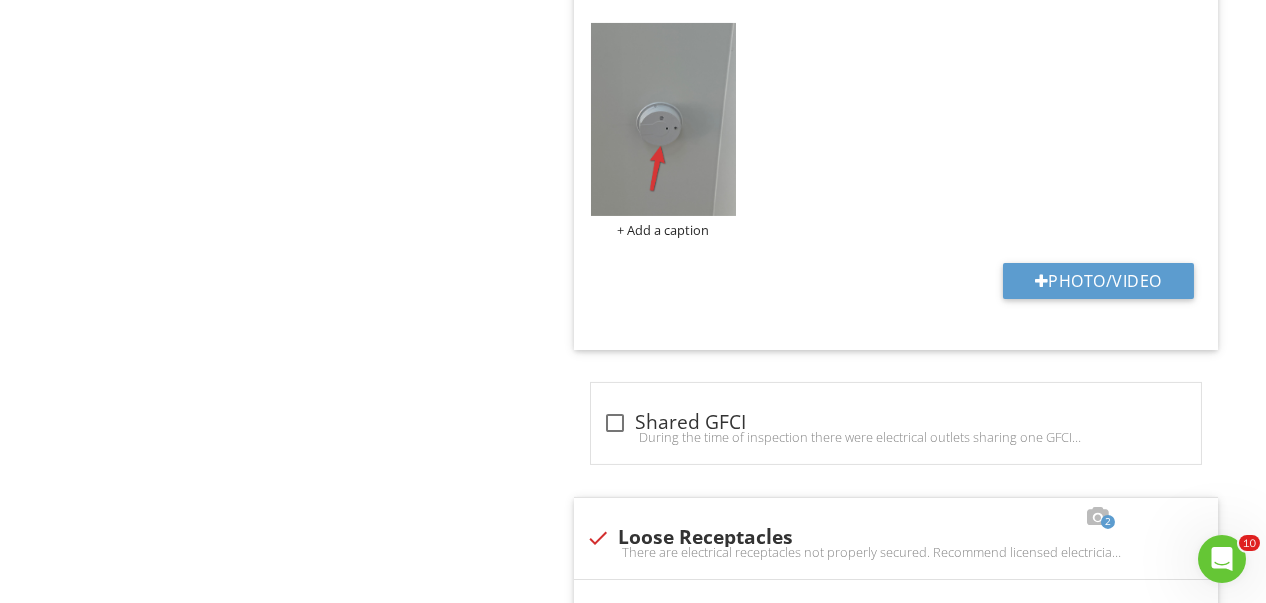 click on "Electrical Components
Info
Information                       check
Smoke/CO Detectors
Smoke/CO detectors are not tested during a standard property inspection. These can be connected to alarms systems and/or emergency services. It is recommended when purchasing a home to update the smoke/co detectors
Location edit       Inline Style XLarge Large Normal Small Light Small/Light Bold Italic Underline Colors Ordered List Unordered List Insert Link Insert Image Insert Video Insert Table Code View Clear Formatting Smoke/CO detectors are not tested during a standard property inspection. These can be connected to alarms systems and/or emergency services. It is recommended when purchasing a home to update the smoke/co detectors  Enter text here
Photo/Video
check_box_outline_blank" at bounding box center (910, 247) 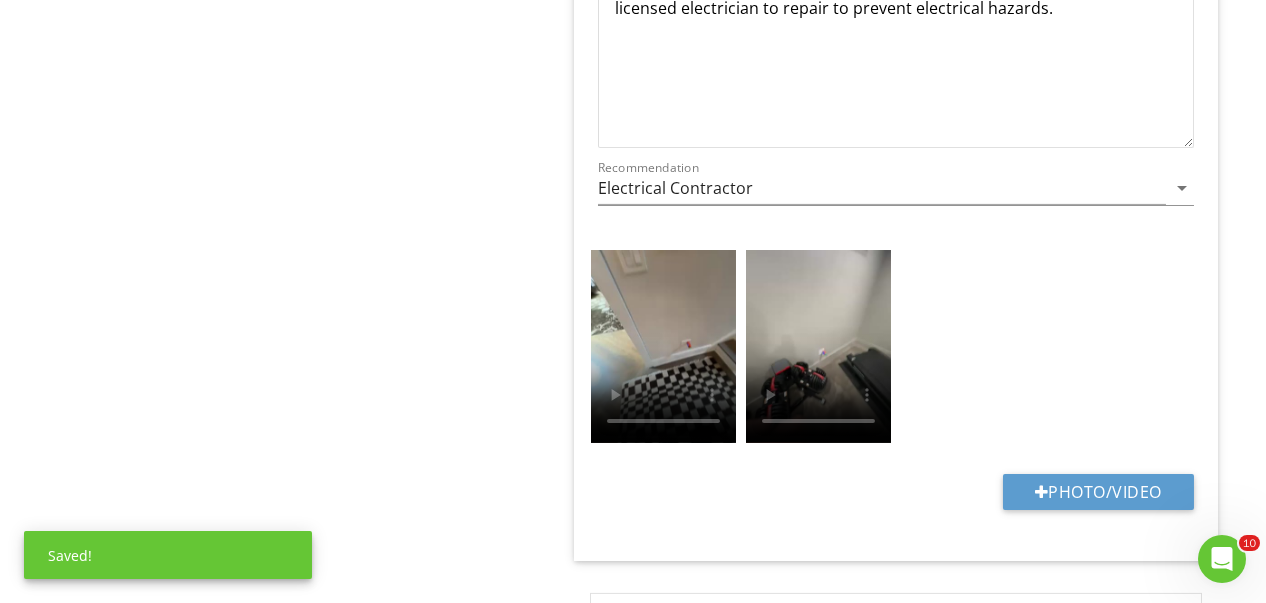 scroll, scrollTop: 3067, scrollLeft: 0, axis: vertical 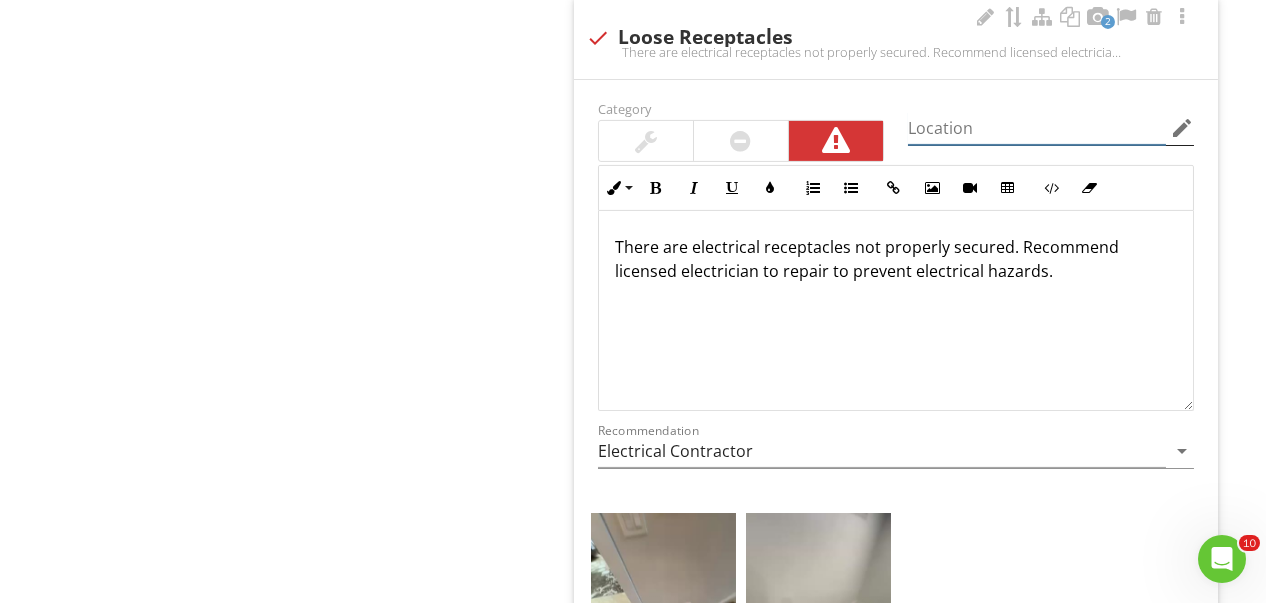 click at bounding box center (1037, 128) 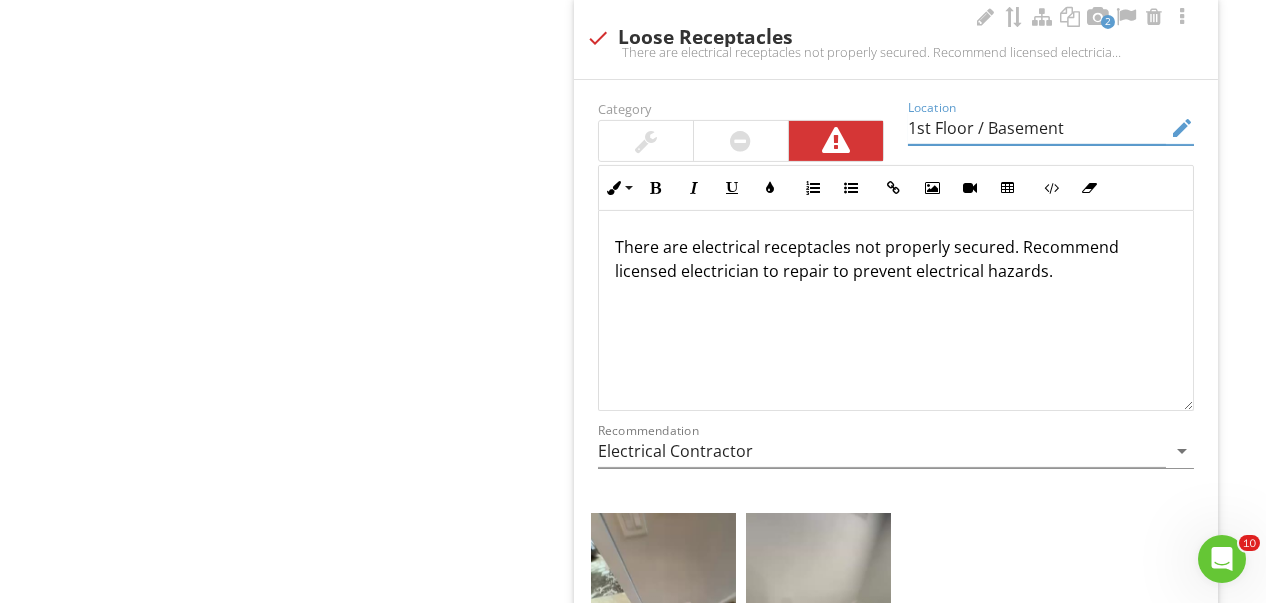type on "1st Floor / Basement" 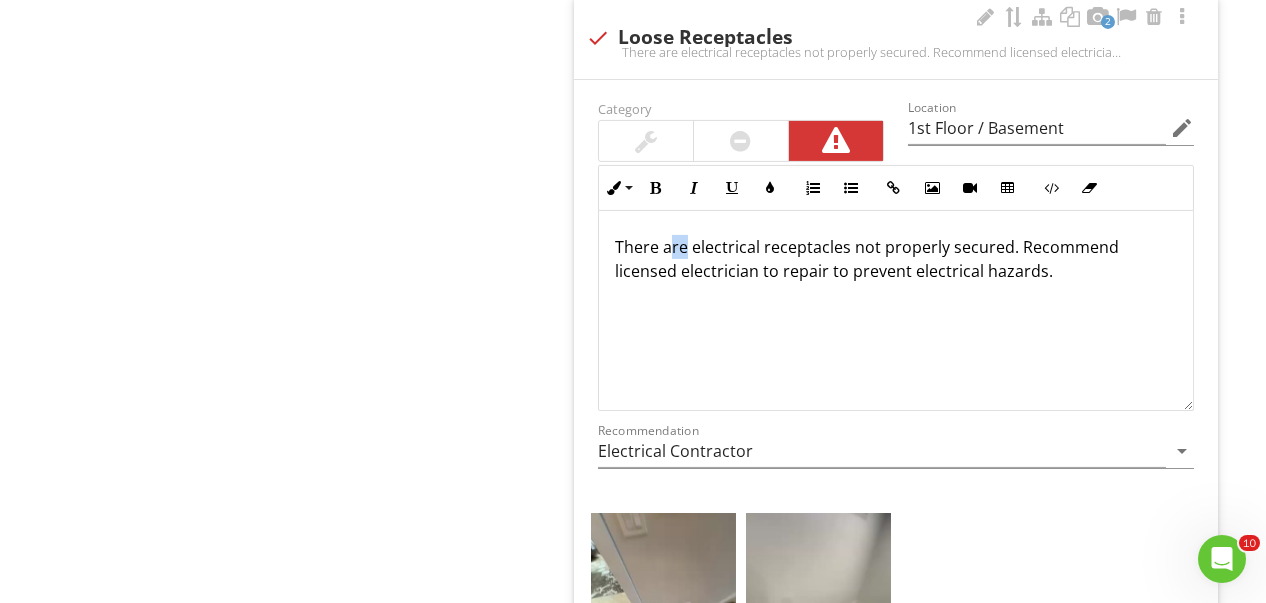 drag, startPoint x: 684, startPoint y: 245, endPoint x: 668, endPoint y: 247, distance: 16.124516 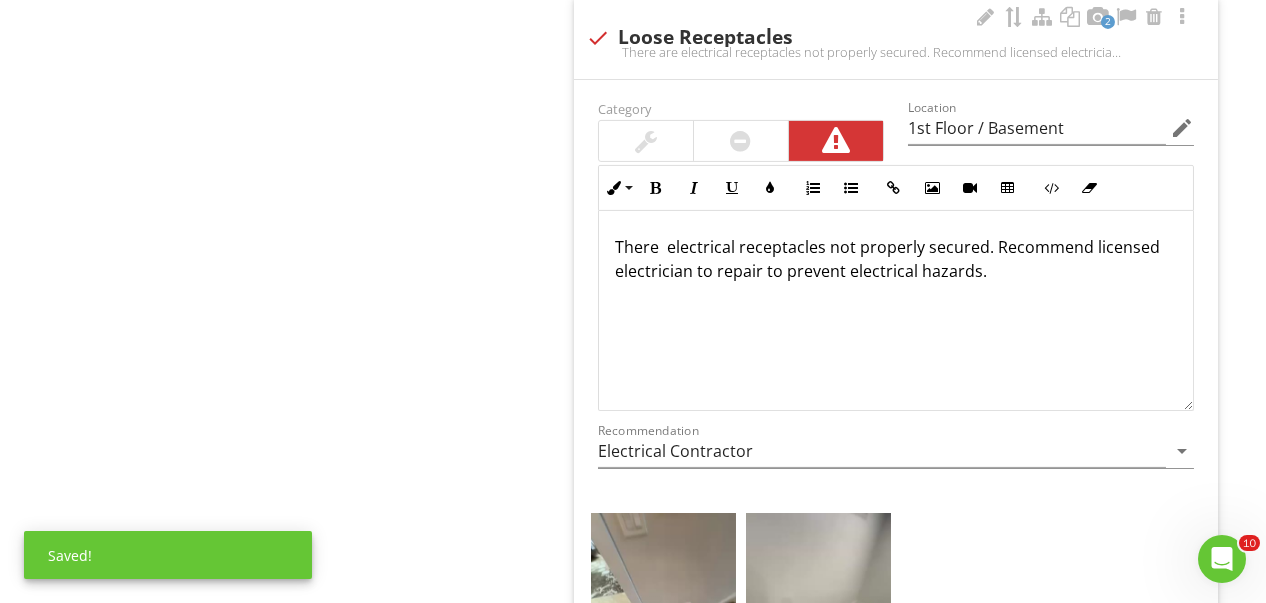 type 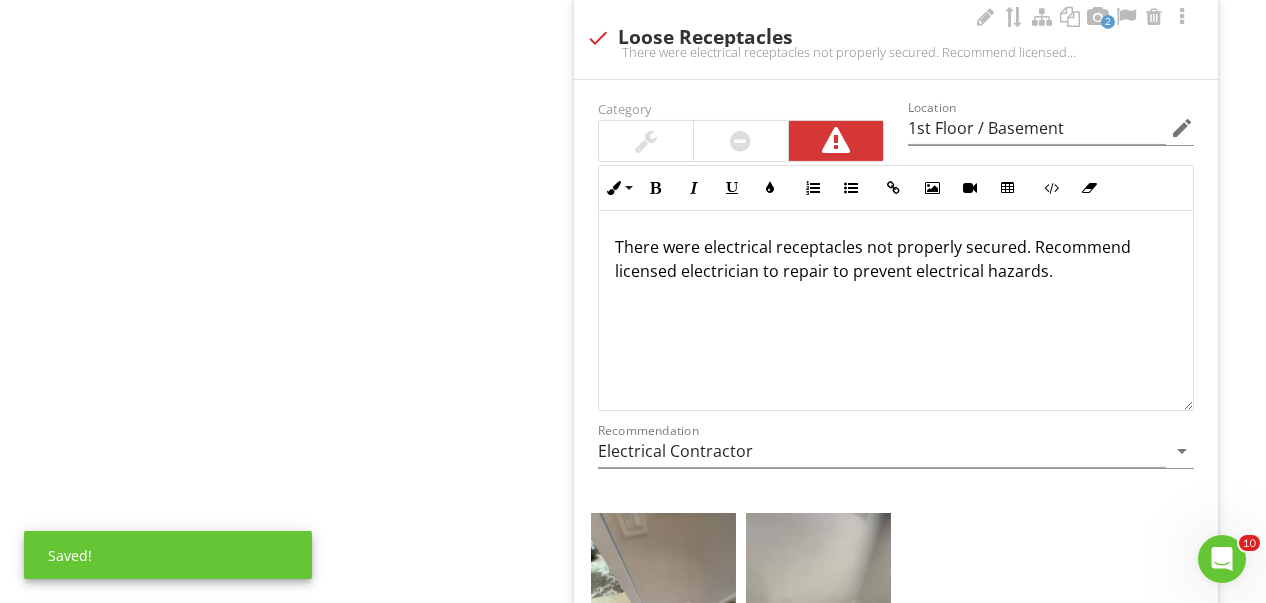 click on "There were electrical receptacles not properly secured. Recommend licensed electrician to repair to prevent electrical hazards." at bounding box center (896, 259) 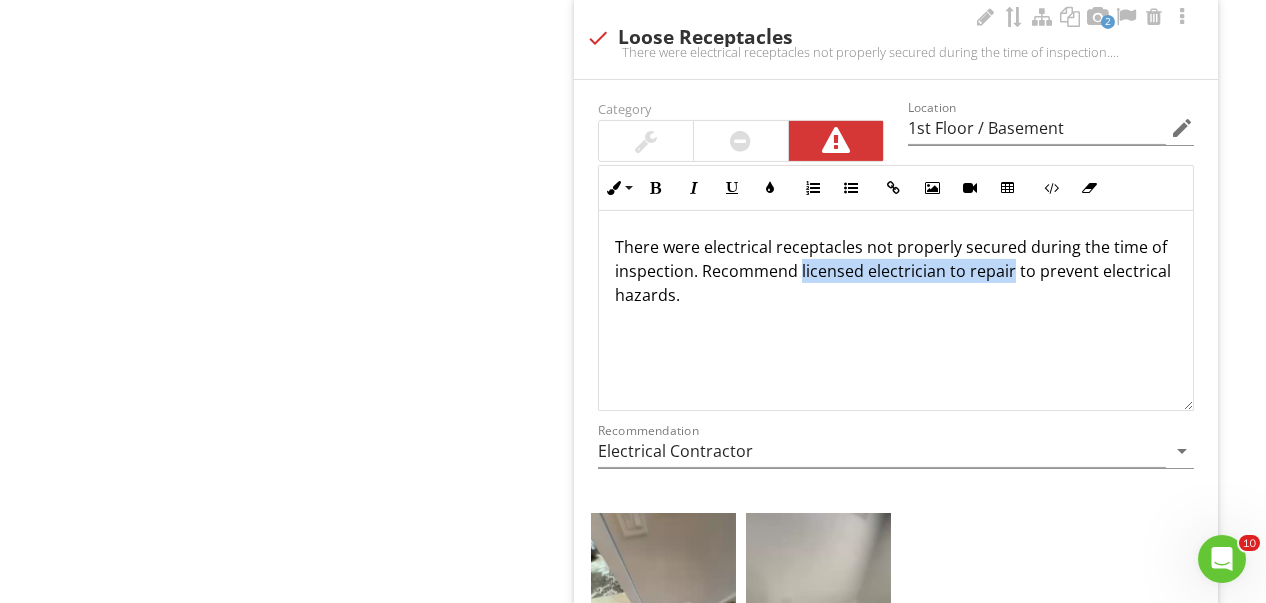 drag, startPoint x: 797, startPoint y: 272, endPoint x: 1009, endPoint y: 276, distance: 212.03773 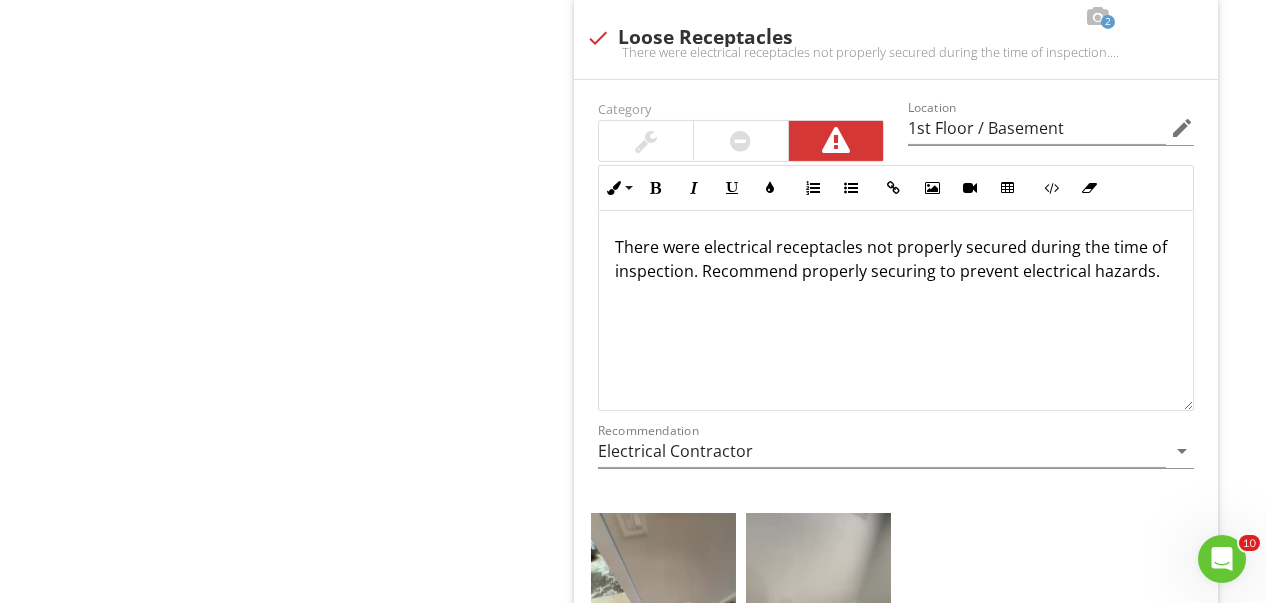 click on "check_box_outline_blank
Damaged Electric
There are electrical components that were damaged at the time of inspection. Recommend electrician repair as needed.
check_box_outline_blank
Closet Lighting
There were uncovered closet light fixtures at the time of inspection. Bulbs can become hot and can cause fires when in contact with flammable items. Recommend covering to prevent fire hazards.
check_box_outline_blank
Improper Wiring
During the time of inspection, there were outlets not properly wired. Recommend qualified electrician repair to prevent electrical hazards.
check_box_outline_blank
Knob And Tube Wiring
check_box_outline_blank
Electric Not Functioning
1         check" at bounding box center [900, 257] 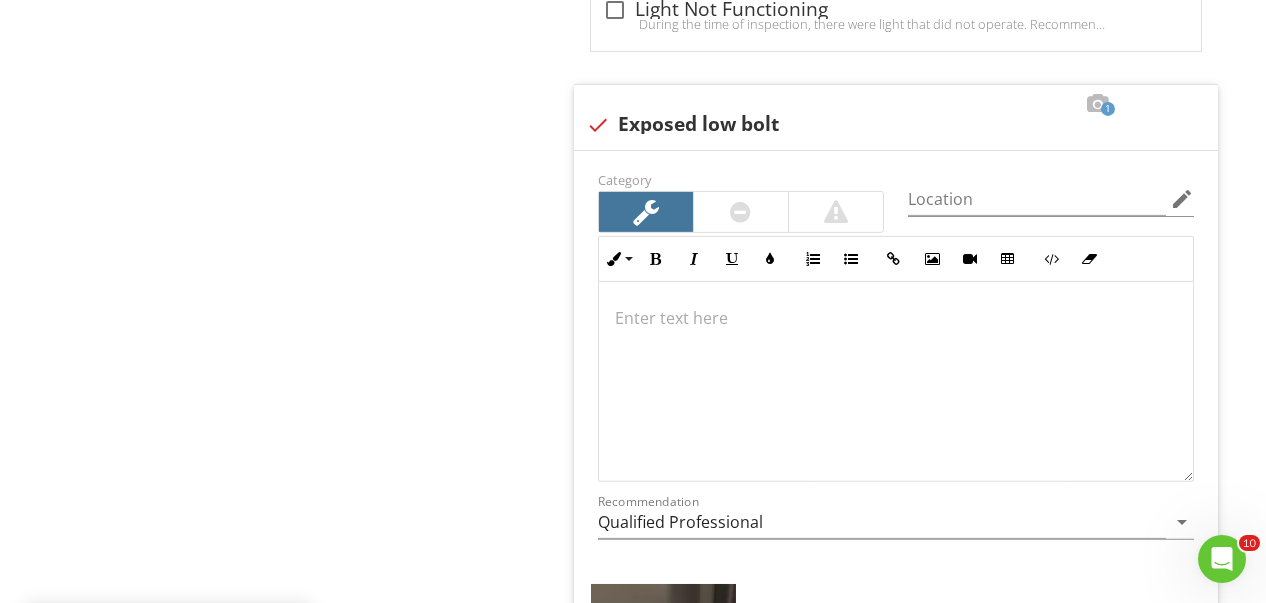 scroll, scrollTop: 3867, scrollLeft: 0, axis: vertical 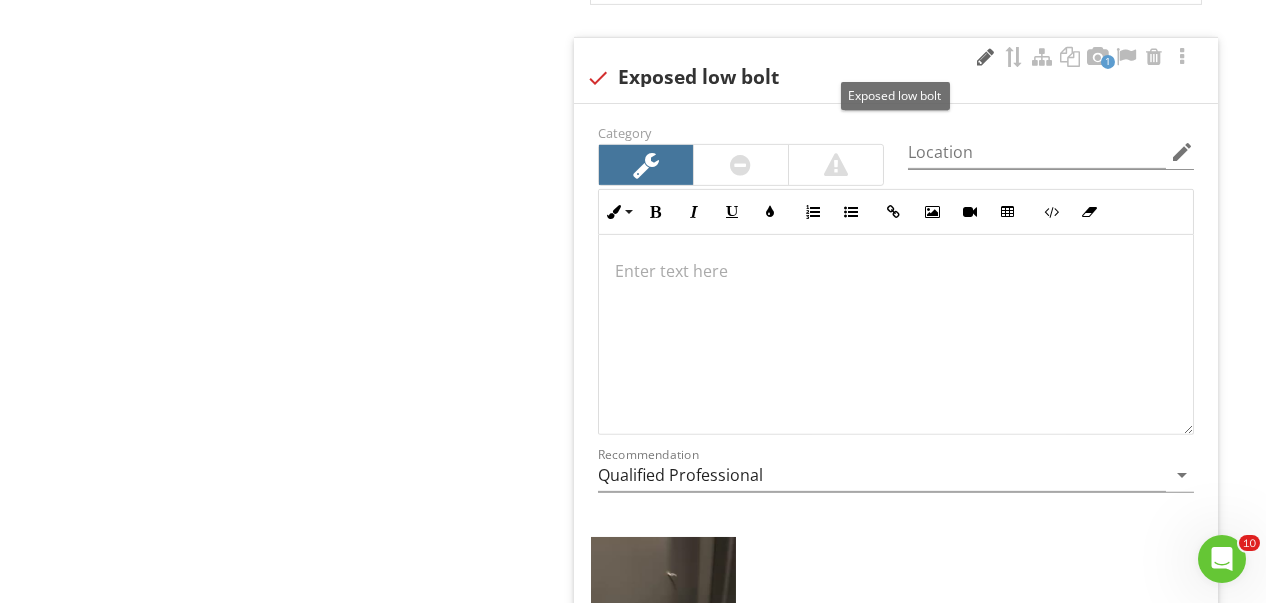 click at bounding box center (986, 57) 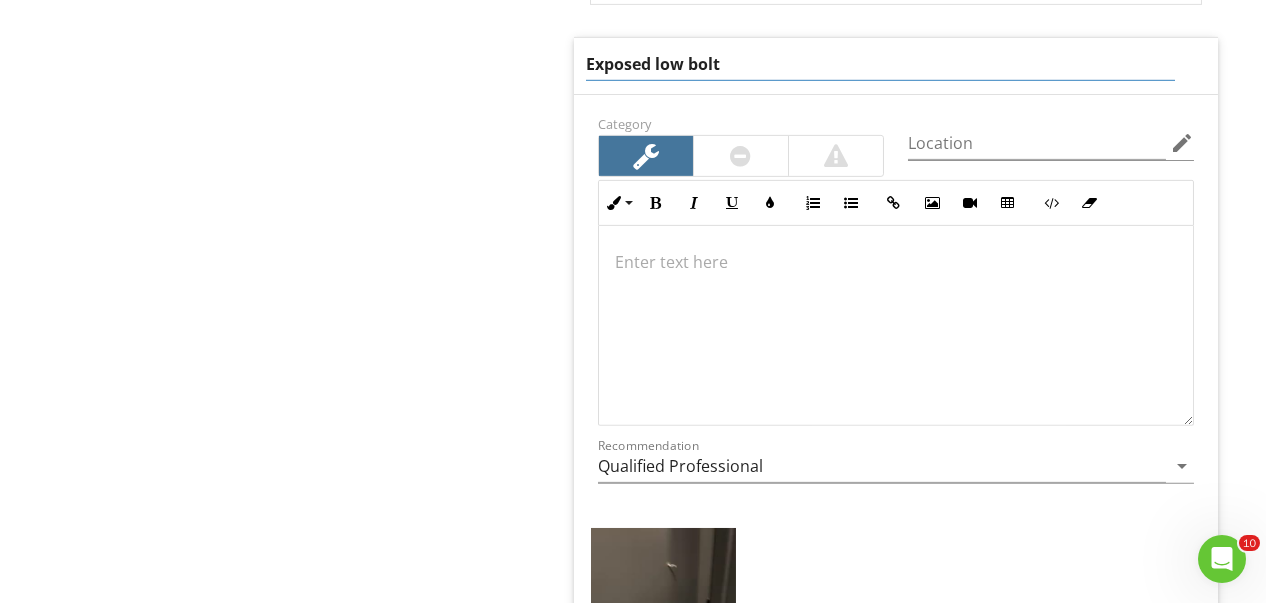 click on "Exposed low bolt" at bounding box center [880, 64] 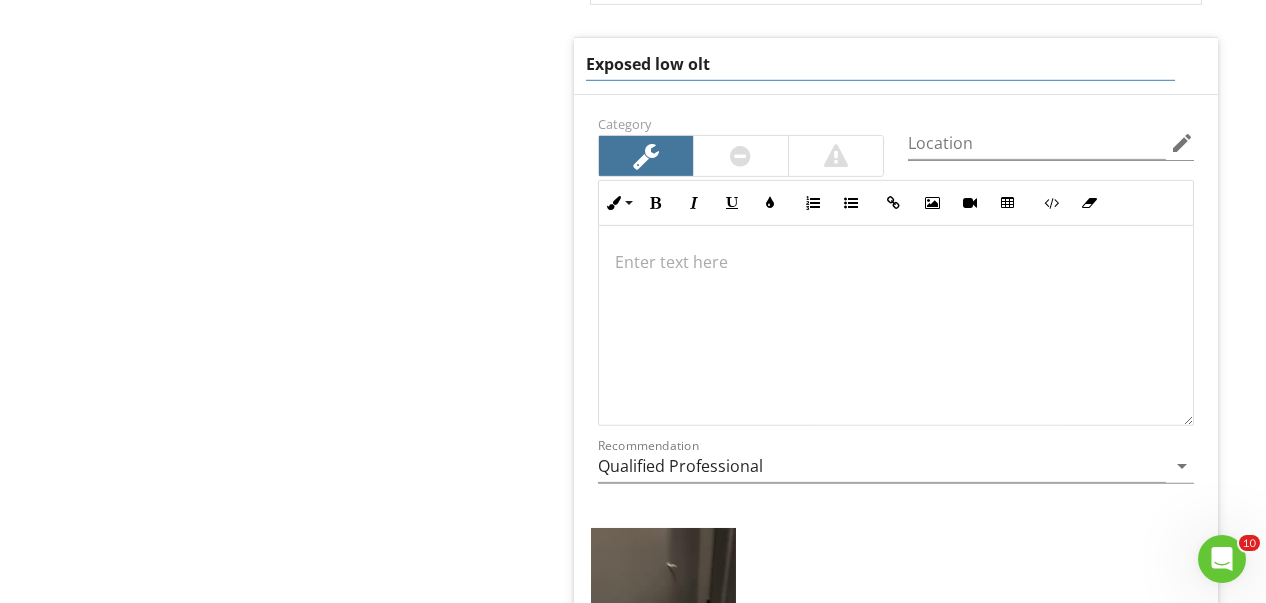 type on "Exposed low volt" 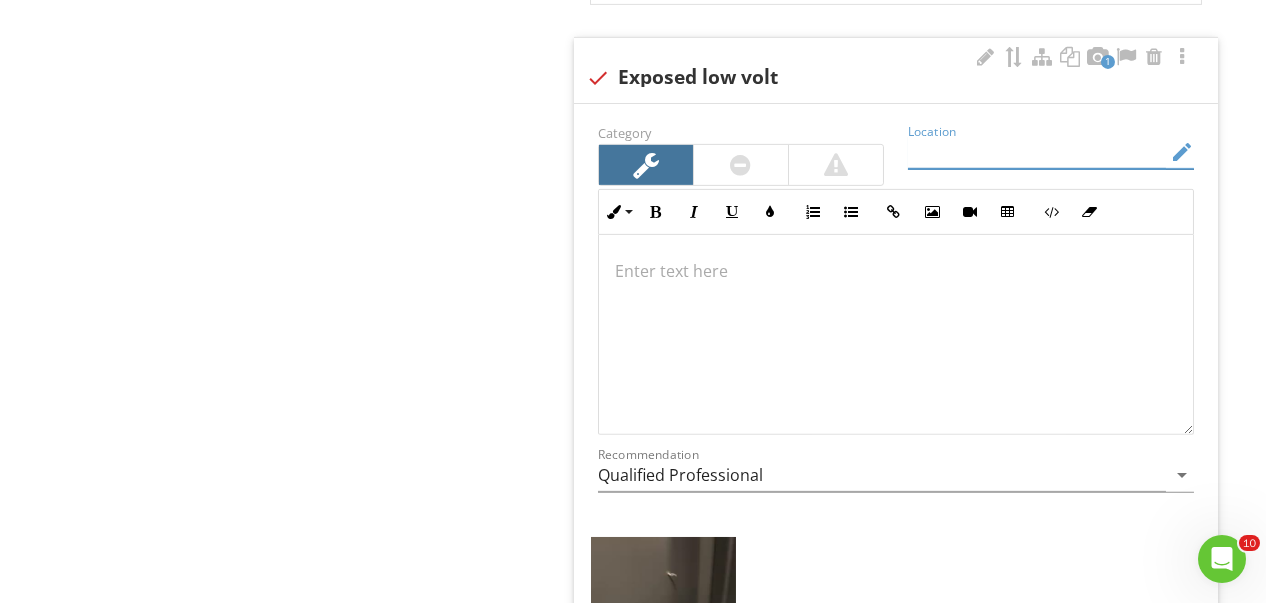 click at bounding box center (1037, 152) 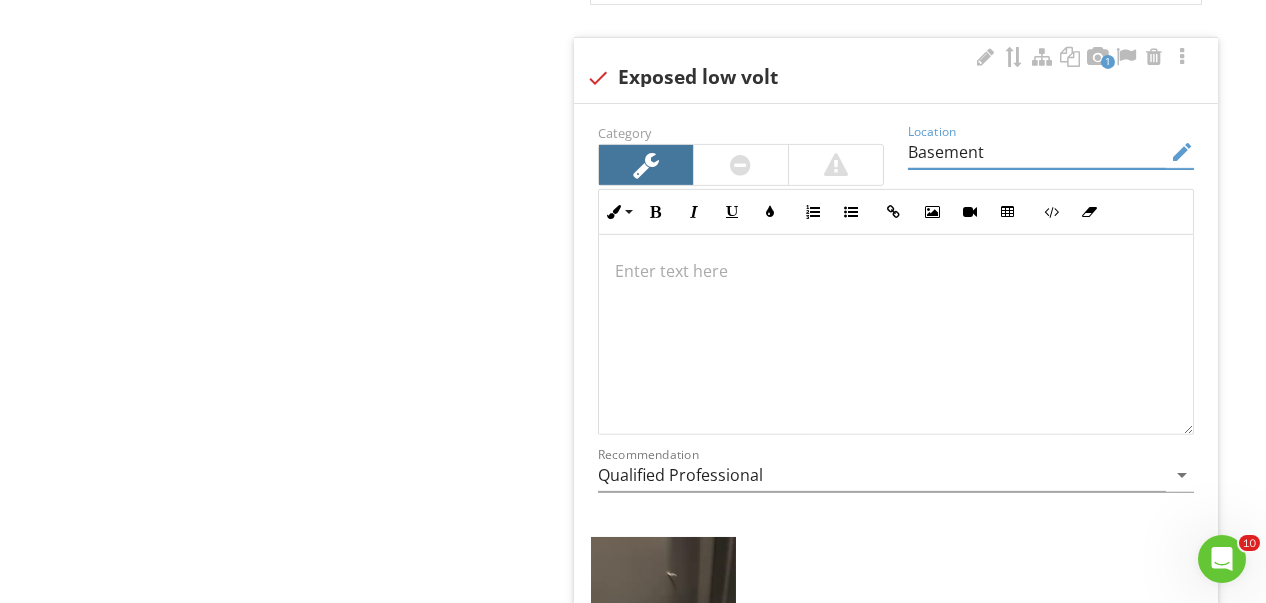 type on "Basement" 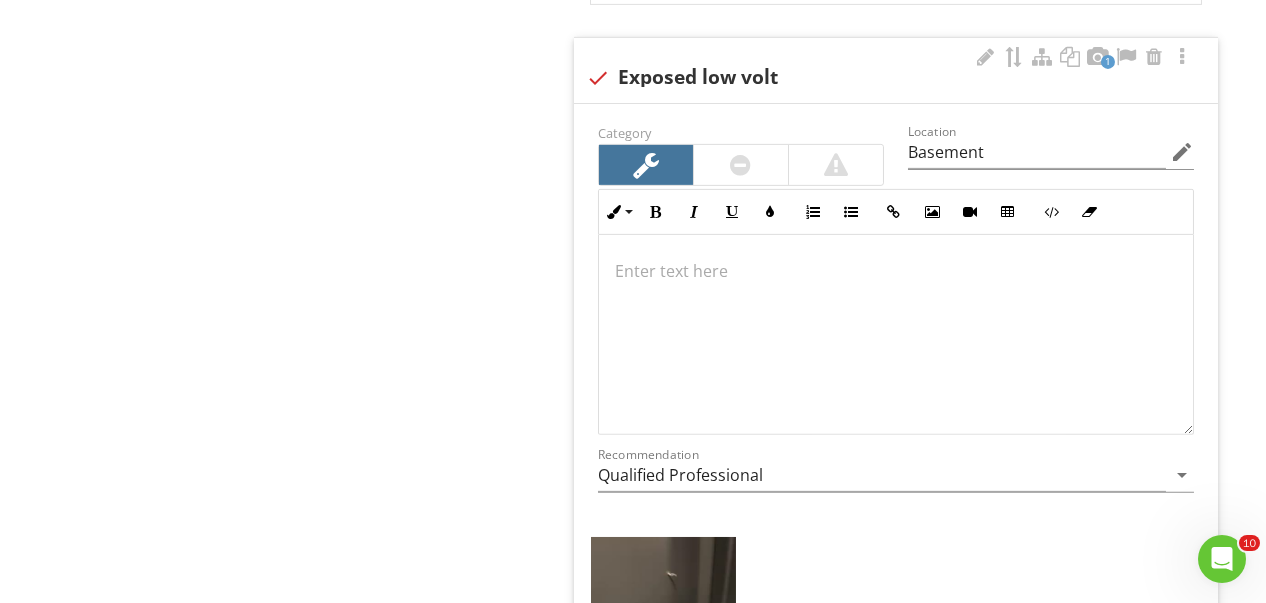 click at bounding box center [896, 335] 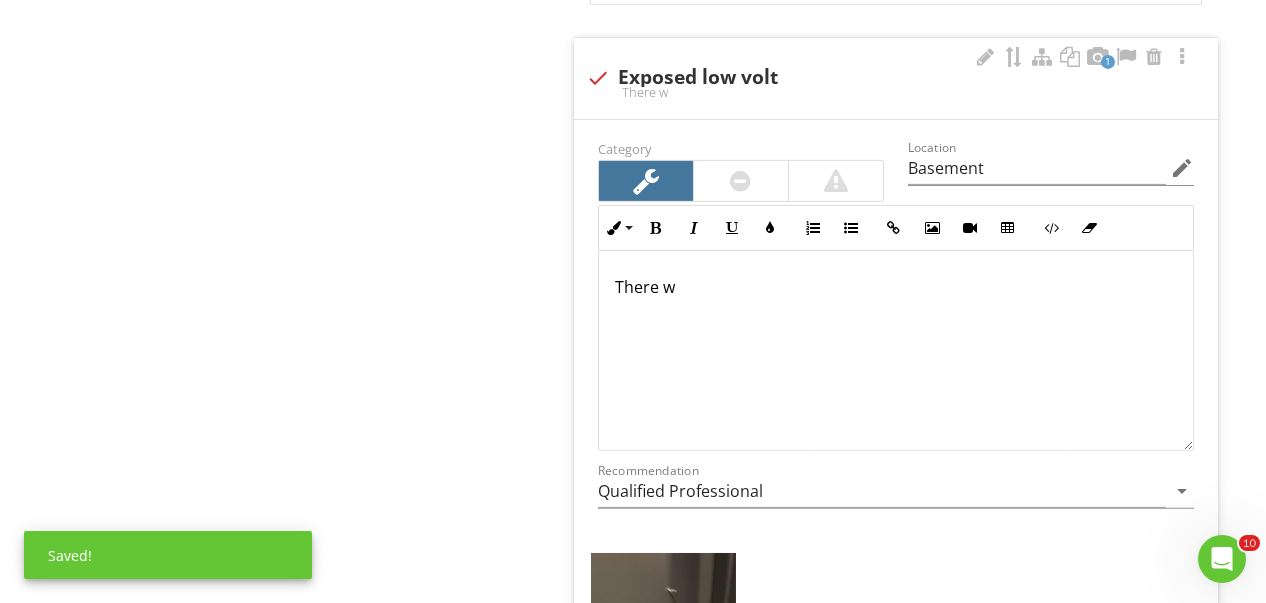 scroll, scrollTop: 3883, scrollLeft: 0, axis: vertical 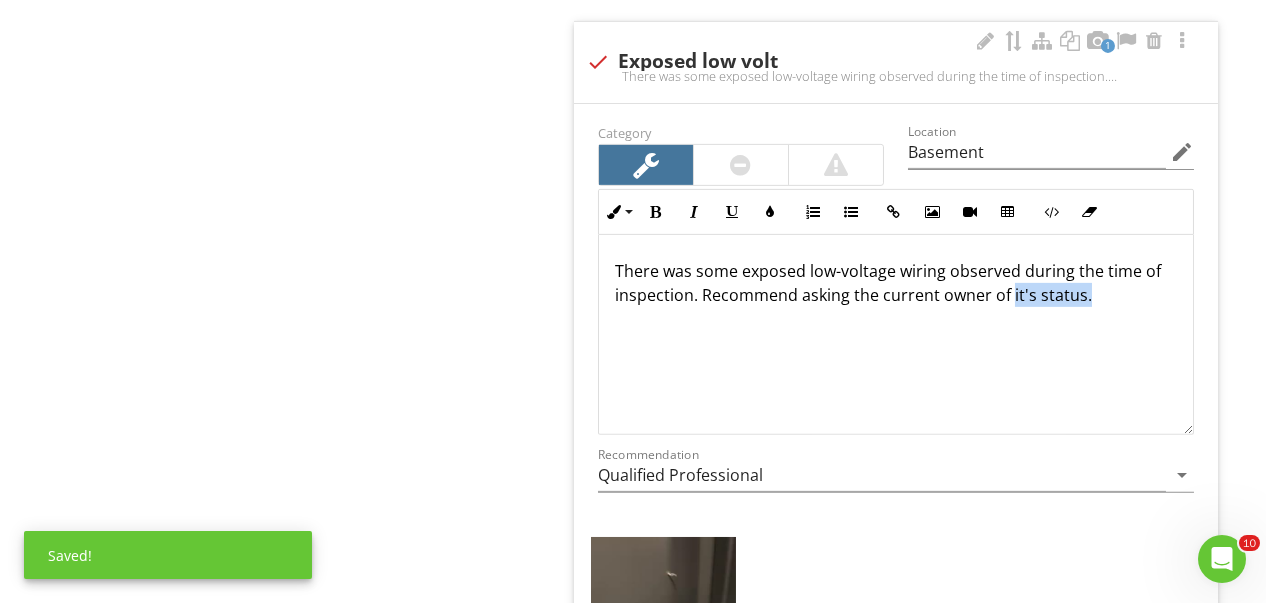 drag, startPoint x: 1133, startPoint y: 302, endPoint x: 1010, endPoint y: 309, distance: 123.19903 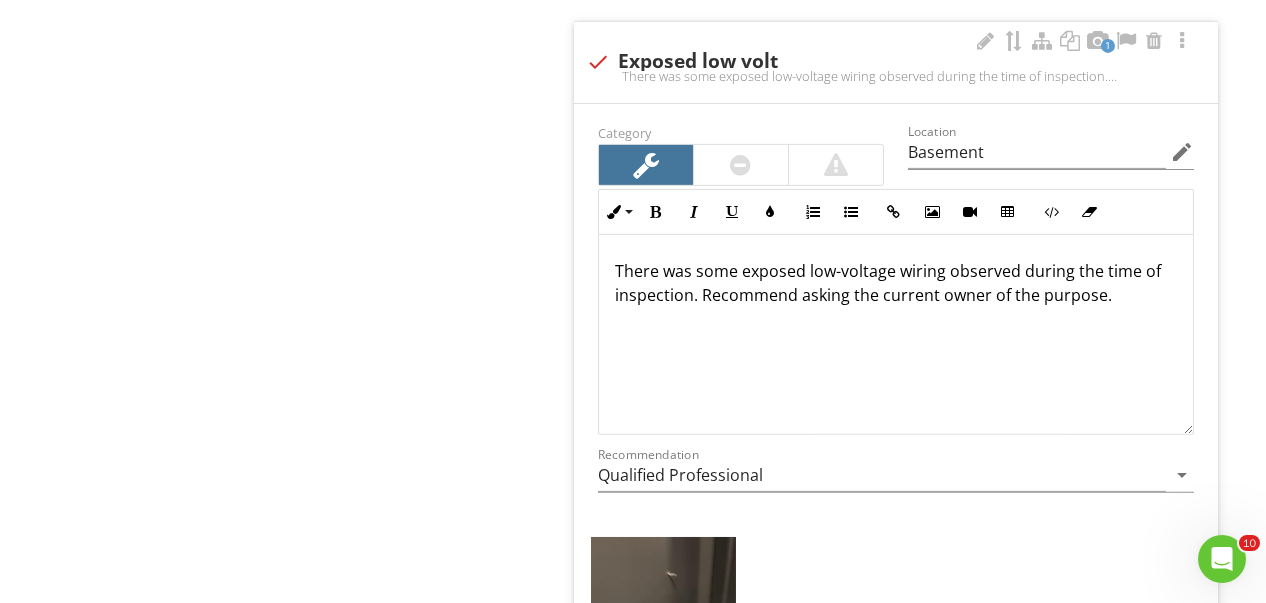 click on "Category                 Location Basement edit       Inline Style XLarge Large Normal Small Light Small/Light Bold Italic Underline Colors Ordered List Unordered List Insert Link Insert Image Insert Video Insert Table Code View Clear Formatting There was some exposed low-voltage wiring observed during the time of inspection. Recommend asking the current owner of the purpose. Enter text here <p>There was some exposed low-voltage wiring observed during the time of inspection. Recommend asking the current owner of the purpose.</p>   Recommendation Qualified Professional arrow_drop_down
Photo/Video" at bounding box center (896, 476) 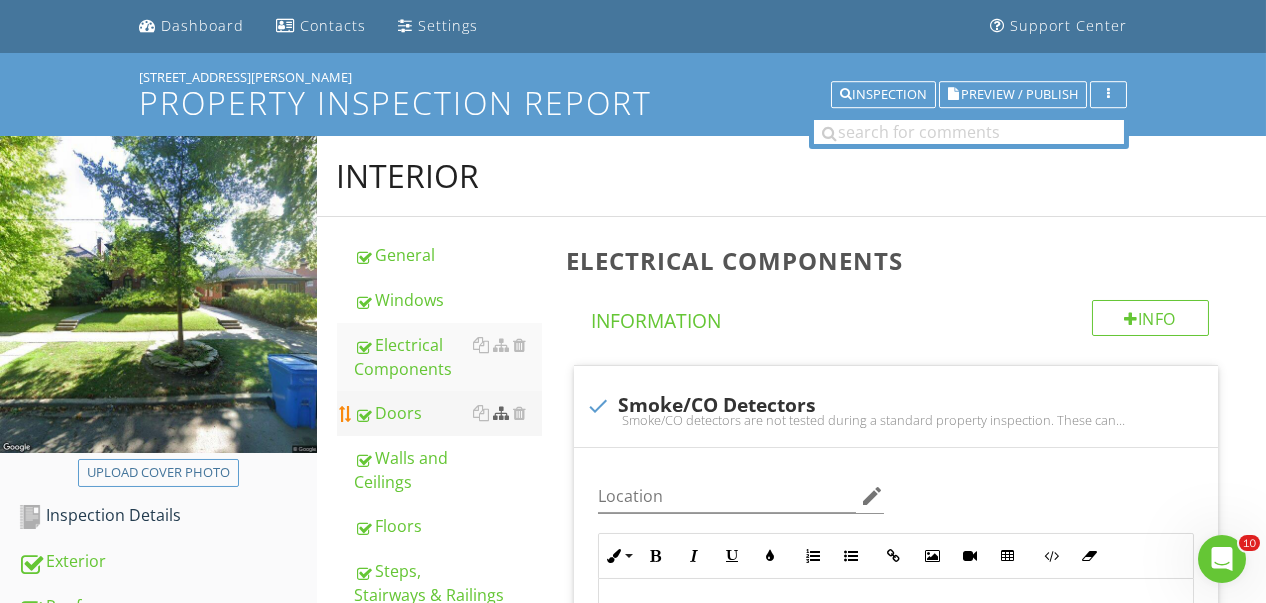 scroll, scrollTop: 100, scrollLeft: 0, axis: vertical 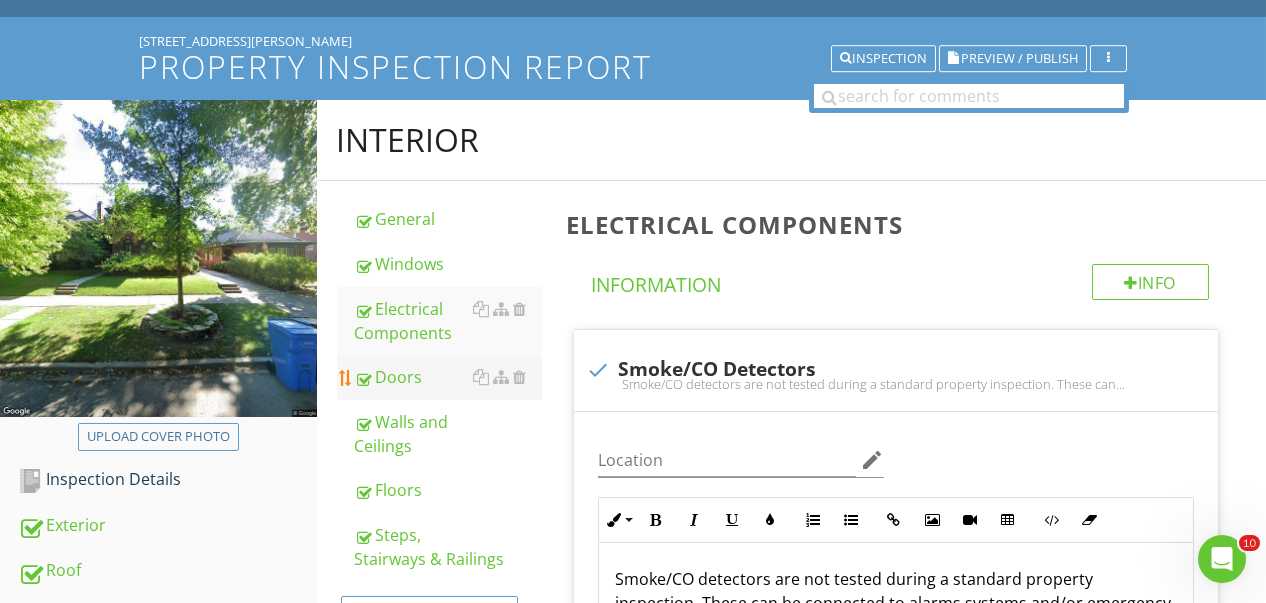 click on "Doors" at bounding box center (448, 377) 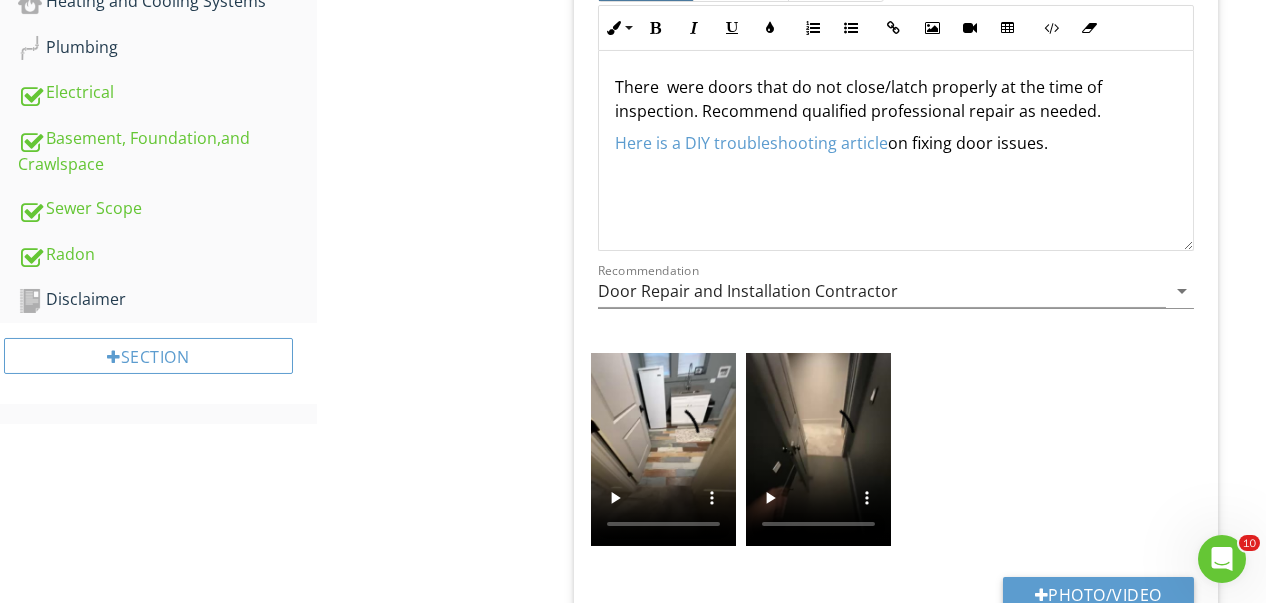 scroll, scrollTop: 1100, scrollLeft: 0, axis: vertical 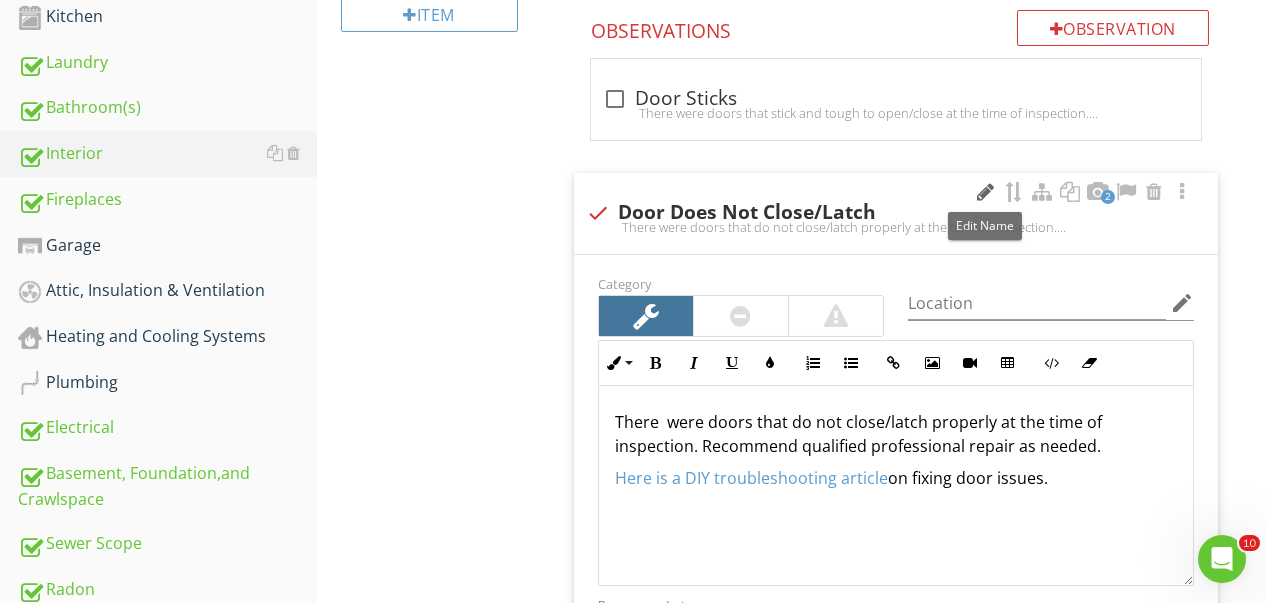 click at bounding box center [986, 192] 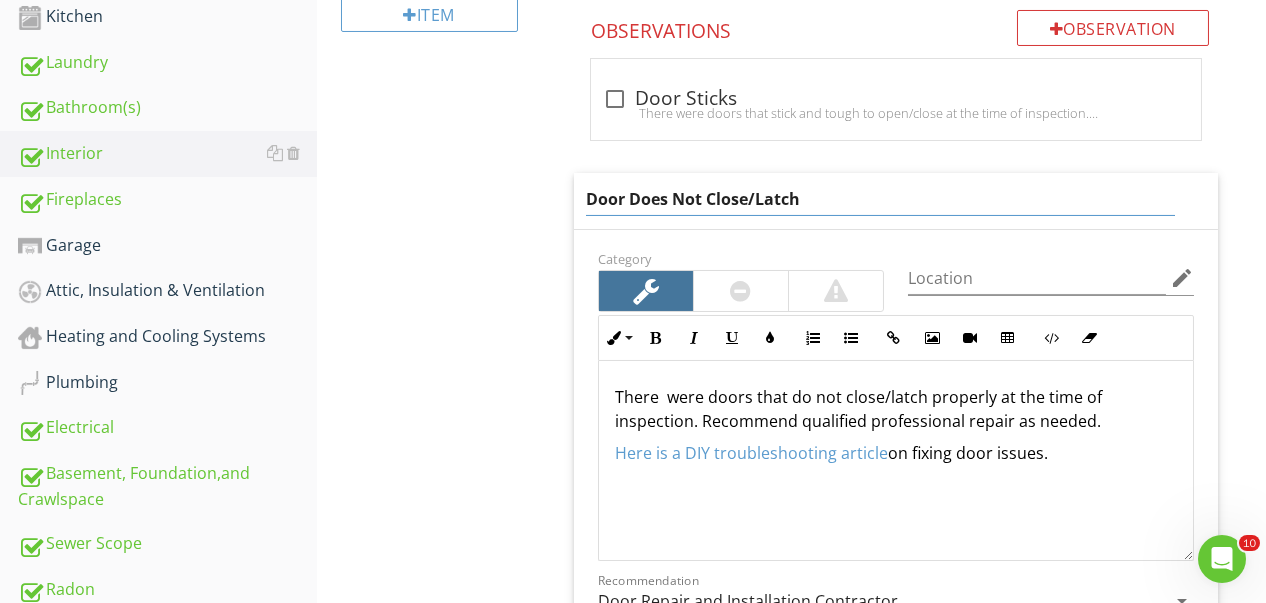 drag, startPoint x: 807, startPoint y: 199, endPoint x: 623, endPoint y: 211, distance: 184.39088 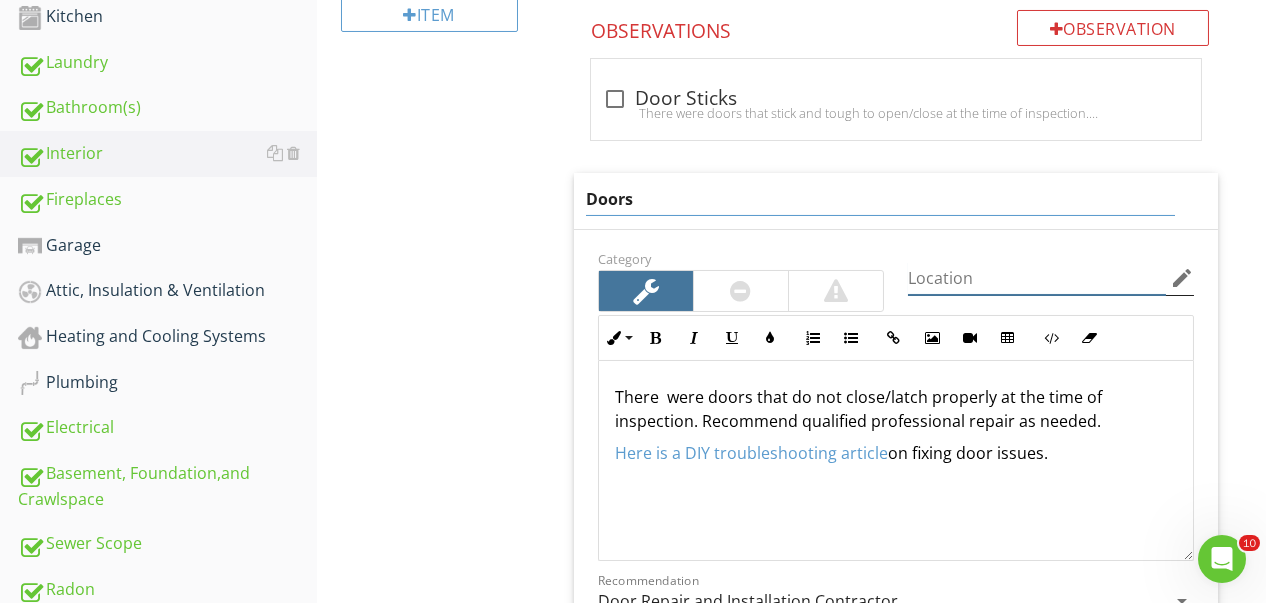 click at bounding box center (1037, 278) 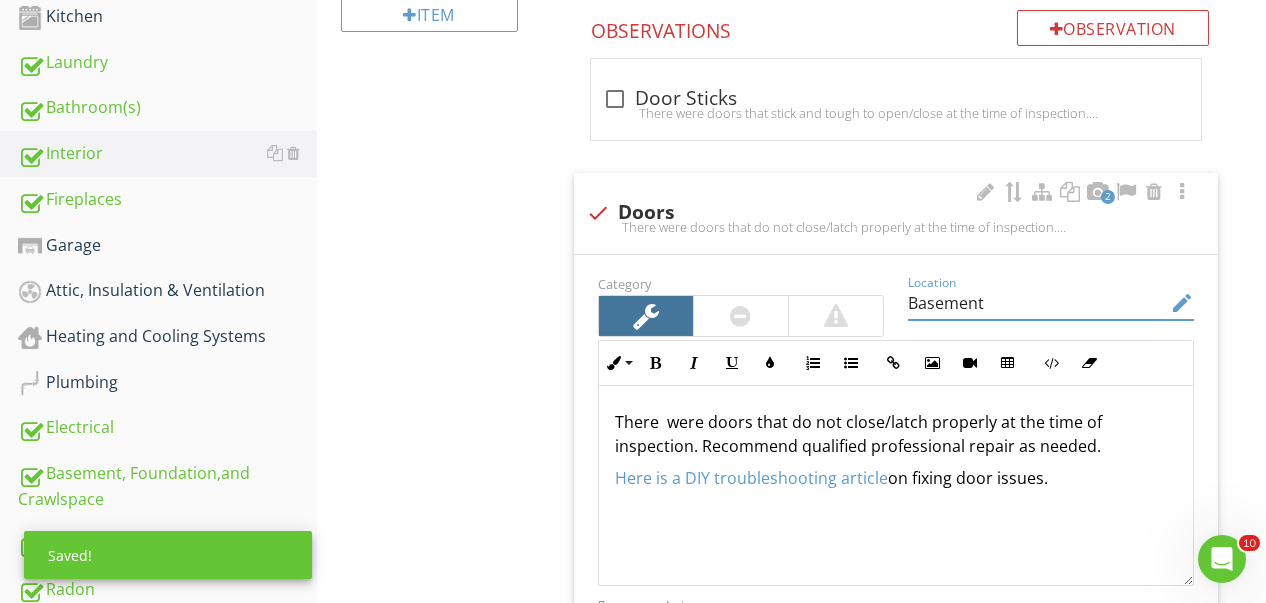 type on "Basement" 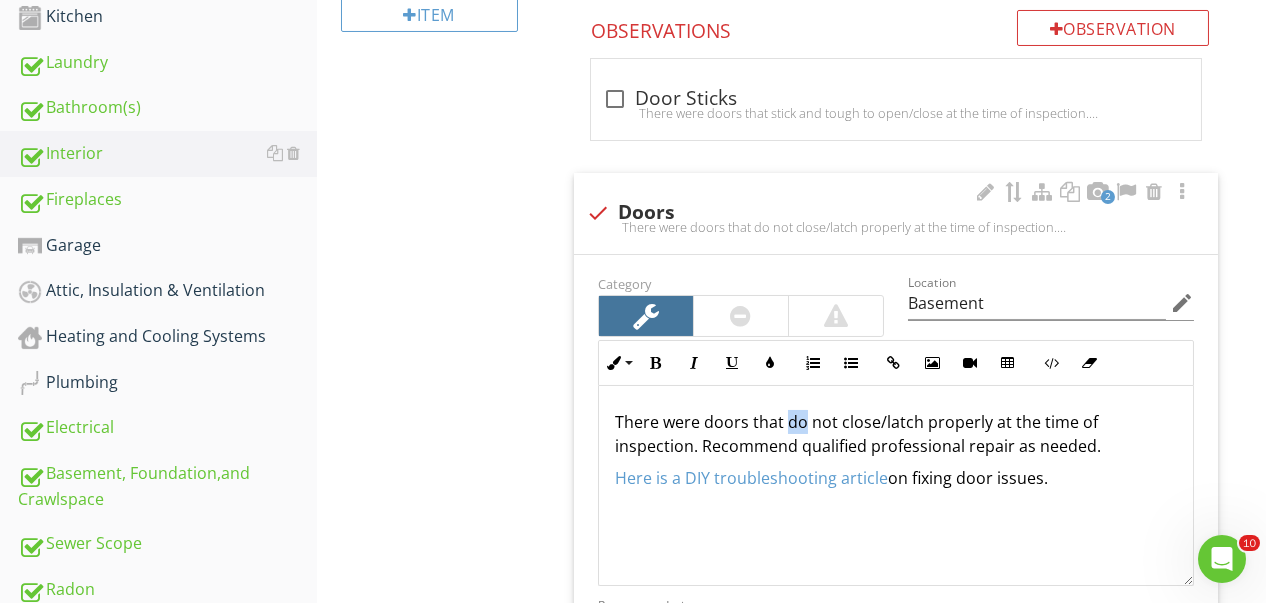 drag, startPoint x: 785, startPoint y: 419, endPoint x: 805, endPoint y: 424, distance: 20.615528 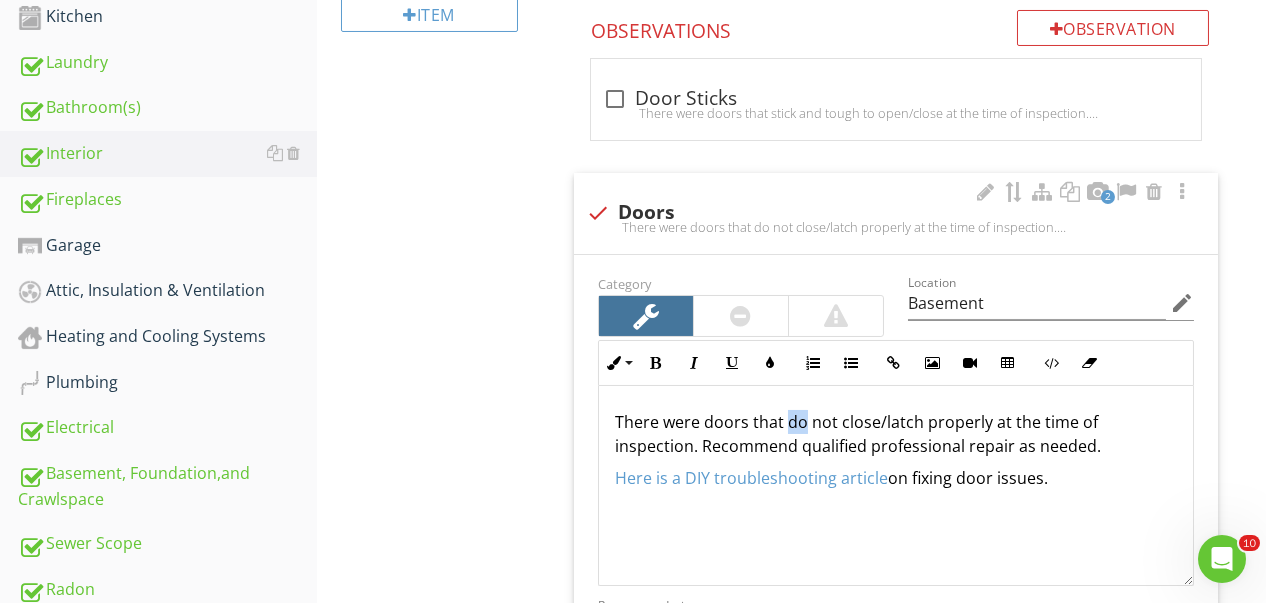 type 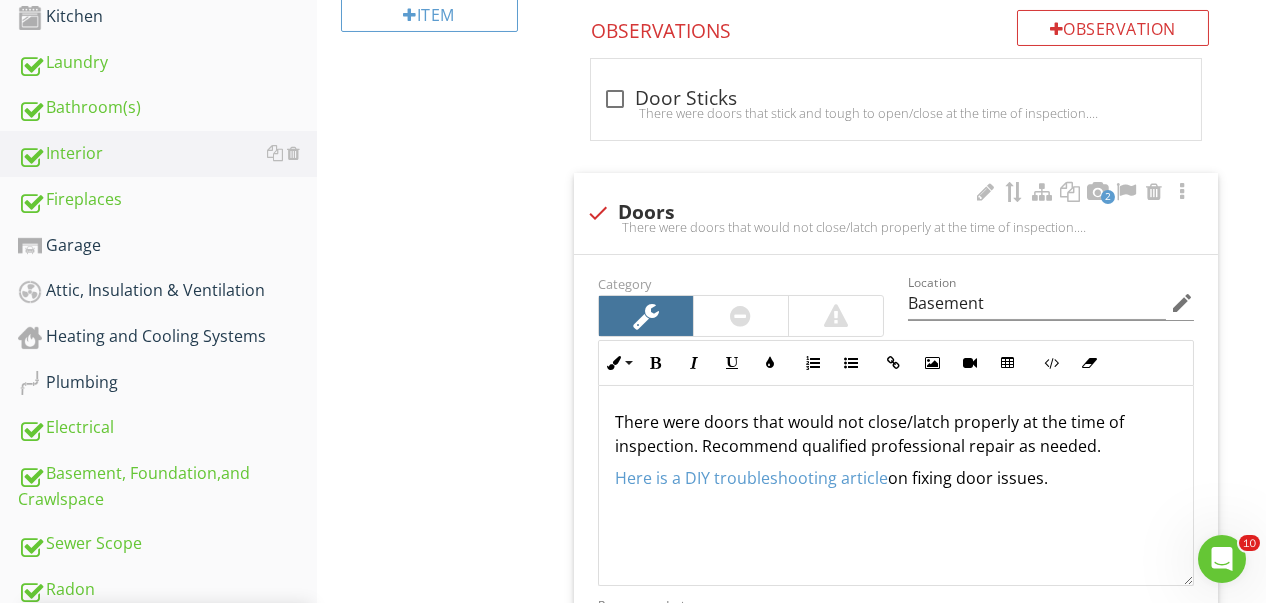 click on "There were doors that would not close/latch properly at the time of inspection. Recommend qualified professional repair as needed." at bounding box center [896, 434] 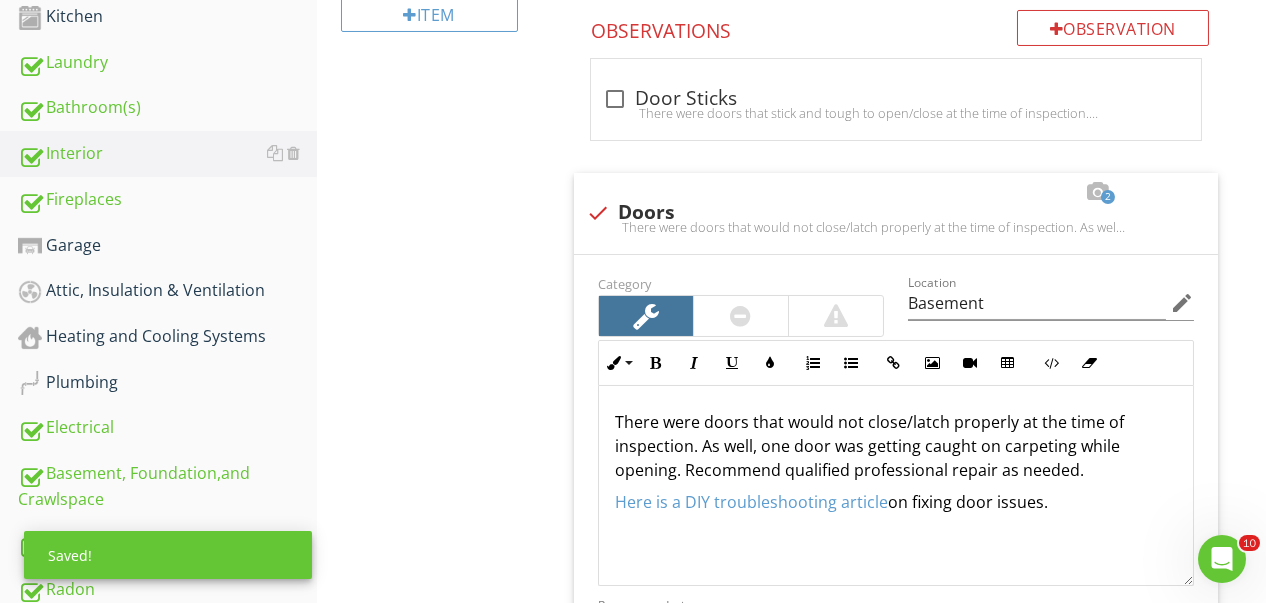 click on "check_box_outline_blank
Door Sticks
There were doors that stick and tough to open/close at the time of inspection. Recommend qualified professional repair as needed.Here is a helpful DIY article on how to fix a sticking door.
2         check
Doors
There were doors that would not close/latch properly at the time of inspection. As well, one door was getting caught on carpeting while opening. Recommend qualified professional repair as needed.Here is a DIY troubleshooting article on fixing door issues.
Category                 Location Basement edit       Inline Style XLarge Large Normal Small Light Small/Light Bold Italic Underline Colors Ordered List Unordered List Insert Link Insert Image Insert Video Insert Table Code View Clear Formatting Here is a DIY troubleshooting article  on fixing door issues.  Enter text here   Recommendation arrow_drop_down" at bounding box center (900, 2363) 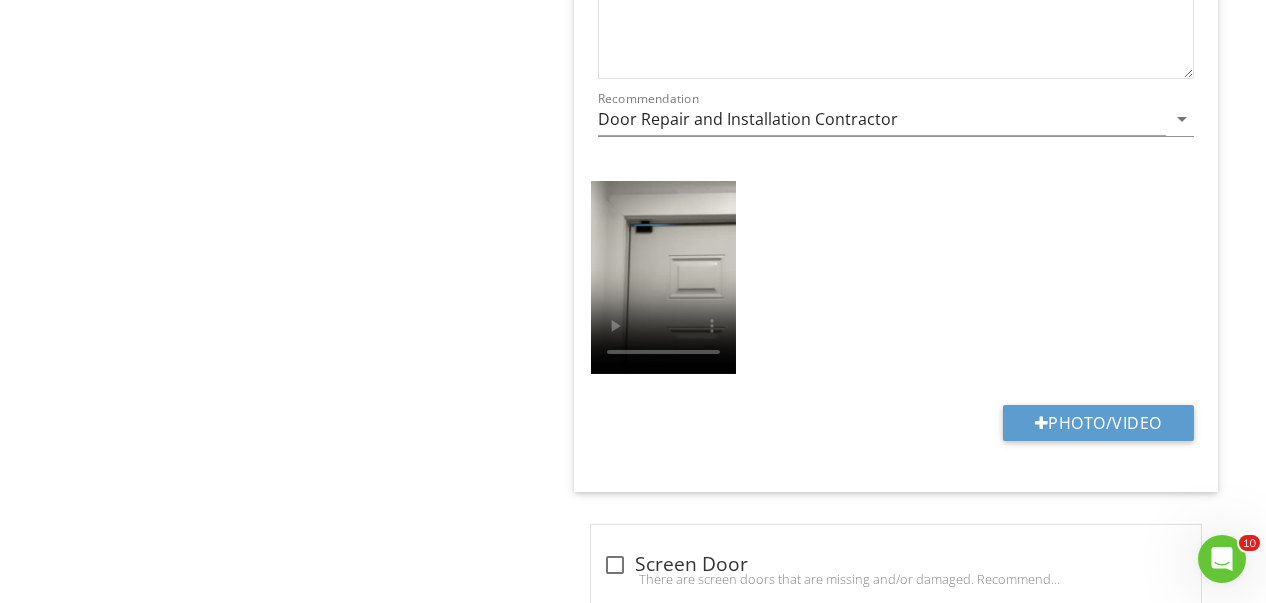 scroll, scrollTop: 2600, scrollLeft: 0, axis: vertical 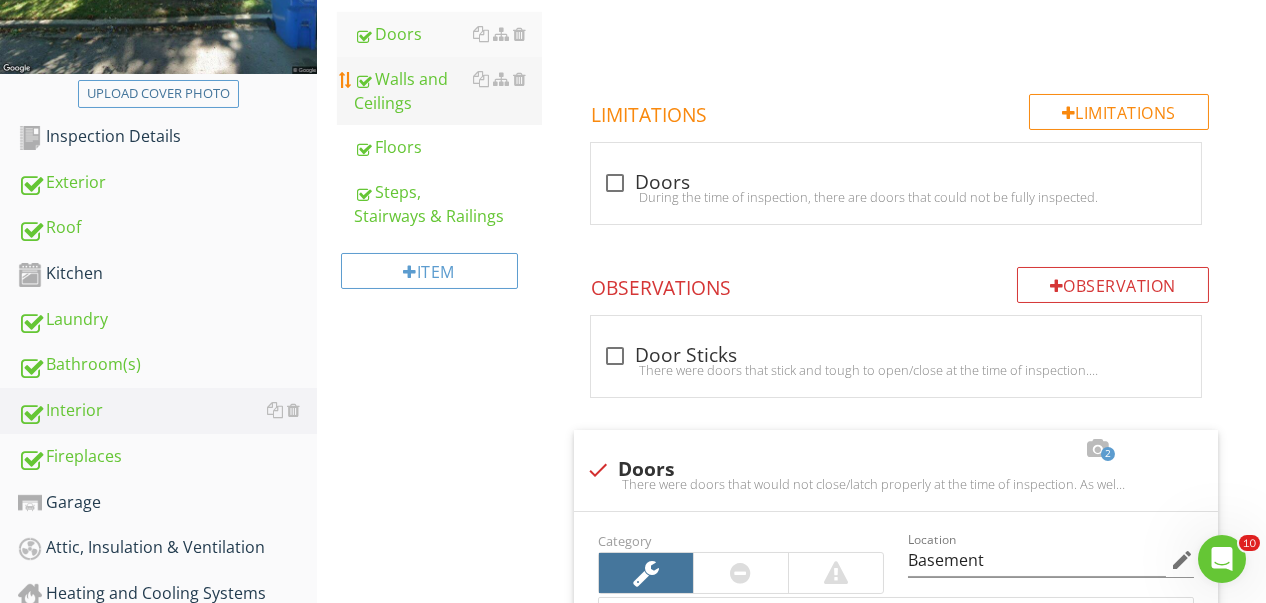 click on "Walls and Ceilings" at bounding box center [448, 91] 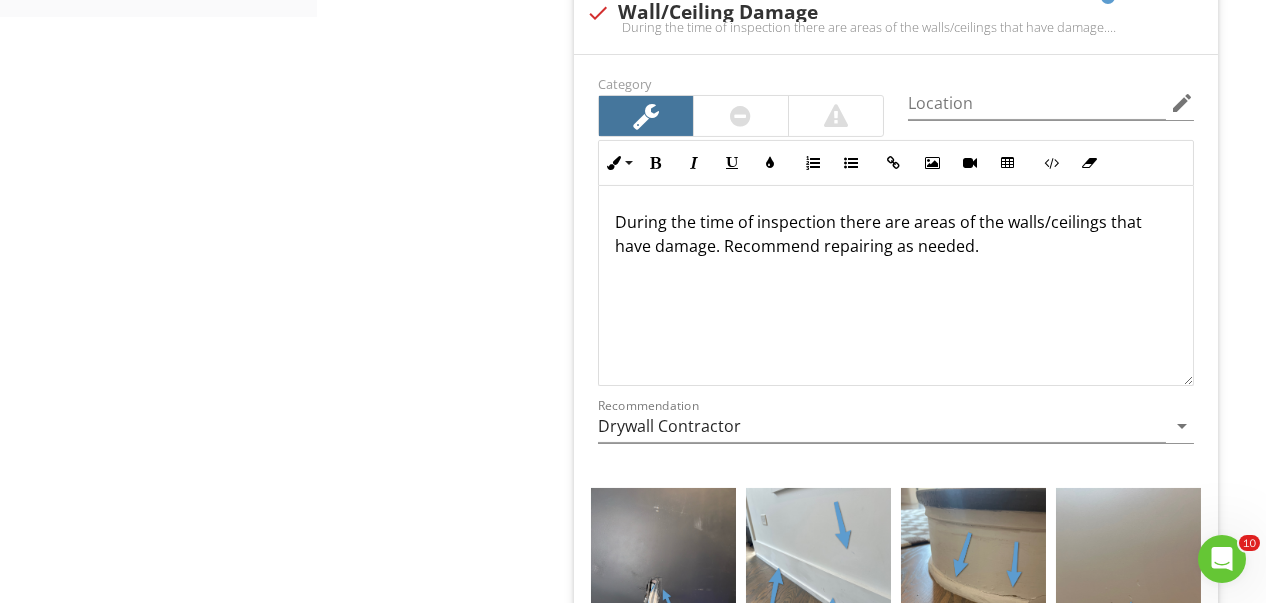 scroll, scrollTop: 1443, scrollLeft: 0, axis: vertical 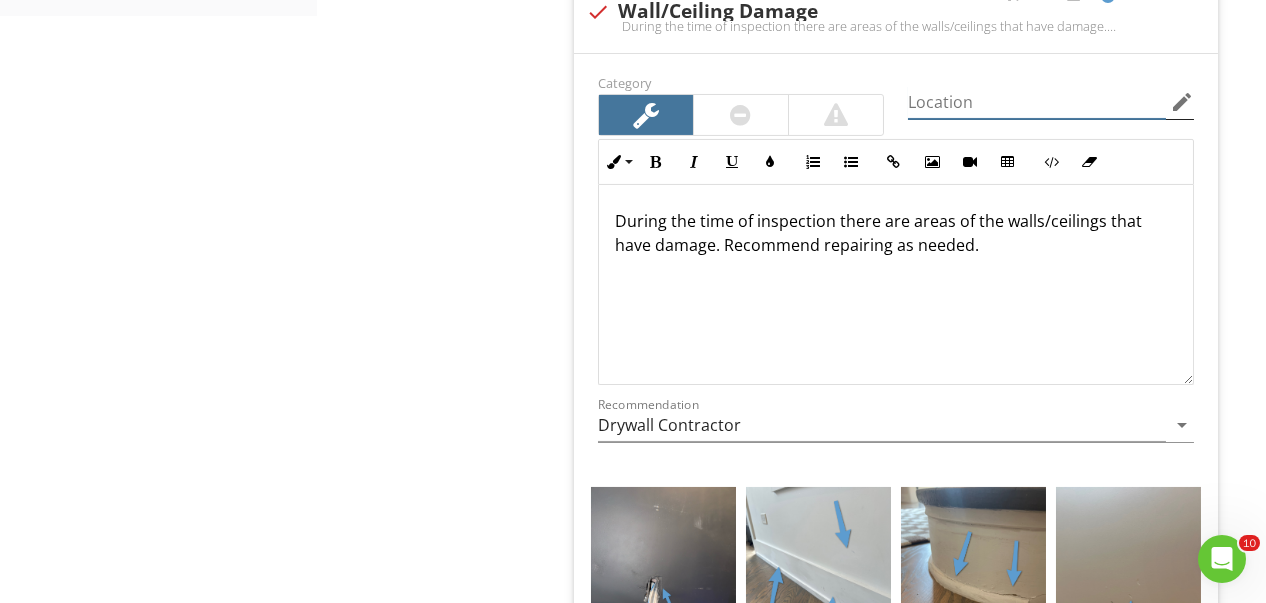 click at bounding box center (1037, 102) 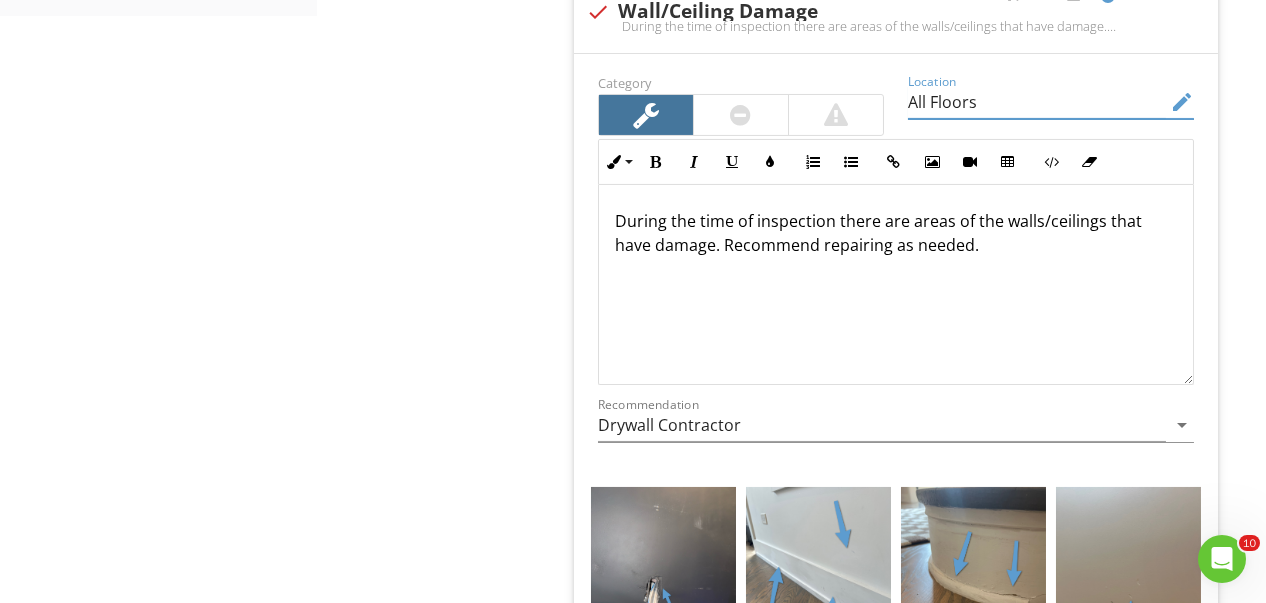 type on "All Floors" 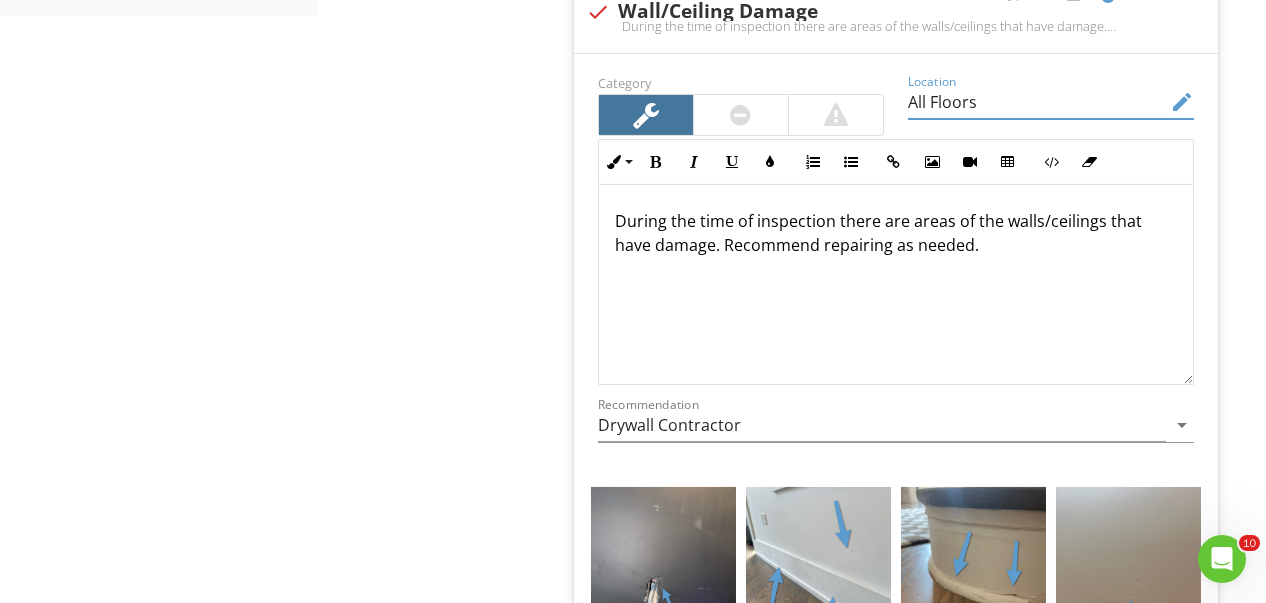 click on "Category                 Location All Floors edit       Inline Style XLarge Large Normal Small Light Small/Light Bold Italic Underline Colors Ordered List Unordered List Insert Link Insert Image Insert Video Insert Table Code View Clear Formatting During the time of inspection there are areas of the walls/ceilings that have damage. Recommend repairing as needed.  Enter text here <p>During the time of inspection there are areas of the walls/ceilings that have damage. Recommend repairing as needed.&nbsp;</p>   Recommendation Drywall Contractor arrow_drop_down             + Add a caption         + Add a caption         + Add a caption         + Add a caption         + Add a caption         + Add a caption         + Add a caption
Photo/Video" at bounding box center (896, 547) 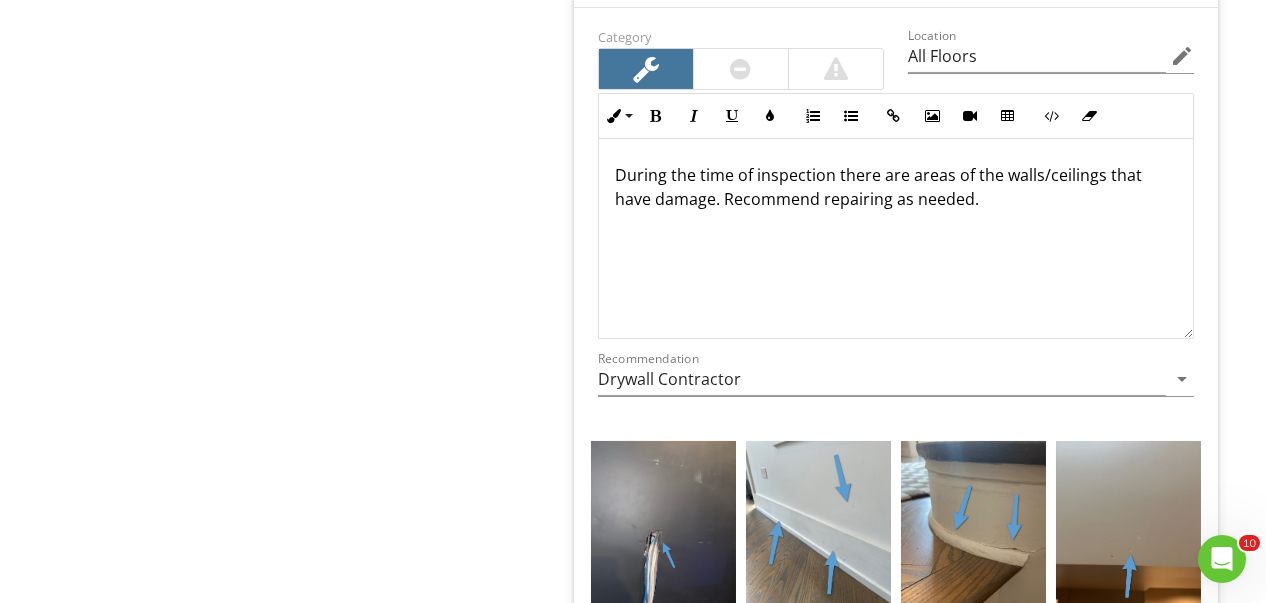scroll, scrollTop: 1443, scrollLeft: 0, axis: vertical 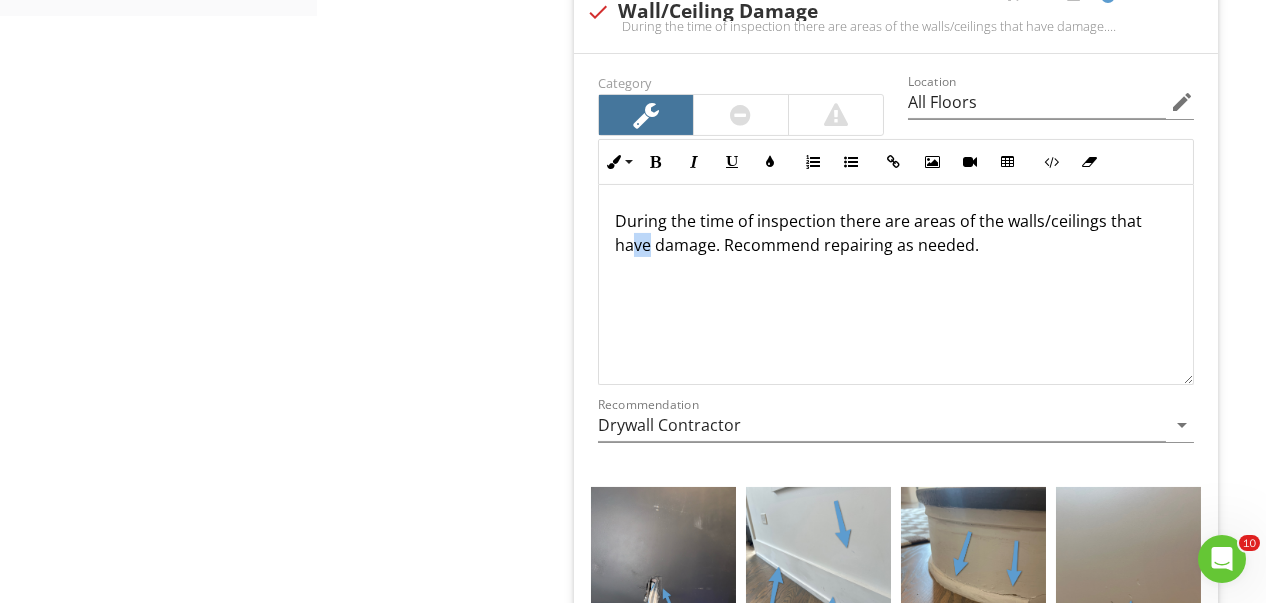 drag, startPoint x: 650, startPoint y: 248, endPoint x: 634, endPoint y: 249, distance: 16.03122 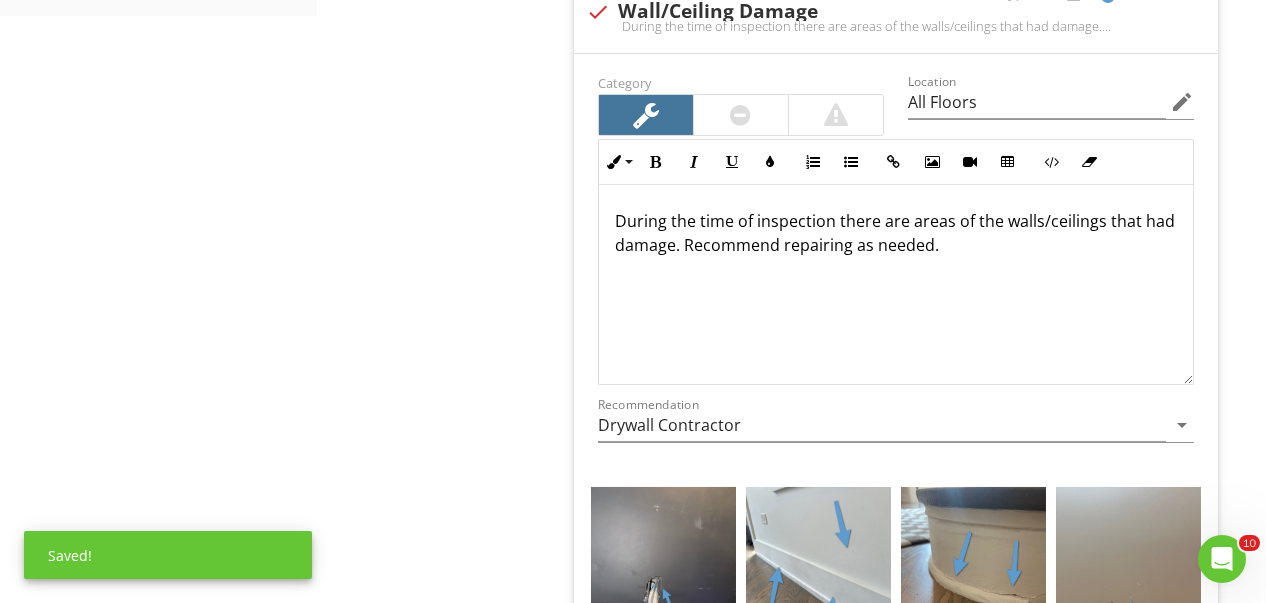click on "During the time of inspection there are areas of the walls/ceilings that had damage. Recommend repairing as needed." at bounding box center (896, 233) 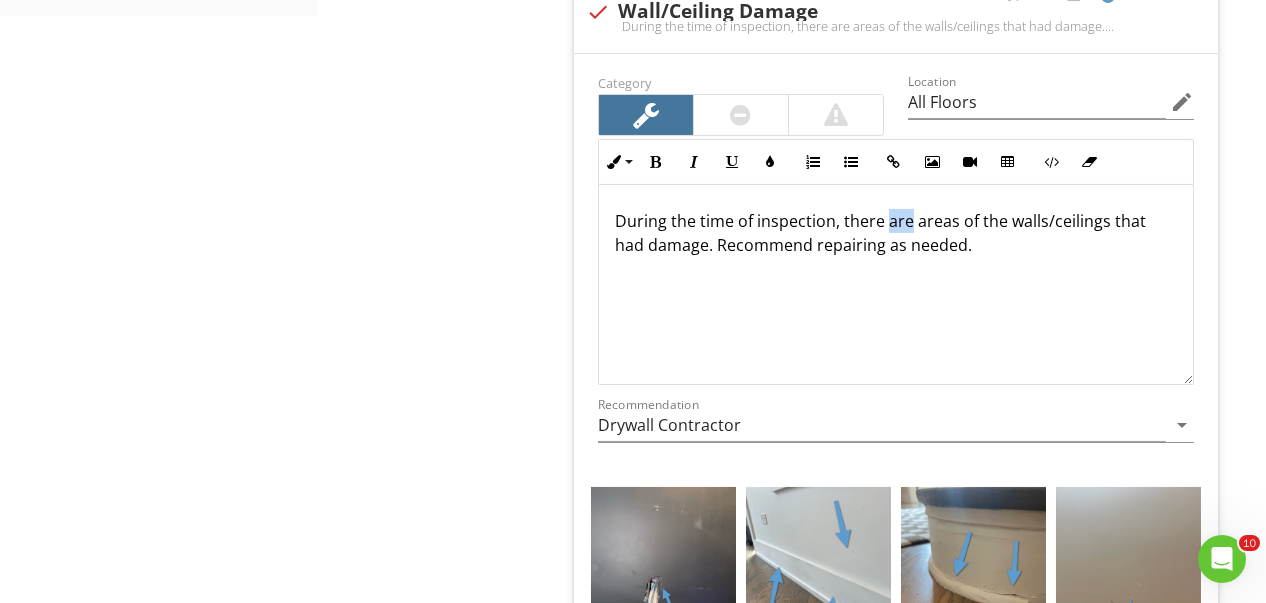 drag, startPoint x: 907, startPoint y: 225, endPoint x: 887, endPoint y: 230, distance: 20.615528 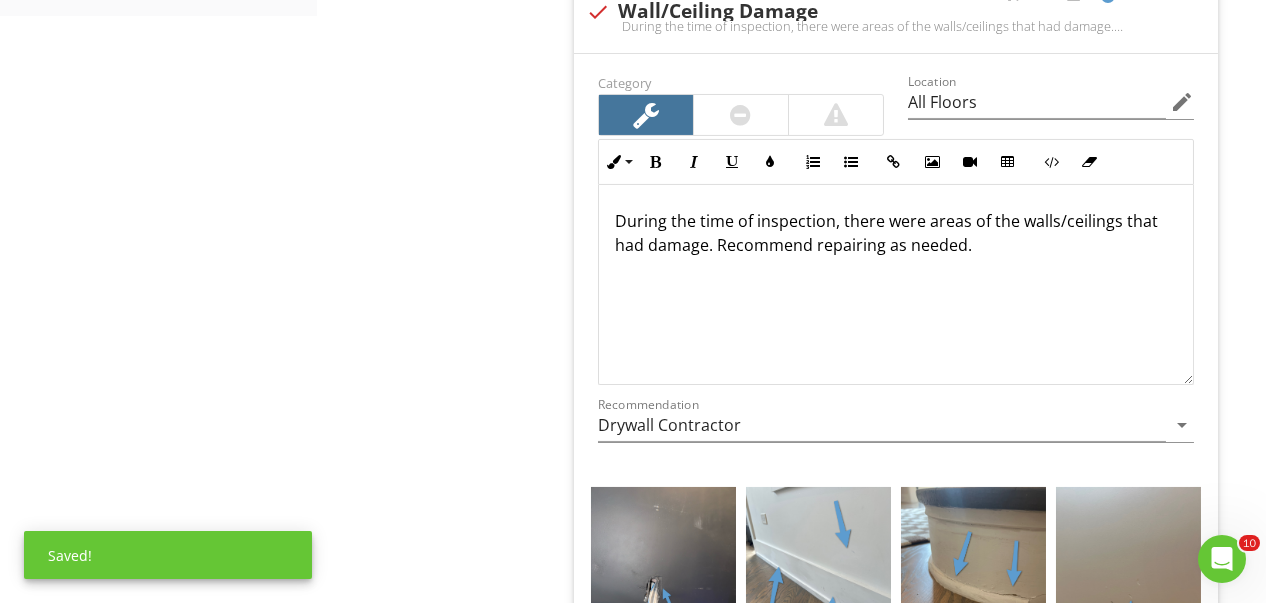 click on "During the time of inspection, there were areas of the walls/ceilings that had damage. Recommend repairing as needed." at bounding box center [896, 233] 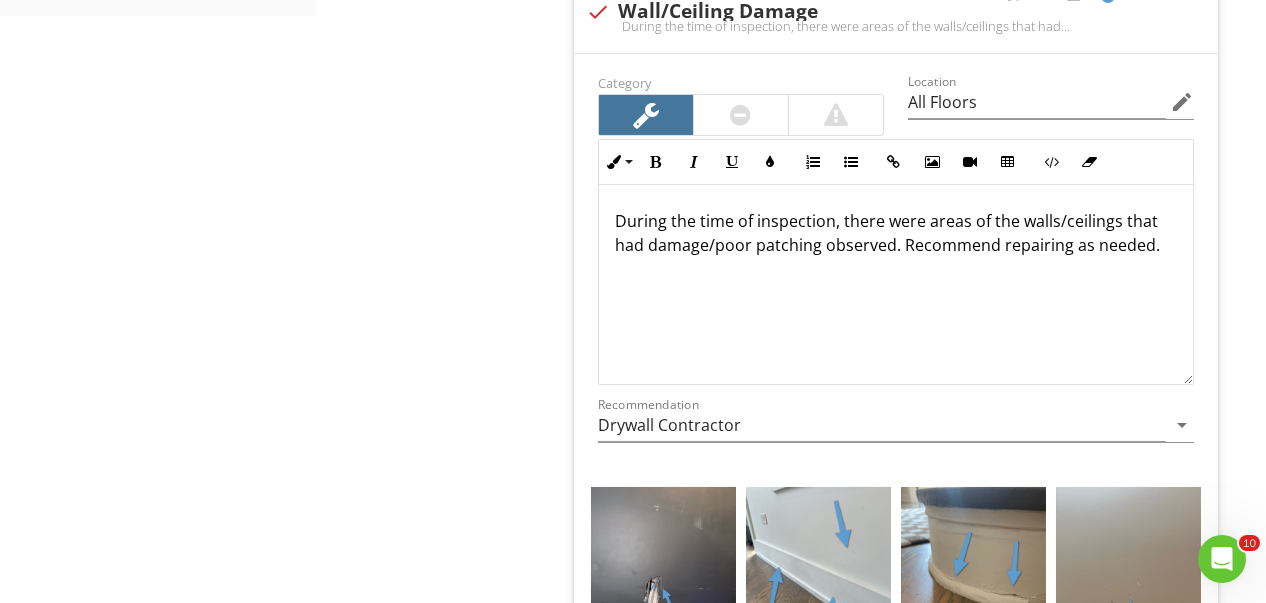 click on "Category                 Location All Floors edit       Inline Style XLarge Large Normal Small Light Small/Light Bold Italic Underline Colors Ordered List Unordered List Insert Link Insert Image Insert Video Insert Table Code View Clear Formatting During the time of inspection, there were areas of the walls/ceilings that had damage/poor patching observed. Recommend repairing as needed.  Enter text here <p>During the time of inspection, there were areas of the walls/ceilings that had damage/poor patching observed. Recommend repairing as needed.&nbsp;</p>   Recommendation Drywall Contractor arrow_drop_down             + Add a caption         + Add a caption         + Add a caption         + Add a caption         + Add a caption         + Add a caption         + Add a caption
Photo/Video" at bounding box center [896, 547] 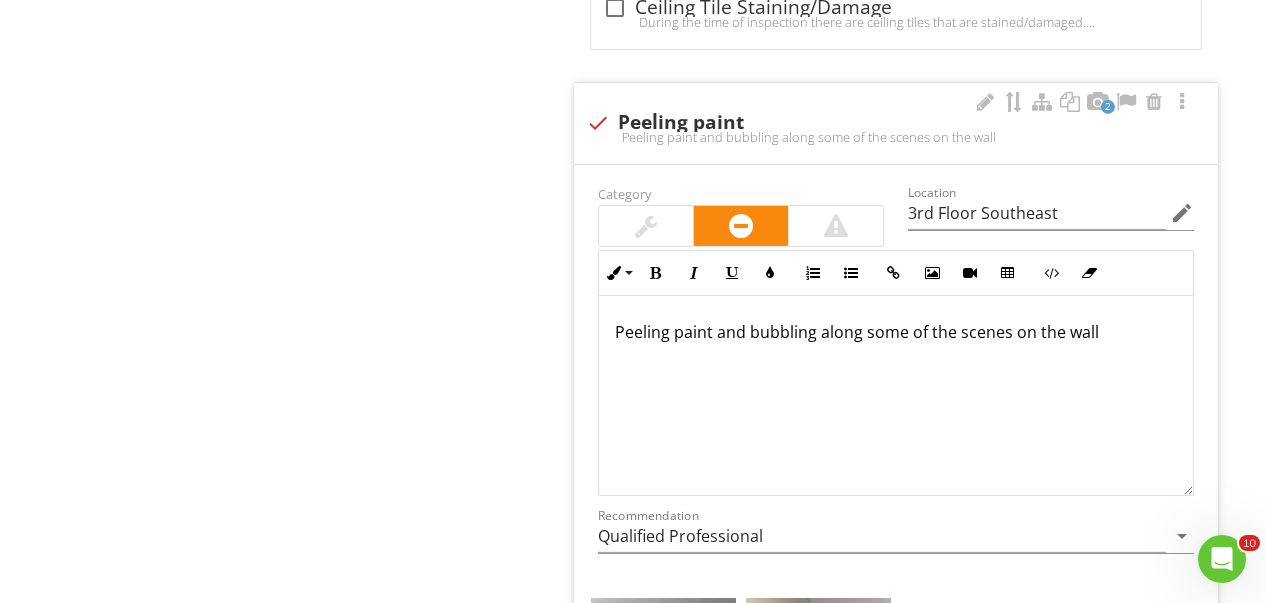 scroll, scrollTop: 3114, scrollLeft: 0, axis: vertical 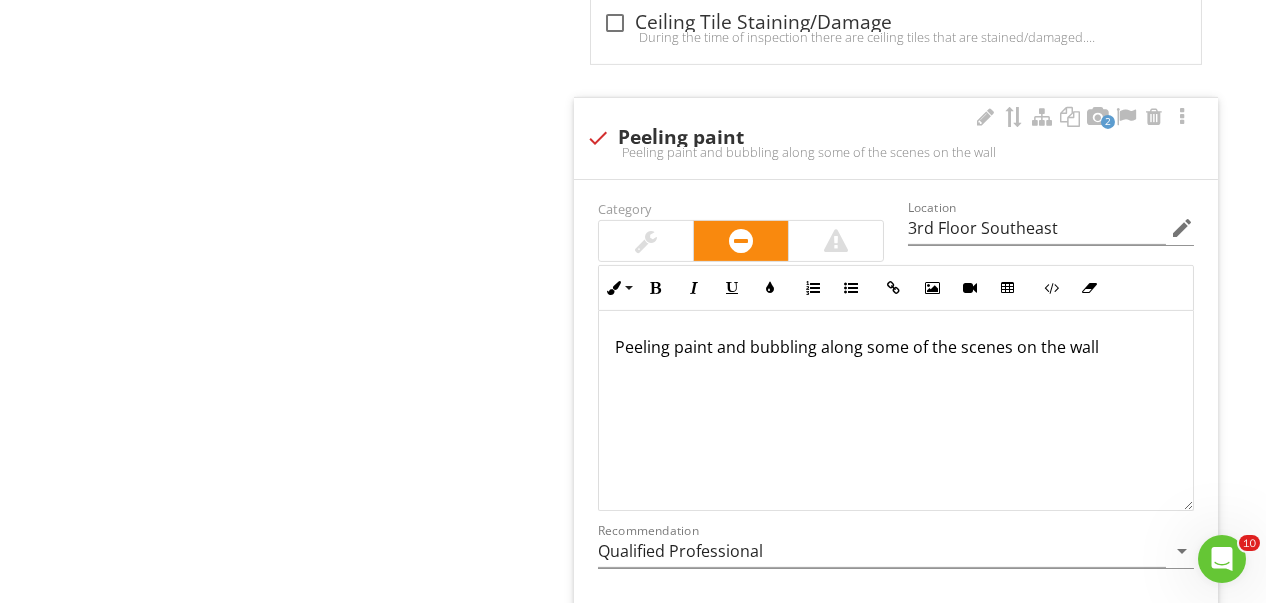 click at bounding box center [646, 241] 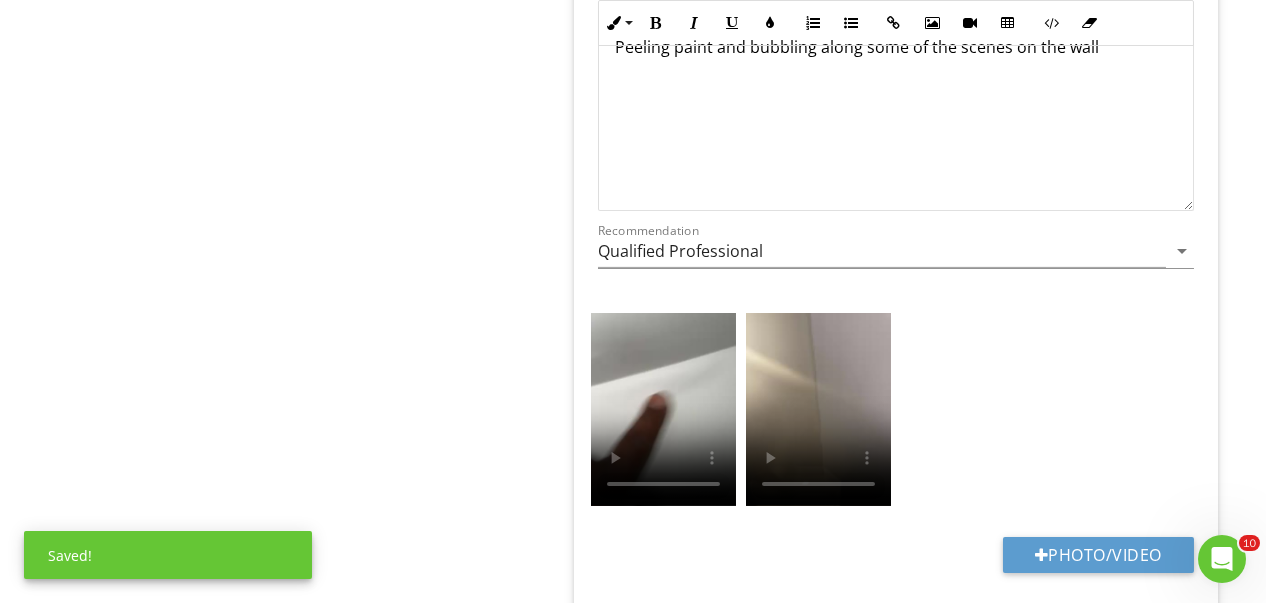 click on "Walls and Ceilings
Info
Information
Wall Material
check_box Drywall   check_box_outline_blank Brick   check_box_outline_blank Paneling   check_box_outline_blank Plaster   check_box_outline_blank Tile   check_box_outline_blank Unfinished   check_box_outline_blank Wallpaper   check_box_outline_blank Wood   check_box_outline_blank Masonite   check_box_outline_blank Mirror   check_box_outline_blank Texture Coat   check_box_outline_blank Metal         OTHER
Ceiling Material
check_box Drywall   check_box_outline_blank Ceiling Tiles   check_box_outline_blank Plaster   check_box_outline_blank Popcorn   check_box_outline_blank Unfinished   check_box_outline_blank Wallpaper   check_box_outline_blank Wood   check_box_outline_blank Drop Ceiling   check_box_outline_blank Metal   check_box_outline_blank   Concrete" at bounding box center [910, -1239] 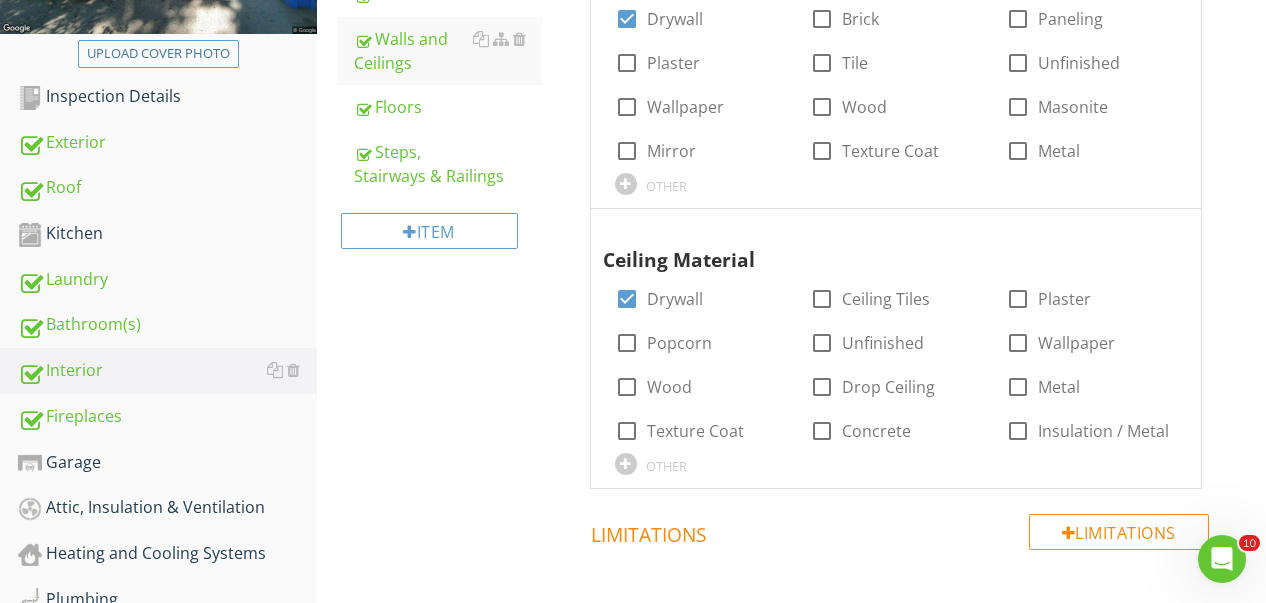scroll, scrollTop: 414, scrollLeft: 0, axis: vertical 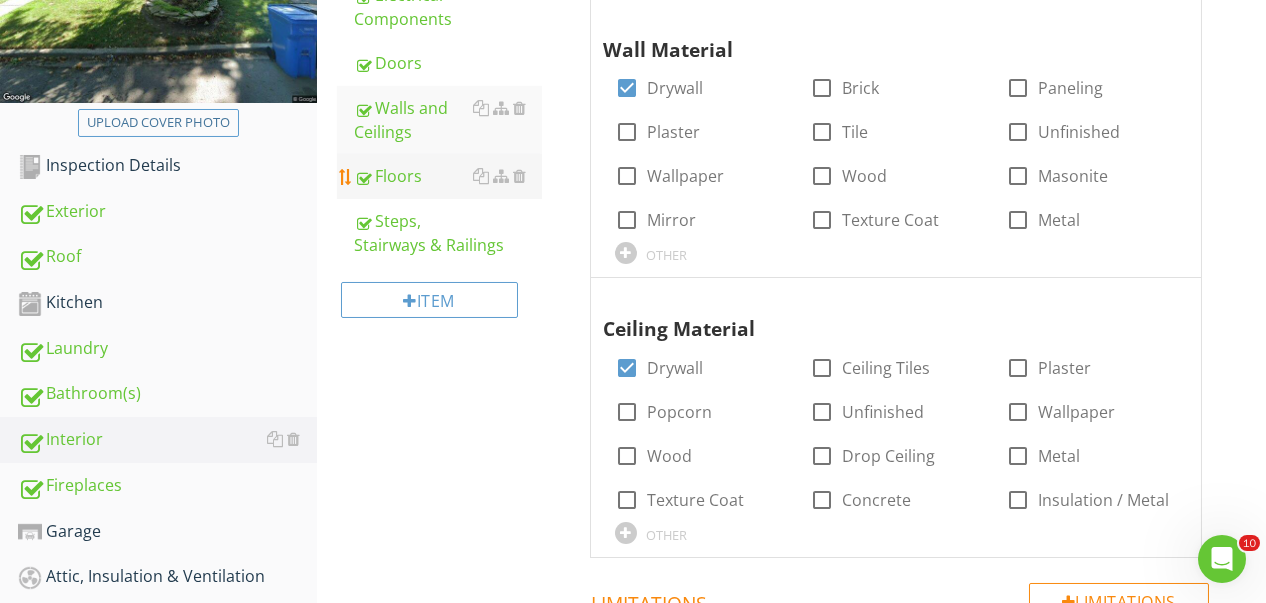 click on "Floors" at bounding box center [448, 176] 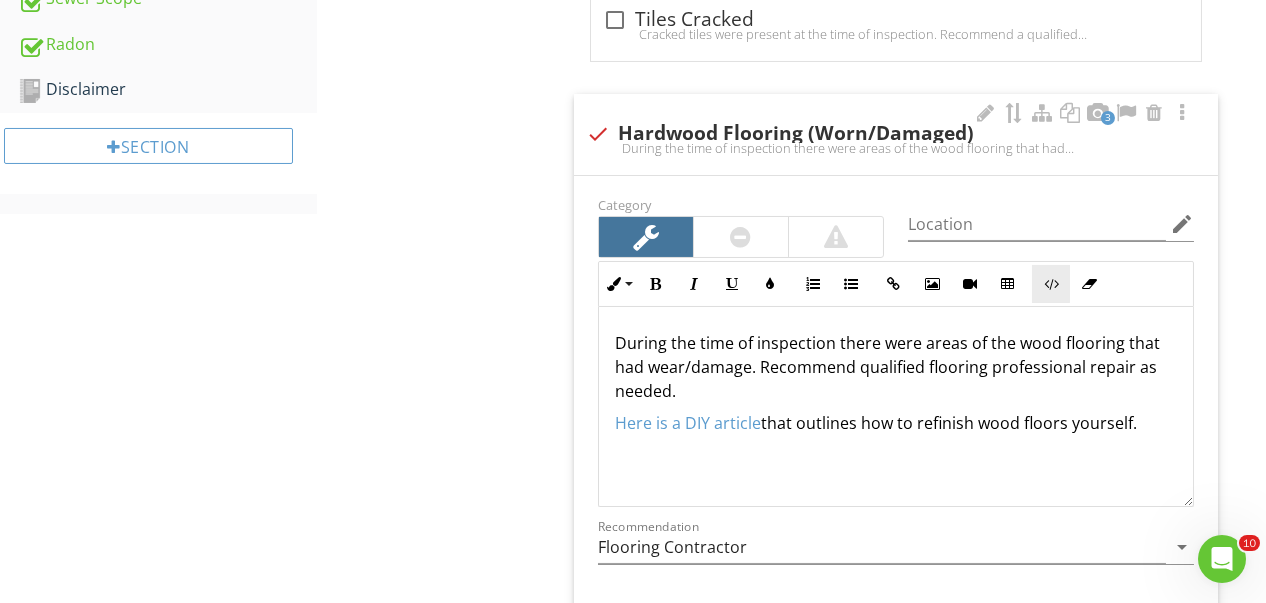 scroll, scrollTop: 1214, scrollLeft: 0, axis: vertical 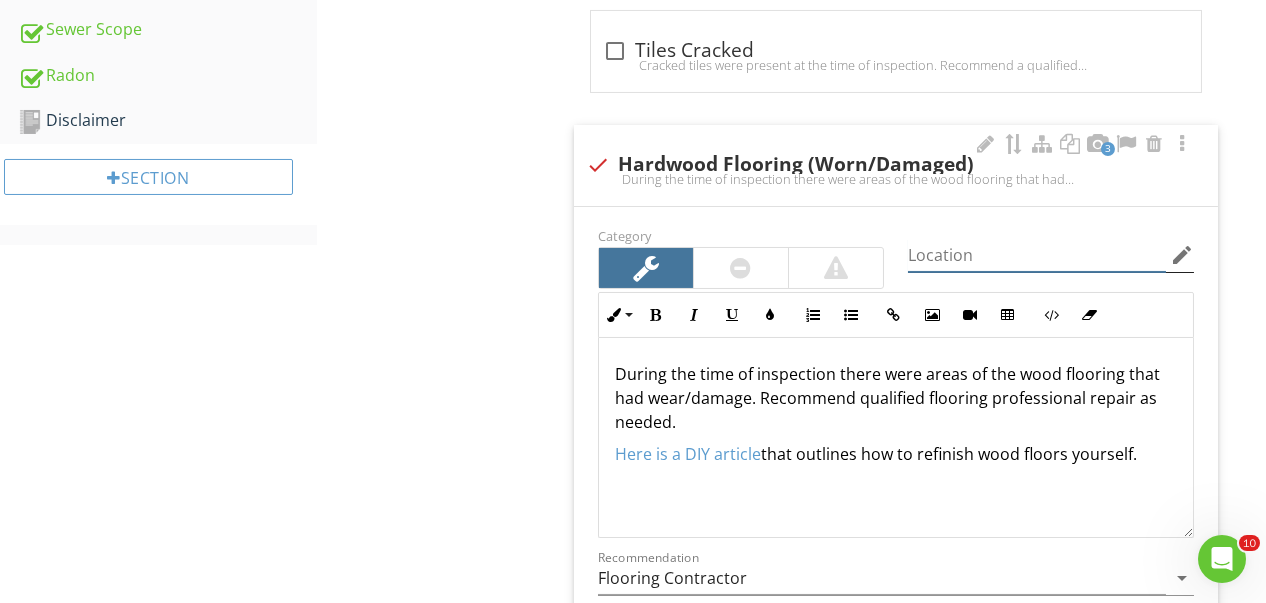 click at bounding box center (1037, 255) 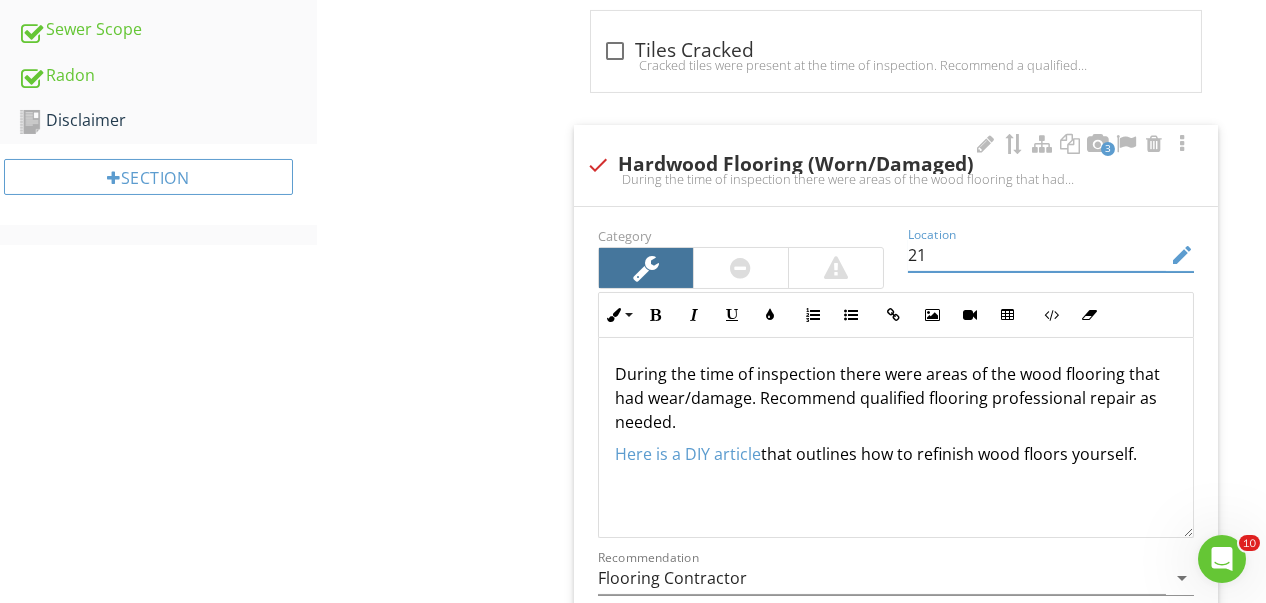 type on "2" 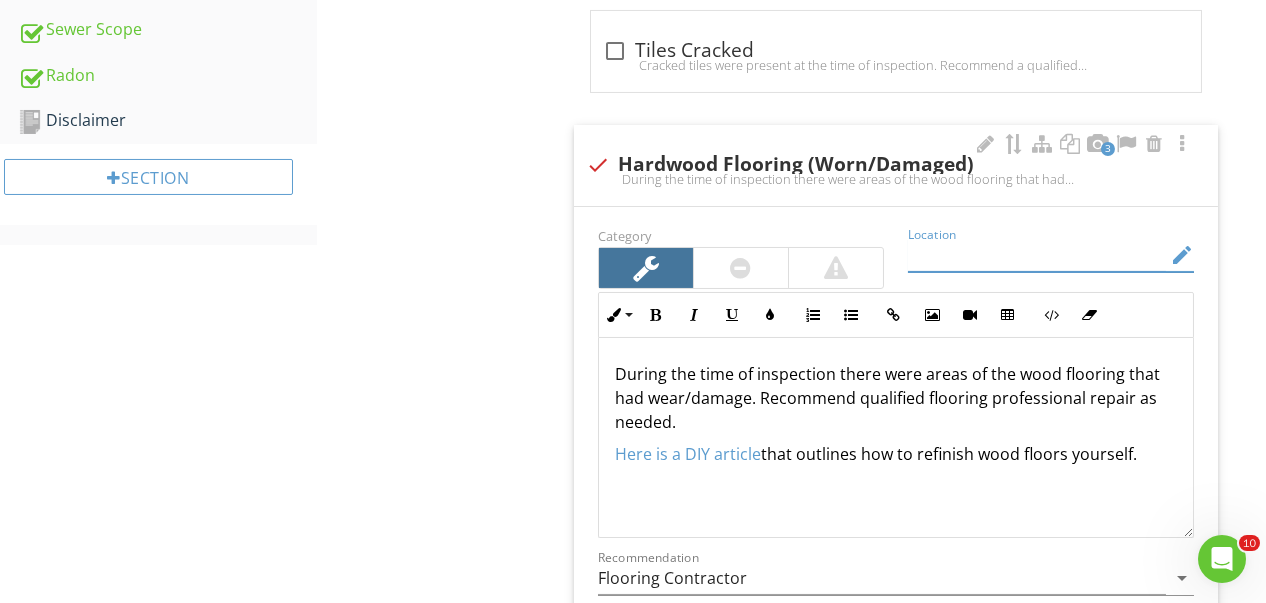 type on "2" 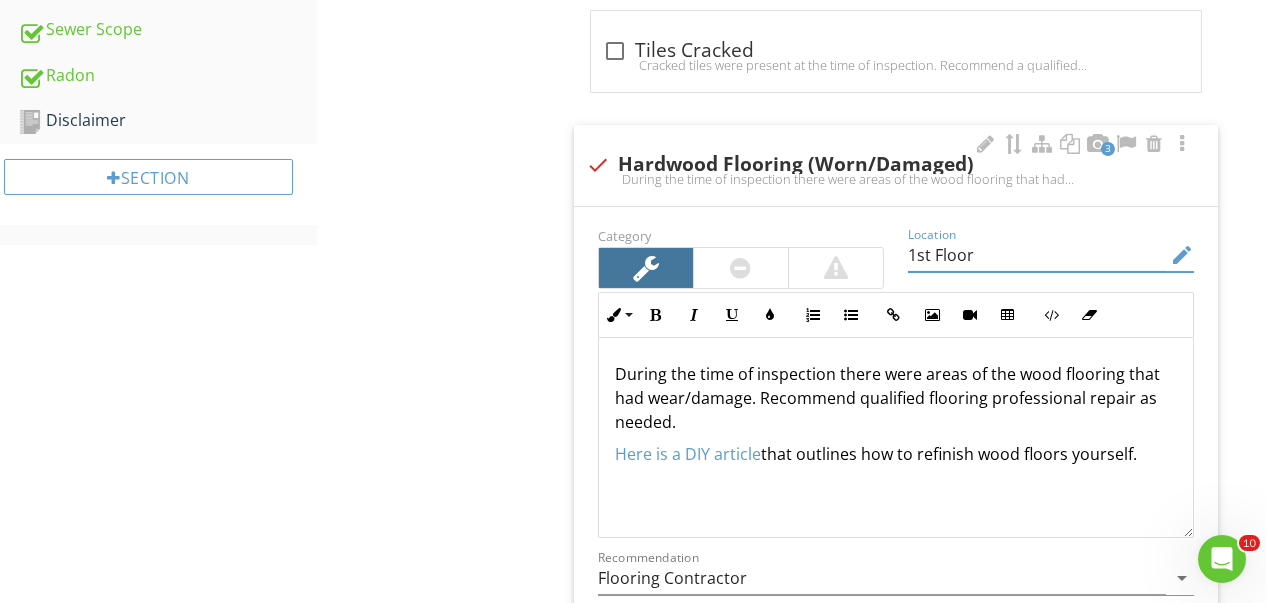 type on "1st Floor" 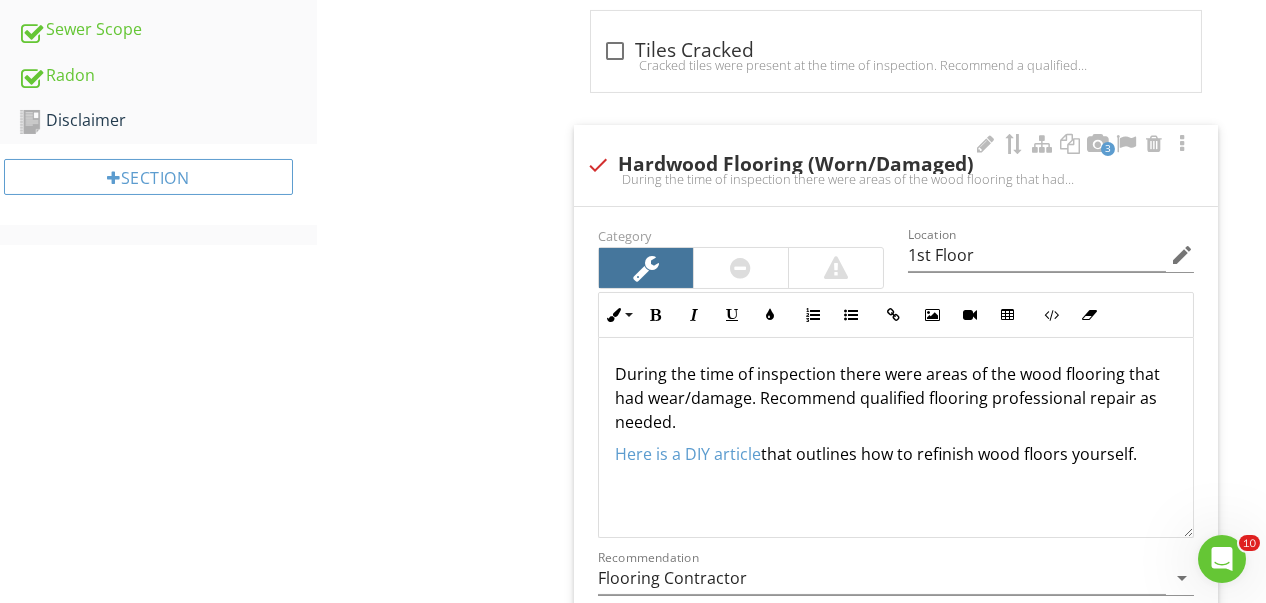 click on "During the time of inspection there were areas of the wood flooring that had wear/damage. Recommend qualified flooring professional repair as needed." at bounding box center [896, 398] 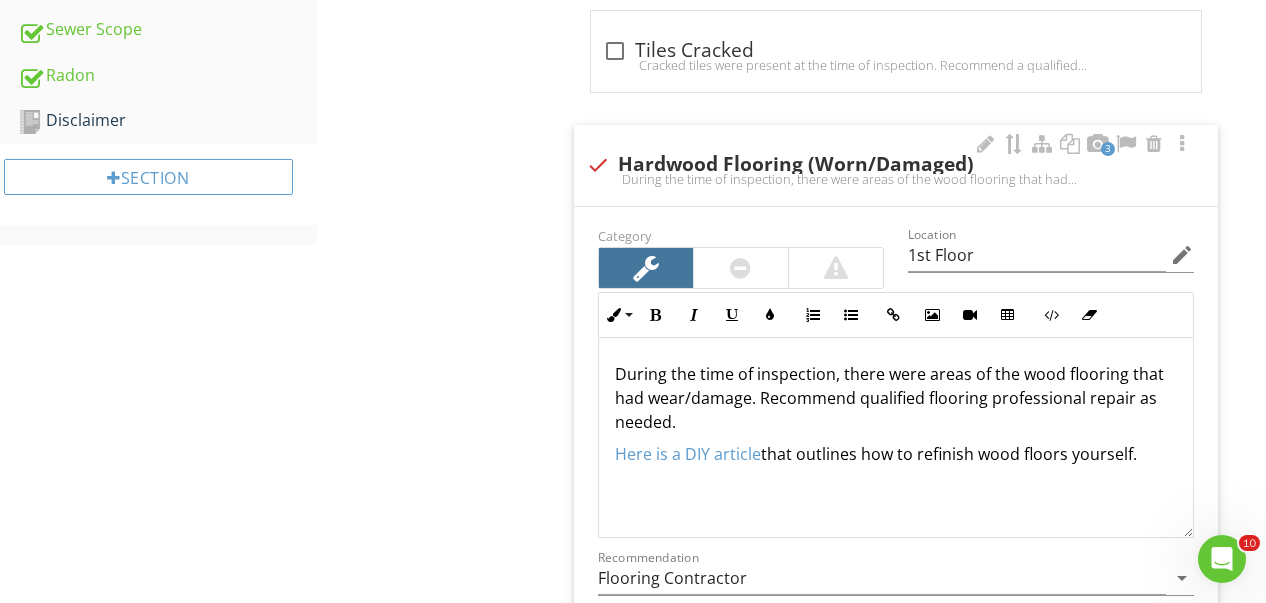 click on "During the time of inspection, there were areas of the wood flooring that had wear/damage. Recommend qualified flooring professional repair as needed." at bounding box center (896, 398) 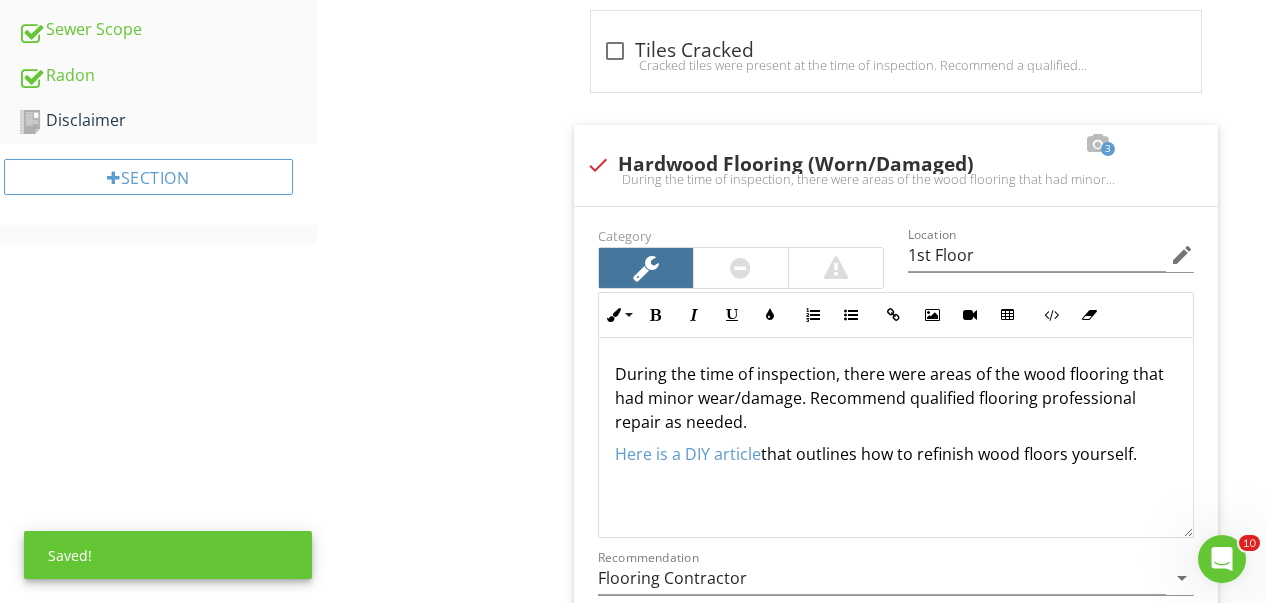 click on "Floors
Info
Information
Limitations
Limitations                       check
Floors
During the time of inspection there are floors with covering on them. Due to lack of visibility, full inspection could not be performed.
Location edit       Inline Style XLarge Large Normal Small Light Small/Light Bold Italic Underline Colors Ordered List Unordered List Insert Link Insert Image Insert Video Insert Table Code View Clear Formatting During the time of inspection there are floors with covering on them. Due to lack of visibility, full inspection could not be performed. Enter text here <p>During the time of inspection there are floors with covering on them. Due to lack of visibility, full inspection could not be performed.</p>
Photo/Video" at bounding box center (910, 694) 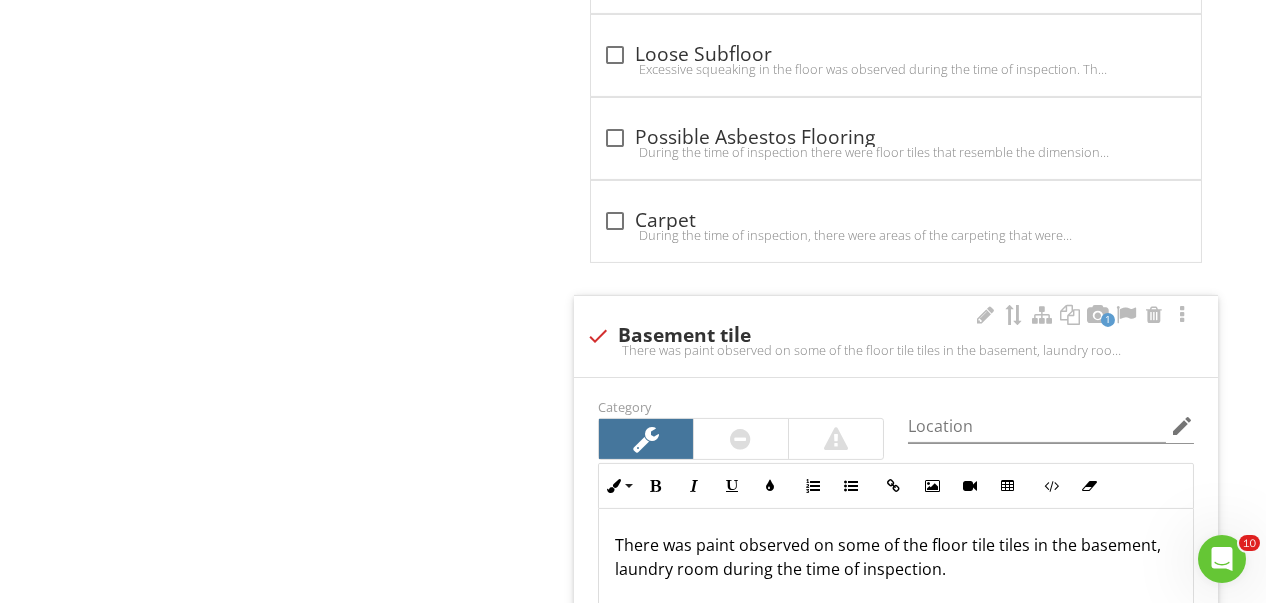 scroll, scrollTop: 2314, scrollLeft: 0, axis: vertical 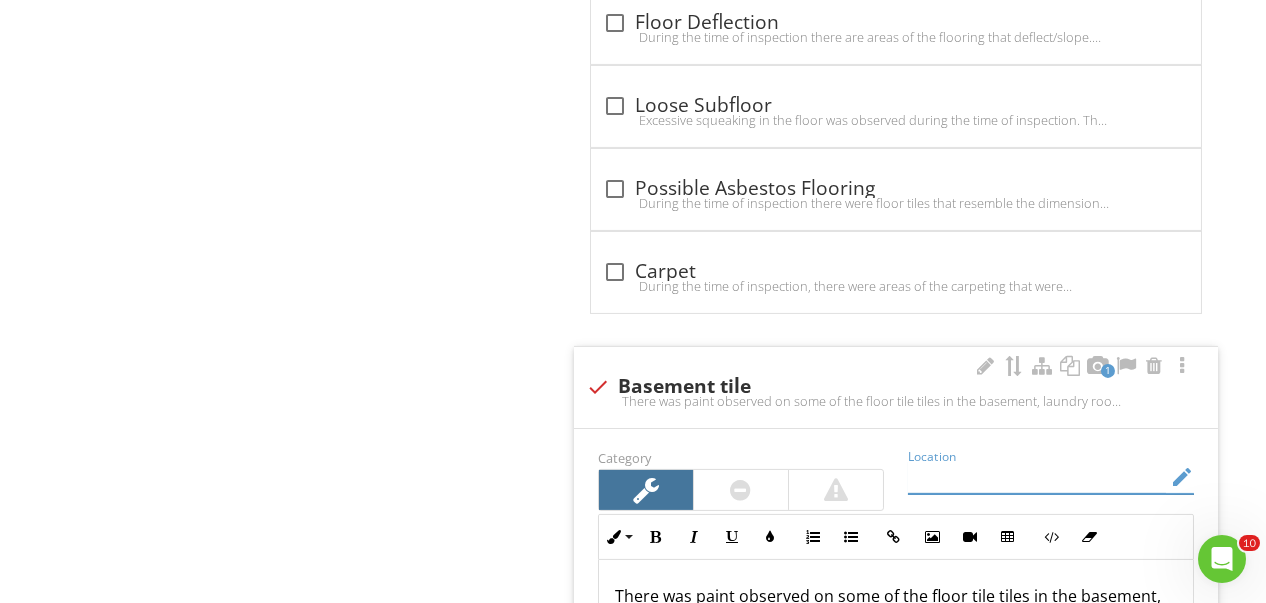 drag, startPoint x: 986, startPoint y: 465, endPoint x: 966, endPoint y: 474, distance: 21.931713 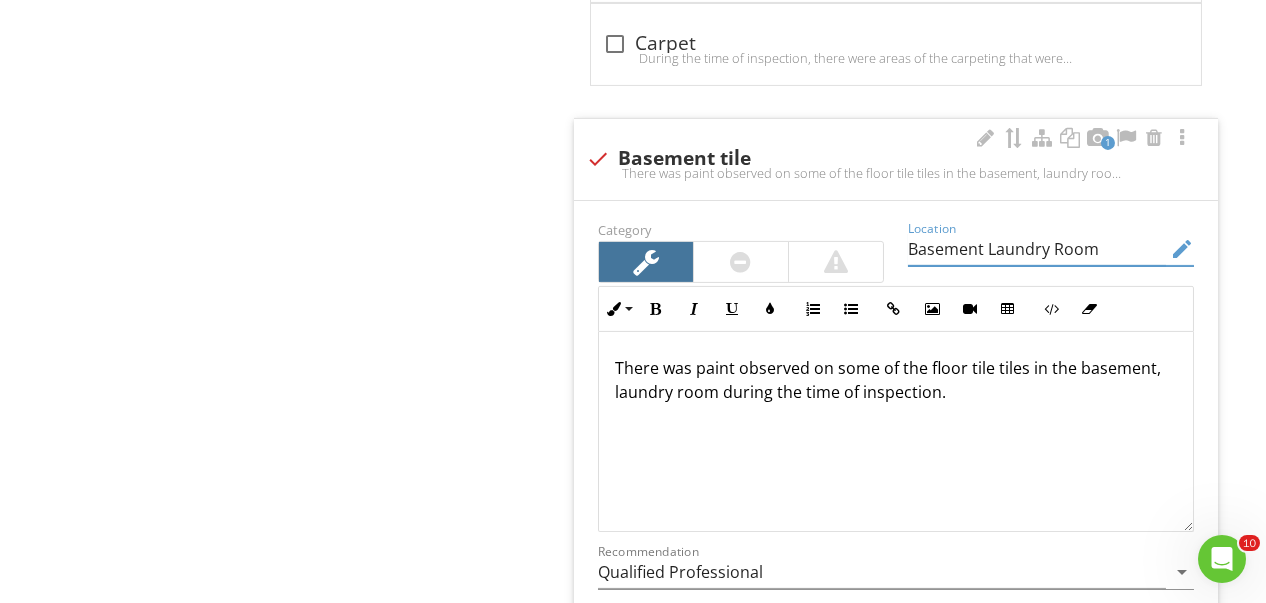 scroll, scrollTop: 2614, scrollLeft: 0, axis: vertical 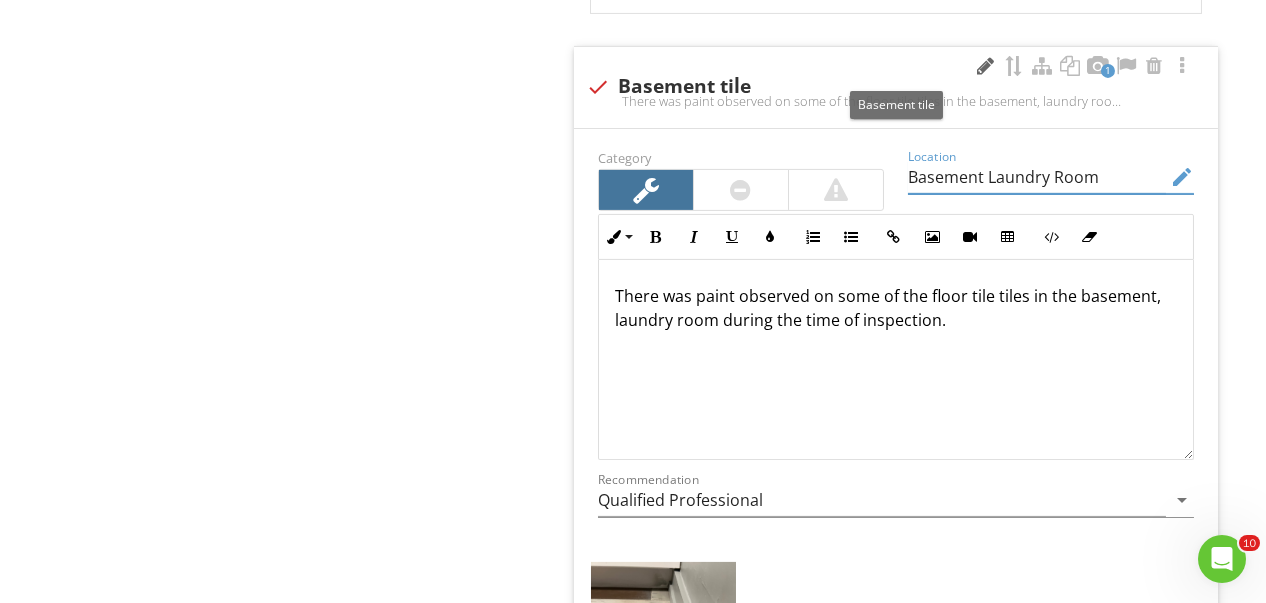 type on "Basement Laundry Room" 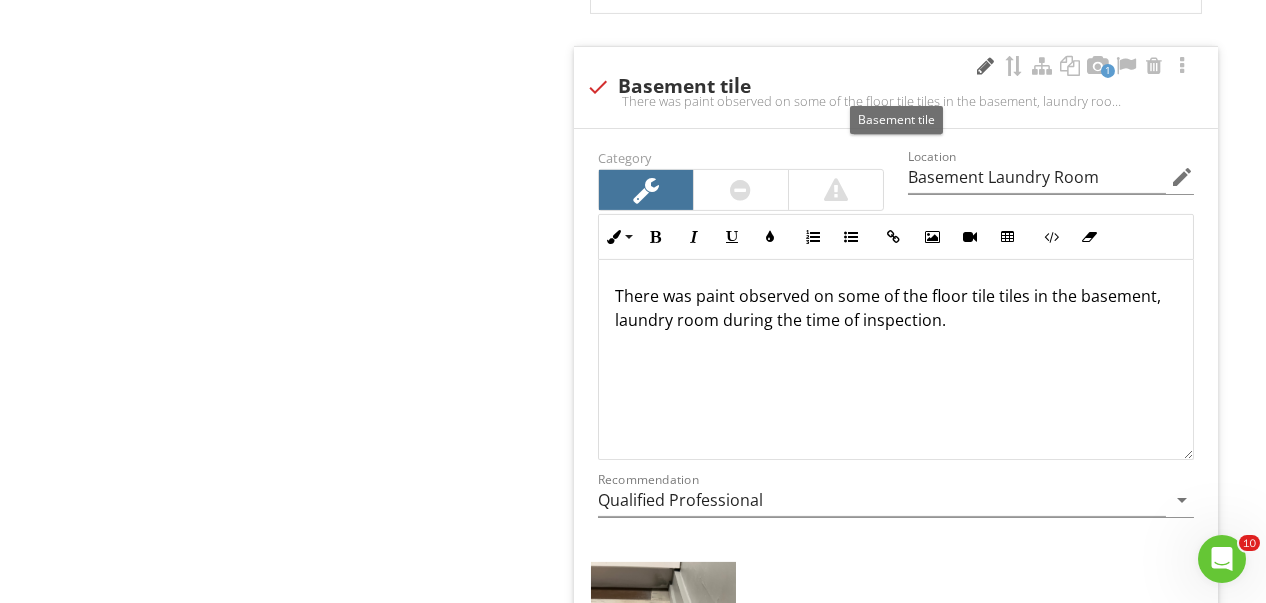 click at bounding box center (986, 66) 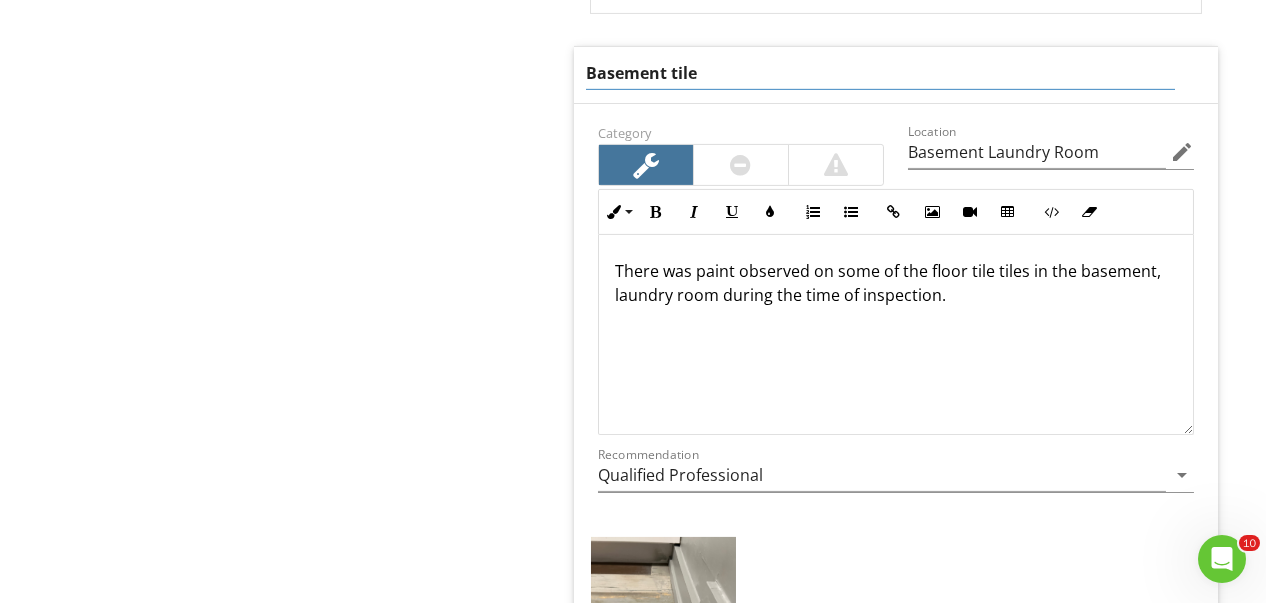 click on "Basement tile" at bounding box center (880, 73) 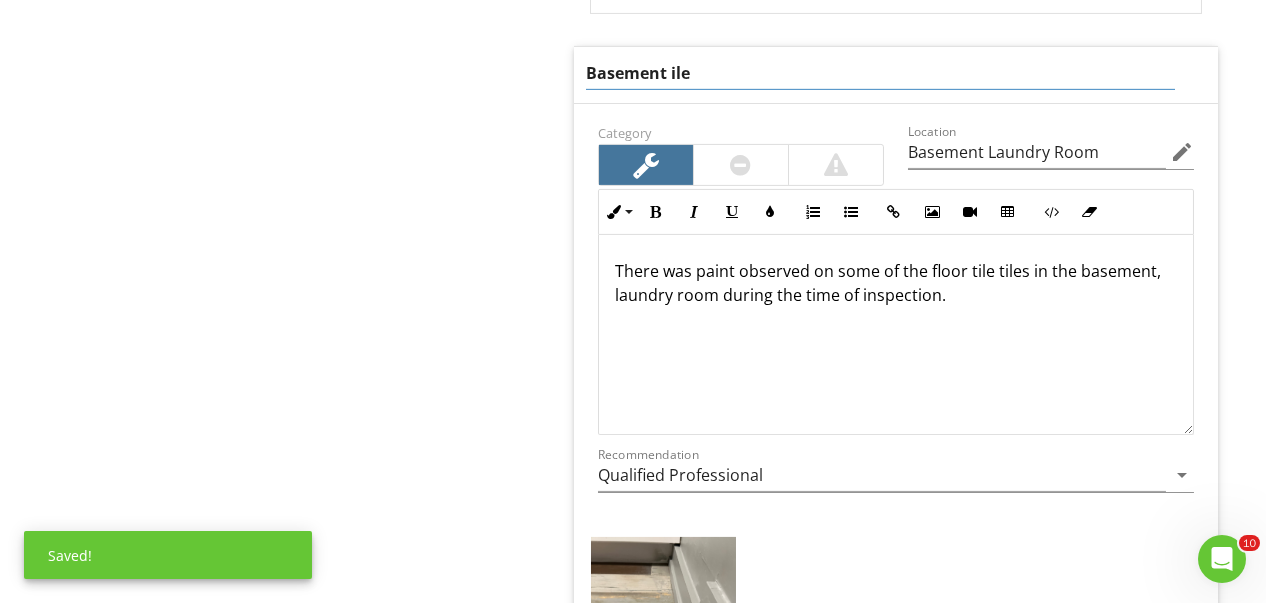 type on "Basement Tile" 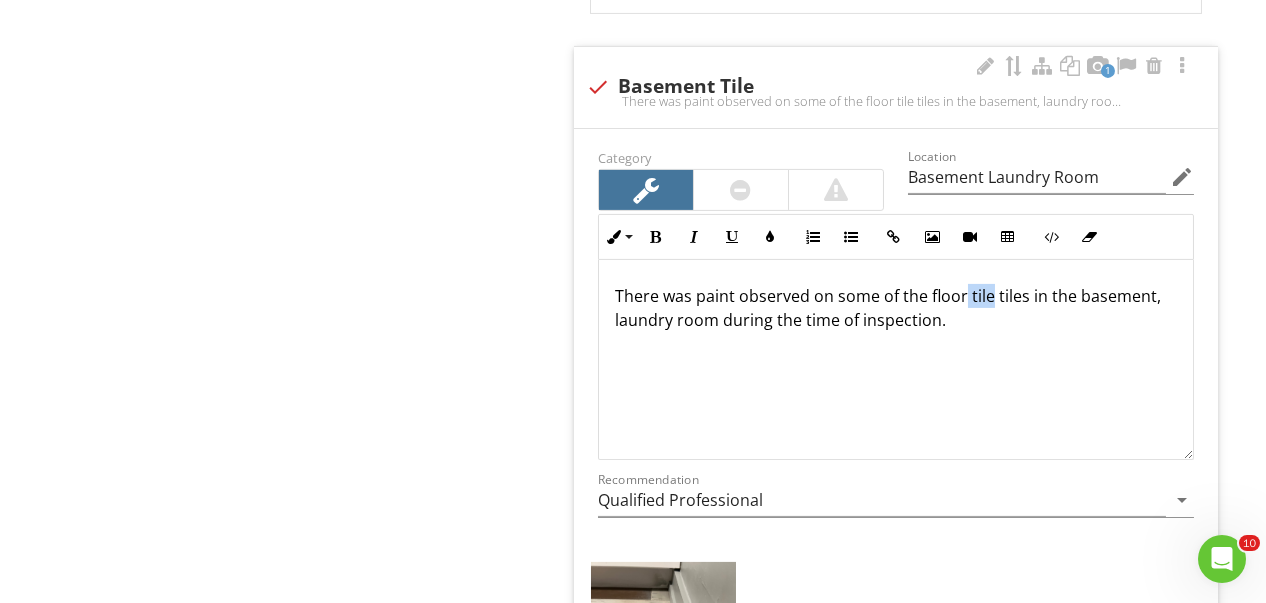 drag, startPoint x: 990, startPoint y: 270, endPoint x: 962, endPoint y: 292, distance: 35.608986 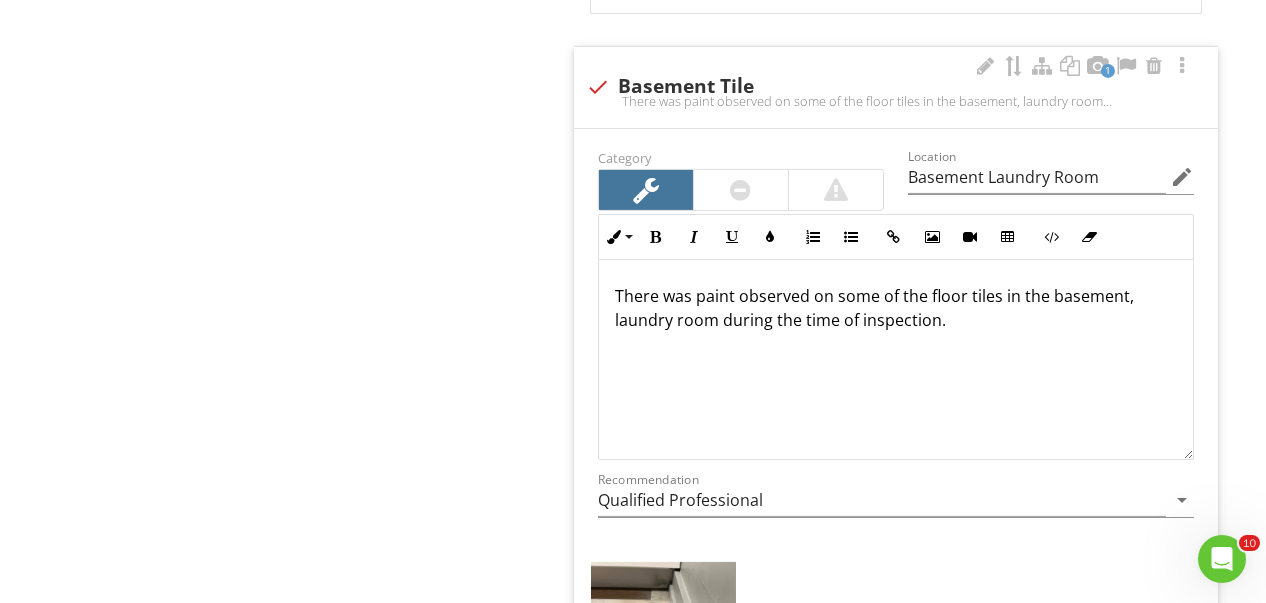 click on "There was paint observed on some of the floor tiles in the basement, laundry room during the time of inspection." at bounding box center [896, 308] 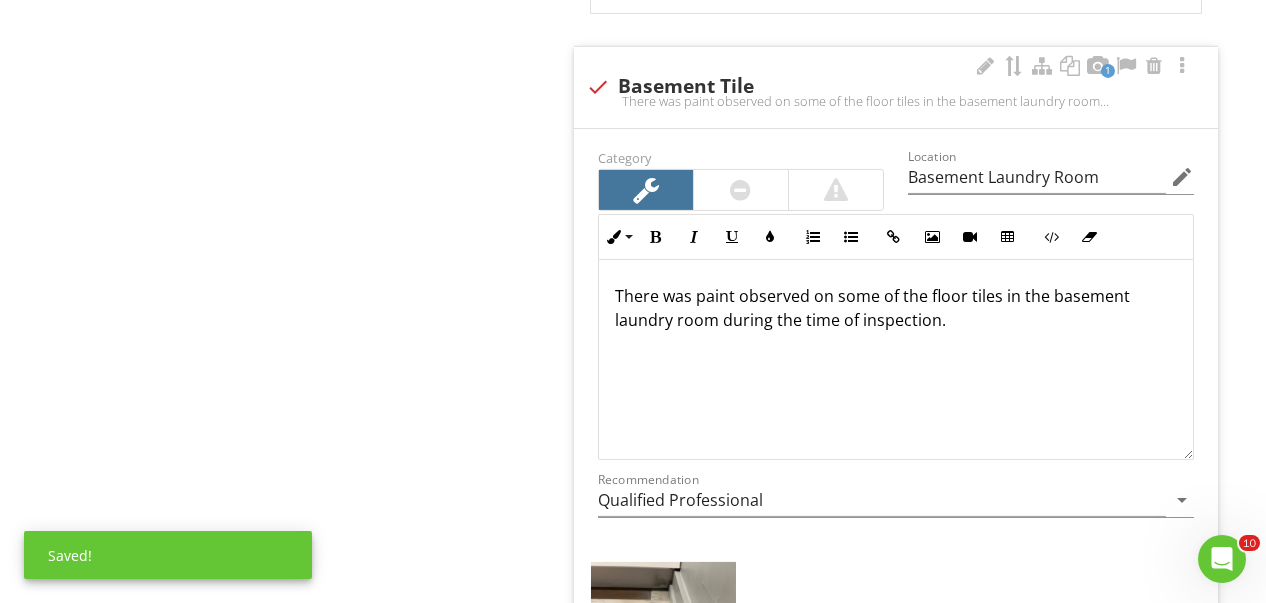 click on "There was paint observed on some of the floor tiles in the basement laundry room during the time of inspection." at bounding box center (896, 308) 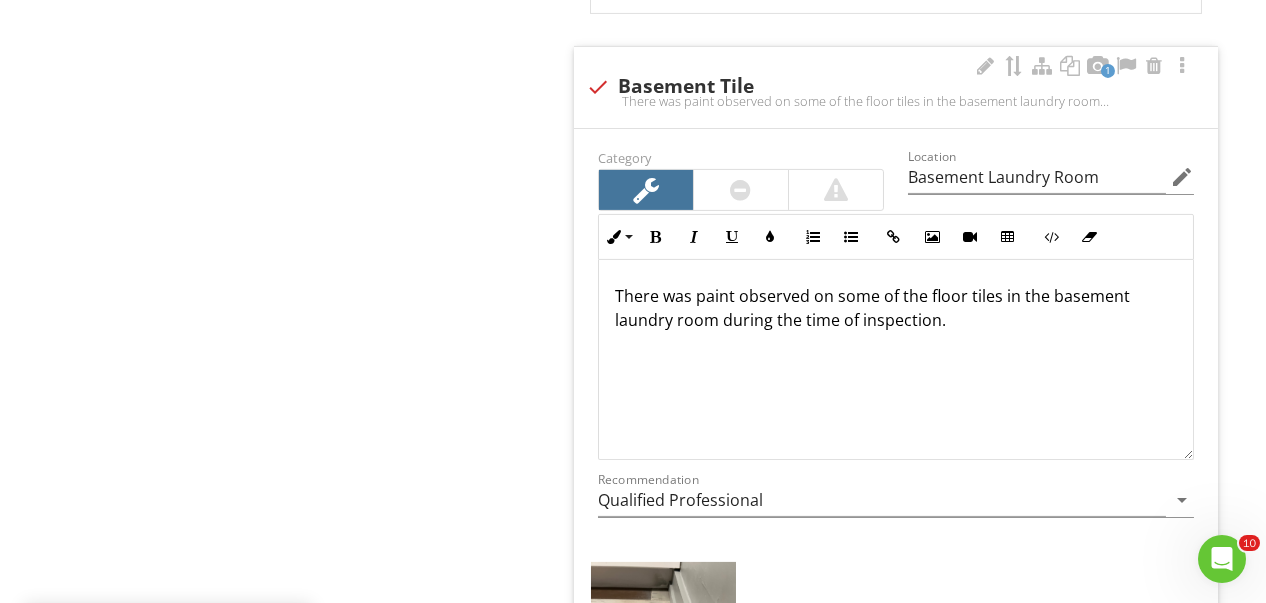 type 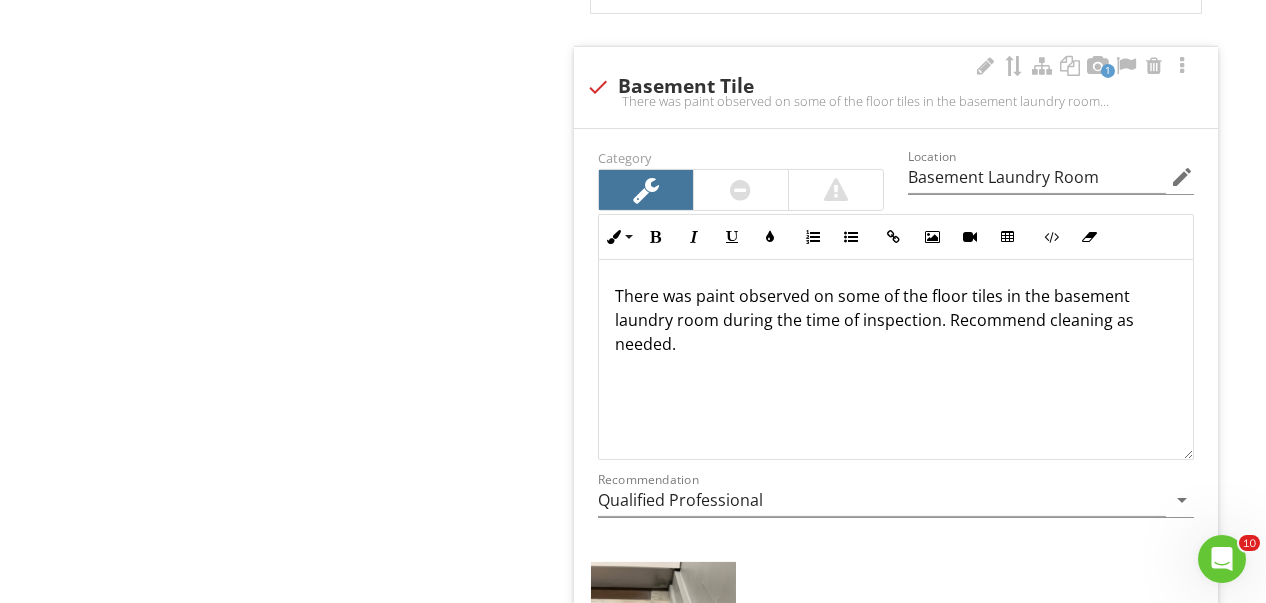 click on "Inline Style XLarge Large Normal Small Light Small/Light Bold Italic Underline Colors Ordered List Unordered List Insert Link Insert Image Insert Video Insert Table Code View Clear Formatting There was paint observed on some of the floor tiles in the basement laundry room during the time of inspection. Recommend cleaning as needed. Enter text here <p>There was paint observed on some of the floor tiles in the basement laundry room during the time of inspection. Recommend cleaning as needed.</p>" at bounding box center (896, 337) 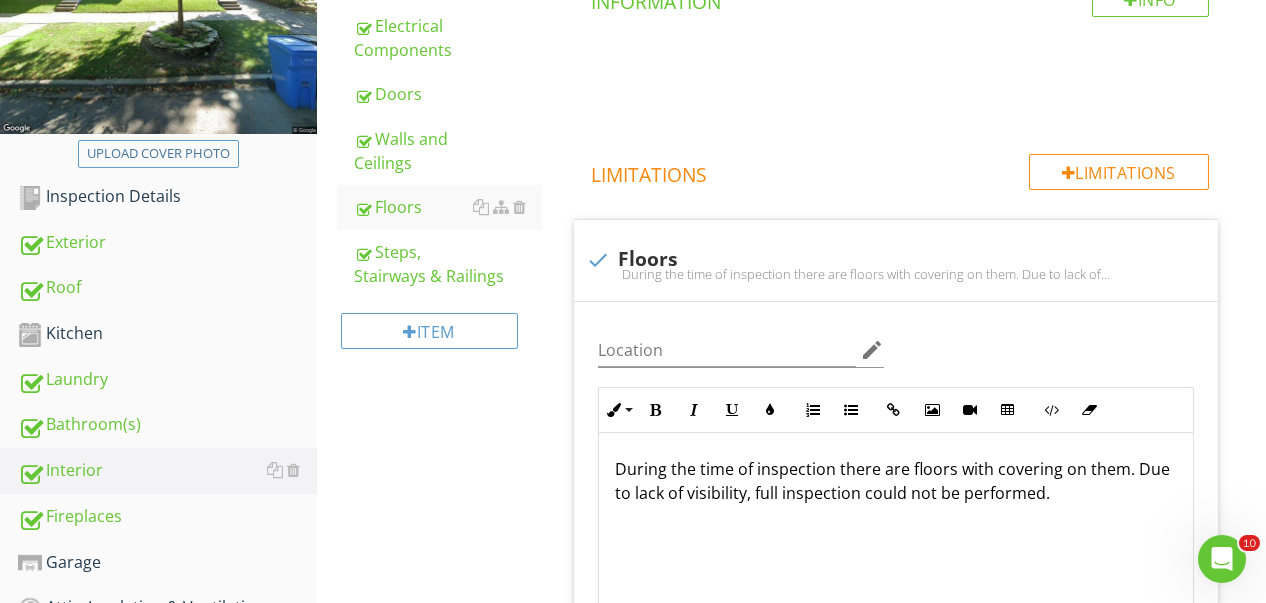 scroll, scrollTop: 279, scrollLeft: 0, axis: vertical 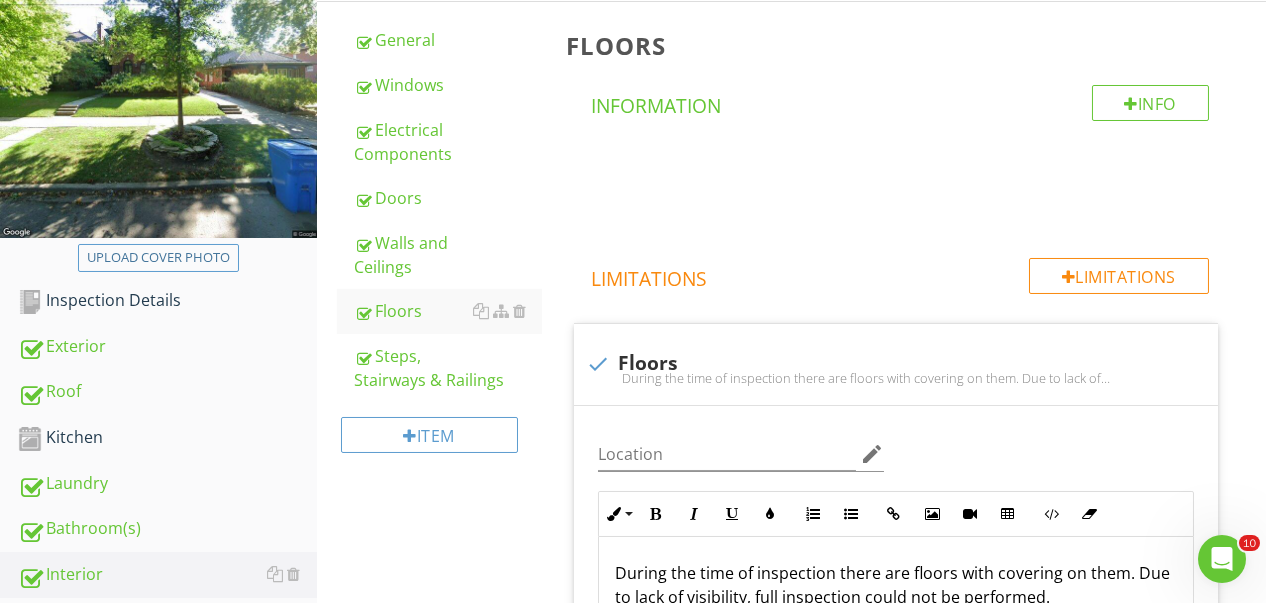 click on "Item" at bounding box center (439, 442) 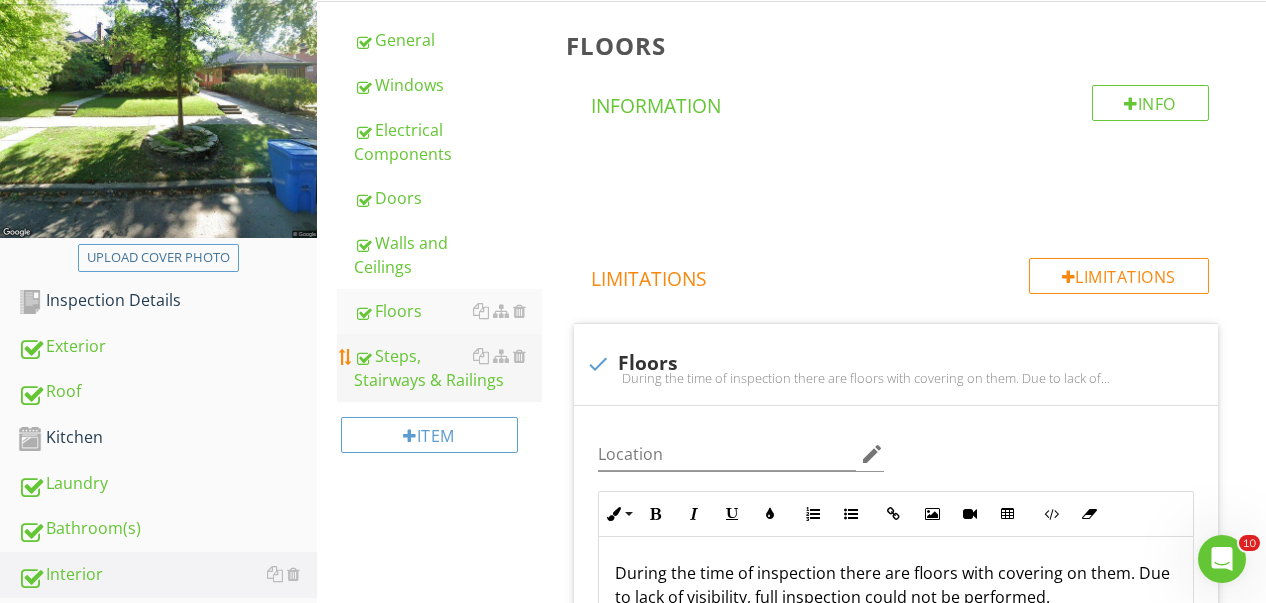 click on "Steps, Stairways & Railings" at bounding box center [448, 368] 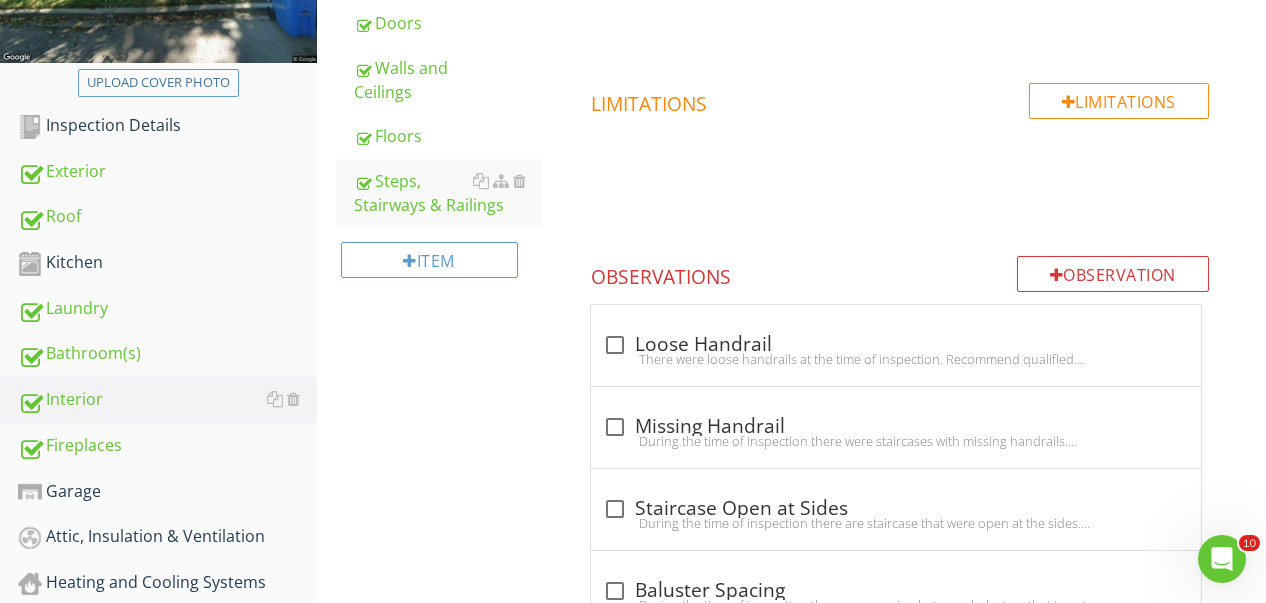 scroll, scrollTop: 554, scrollLeft: 0, axis: vertical 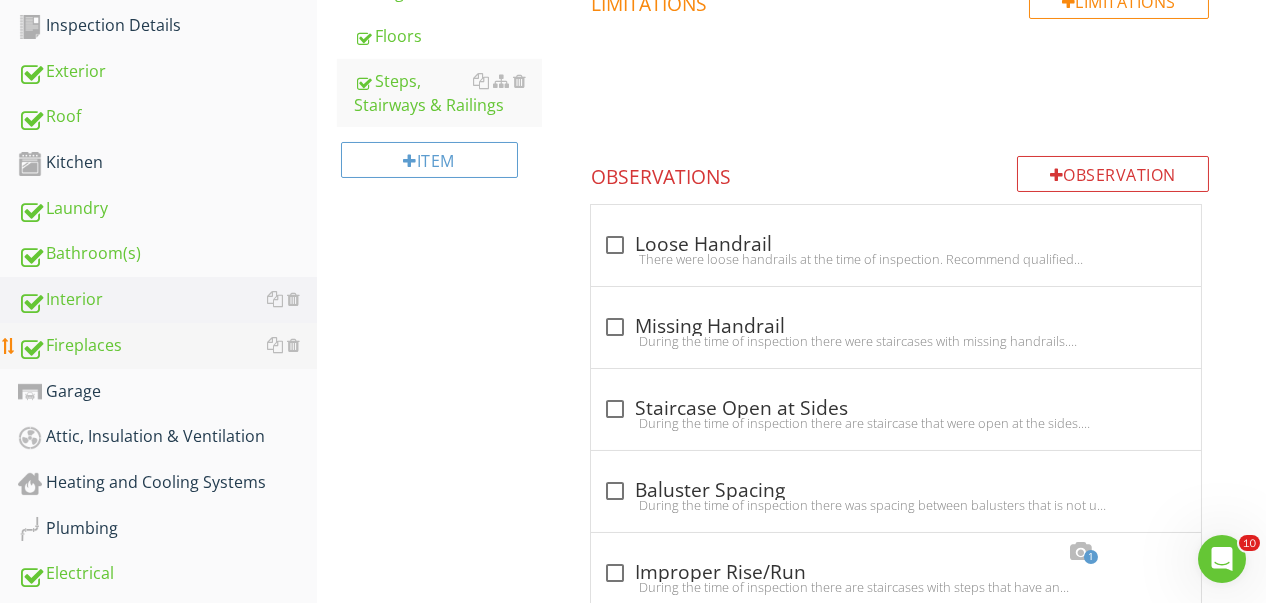 click on "Fireplaces" at bounding box center (167, 346) 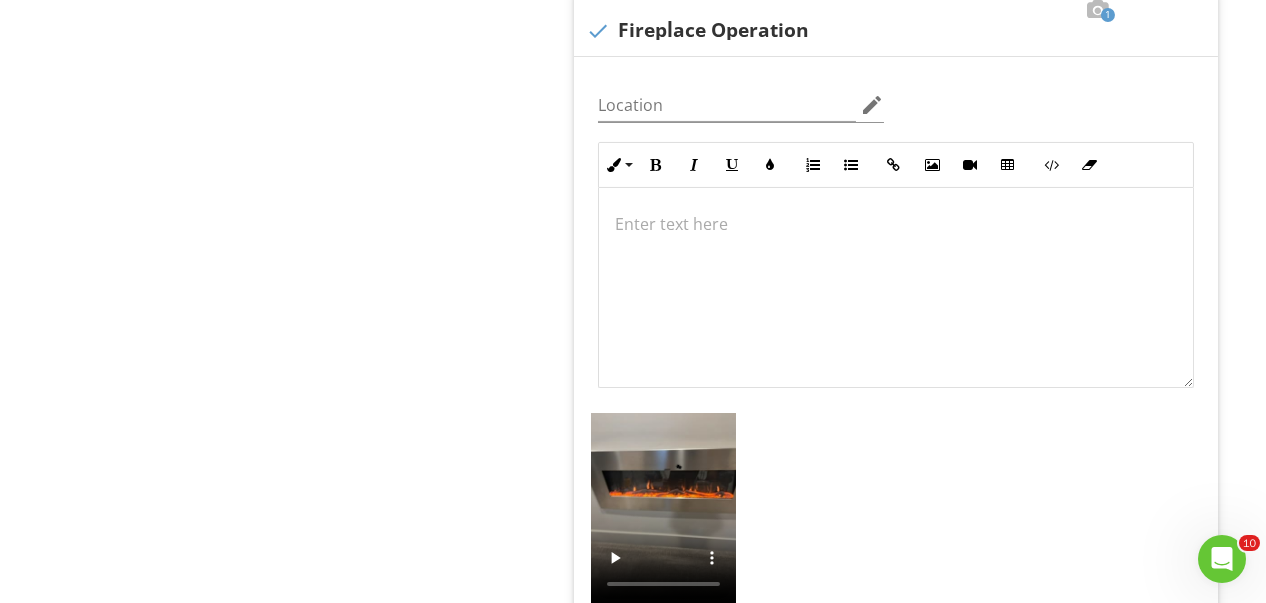 scroll, scrollTop: 1854, scrollLeft: 0, axis: vertical 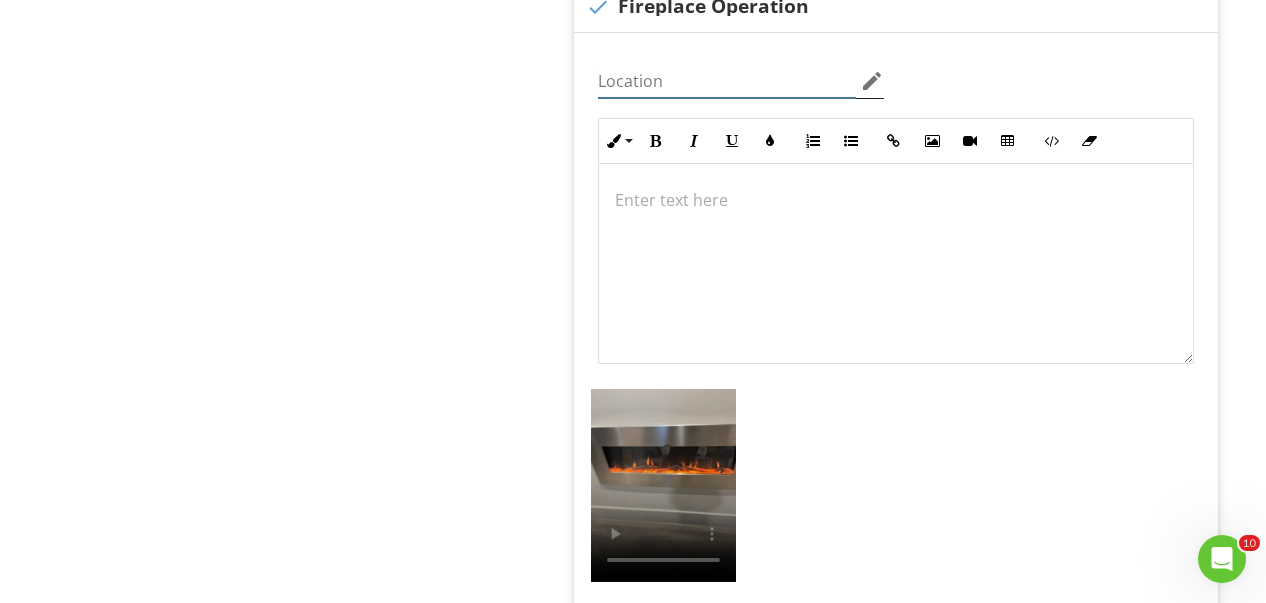 click at bounding box center (727, 81) 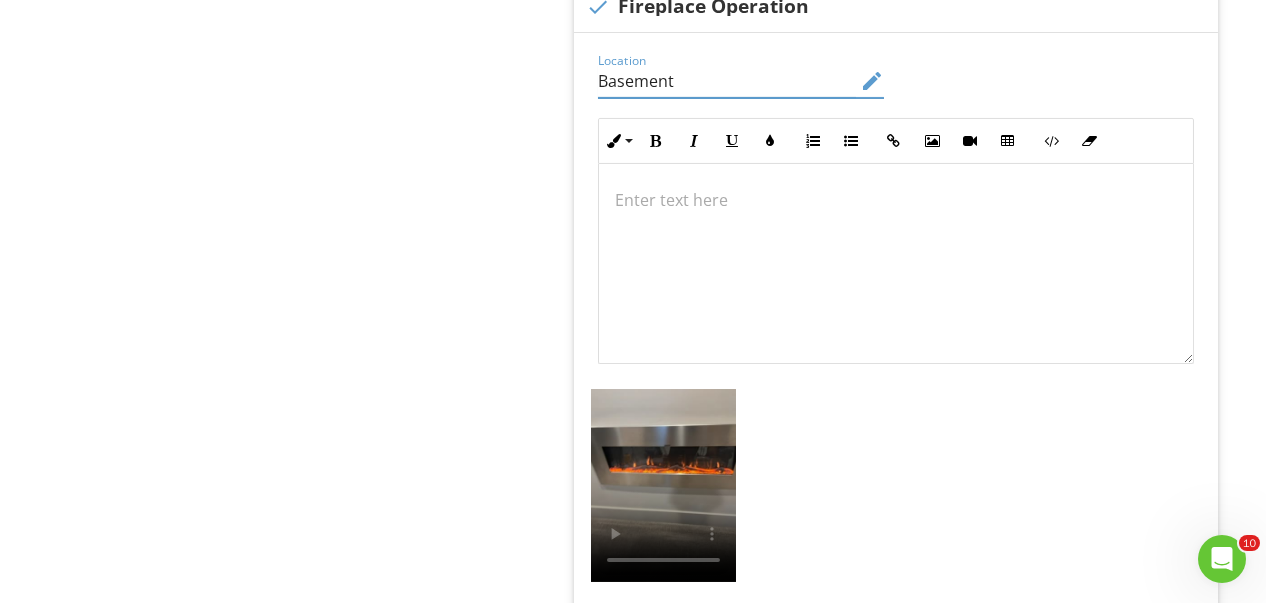 type on "Basement" 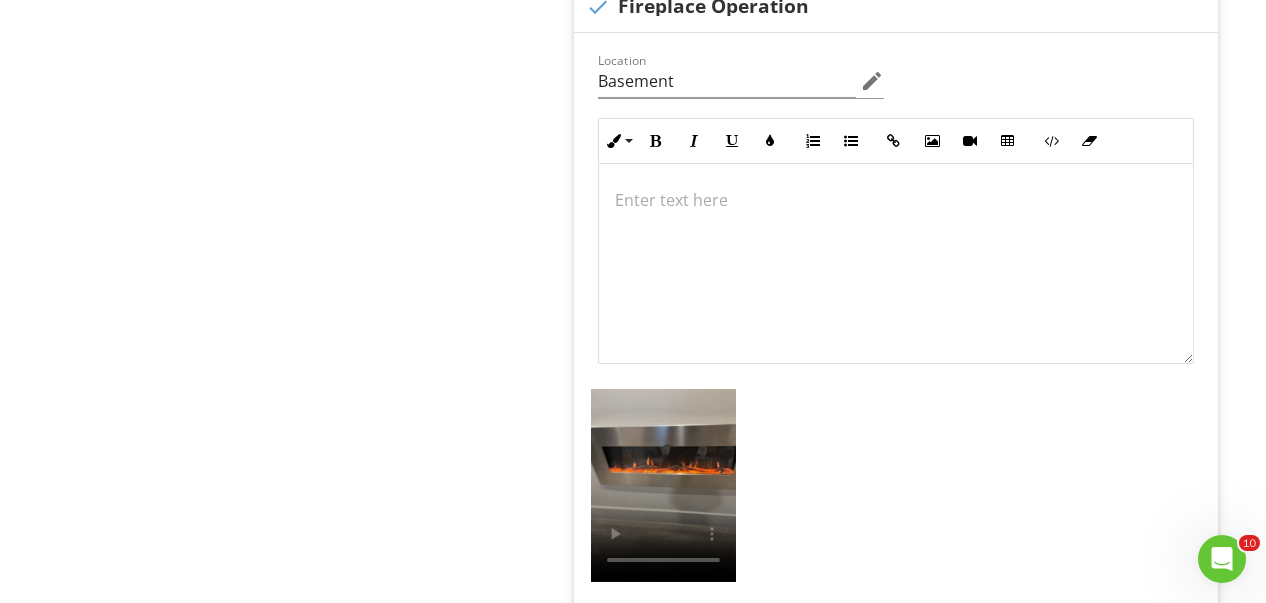 click at bounding box center [896, 200] 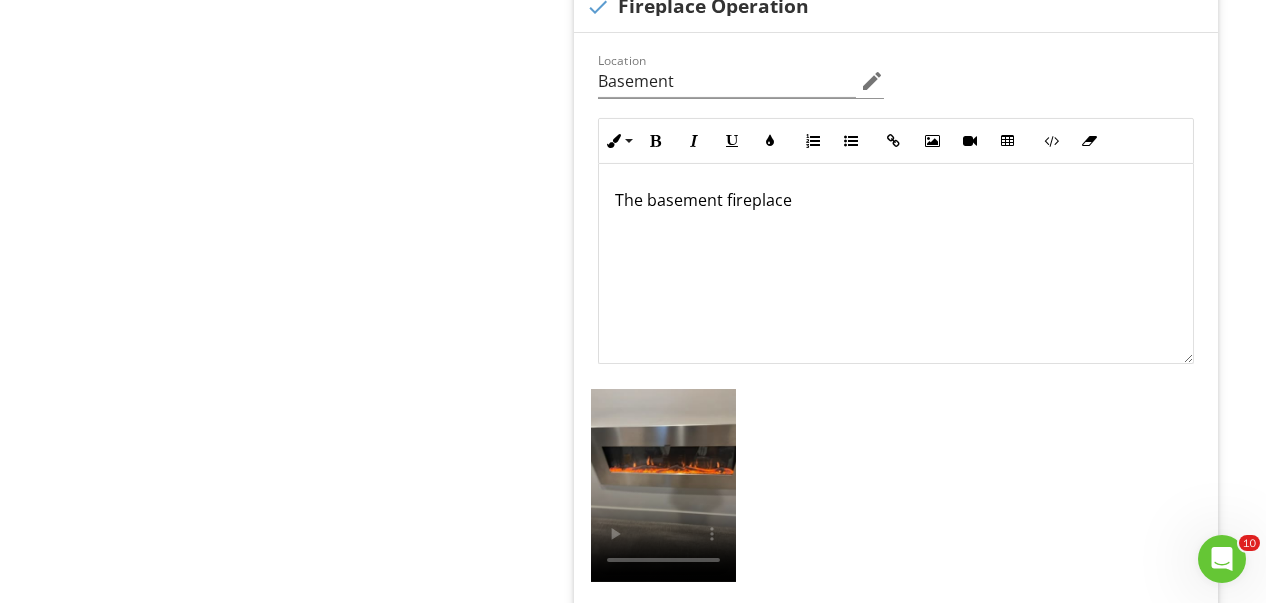 scroll, scrollTop: 1870, scrollLeft: 0, axis: vertical 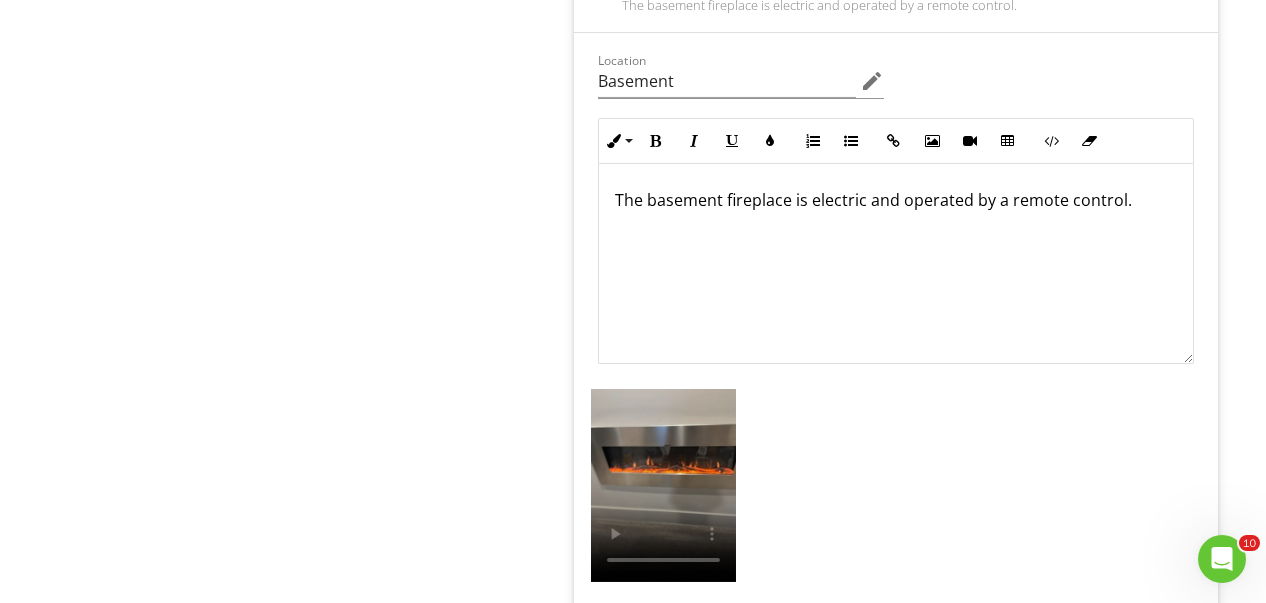 click on "General
Info
Information                       check
Level 2 Inspection
The National Fire Protection Agency (NFPA) 211 15.4.1 9(3) States that a level II chimney inspection should be performed for sale or transfer of the property. A level II chimney inspection (not part of this home inspection) will incorporate the use of a video camera system to inspect the chimney components. Potential defects may be concealed without the use of a level II chimney inspection. It is our recommendation that any fireplace be inspected by a licensed Level II chimney inspection contractor. Contact the office to set up a Level II chimney inspection.
Location Contact the office to set up a Level II chimney inspection edit       Inline Style XLarge Large Normal Small Light Small/Light Bold Italic Underline Colors Ordered List Unordered List Insert Link Insert Image" at bounding box center (910, 526) 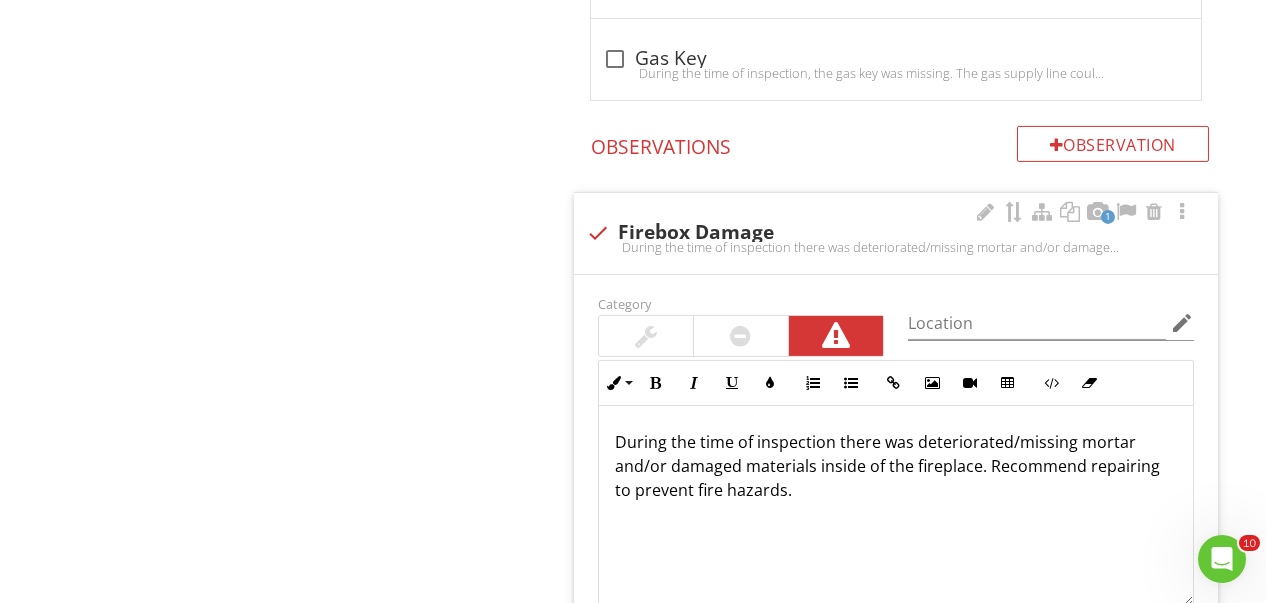 scroll, scrollTop: 2870, scrollLeft: 0, axis: vertical 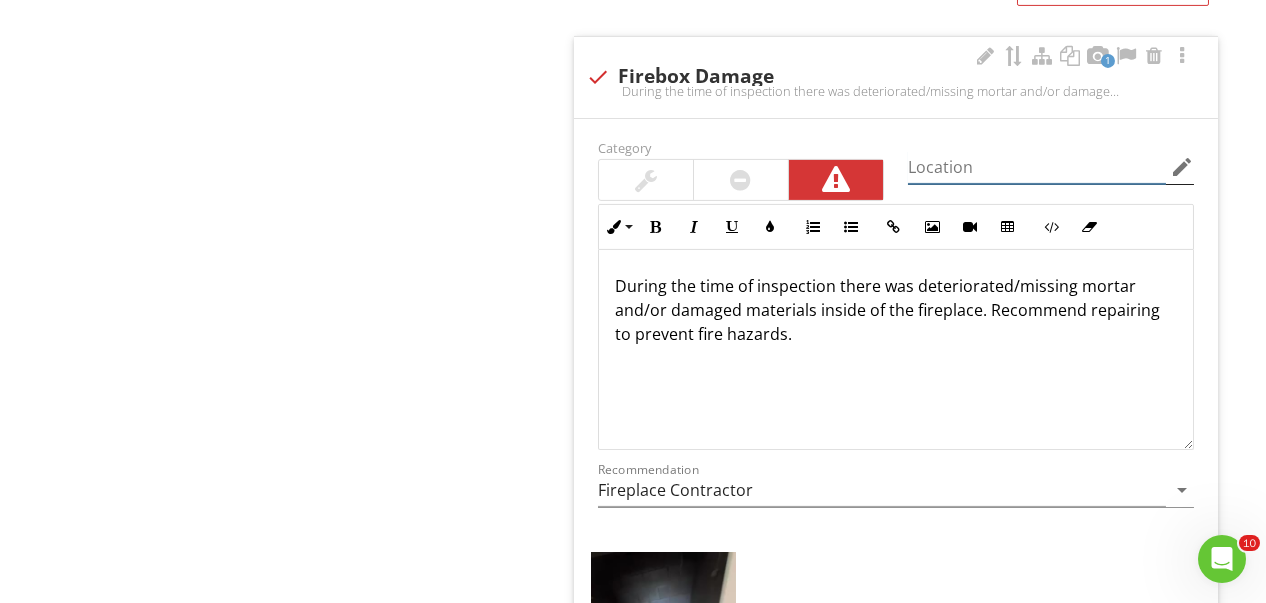 click at bounding box center [1037, 167] 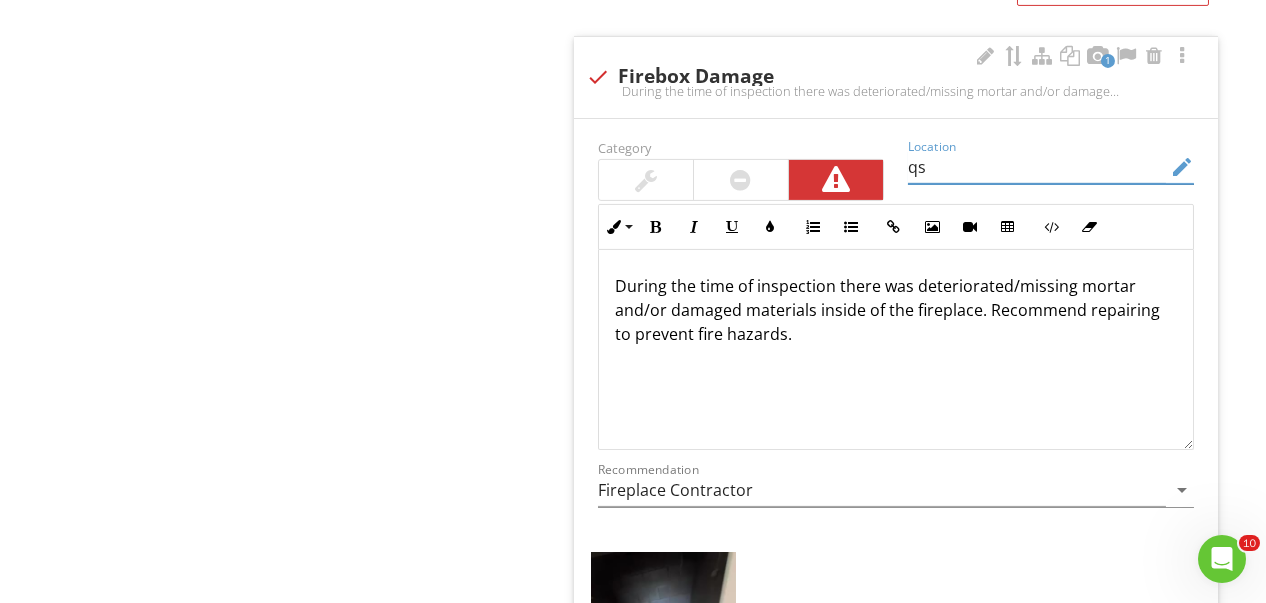 type on "q" 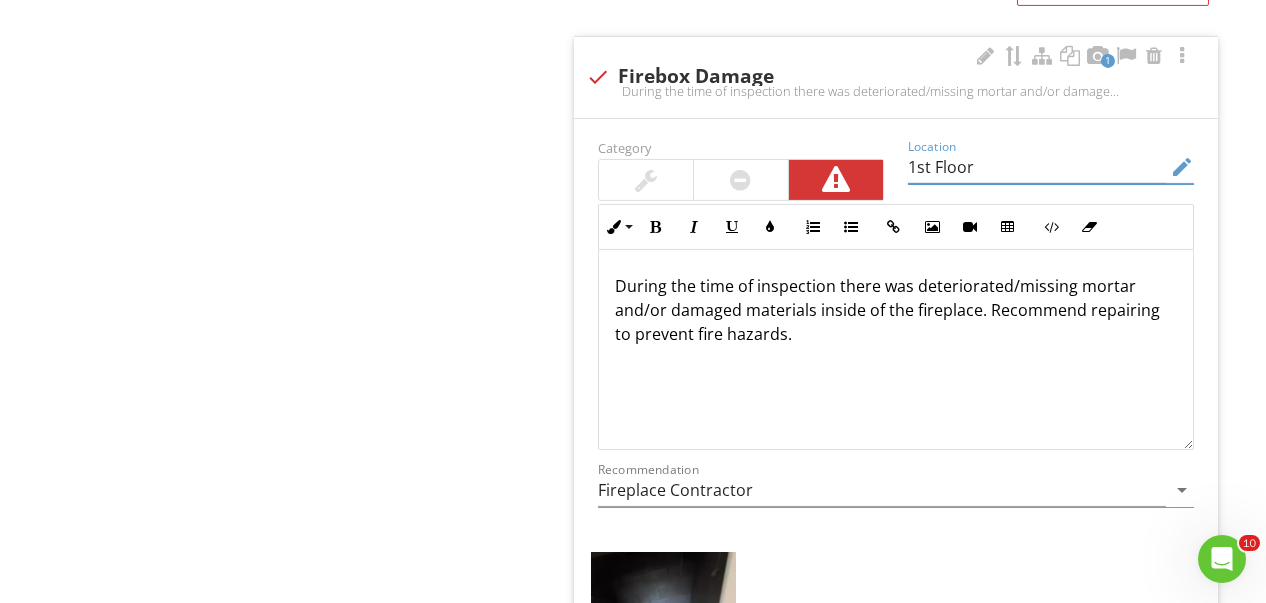 type on "1st Floor" 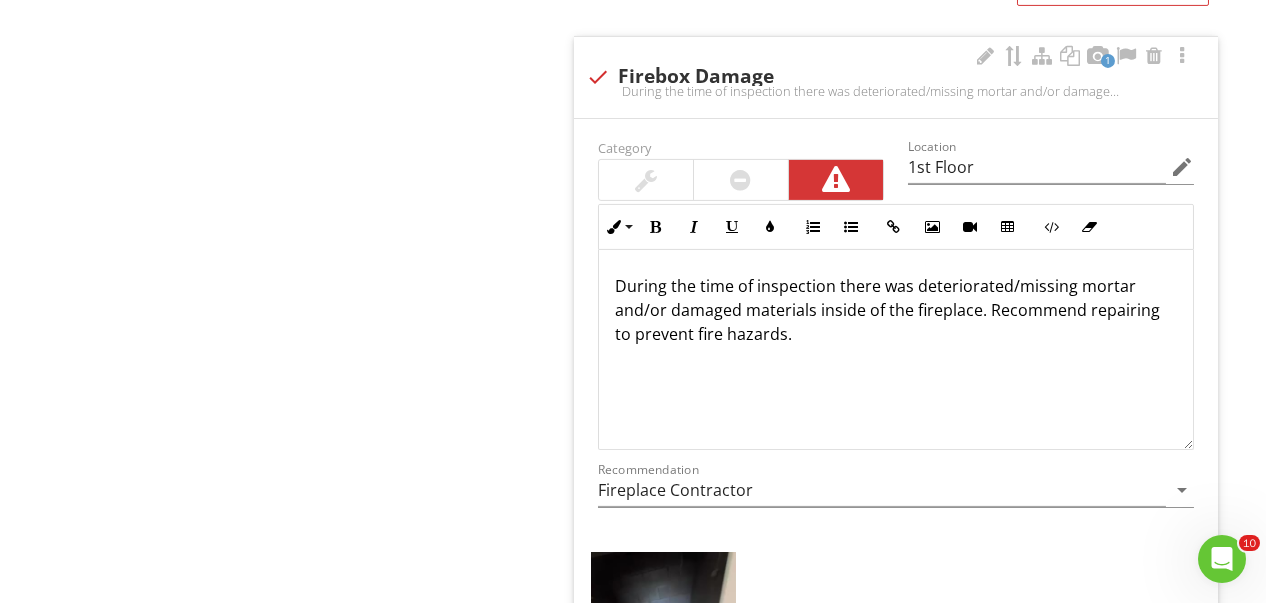 click on "During the time of inspection there was deteriorated/missing mortar and/or damaged materials inside of the fireplace. Recommend repairing to prevent fire hazards." at bounding box center (896, 310) 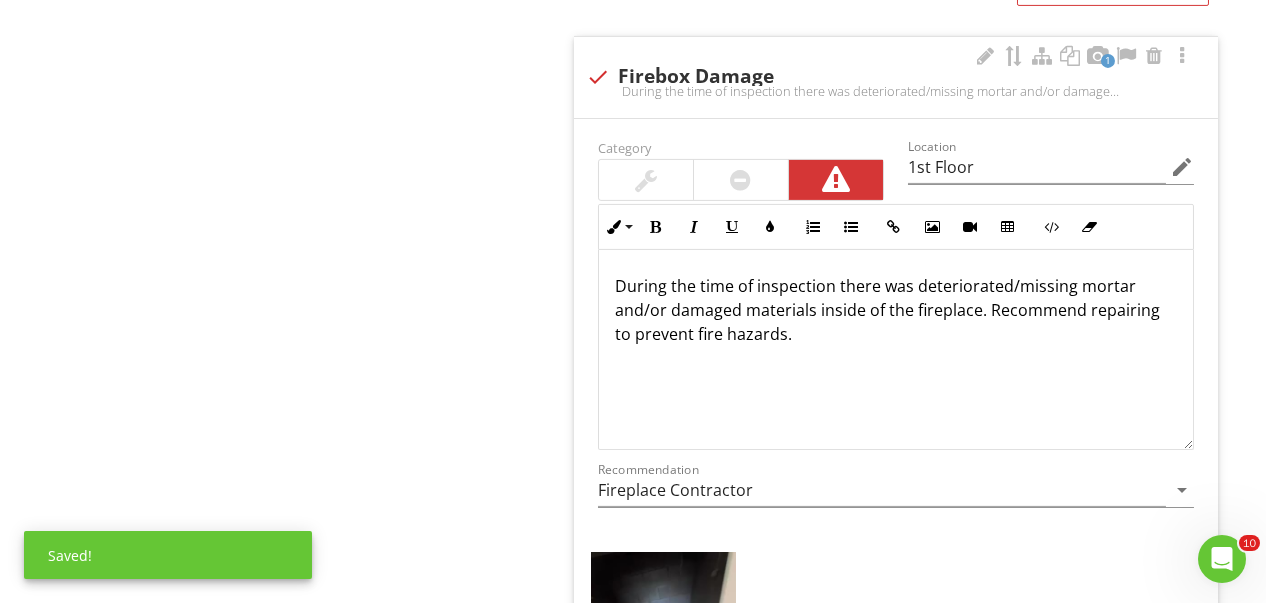 type 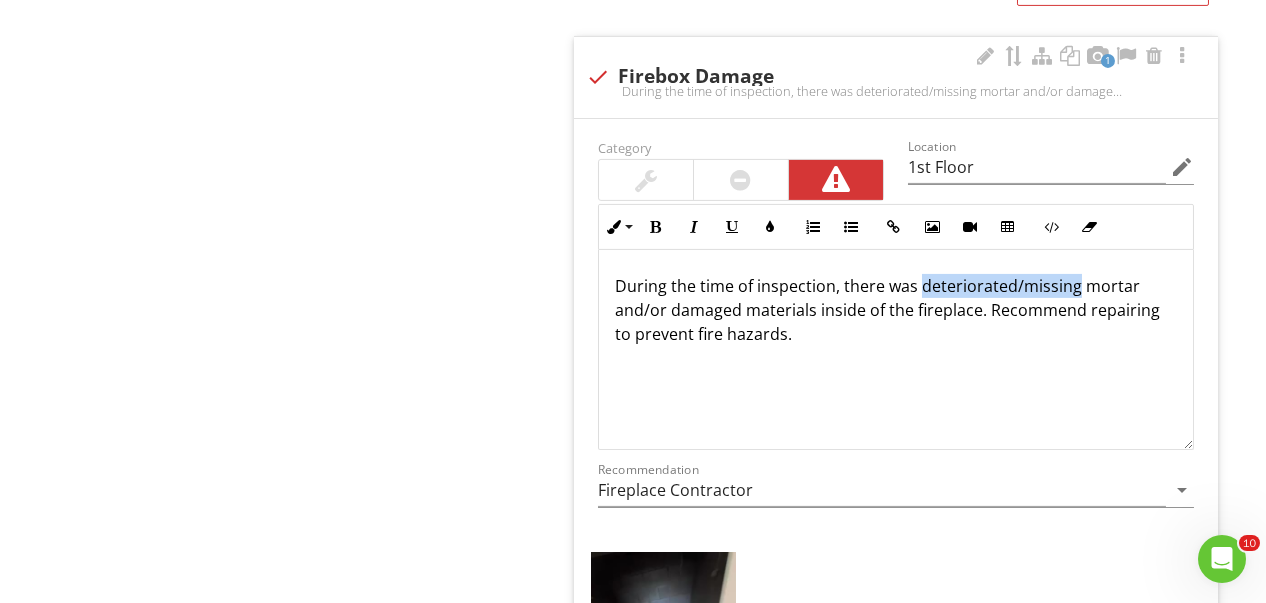 drag, startPoint x: 921, startPoint y: 286, endPoint x: 1071, endPoint y: 285, distance: 150.00333 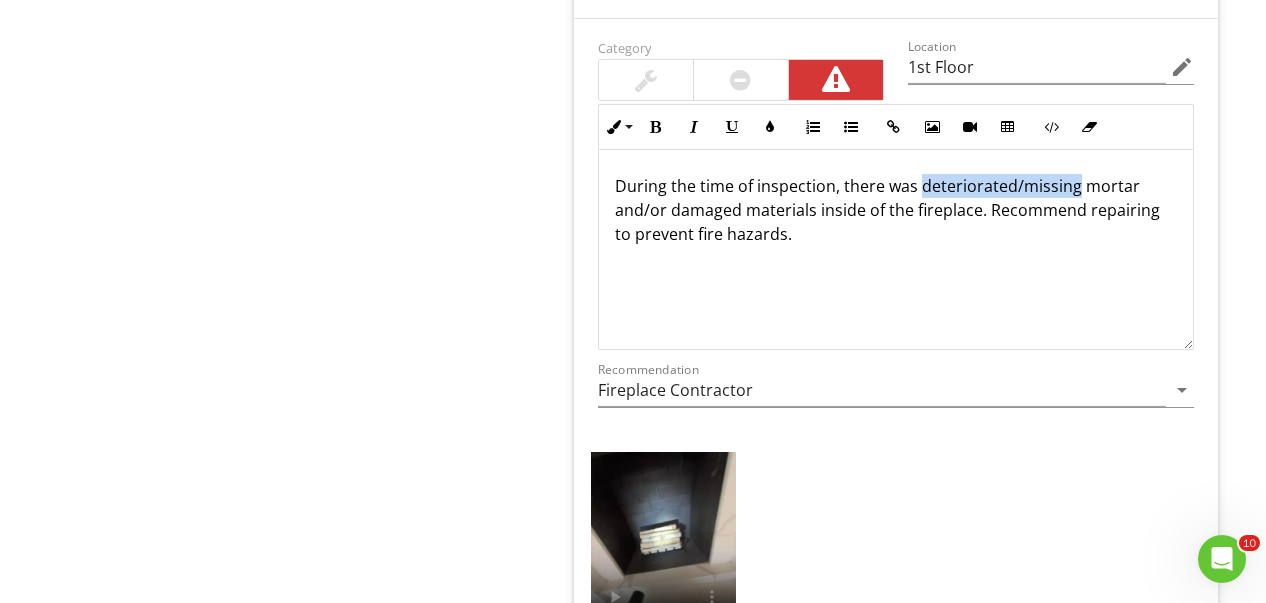 scroll, scrollTop: 2870, scrollLeft: 0, axis: vertical 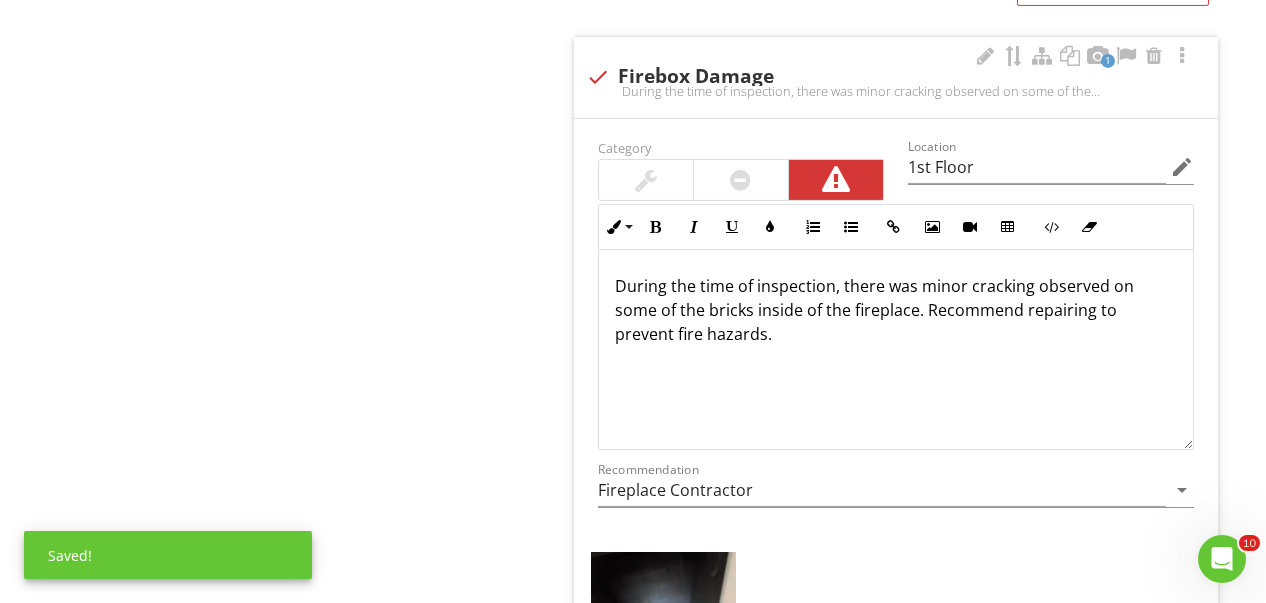 click on "During the time of inspection, there was minor cracking observed on some of the bricks inside of the fireplace. Recommend repairing to prevent fire hazards." at bounding box center (896, 310) 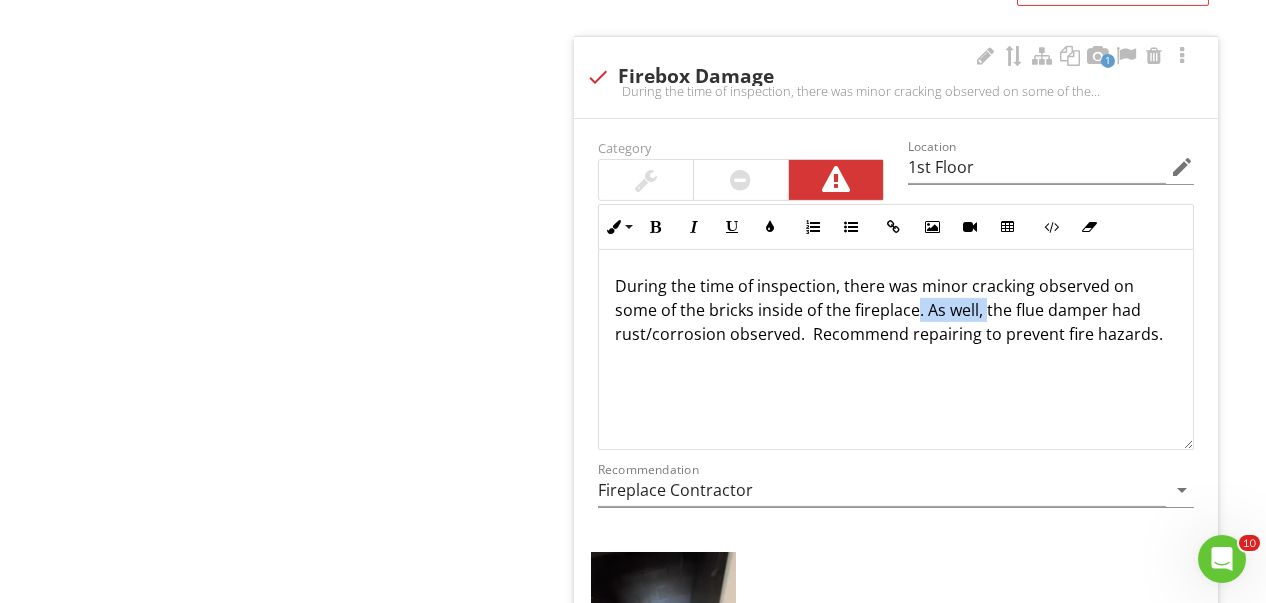 drag, startPoint x: 985, startPoint y: 309, endPoint x: 916, endPoint y: 310, distance: 69.00725 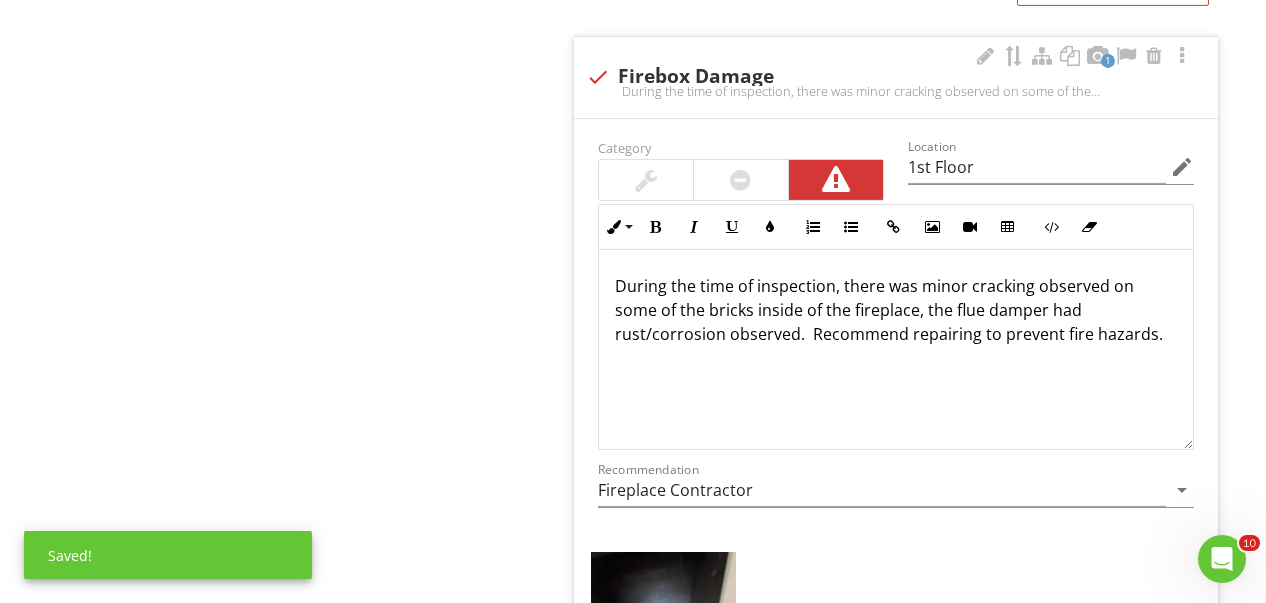 click on "During the time of inspection, there was minor cracking observed on some of the bricks inside of the fireplace, the flue damper had rust/corrosion observed.  Recommend repairing to prevent fire hazards." at bounding box center (896, 310) 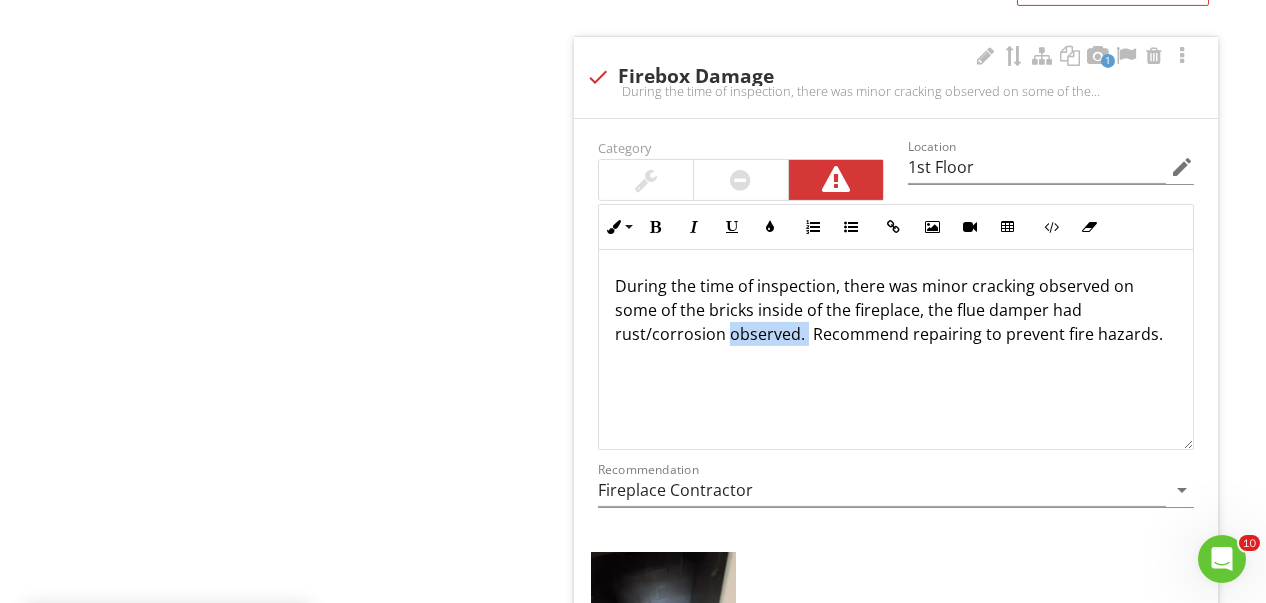 drag, startPoint x: 802, startPoint y: 337, endPoint x: 726, endPoint y: 329, distance: 76.41989 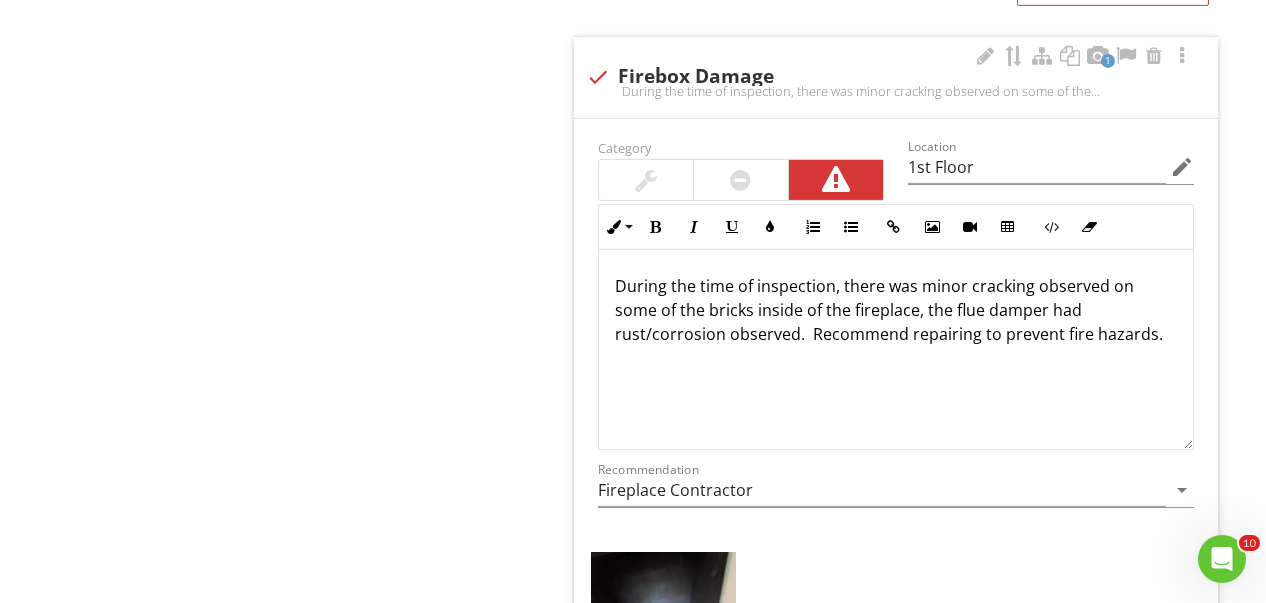 click on "During the time of inspection, there was minor cracking observed on some of the bricks inside of the fireplace, the flue damper had rust/corrosion observed.  Recommend repairing to prevent fire hazards." at bounding box center [896, 310] 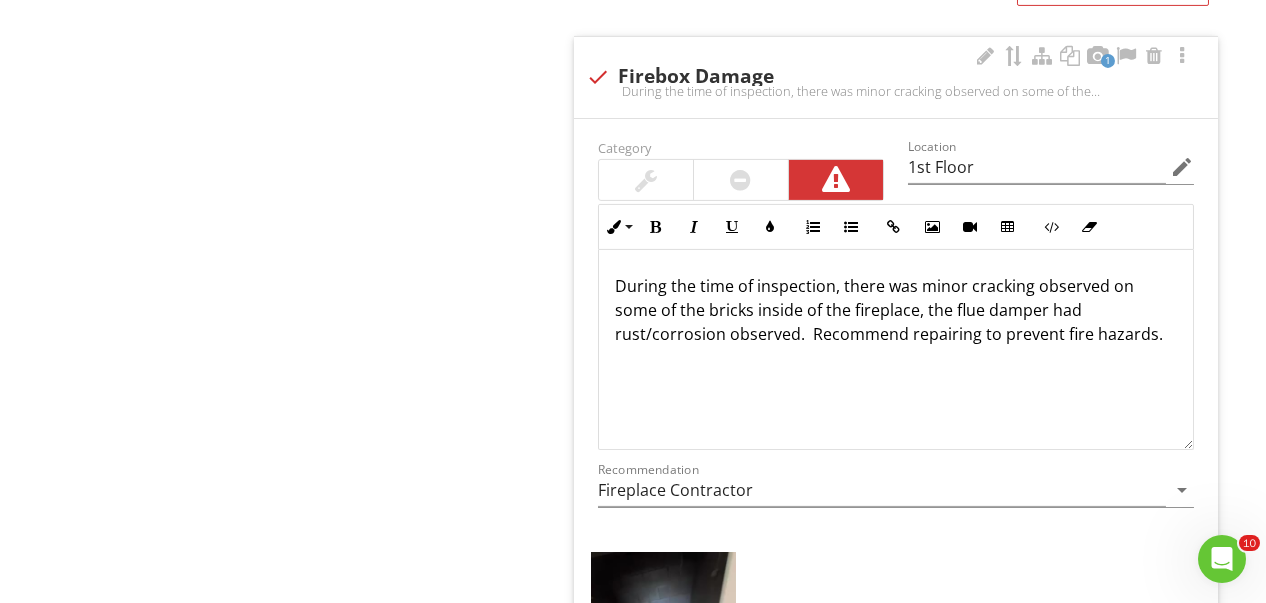 click on "During the time of inspection, there was minor cracking observed on some of the bricks inside of the fireplace, the flue damper had rust/corrosion observed.  Recommend repairing to prevent fire hazards." at bounding box center [896, 310] 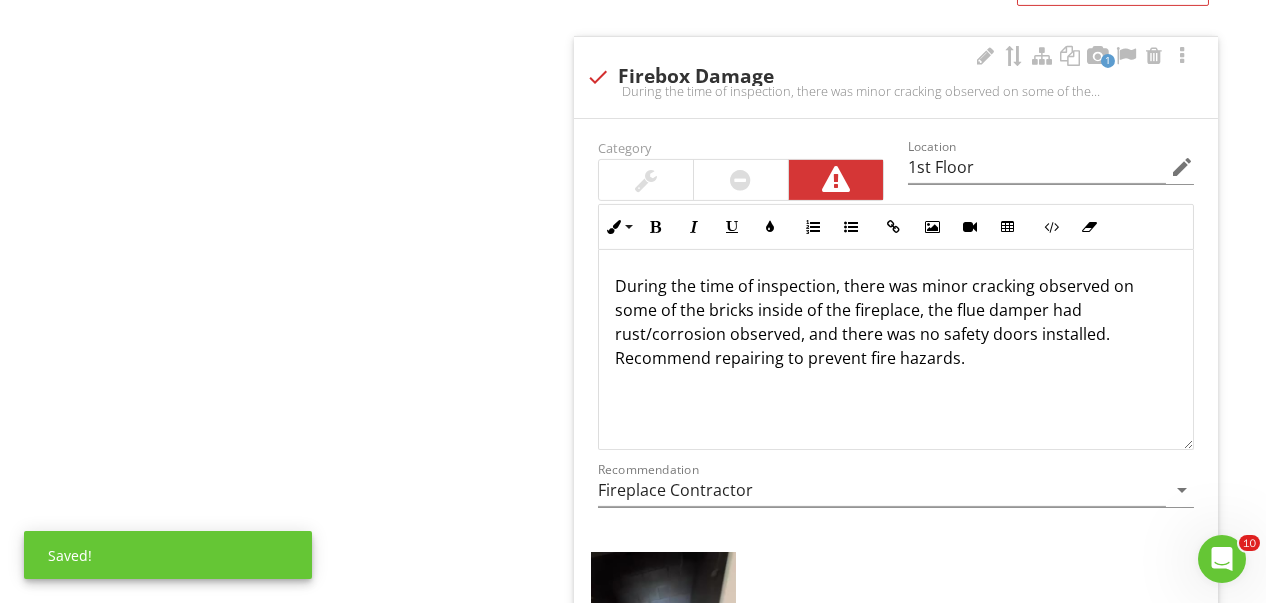 click on "During the time of inspection, there was minor cracking observed on some of the bricks inside of the fireplace, the flue damper had rust/corrosion observed, and there was no safety doors installed. Recommend repairing to prevent fire hazards." at bounding box center (896, 322) 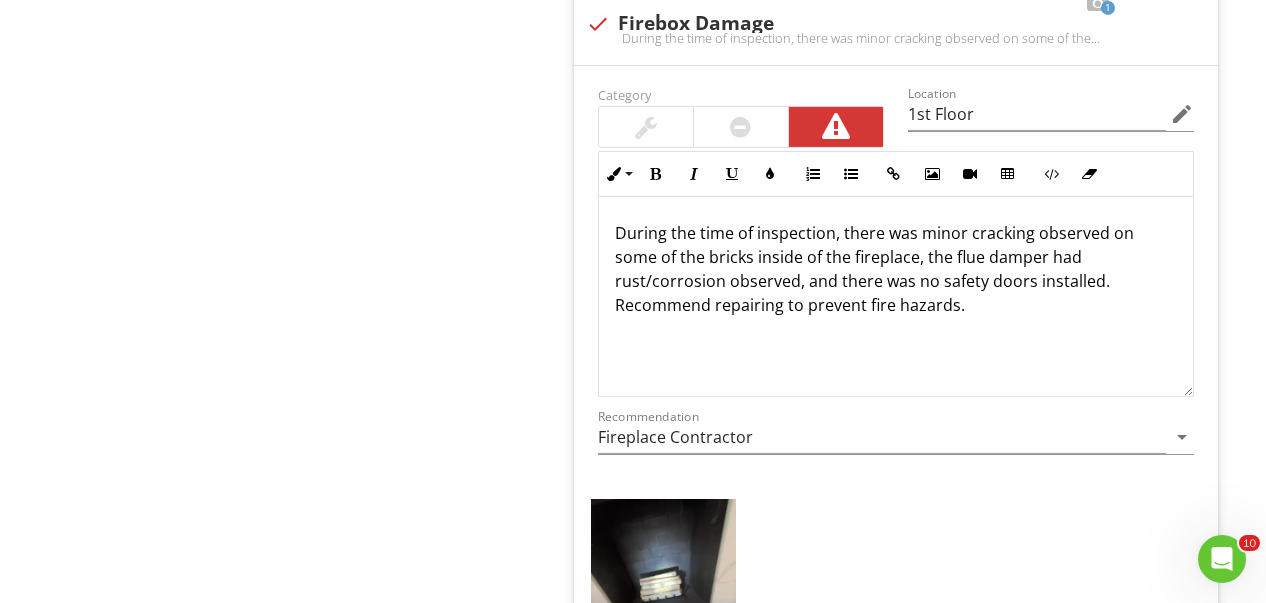 scroll, scrollTop: 2870, scrollLeft: 0, axis: vertical 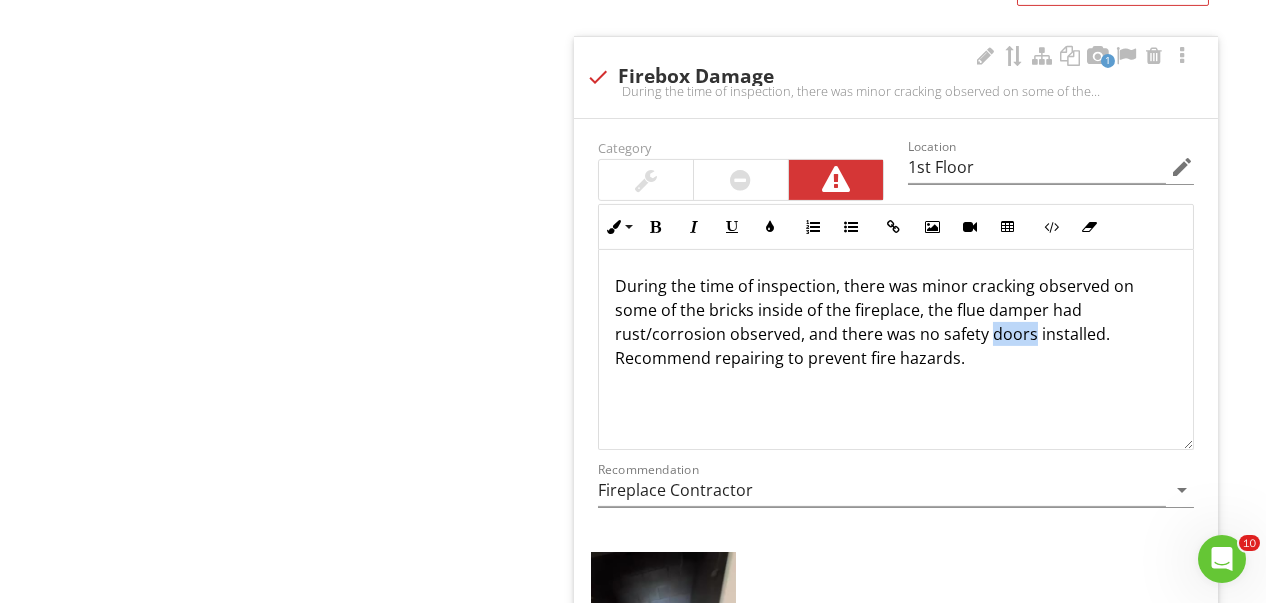 drag, startPoint x: 988, startPoint y: 332, endPoint x: 1029, endPoint y: 340, distance: 41.773197 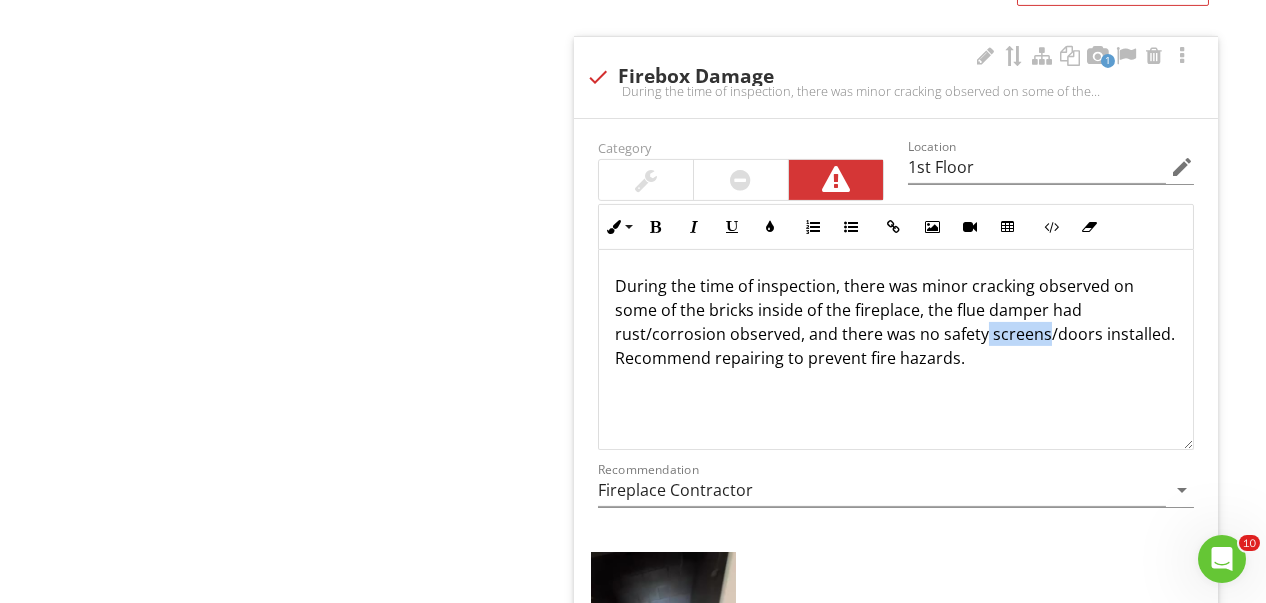 drag, startPoint x: 1045, startPoint y: 332, endPoint x: 983, endPoint y: 335, distance: 62.072536 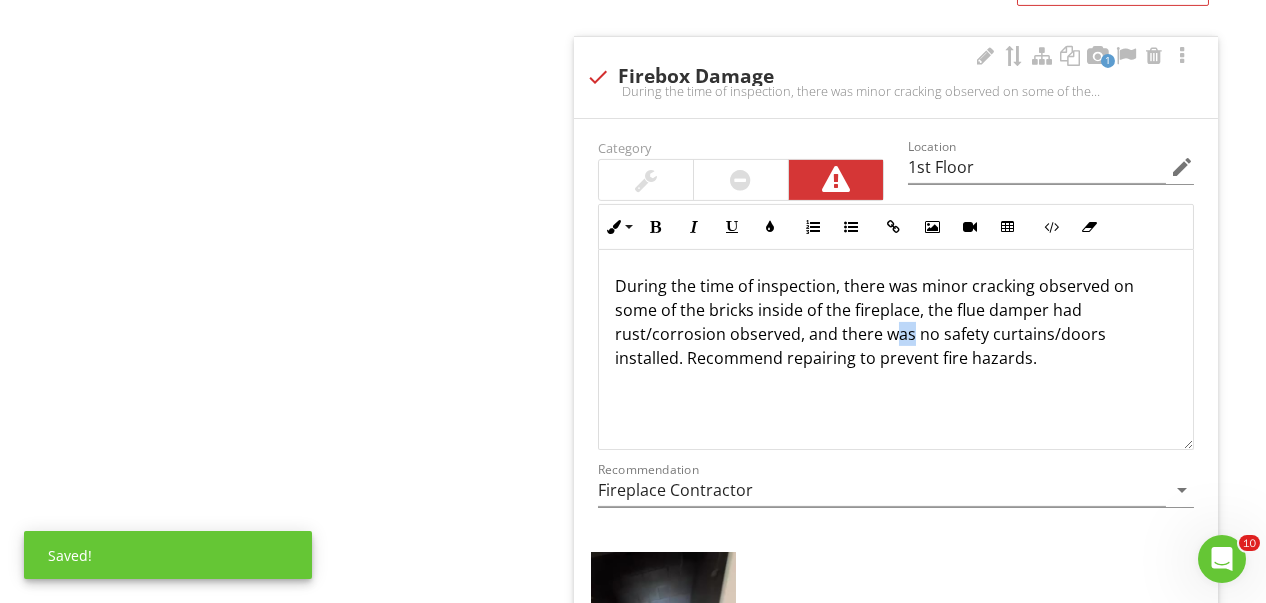 drag, startPoint x: 909, startPoint y: 330, endPoint x: 894, endPoint y: 334, distance: 15.524175 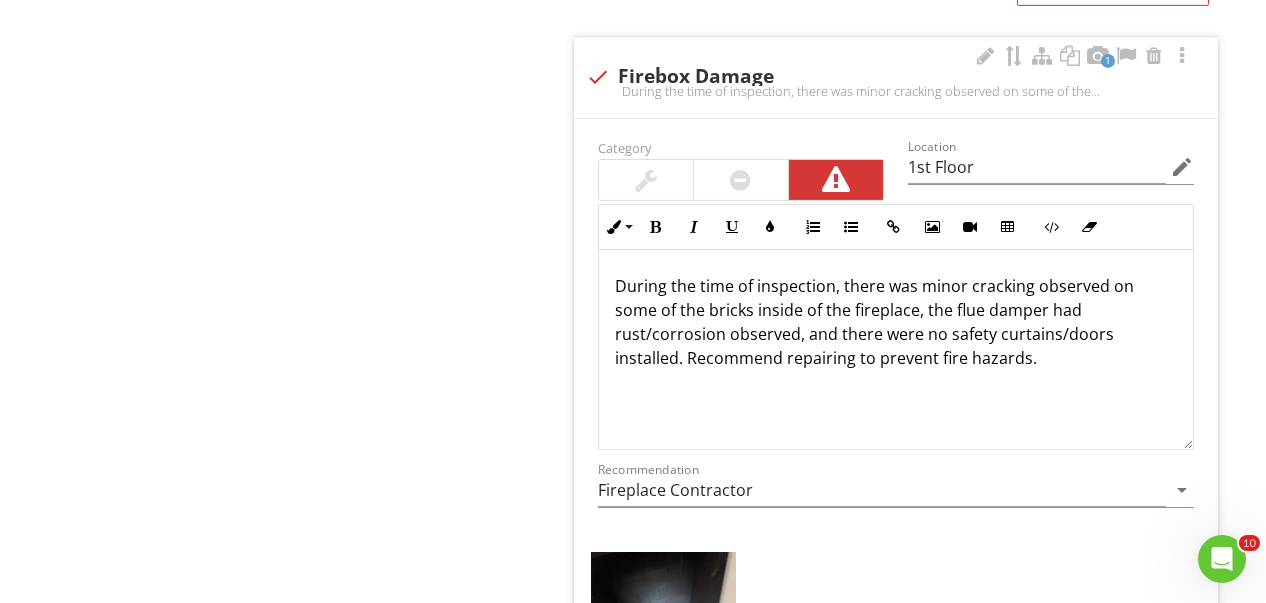 click on "During the time of inspection, there was minor cracking observed on some of the bricks inside of the fireplace, the flue damper had rust/corrosion observed, and there were no safety curtains/doors installed. Recommend repairing to prevent fire hazards." at bounding box center (896, 322) 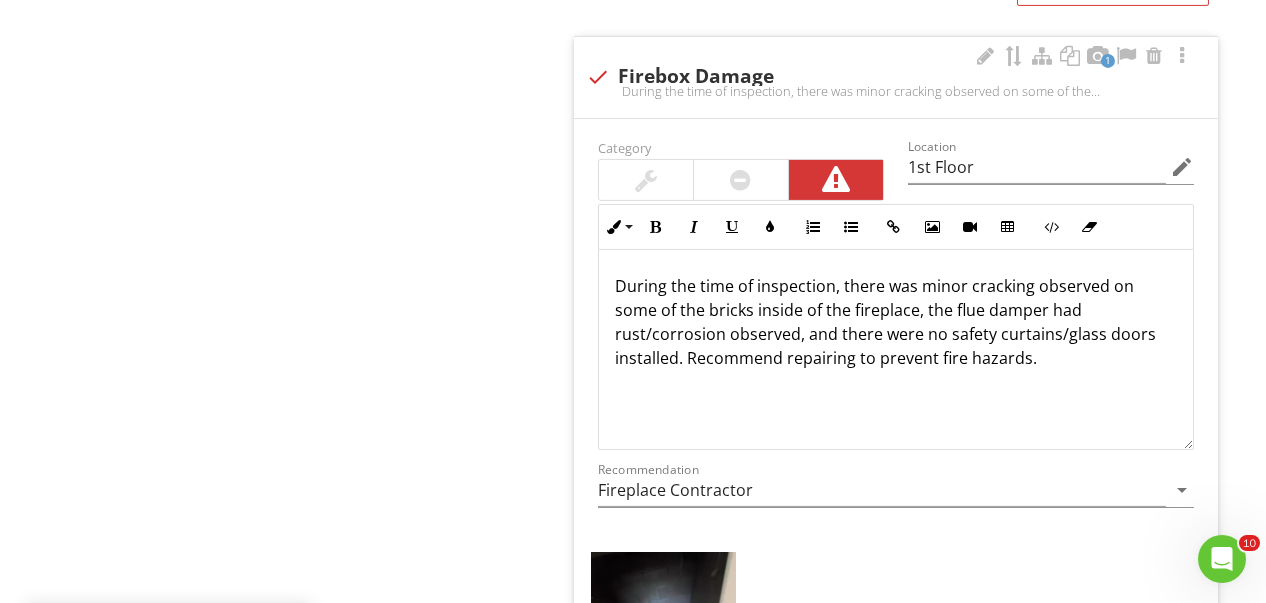 click on "Category                 Location 1st Floor edit       Inline Style XLarge Large Normal Small Light Small/Light Bold Italic Underline Colors Ordered List Unordered List Insert Link Insert Image Insert Video Insert Table Code View Clear Formatting During the time of inspection, there was minor cracking observed on some of the bricks inside of the fireplace, the flue damper had rust/corrosion observed, and there were no safety curtains/glass doors installed. Recommend repairing to prevent fire hazards.  Enter text here <p>During the time of inspection, there was minor cracking observed on some of the bricks inside of the fireplace, the flue damper had rust/corrosion observed, and there were no safety curtains/glass doors installed. Recommend repairing to prevent fire hazards.&nbsp;</p>   Recommendation Fireplace Contractor arrow_drop_down
Photo/Video" at bounding box center (896, 491) 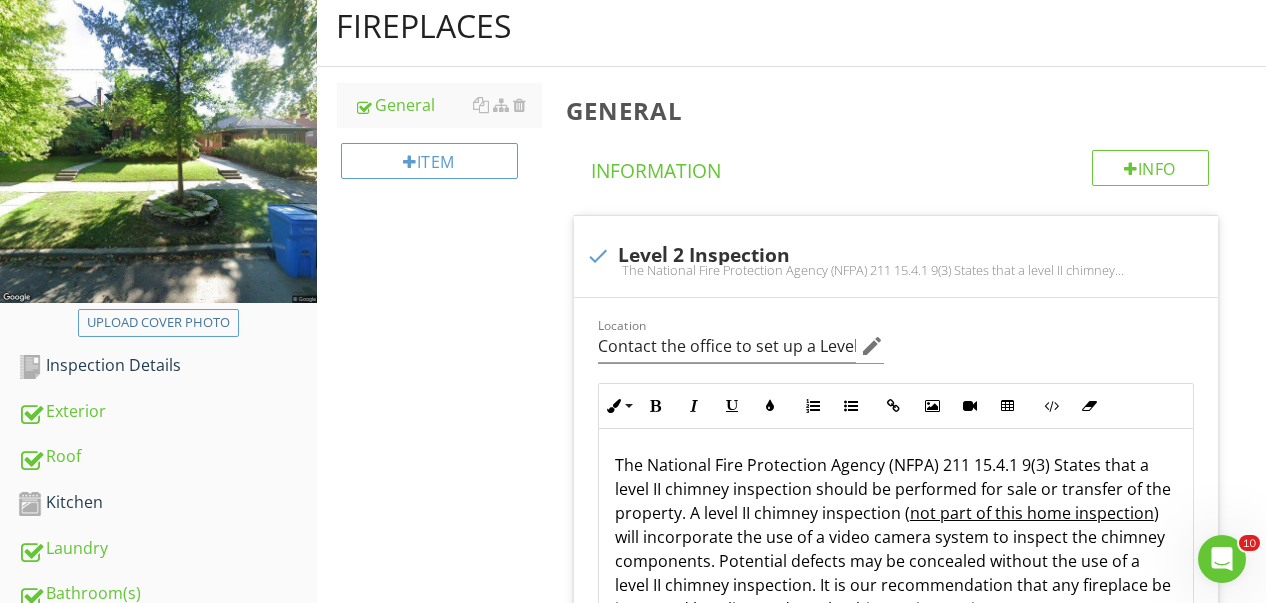 scroll, scrollTop: 600, scrollLeft: 0, axis: vertical 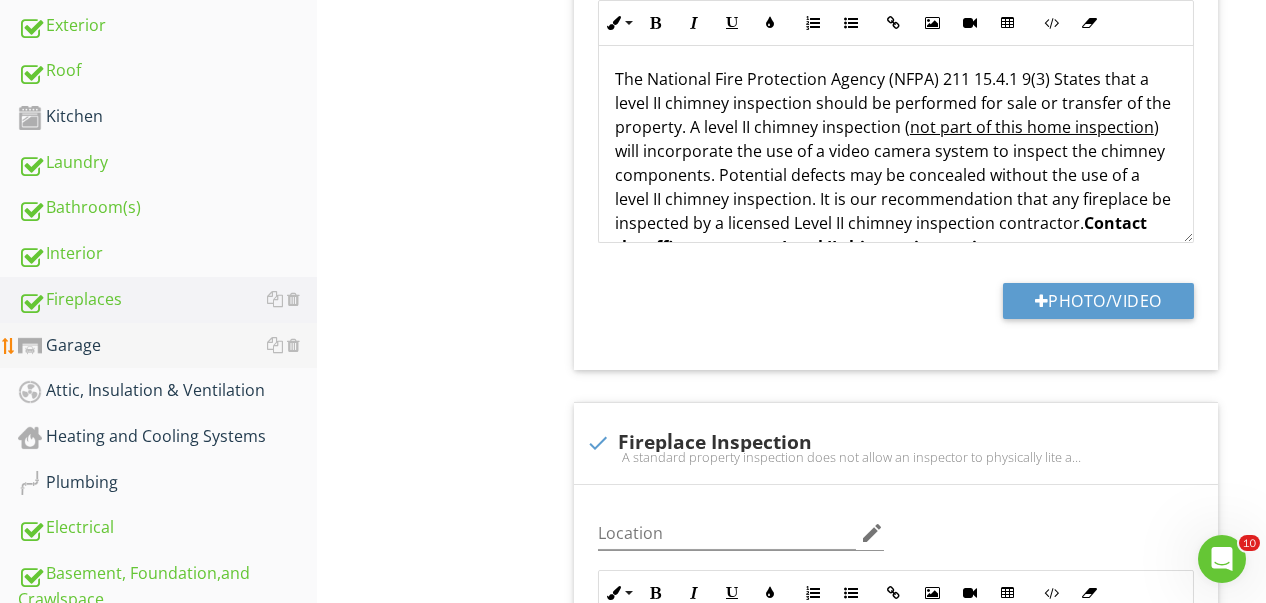 click on "Garage" at bounding box center [167, 346] 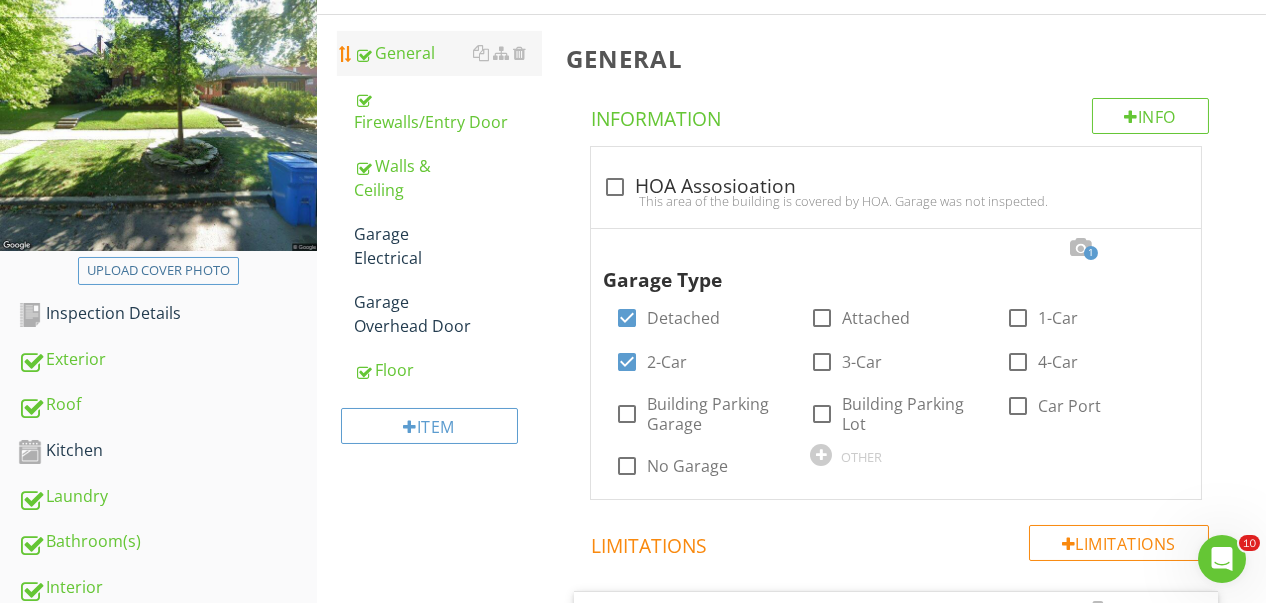 scroll, scrollTop: 0, scrollLeft: 0, axis: both 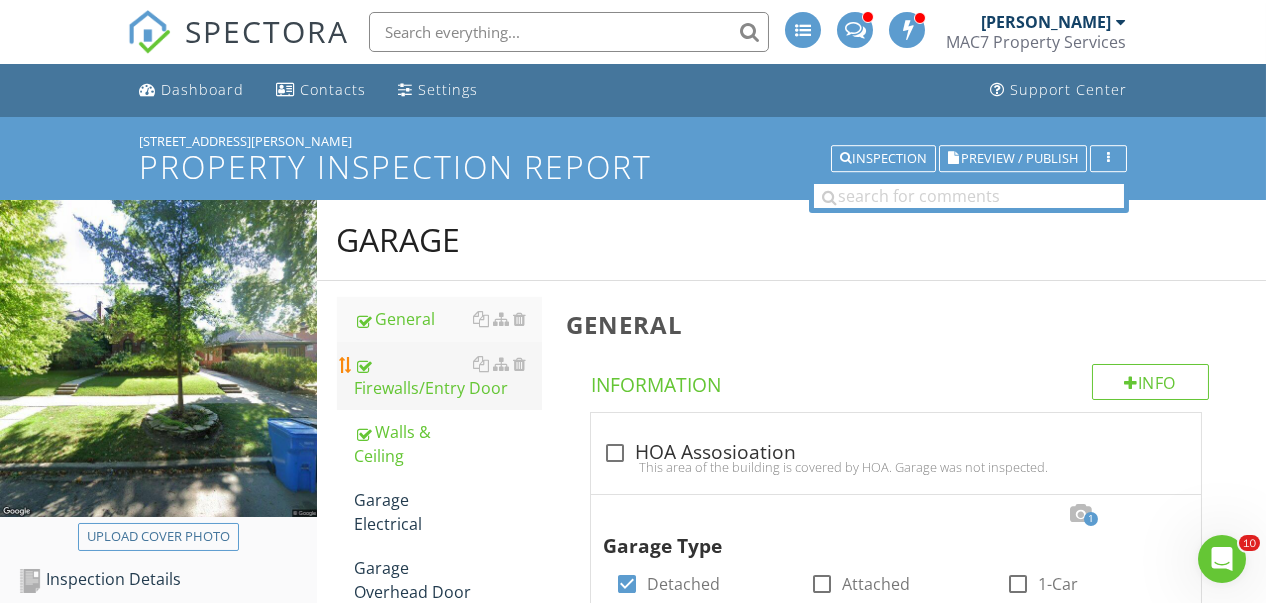 click on "Firewalls/Entry Door" at bounding box center [448, 376] 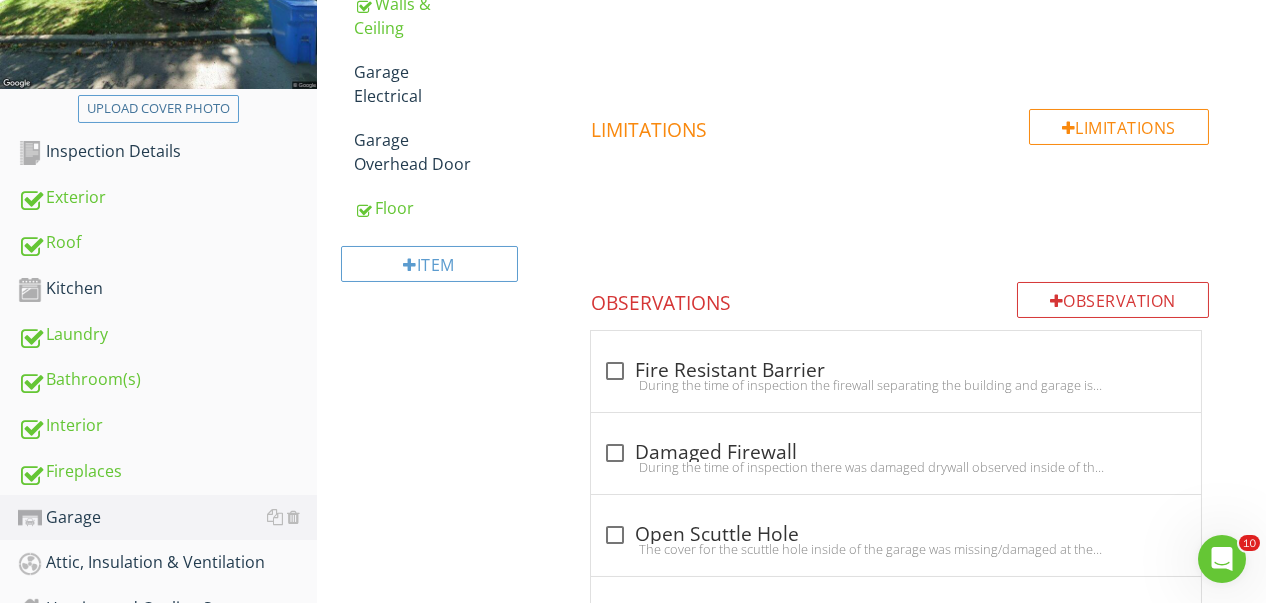 scroll, scrollTop: 154, scrollLeft: 0, axis: vertical 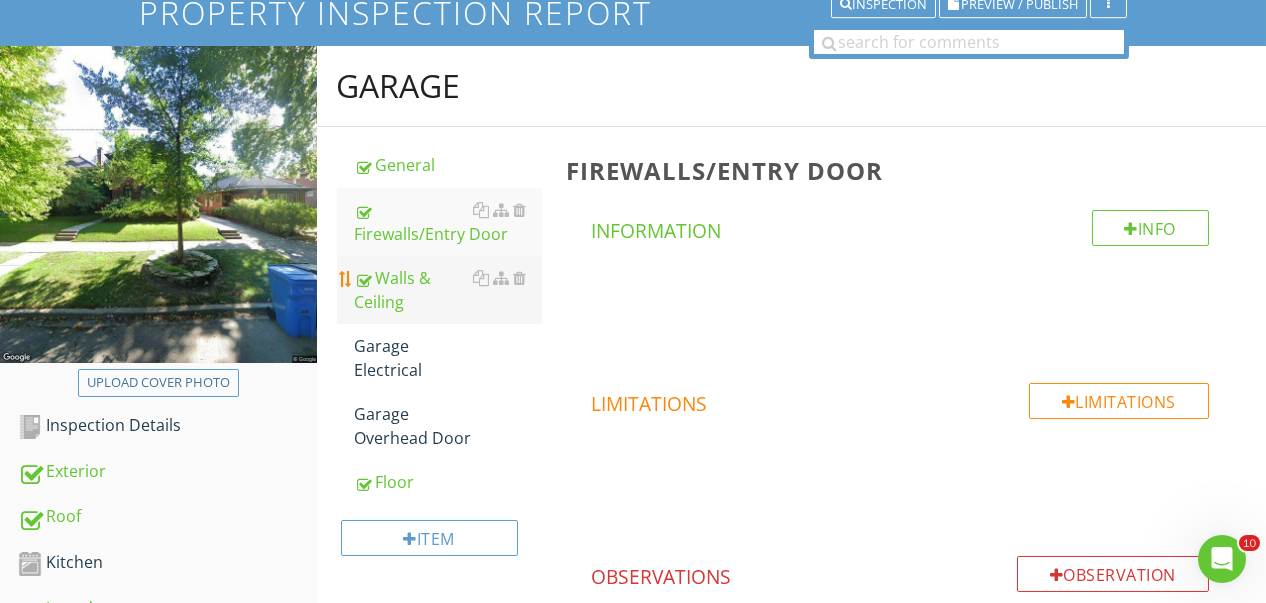 click on "Walls & Ceiling" at bounding box center [448, 290] 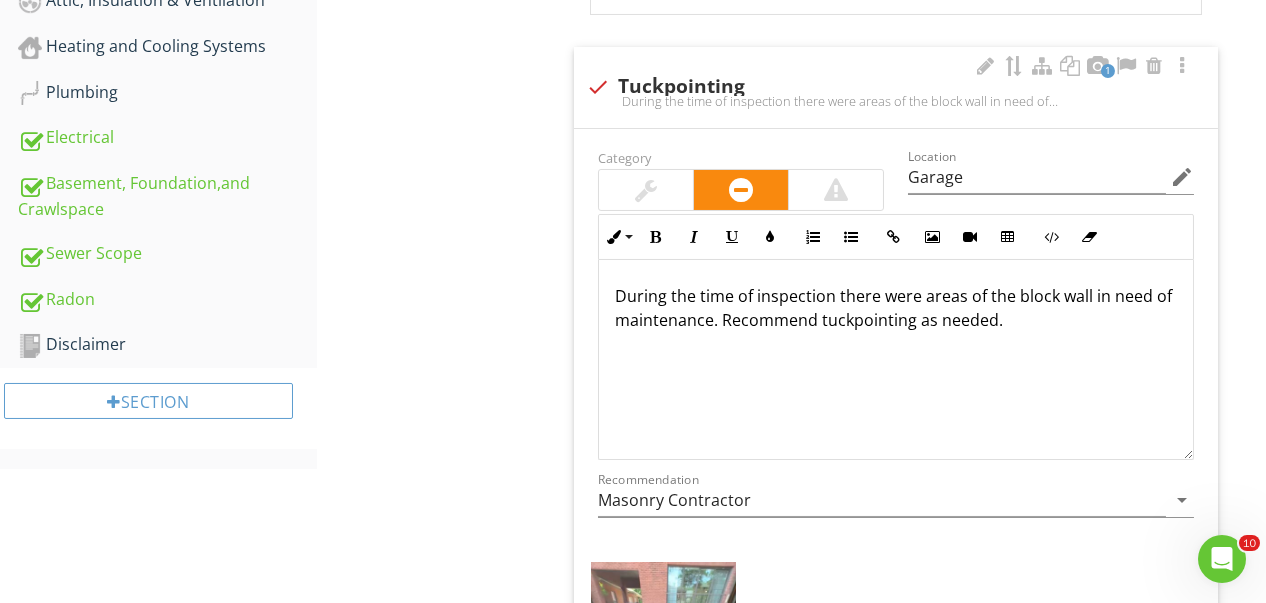 scroll, scrollTop: 1023, scrollLeft: 0, axis: vertical 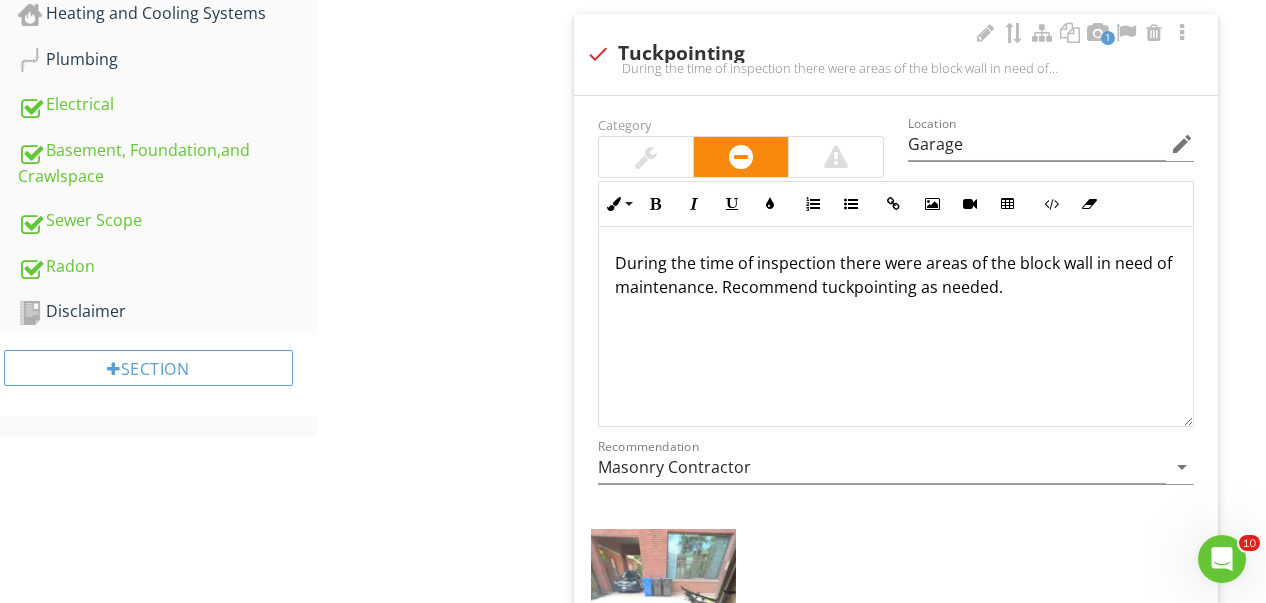 click on "During the time of inspection there were areas of the block wall in need of maintenance. Recommend tuckpointing as needed." at bounding box center (896, 275) 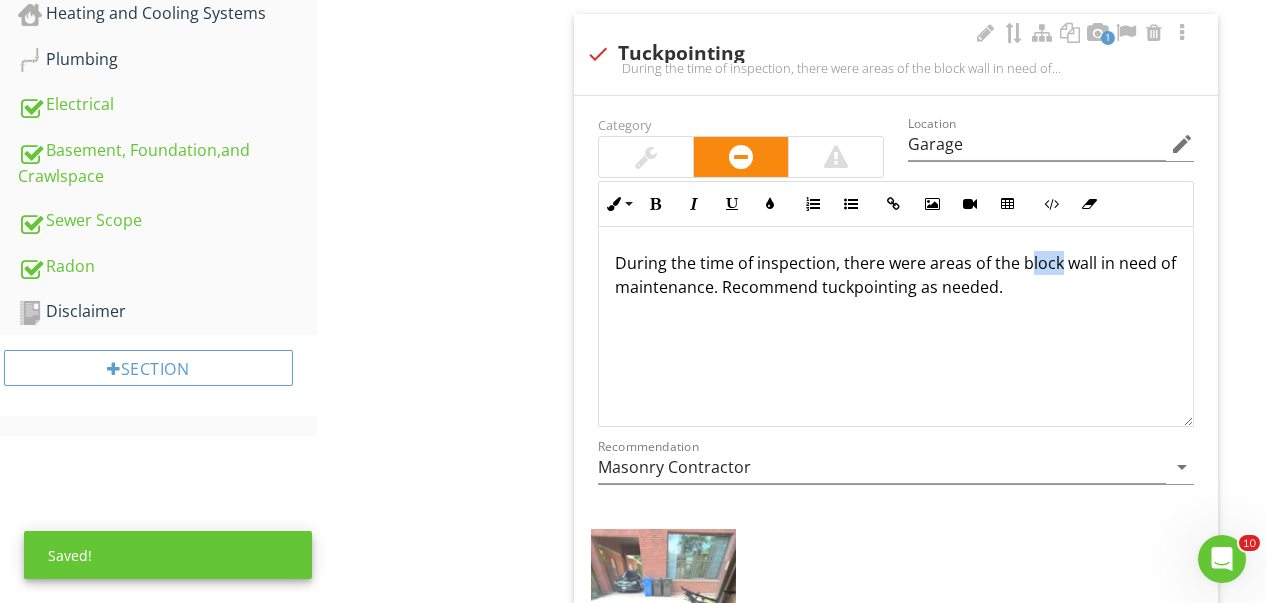 drag, startPoint x: 1056, startPoint y: 259, endPoint x: 1029, endPoint y: 270, distance: 29.15476 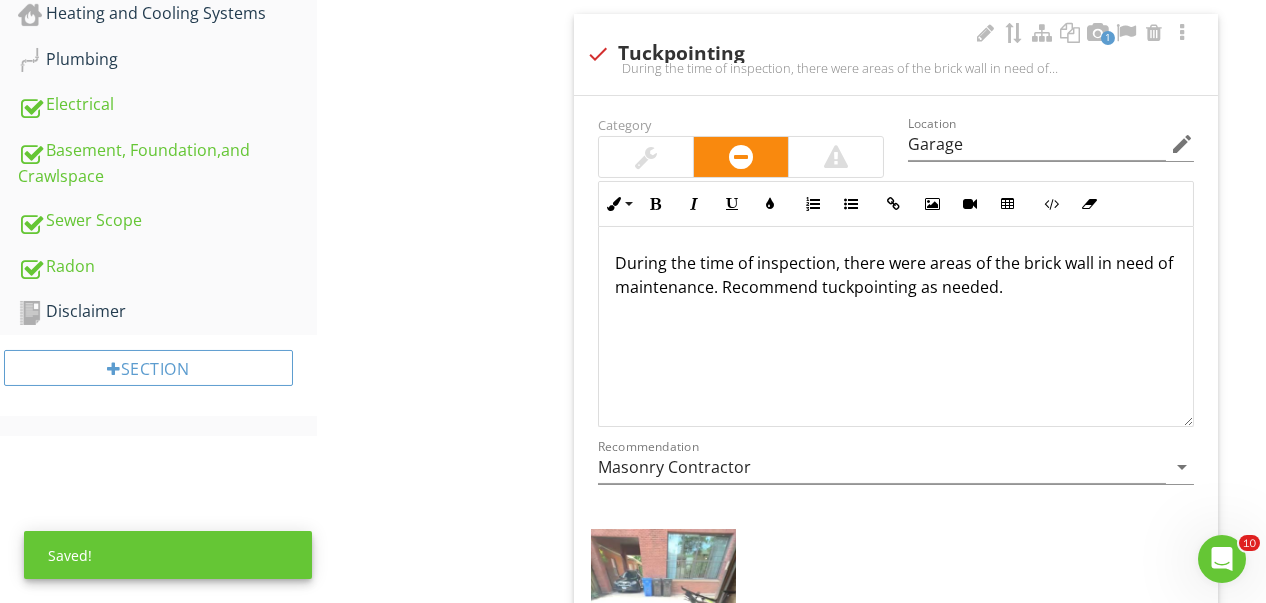 click on "During the time of inspection, there were areas of the brick wall in need of maintenance. Recommend tuckpointing as needed." at bounding box center [896, 275] 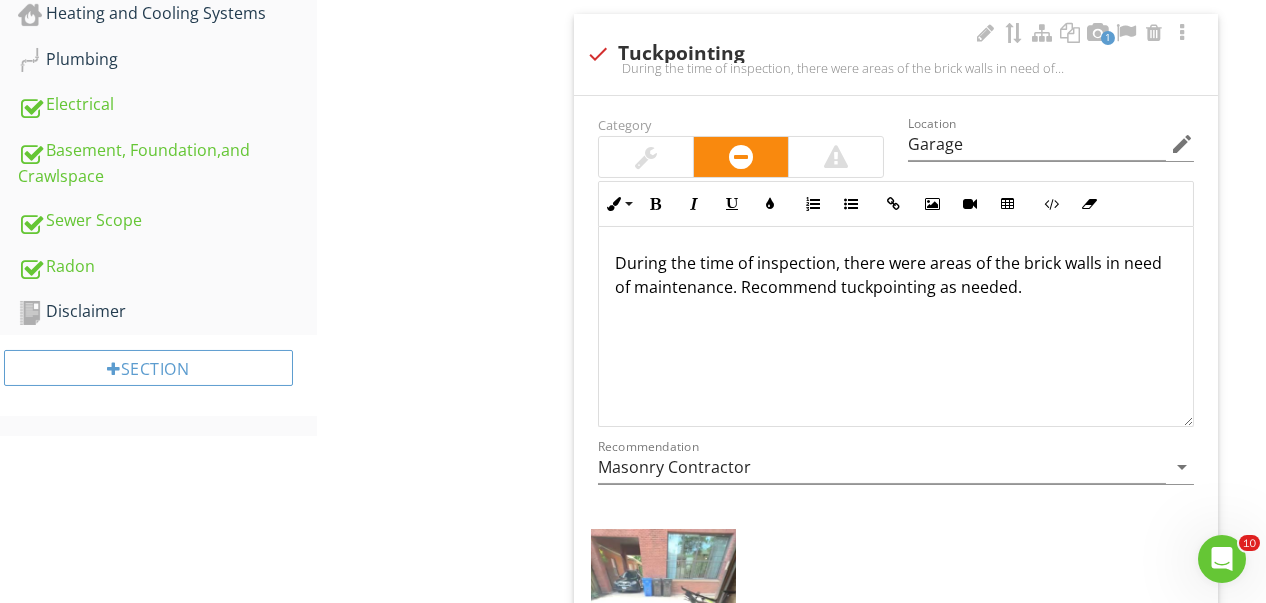click on "Category                 Location Garage edit       Inline Style XLarge Large Normal Small Light Small/Light Bold Italic Underline Colors Ordered List Unordered List Insert Link Insert Image Insert Video Insert Table Code View Clear Formatting During the time of inspection, there were areas of the brick walls in need of maintenance. Recommend tuckpointing as needed.  Enter text here <p>During the time of inspection, there were areas of the brick walls in need of maintenance. Recommend tuckpointing as needed.&nbsp;</p>   Recommendation Masonry Contractor arrow_drop_down
Photo/Video" at bounding box center [896, 468] 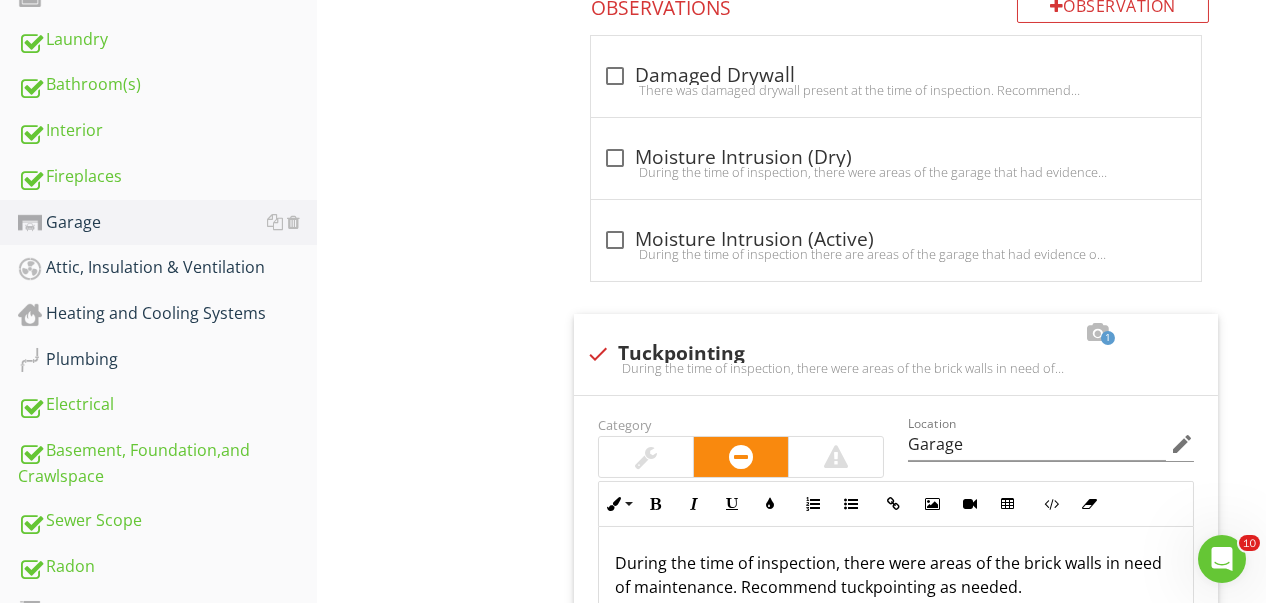 scroll, scrollTop: 323, scrollLeft: 0, axis: vertical 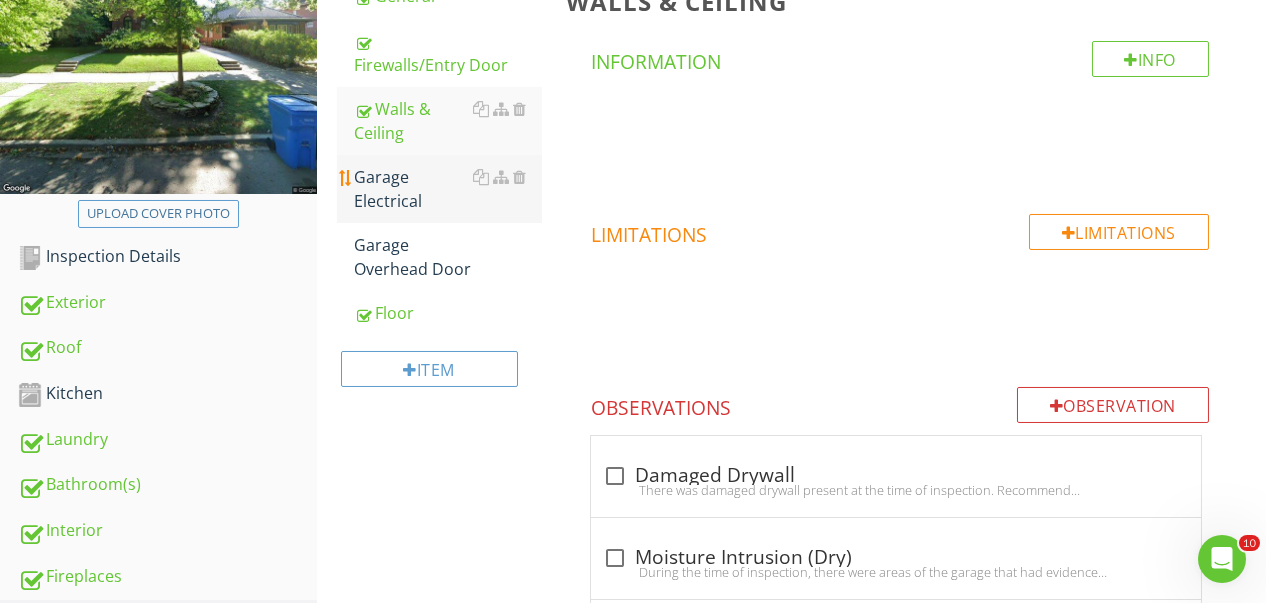 click on "Garage Electrical" at bounding box center (448, 189) 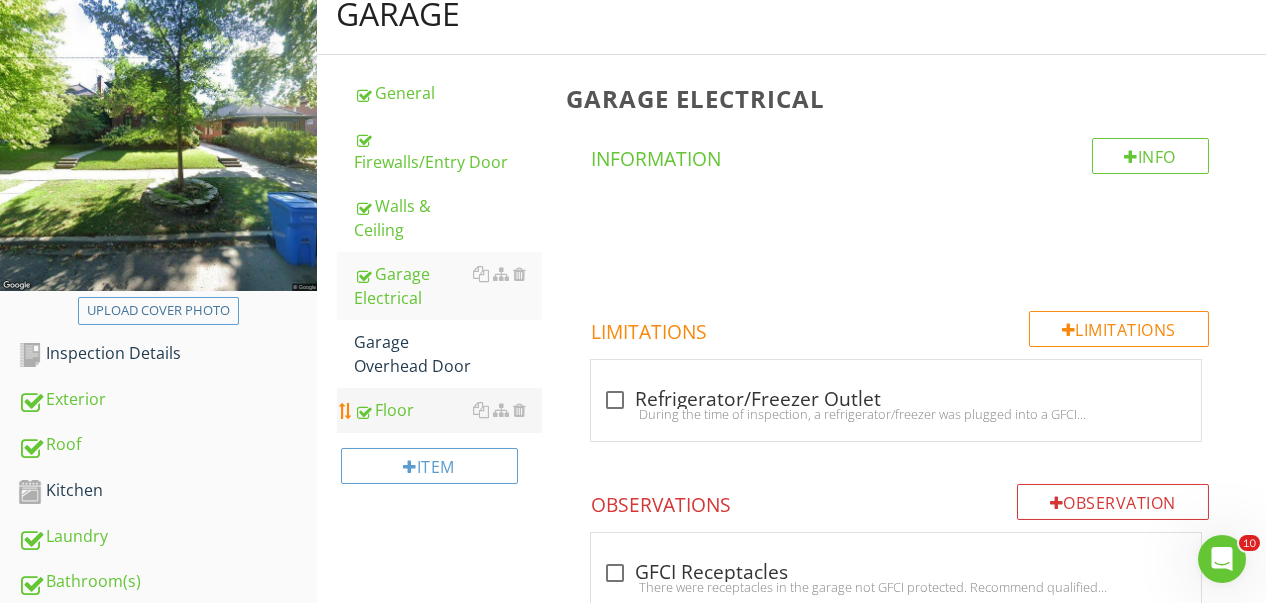 scroll, scrollTop: 223, scrollLeft: 0, axis: vertical 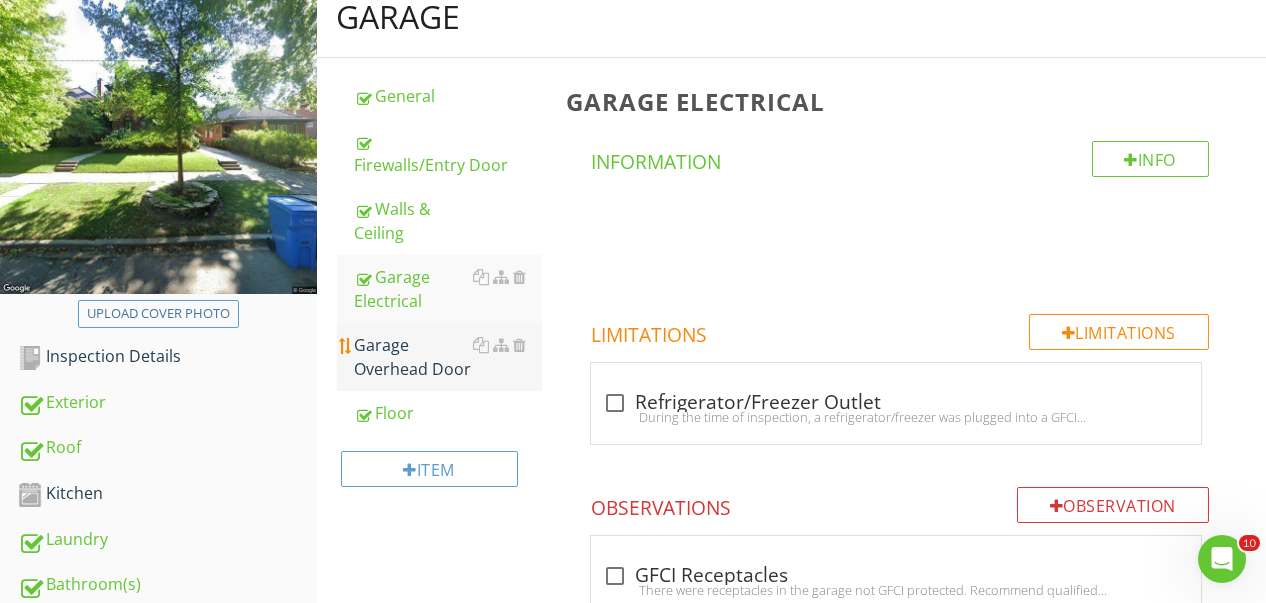 click on "Garage Overhead Door" at bounding box center [448, 357] 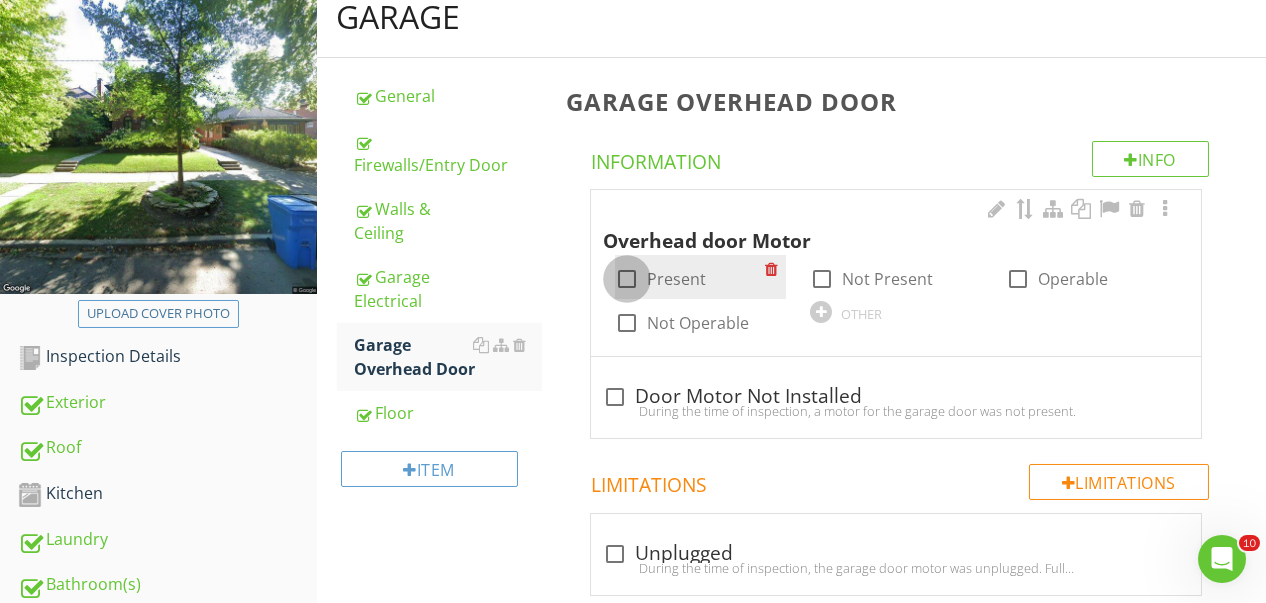 click at bounding box center (627, 279) 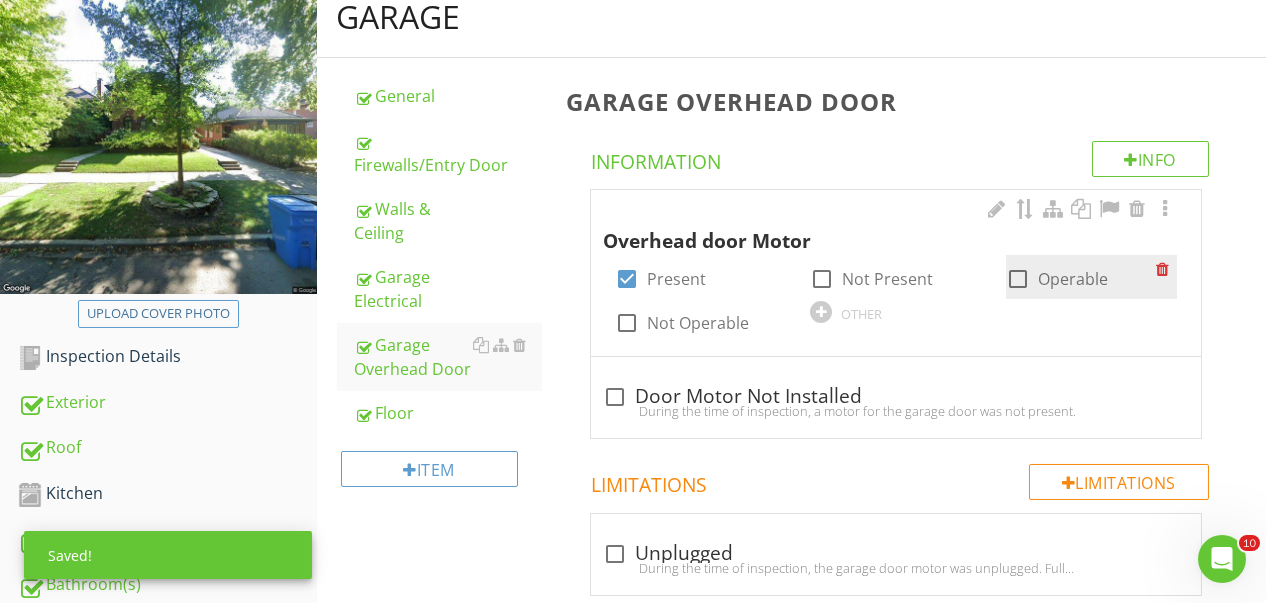 click at bounding box center [1018, 279] 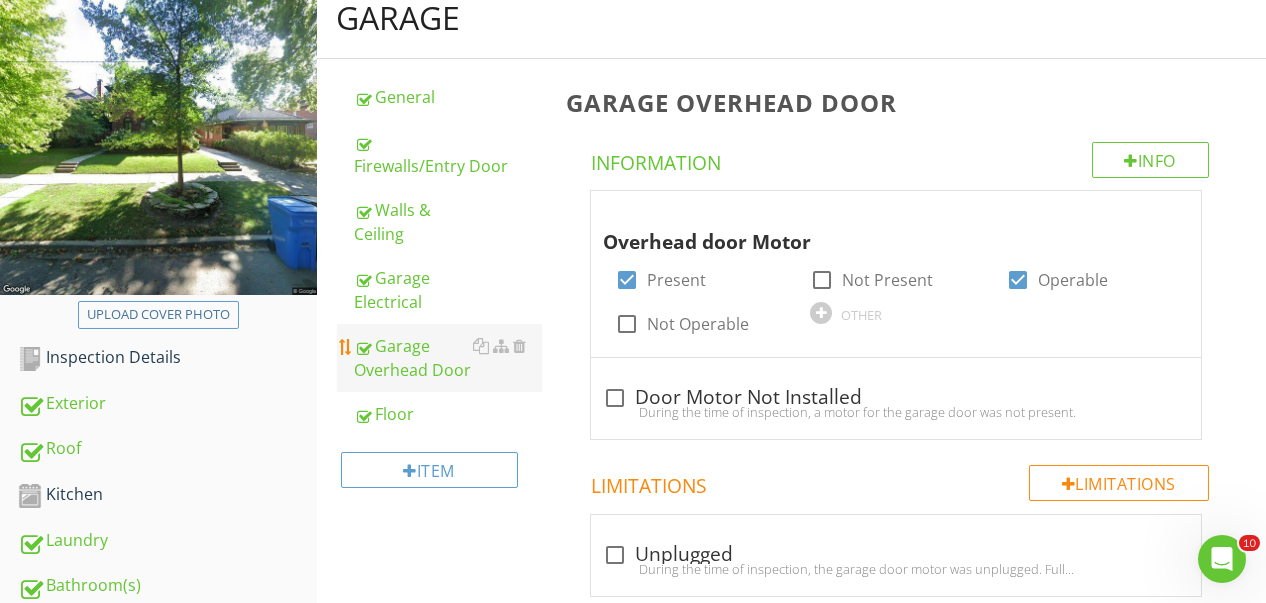 scroll, scrollTop: 218, scrollLeft: 0, axis: vertical 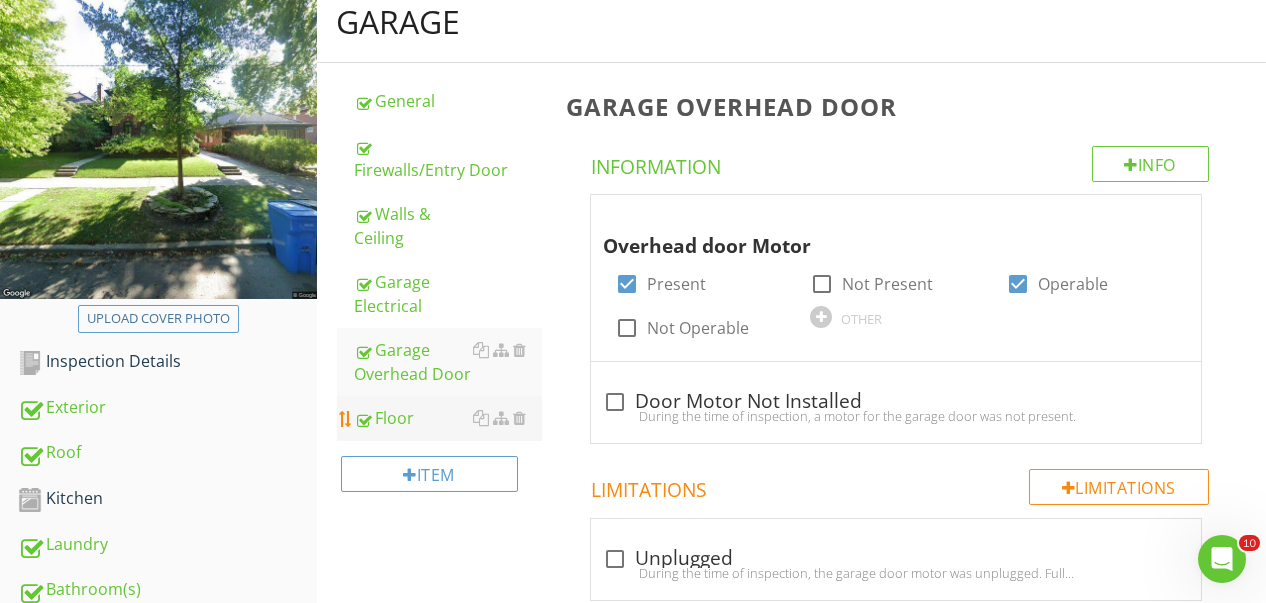 click on "Floor" at bounding box center (448, 418) 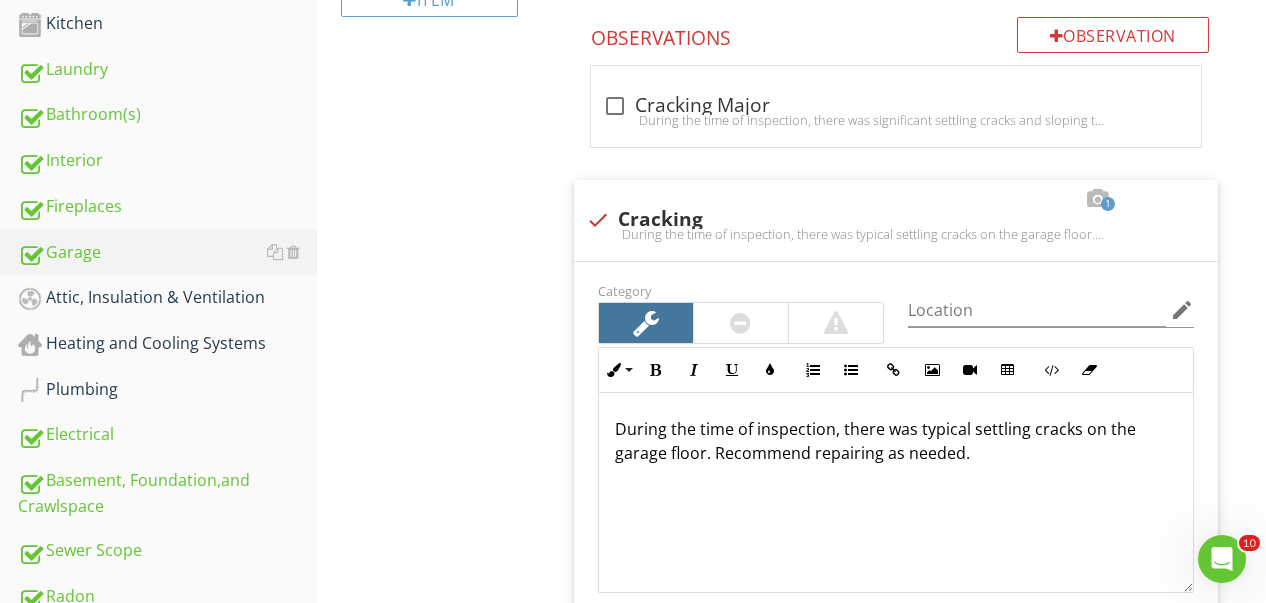 scroll, scrollTop: 793, scrollLeft: 0, axis: vertical 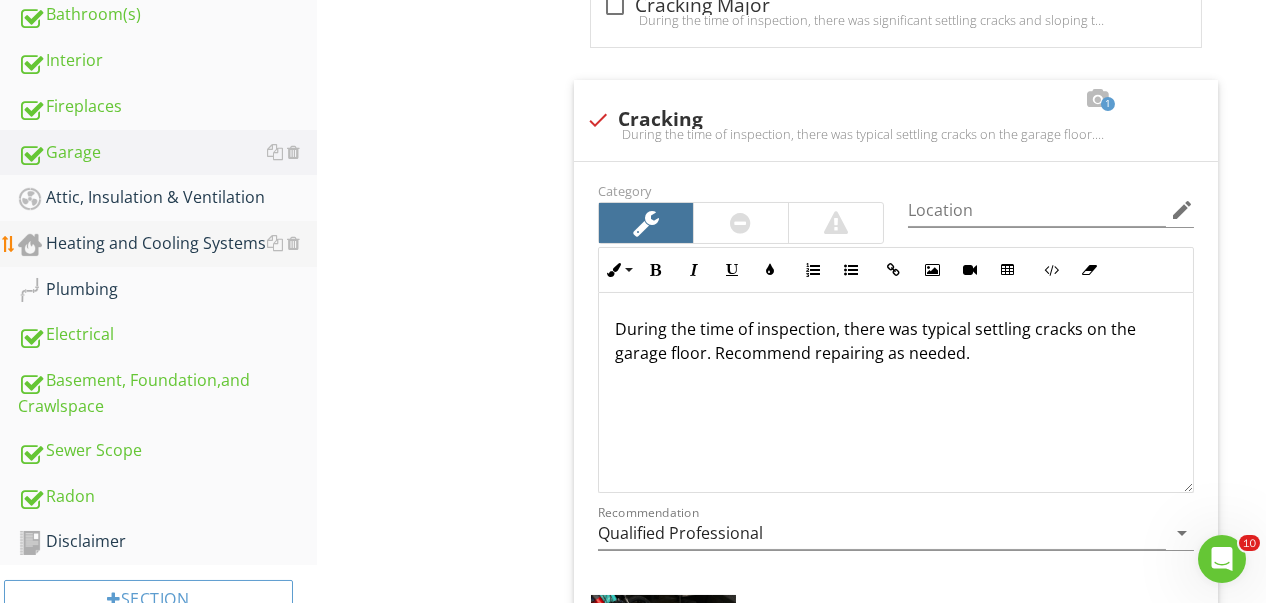 click on "Heating and Cooling Systems" at bounding box center (167, 244) 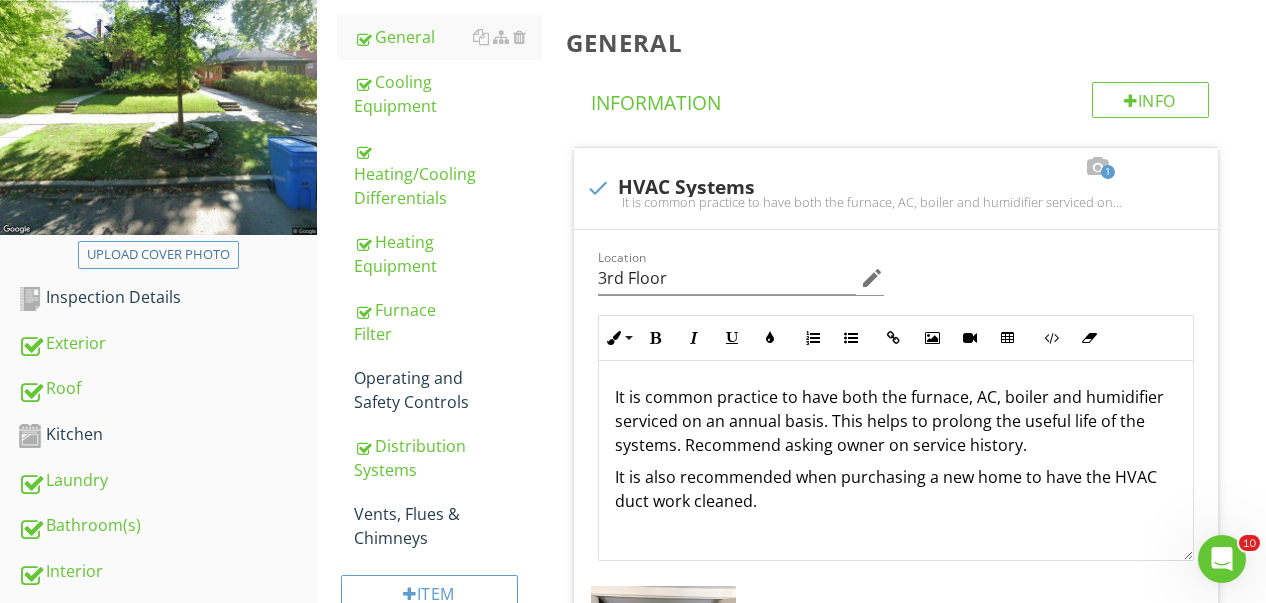 scroll, scrollTop: 293, scrollLeft: 0, axis: vertical 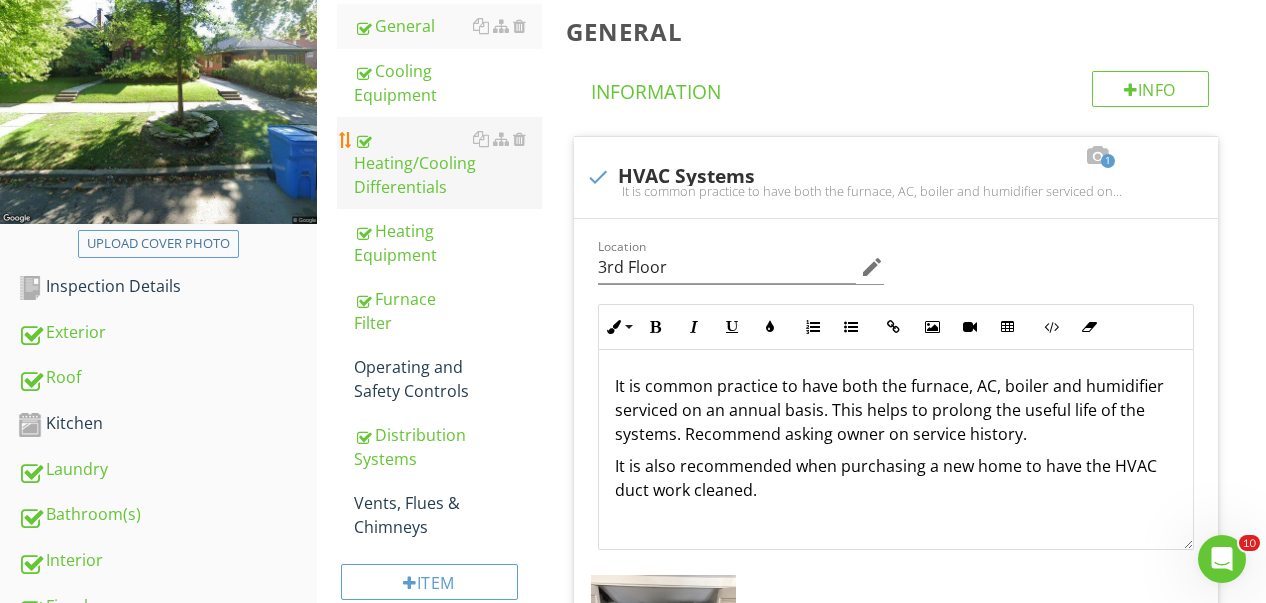 click on "Heating/Cooling Differentials" at bounding box center [448, 163] 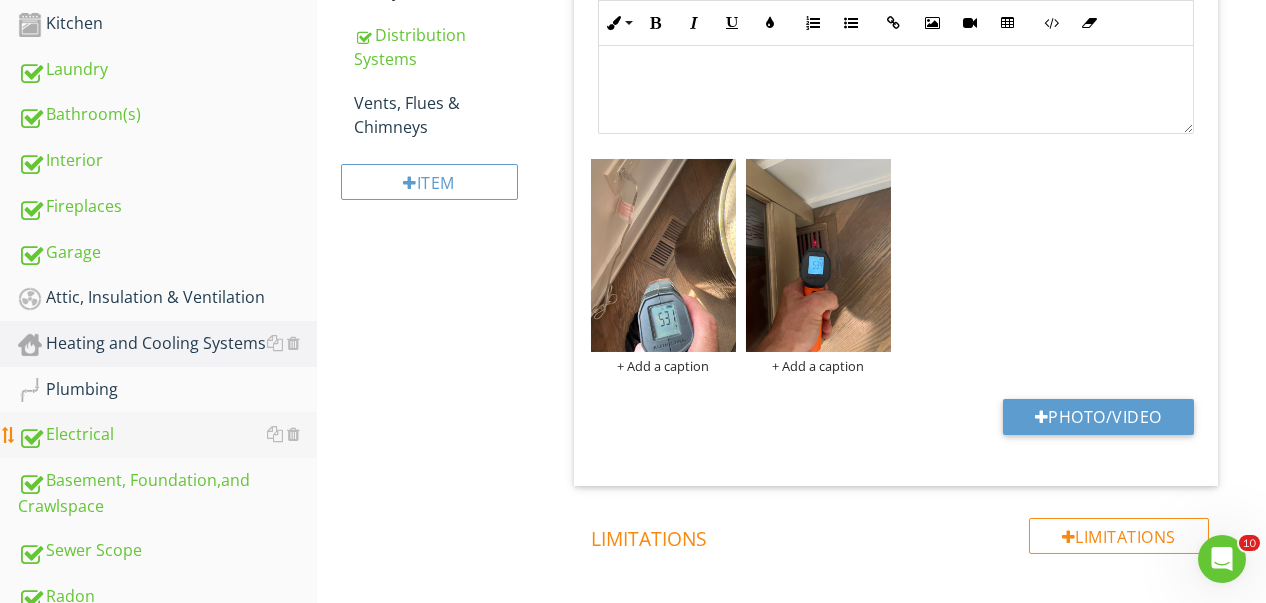 scroll, scrollTop: 793, scrollLeft: 0, axis: vertical 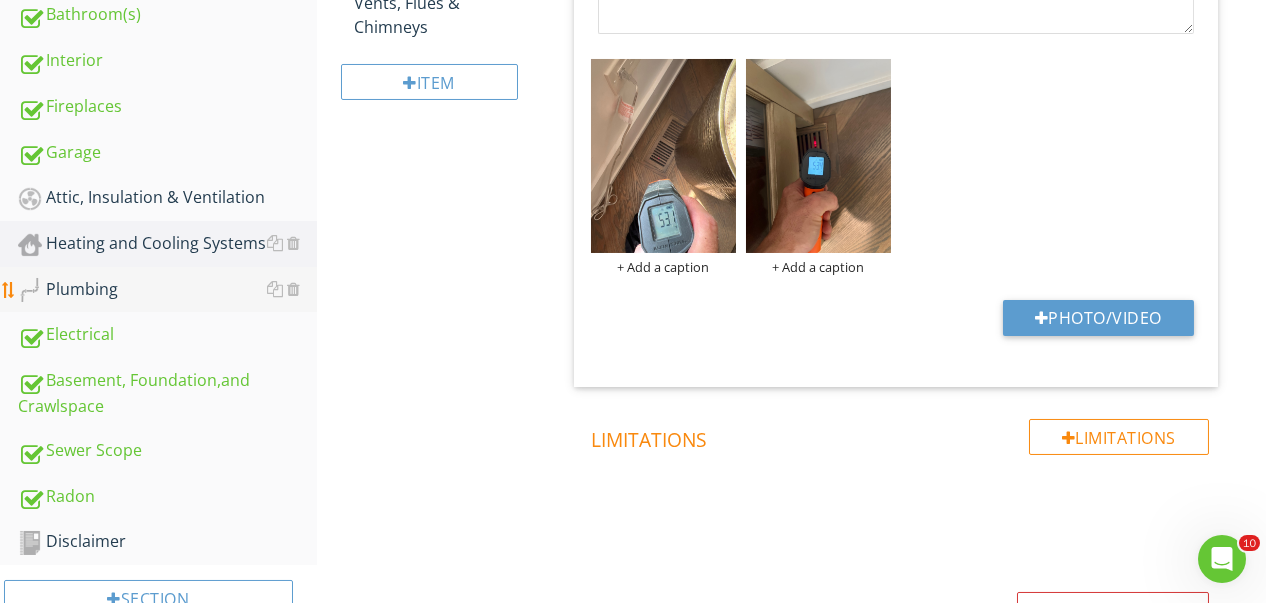 click on "Plumbing" at bounding box center (167, 290) 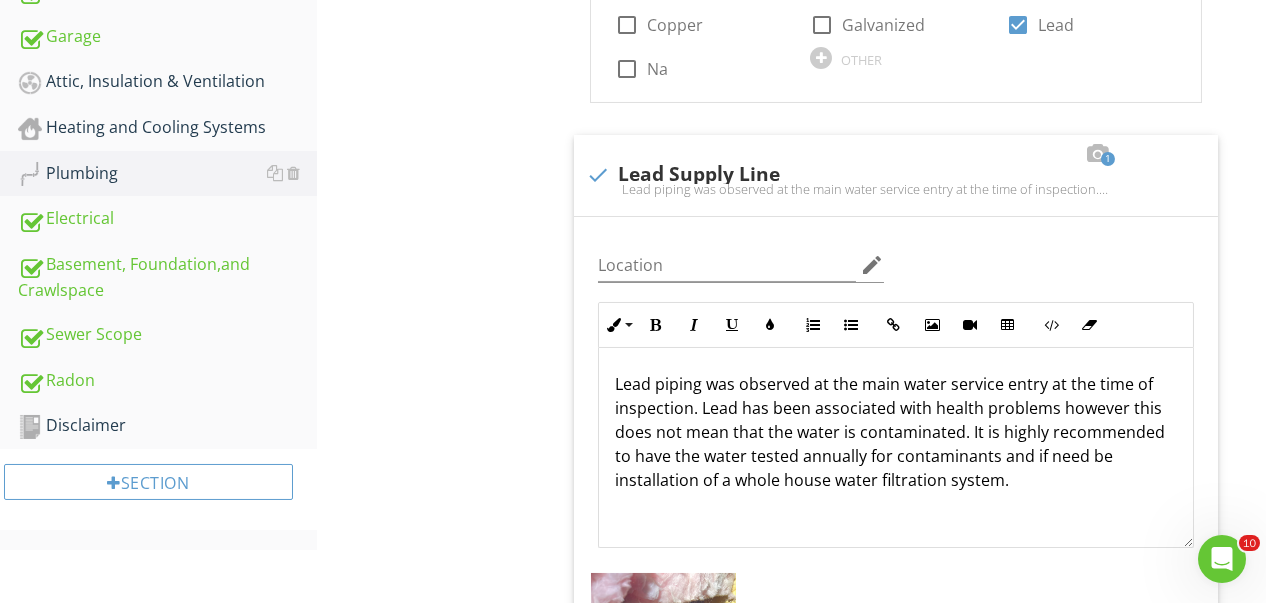 scroll, scrollTop: 309, scrollLeft: 0, axis: vertical 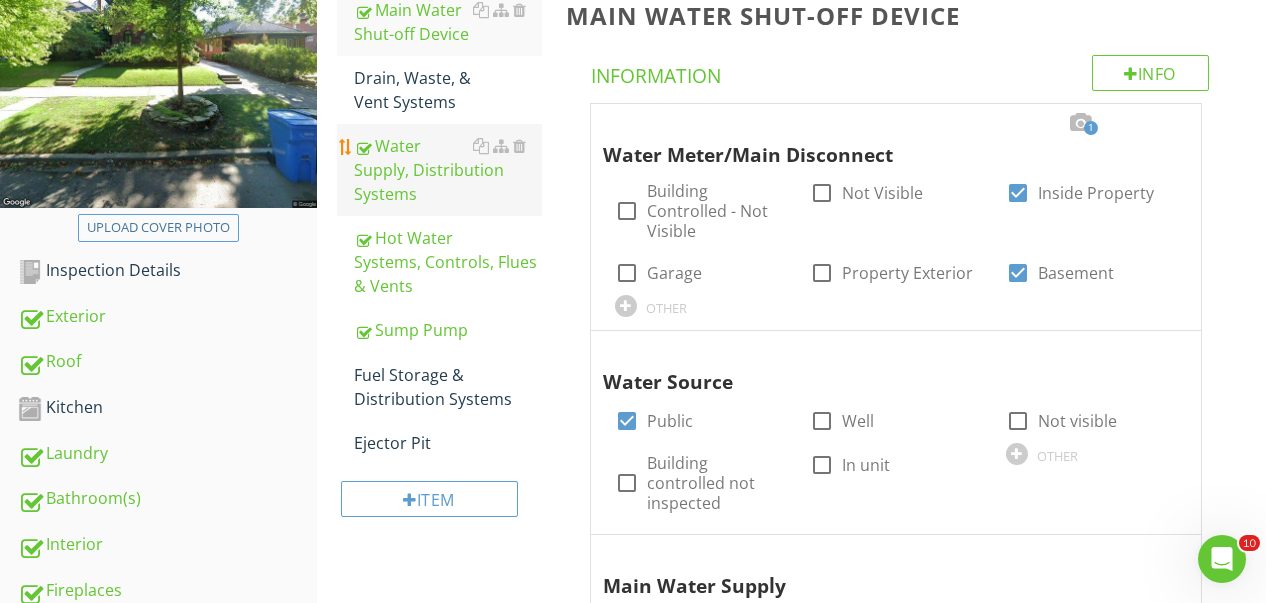 click on "Water Supply, Distribution Systems" at bounding box center [448, 170] 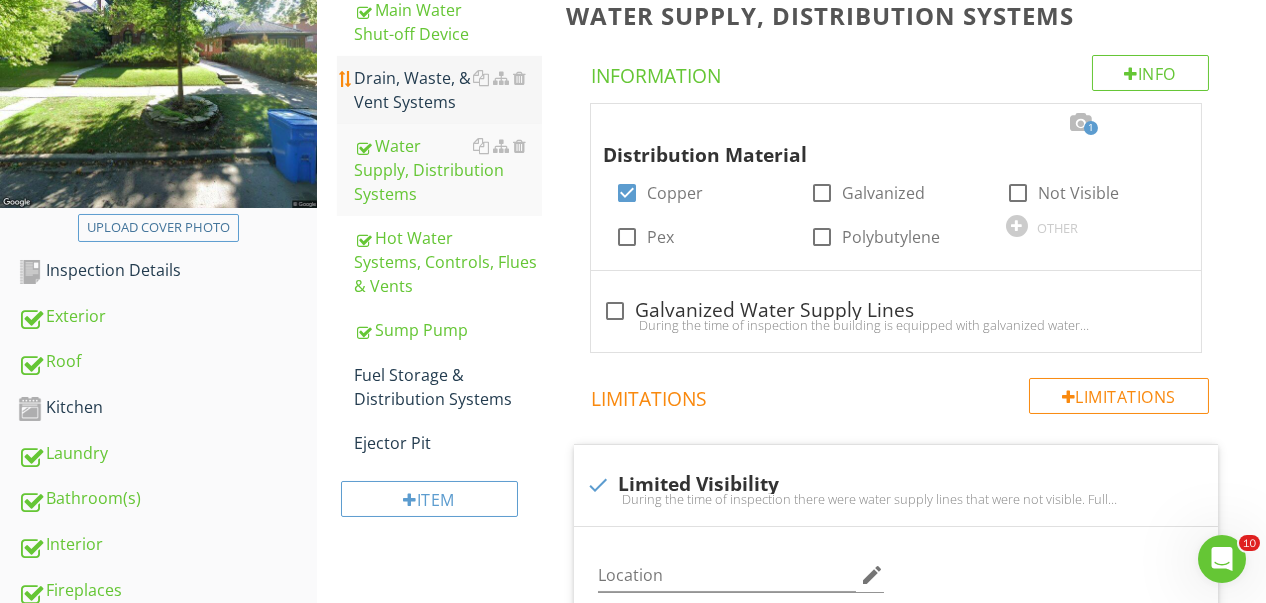 click on "Drain, Waste, & Vent Systems" at bounding box center [448, 90] 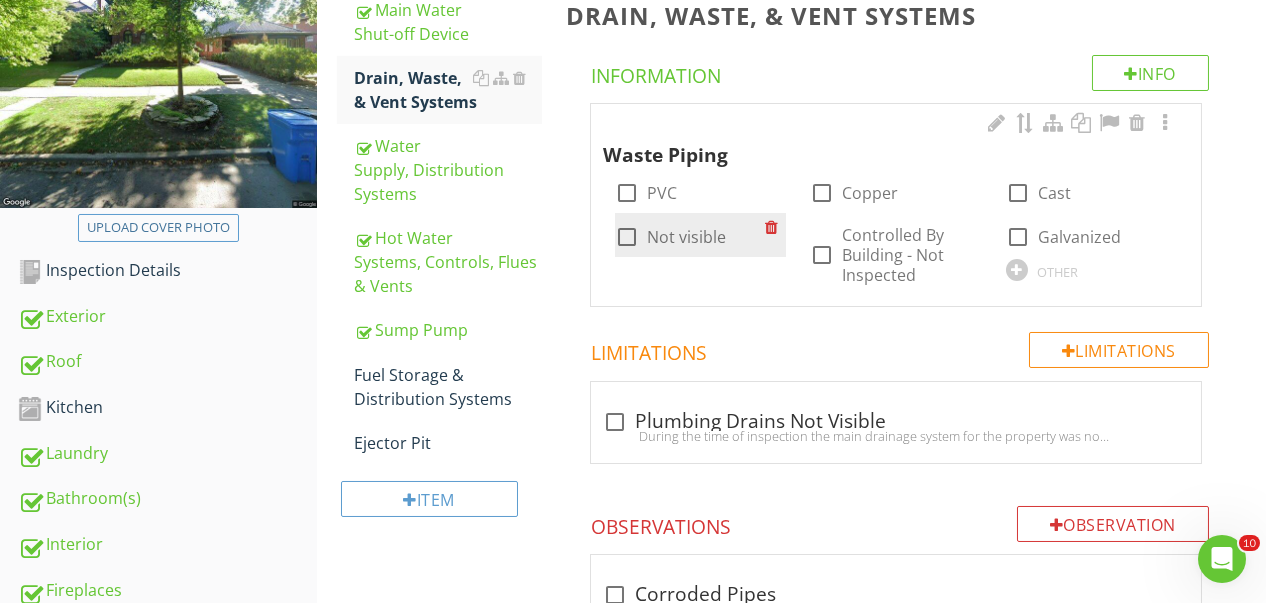 click at bounding box center (627, 237) 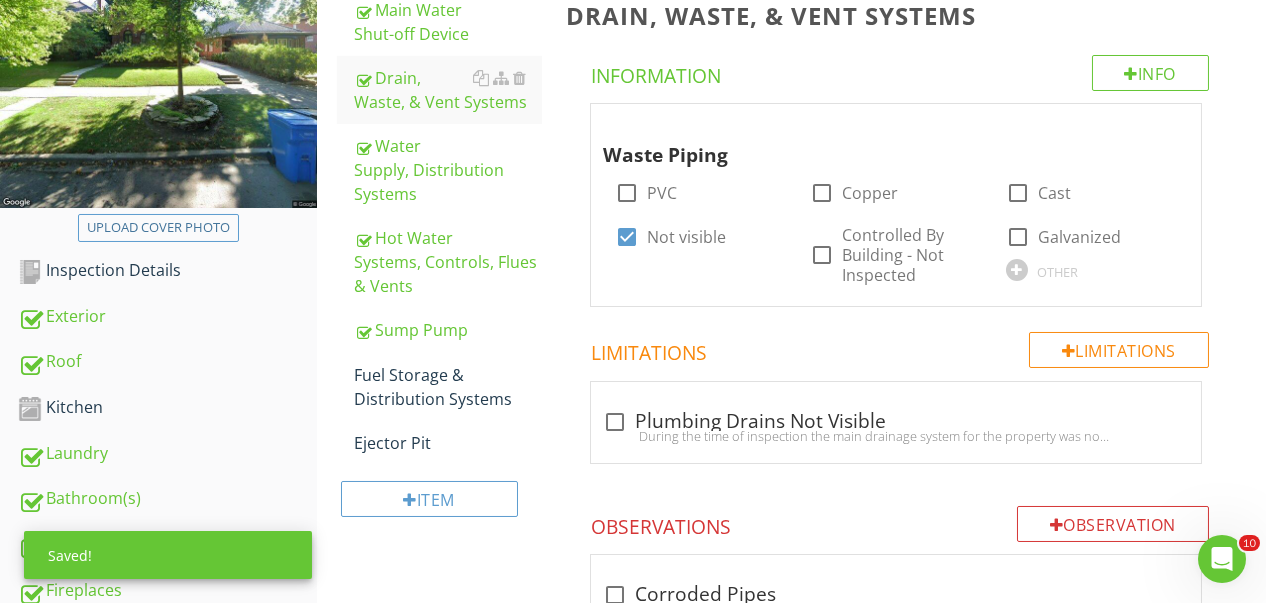 click on "Drain, Waste, & Vent Systems
Info
Information
Waste Piping
check_box_outline_blank PVC   check_box_outline_blank Copper   check_box_outline_blank Cast   check_box Not visible   check_box_outline_blank Controlled By Building - Not Inspected   check_box_outline_blank Galvanized         OTHER
Limitations
Limitations                       check_box_outline_blank
Plumbing Drains Not Visible
During the time of inspection the main drainage system for the property was not visible. Full inspection was not performed.
Observation
Observations
check_box_outline_blank
Corroded Pipes" at bounding box center (910, 427) 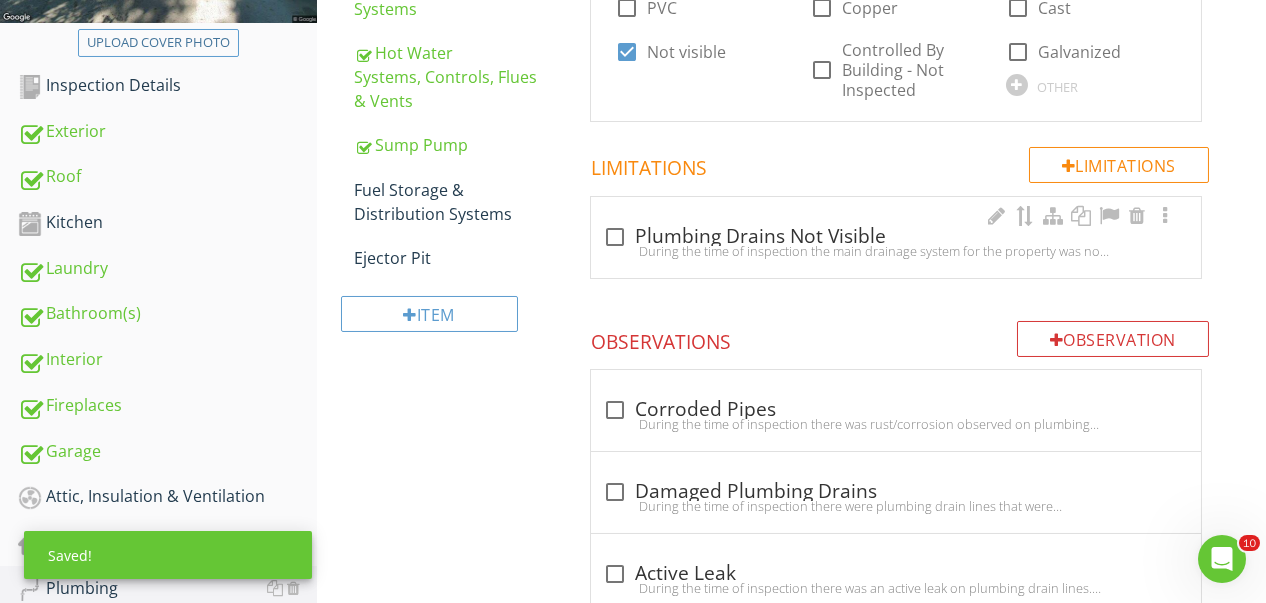 scroll, scrollTop: 509, scrollLeft: 0, axis: vertical 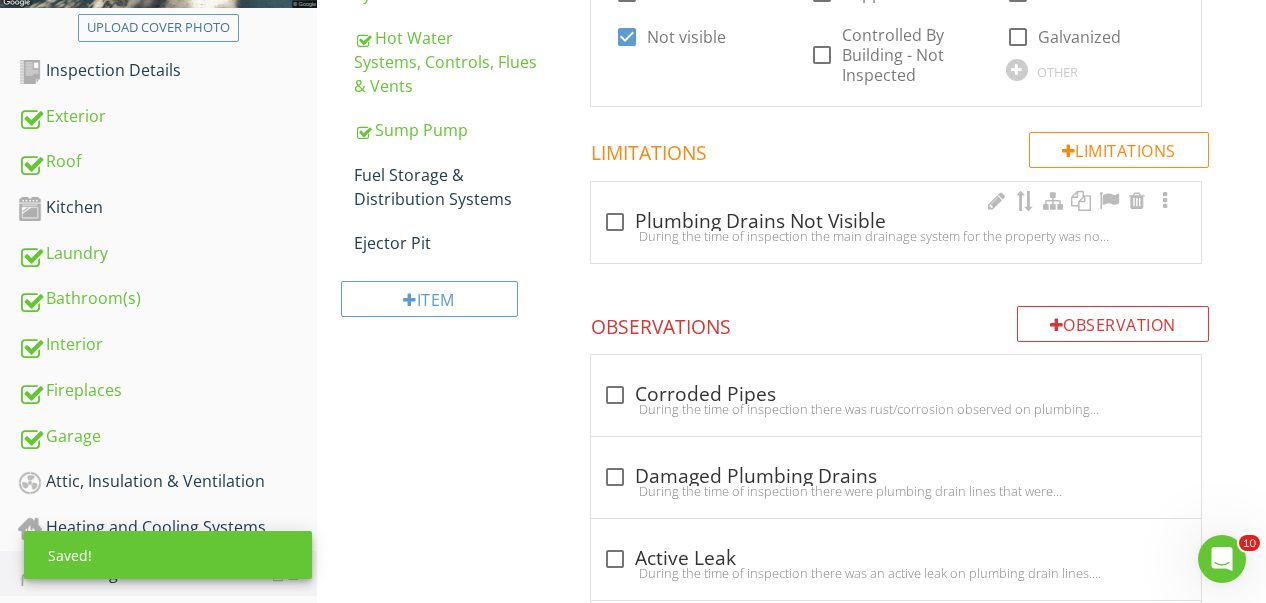 click on "During the time of inspection the main drainage system for the property was not visible. Full inspection was not performed." at bounding box center (896, 236) 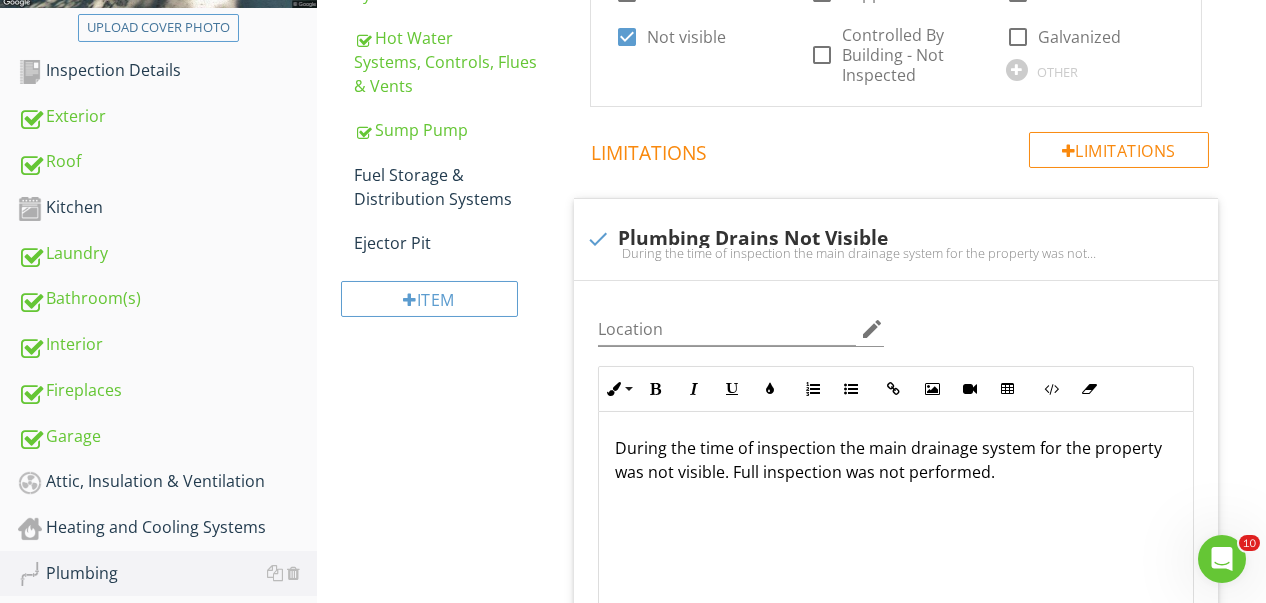 click on "Limitations
Limitations                       check
Plumbing Drains Not Visible
During the time of inspection the main drainage system for the property was not visible. Full inspection was not performed.
Location edit       Inline Style XLarge Large Normal Small Light Small/Light Bold Italic Underline Colors Ordered List Unordered List Insert Link Insert Image Insert Video Insert Table Code View Clear Formatting During the time of inspection the main drainage system for the property was not visible. Full inspection was not performed.  Enter text here <p>During the time of inspection the main drainage system for the property was not visible. Full inspection was not performed.&nbsp;</p>
Photo/Video" at bounding box center [900, 435] 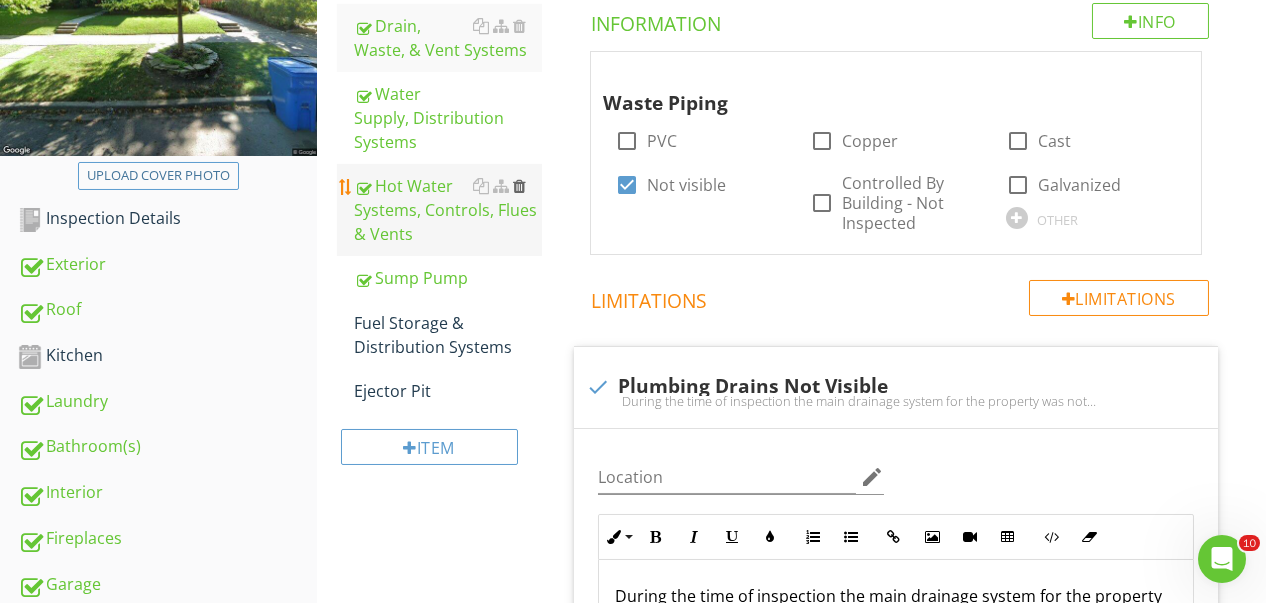 scroll, scrollTop: 202, scrollLeft: 0, axis: vertical 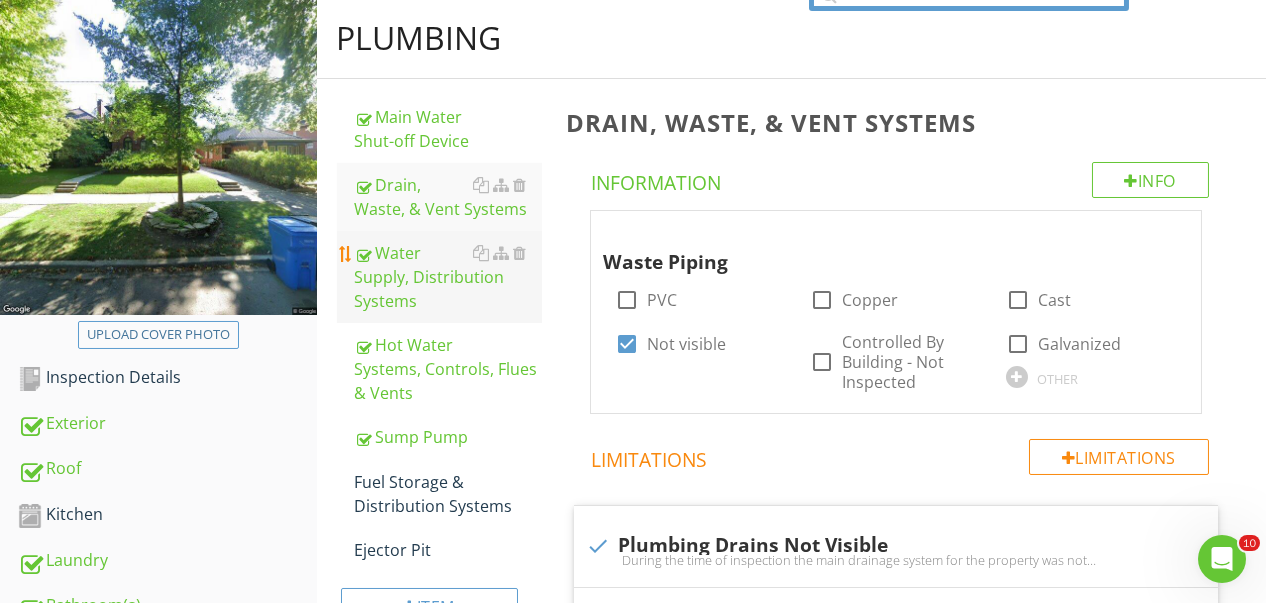 click on "Water Supply, Distribution Systems" at bounding box center [448, 277] 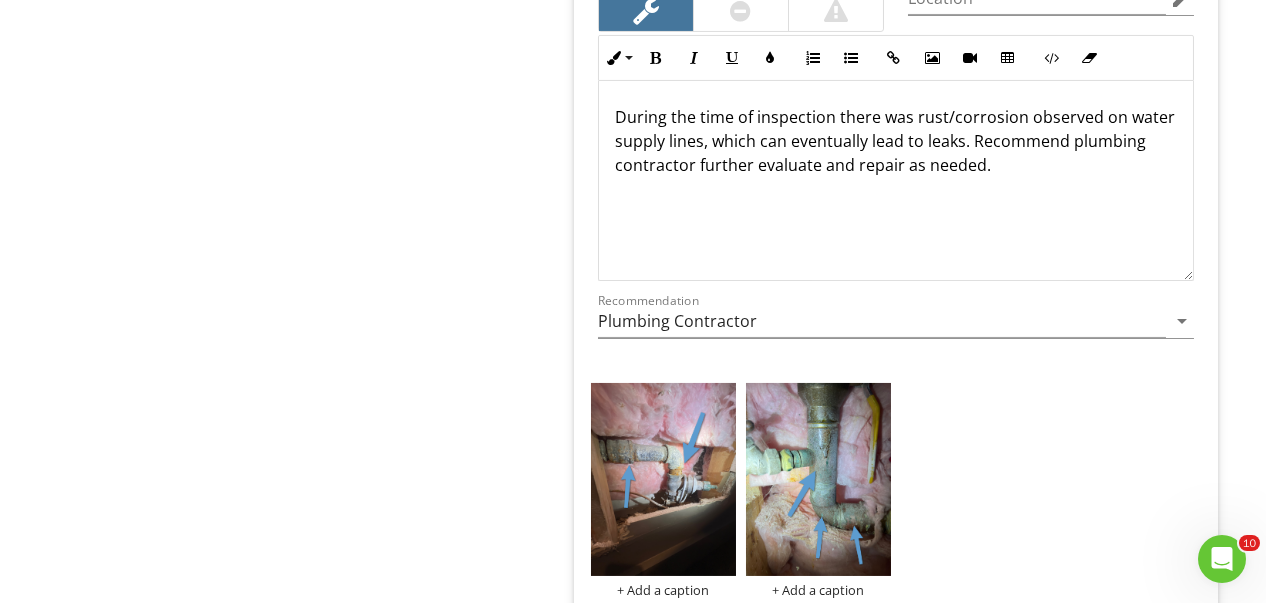 scroll, scrollTop: 1402, scrollLeft: 0, axis: vertical 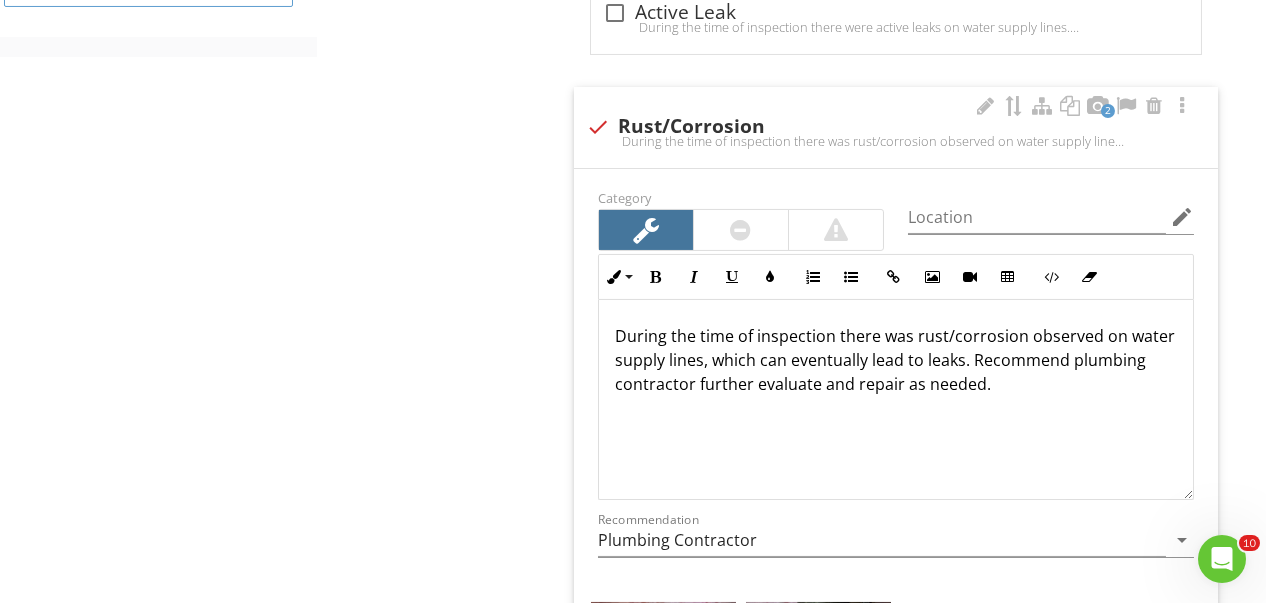 click on "During the time of inspection there was rust/corrosion observed on water supply lines, which can eventually lead to leaks. Recommend plumbing contractor further evaluate and repair as needed." at bounding box center [896, 360] 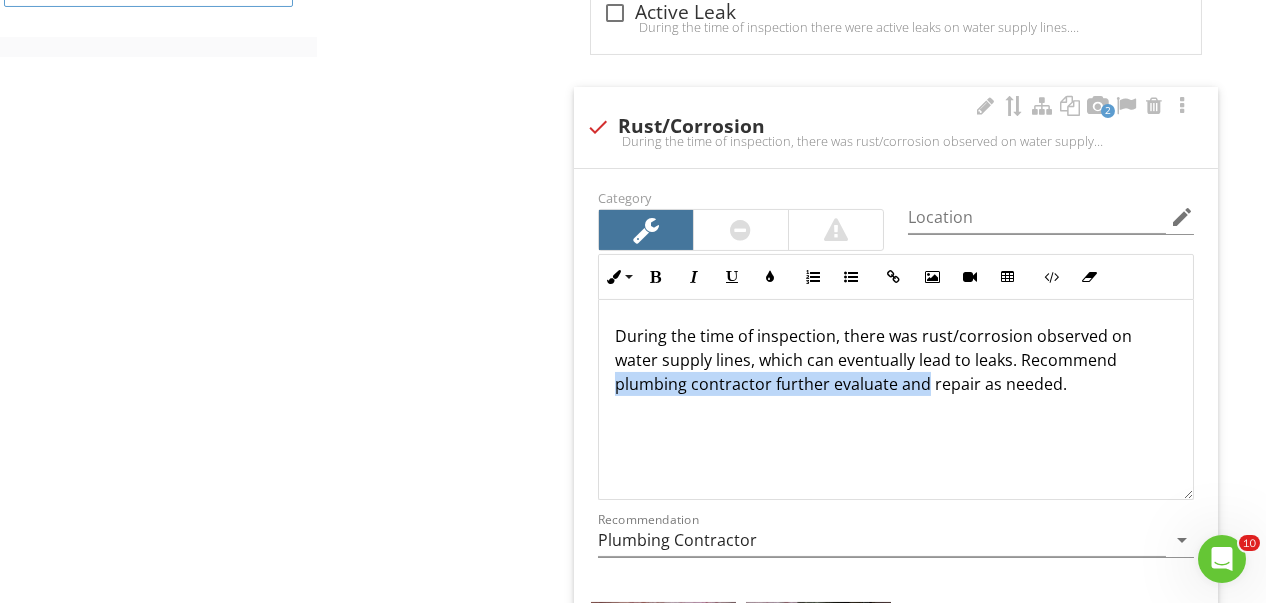 drag, startPoint x: 924, startPoint y: 380, endPoint x: 615, endPoint y: 389, distance: 309.13104 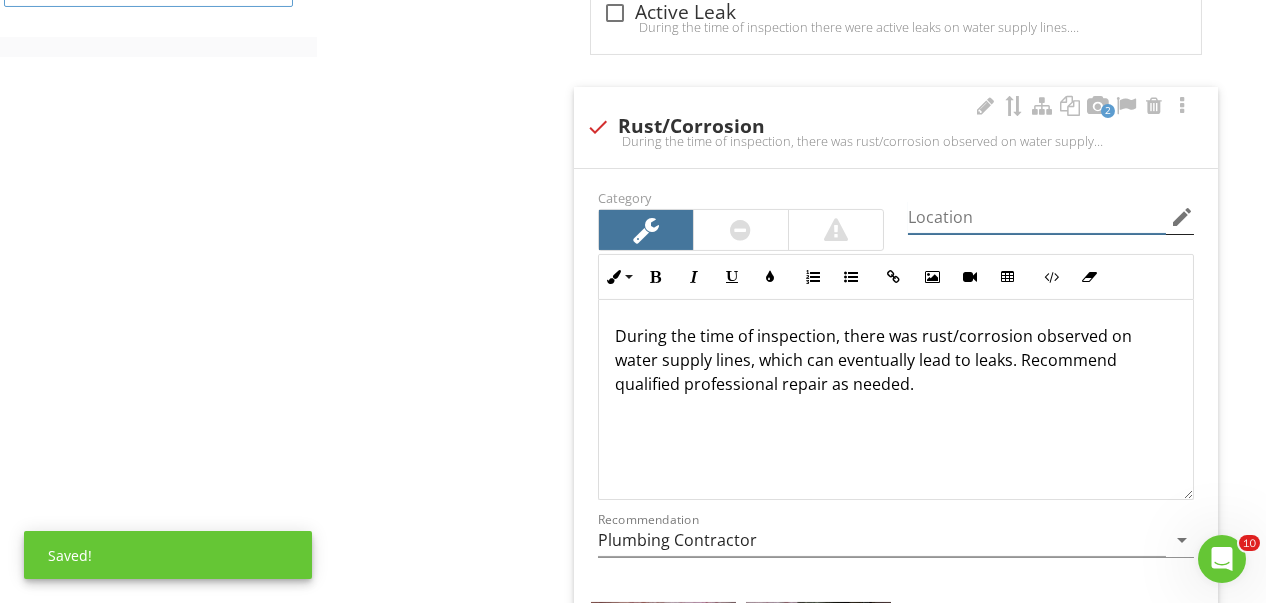 click at bounding box center (1037, 217) 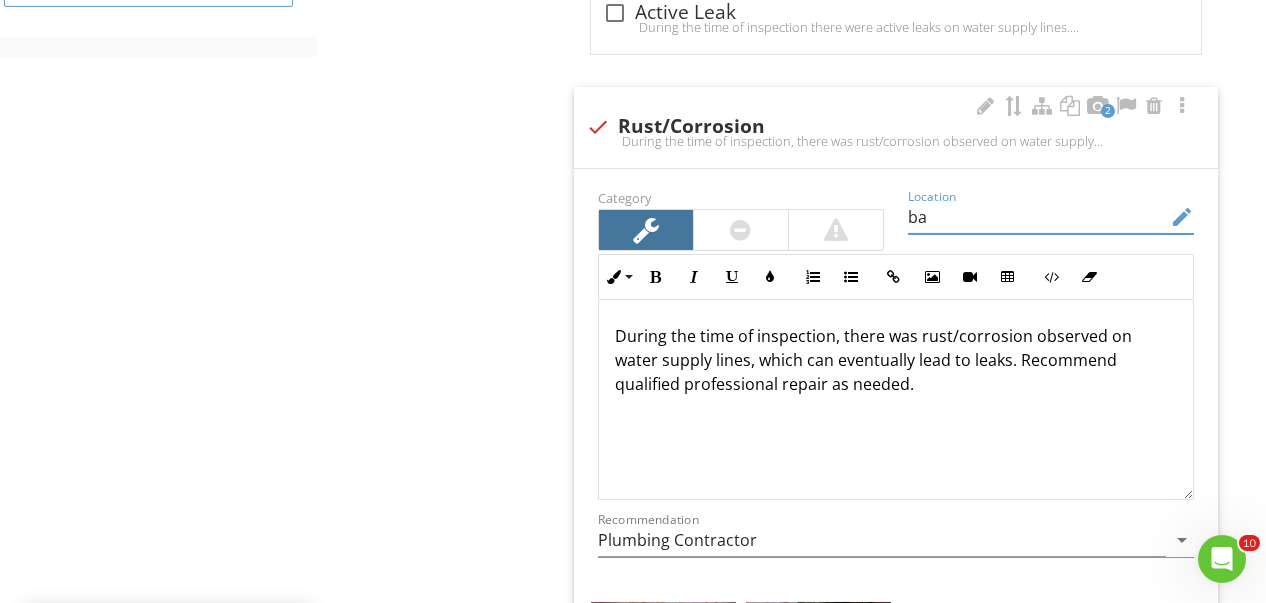type on "b" 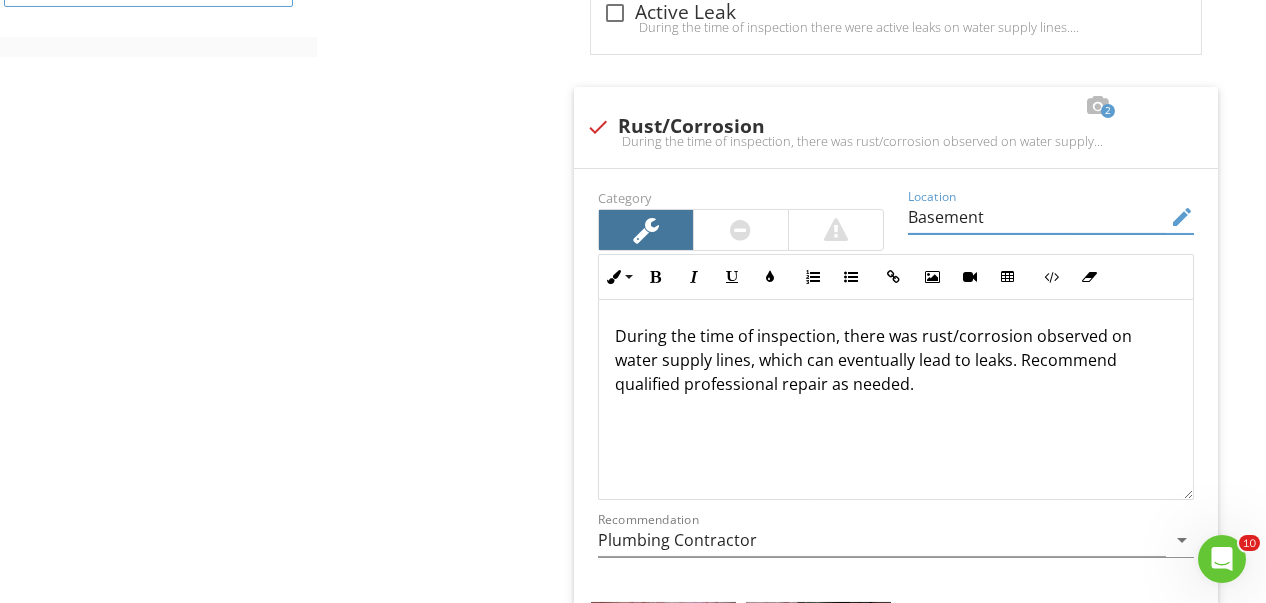 type on "Basement" 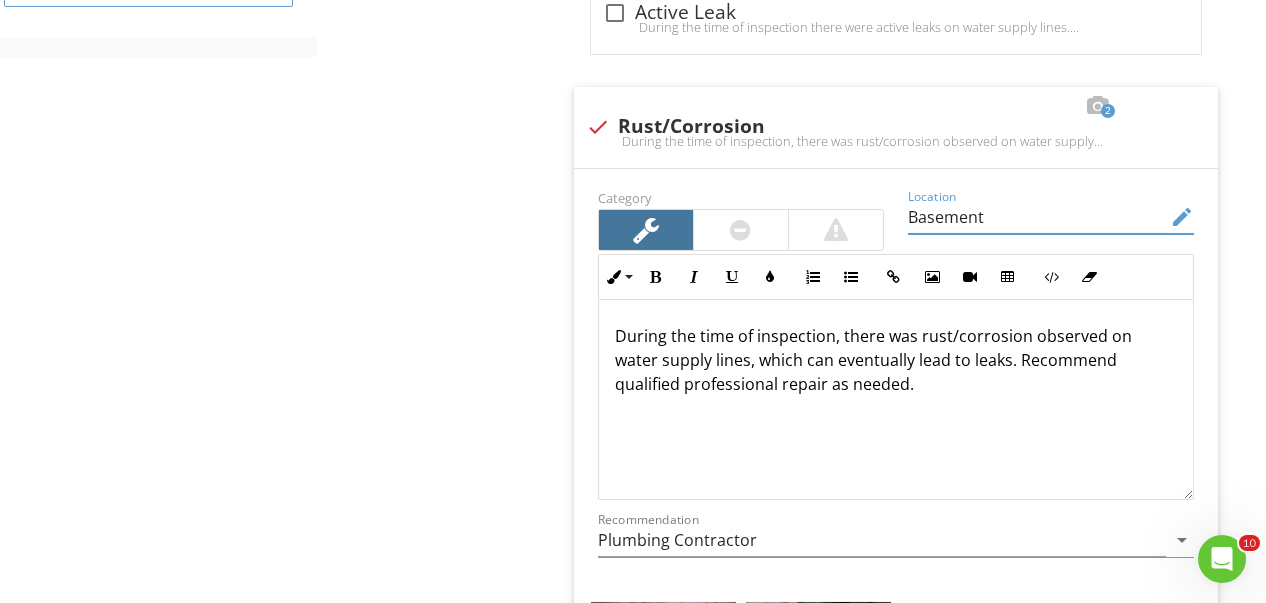 click on "check_box_outline_blank
Active Leak
During the time of inspection there were active leaks on water supply lines. Recommend plumbing contractor further evaluate and repair as needed.
2         check
Rust/Corrosion
During the time of inspection, there was rust/corrosion observed on water supply lines, which can eventually lead to leaks. Recommend qualified professional repair as needed.
Category                 Location Basement edit       Inline Style XLarge Large Normal Small Light Small/Light Bold Italic Underline Colors Ordered List Unordered List Insert Link Insert Image Insert Video Insert Table Code View Clear Formatting During the time of inspection, there was rust/corrosion observed on water supply lines, which can eventually lead to leaks. Recommend qualified professional repair as needed.  Enter text here   Recommendation Plumbing Contractor arrow_drop_down" at bounding box center [900, 632] 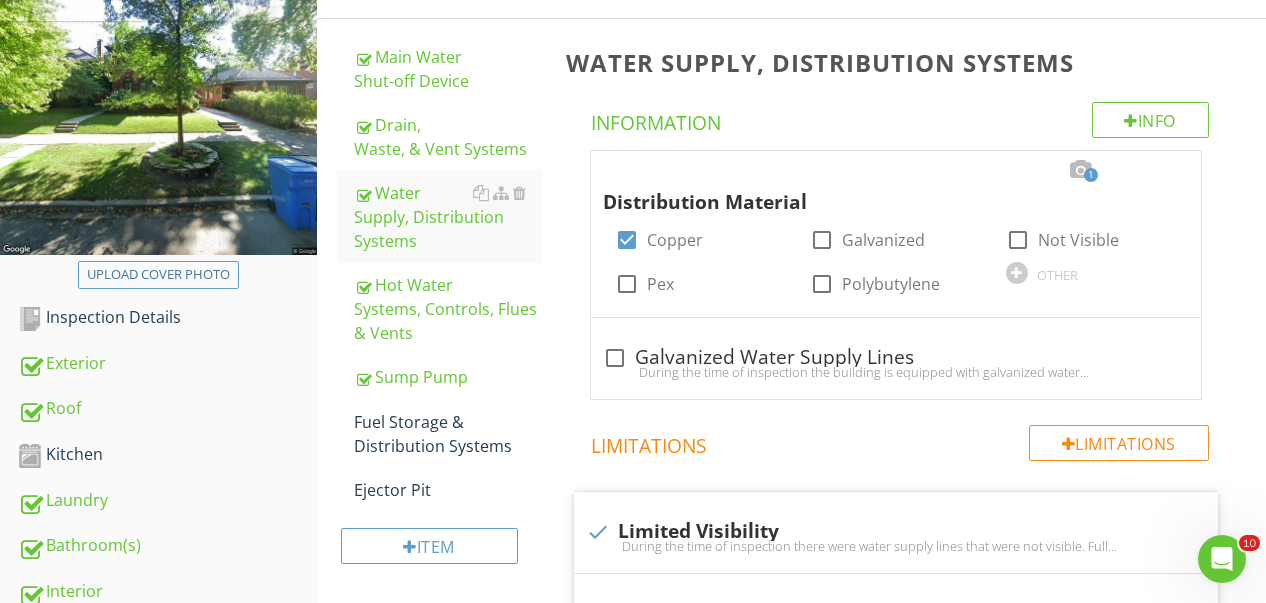scroll, scrollTop: 140, scrollLeft: 0, axis: vertical 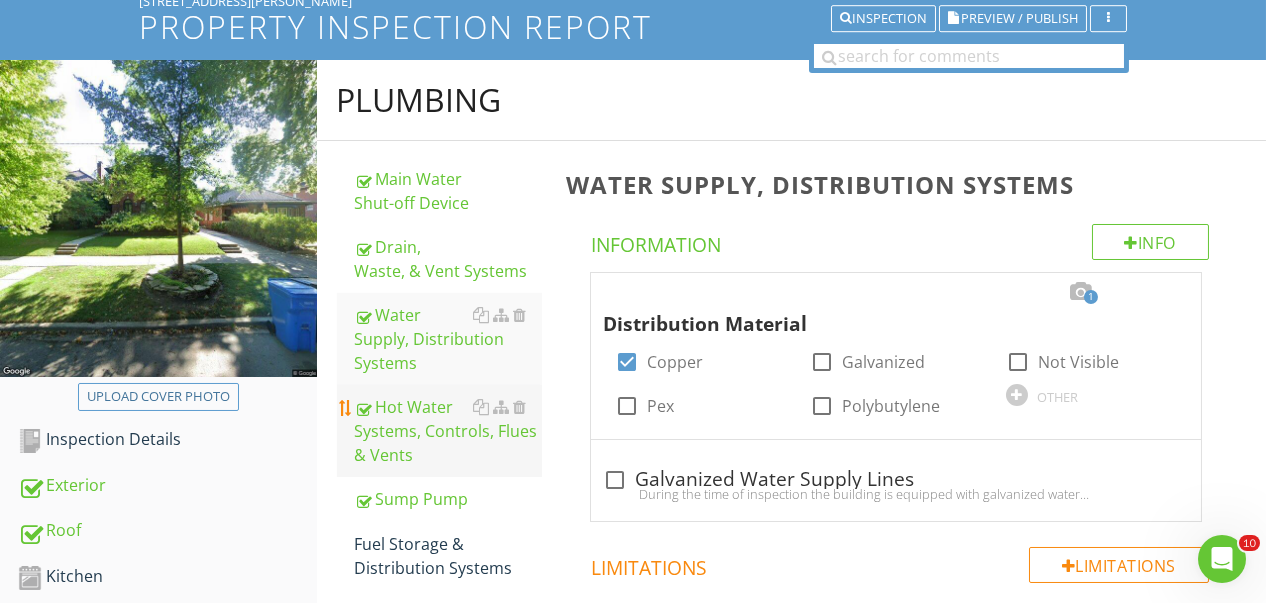 click on "Hot Water Systems, Controls, Flues & Vents" at bounding box center [448, 431] 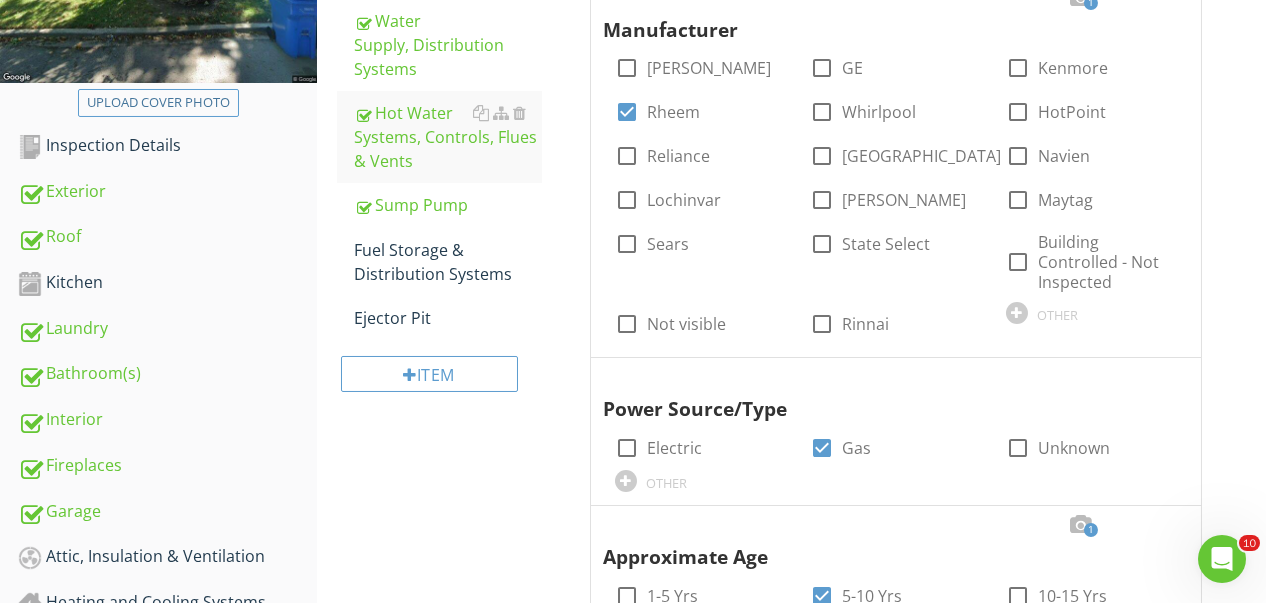 scroll, scrollTop: 440, scrollLeft: 0, axis: vertical 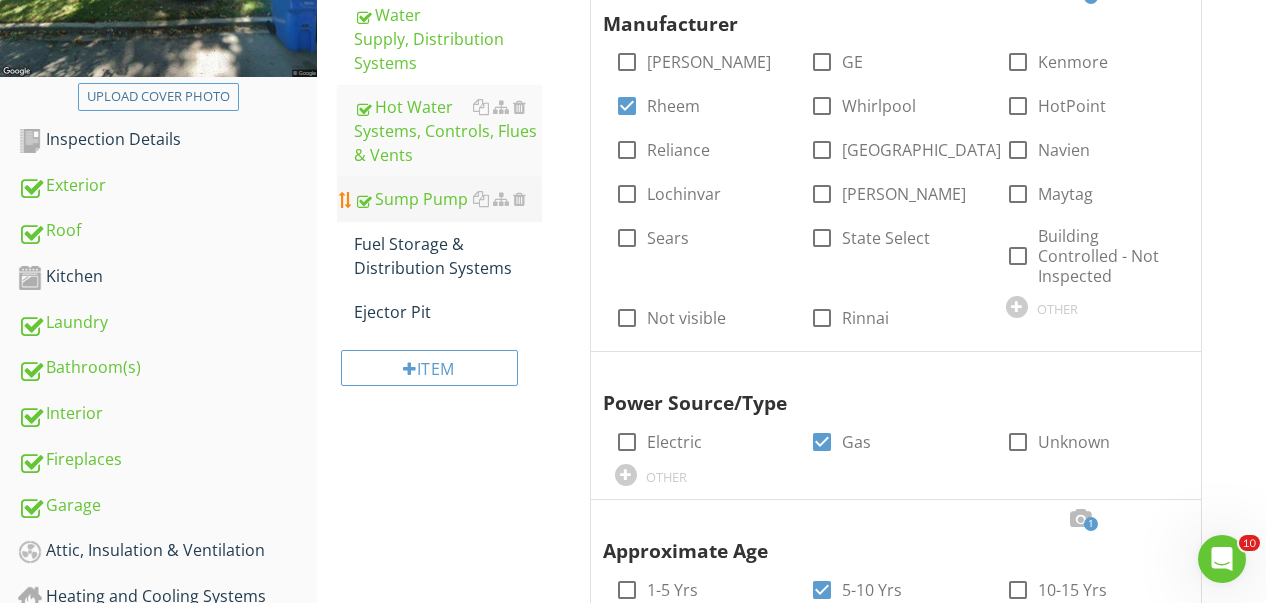 click on "Sump Pump" at bounding box center [448, 199] 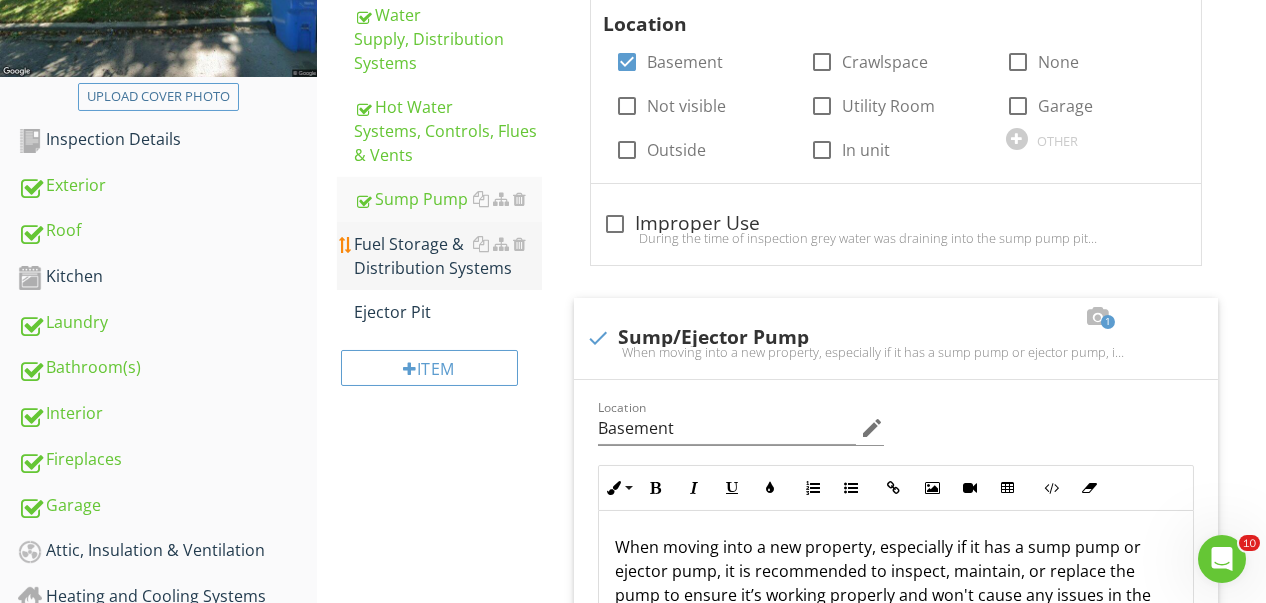 click on "Fuel Storage & Distribution Systems" at bounding box center [448, 256] 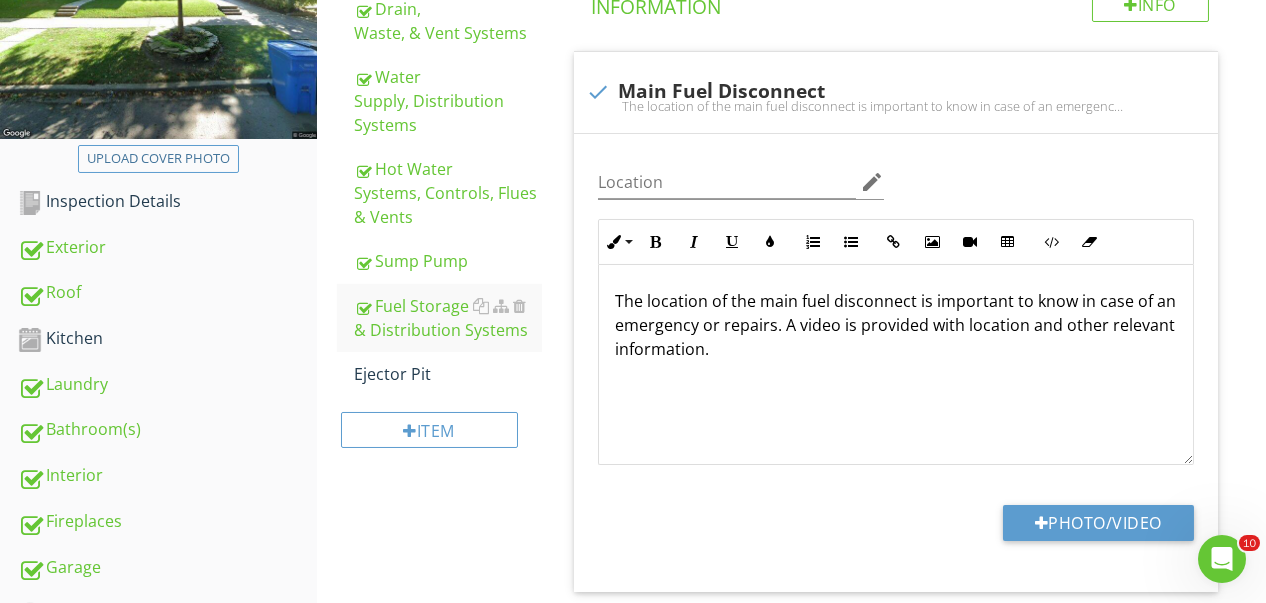 scroll, scrollTop: 240, scrollLeft: 0, axis: vertical 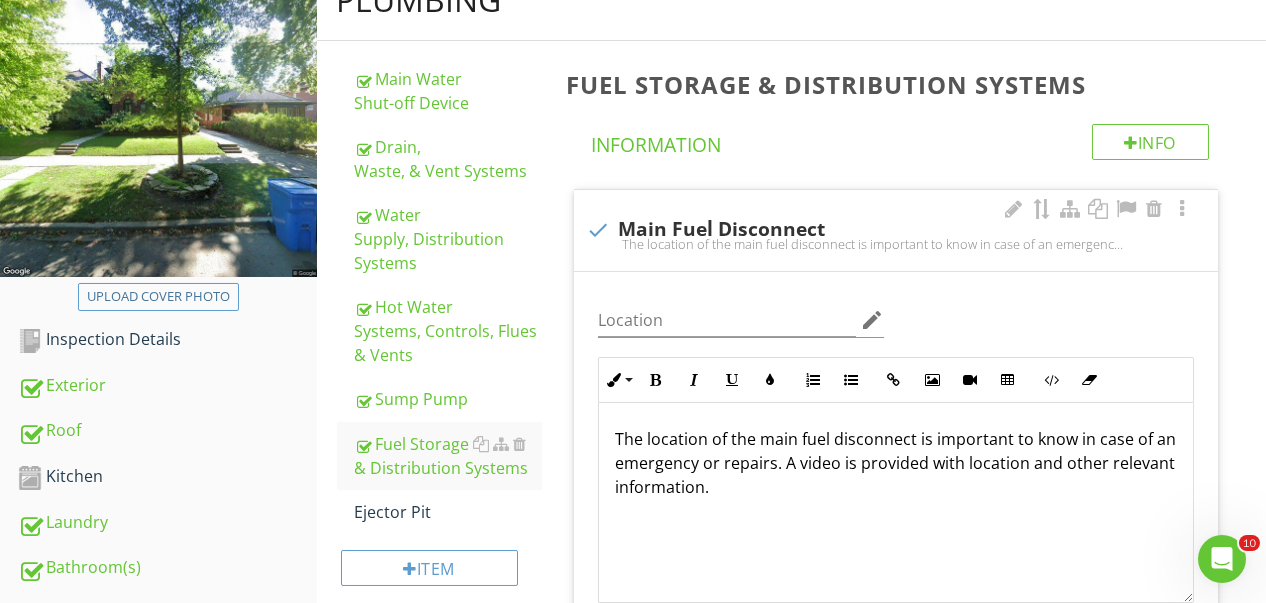 click on "The location of the main fuel disconnect is important to know in case of an emergency or repairs. A video is provided with location and other relevant information." at bounding box center [896, 244] 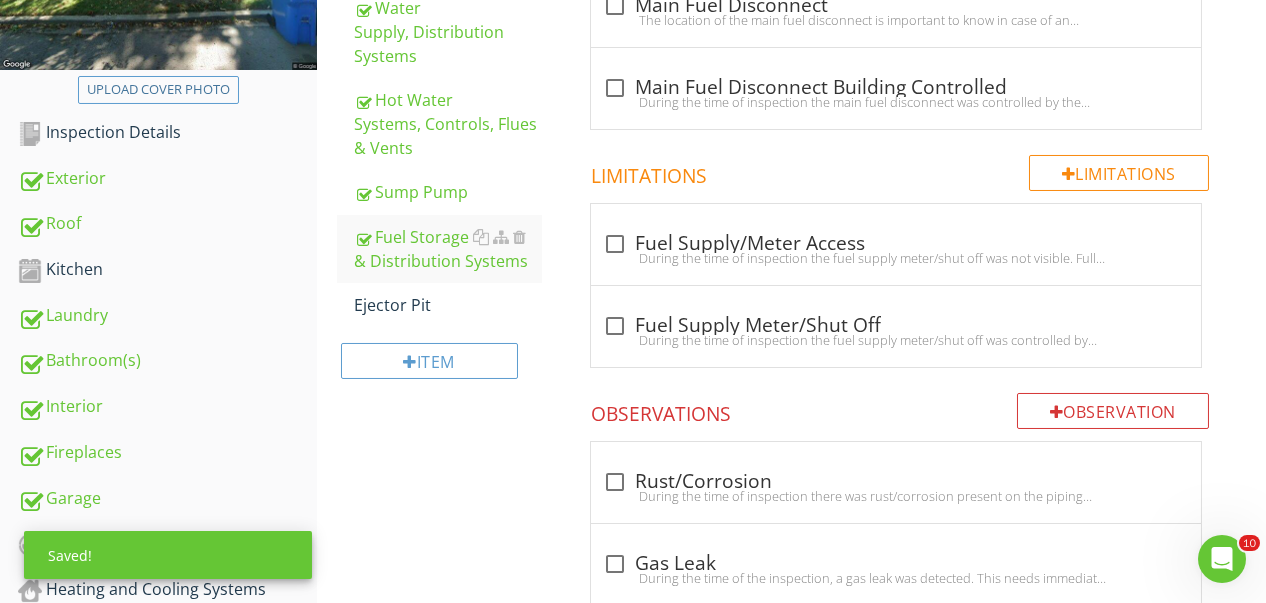 scroll, scrollTop: 440, scrollLeft: 0, axis: vertical 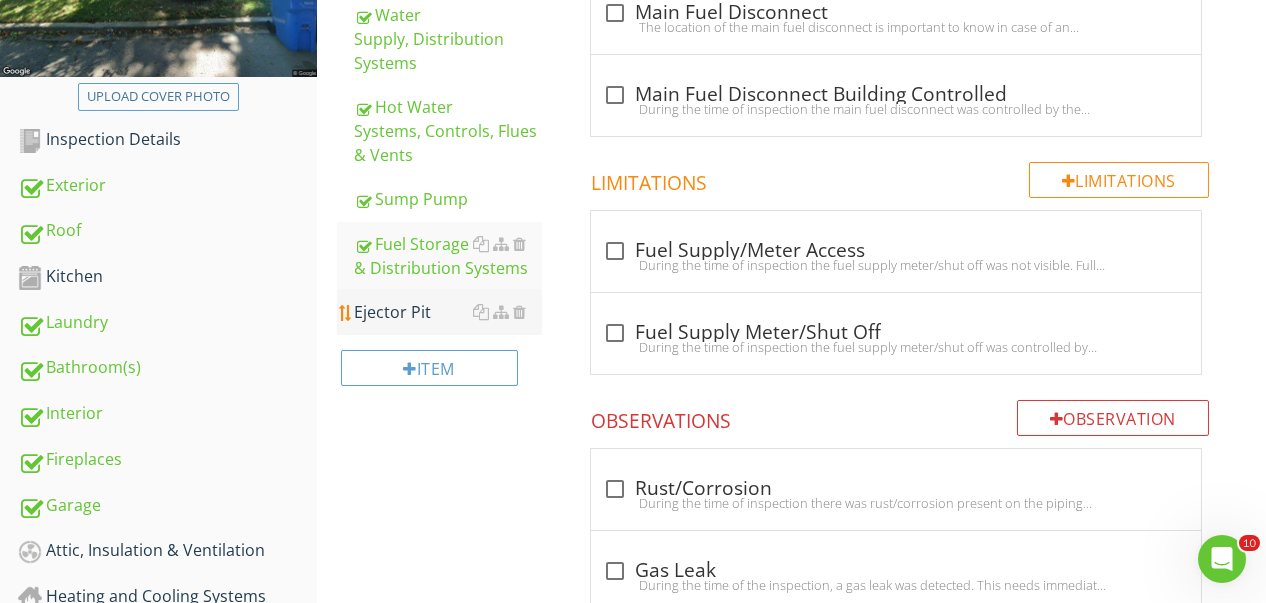 click on "Ejector Pit" at bounding box center (448, 312) 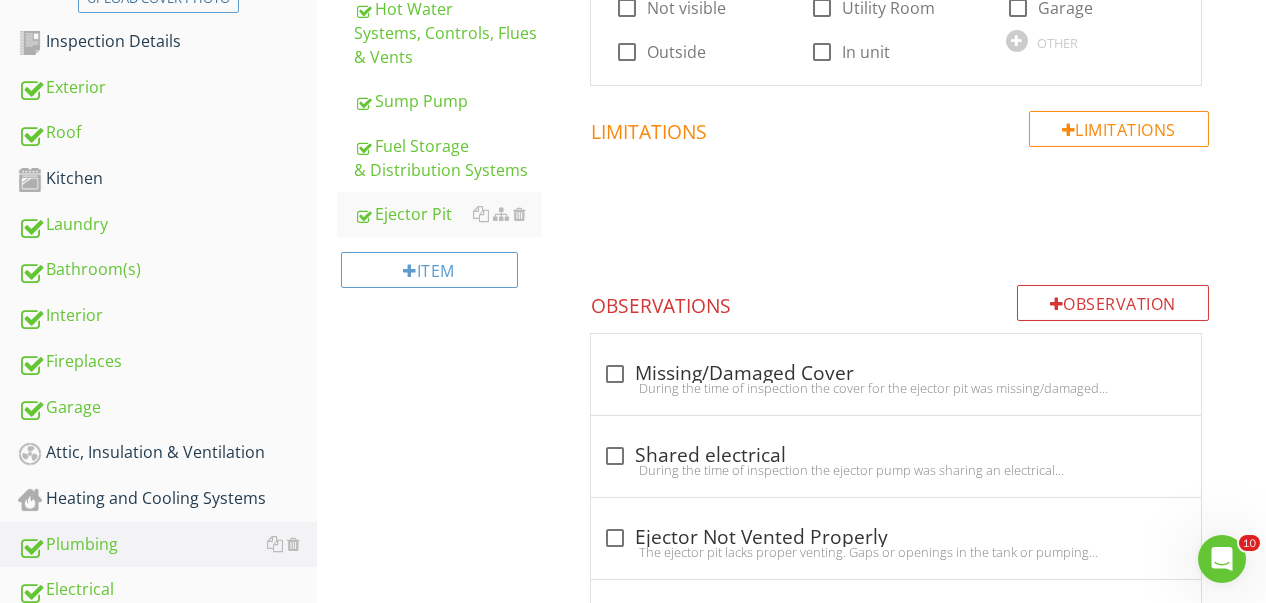 scroll, scrollTop: 840, scrollLeft: 0, axis: vertical 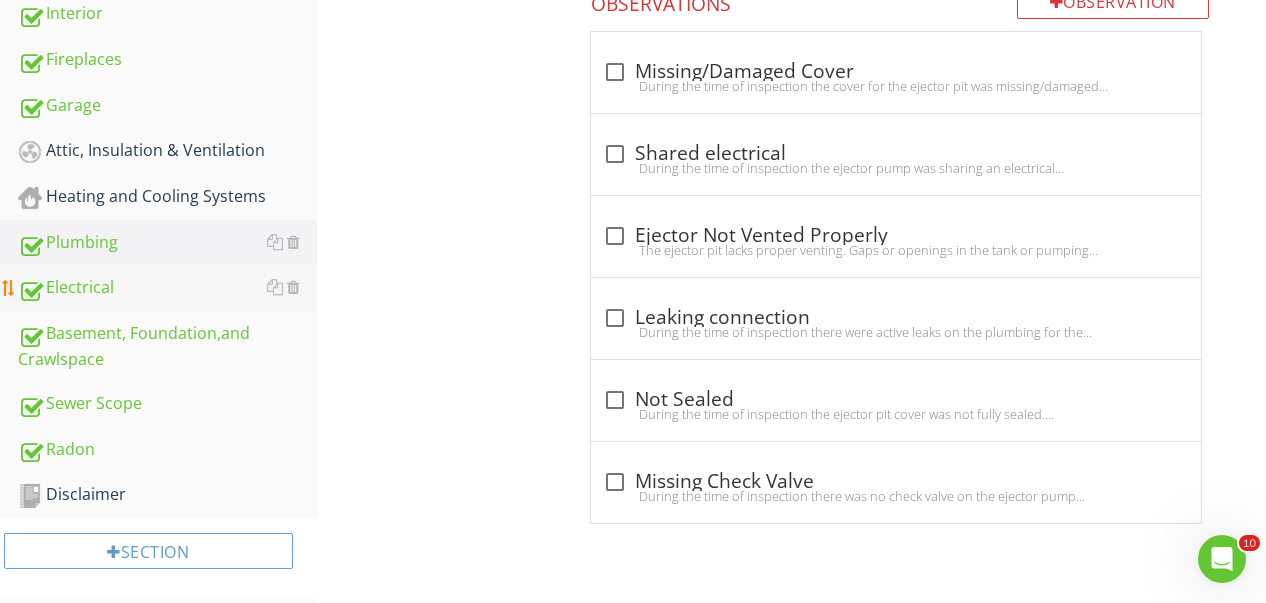 click on "Electrical" at bounding box center (167, 288) 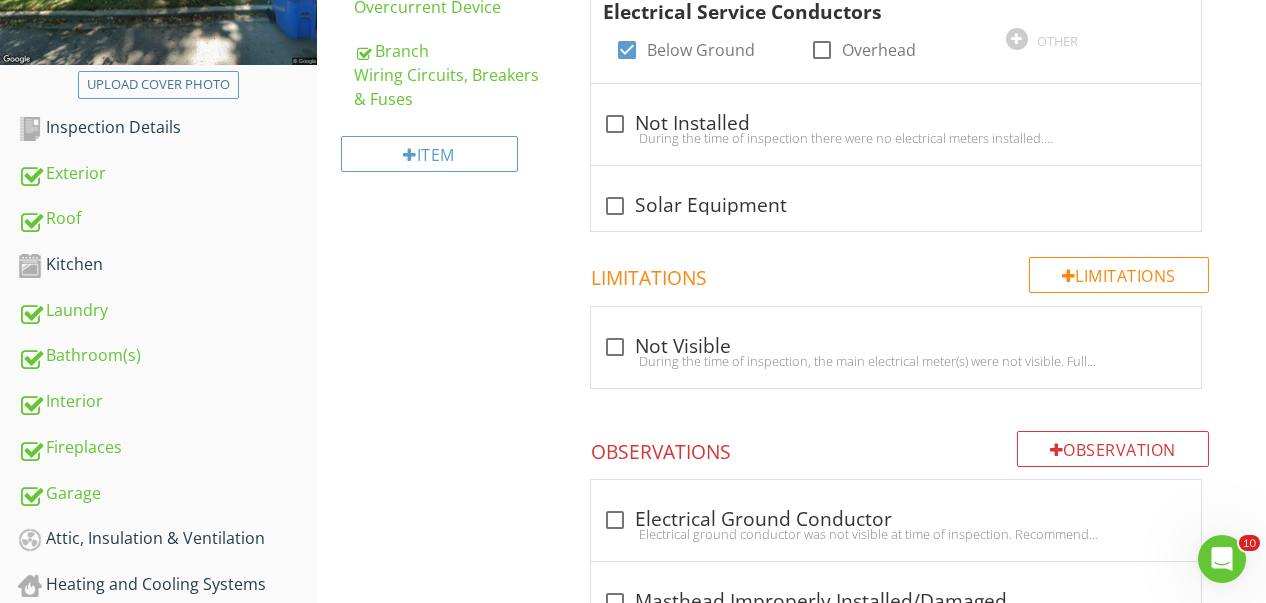 scroll, scrollTop: 151, scrollLeft: 0, axis: vertical 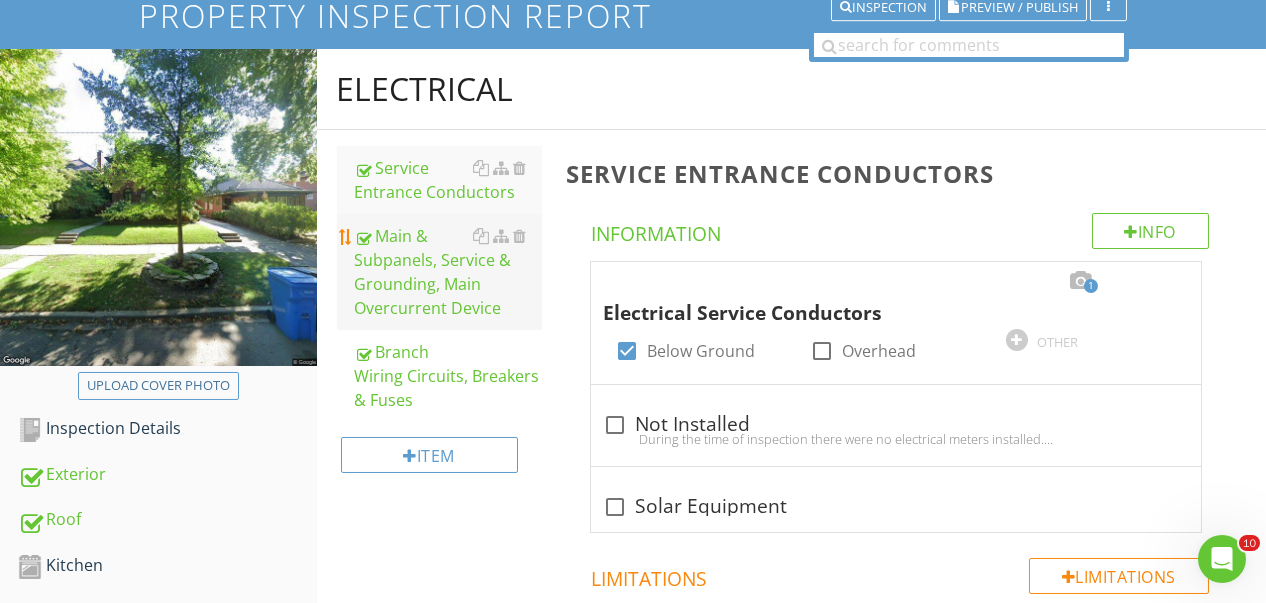 click on "Main & Subpanels, Service & Grounding, Main Overcurrent Device" at bounding box center [448, 272] 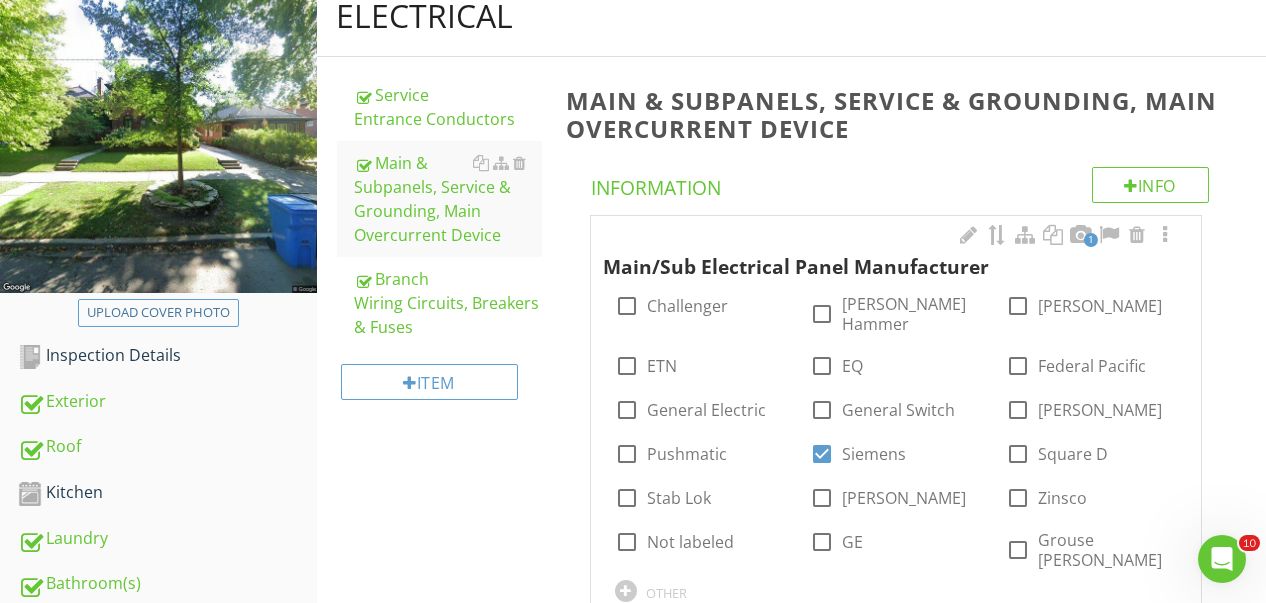scroll, scrollTop: 232, scrollLeft: 0, axis: vertical 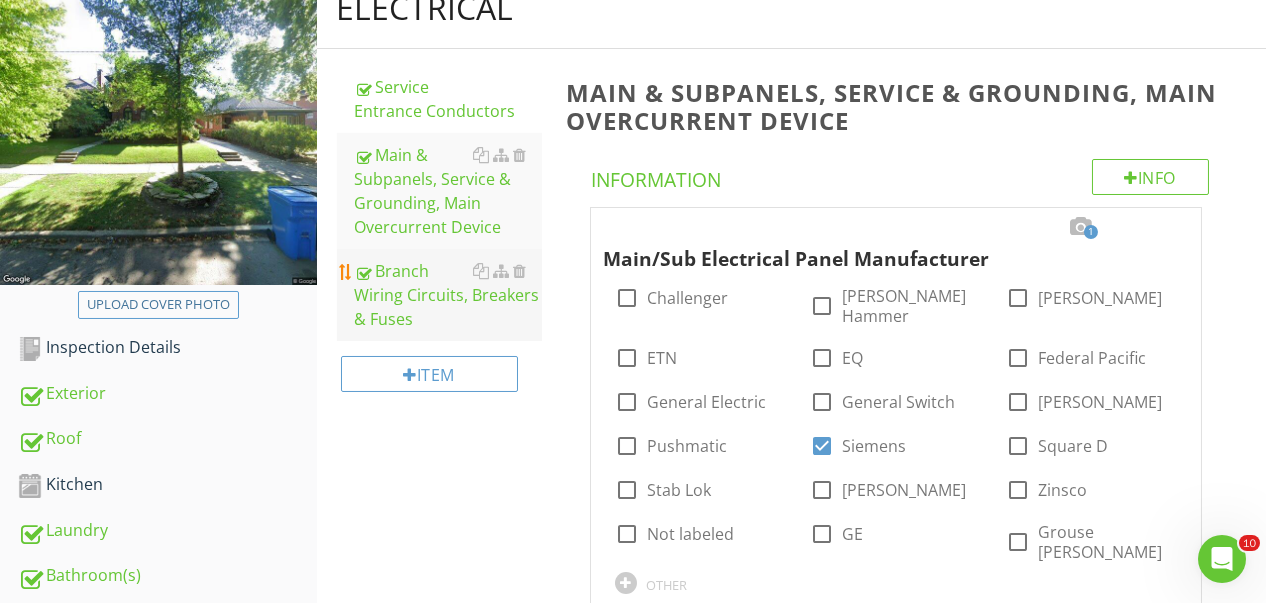 click on "Branch Wiring Circuits, Breakers & Fuses" at bounding box center (448, 295) 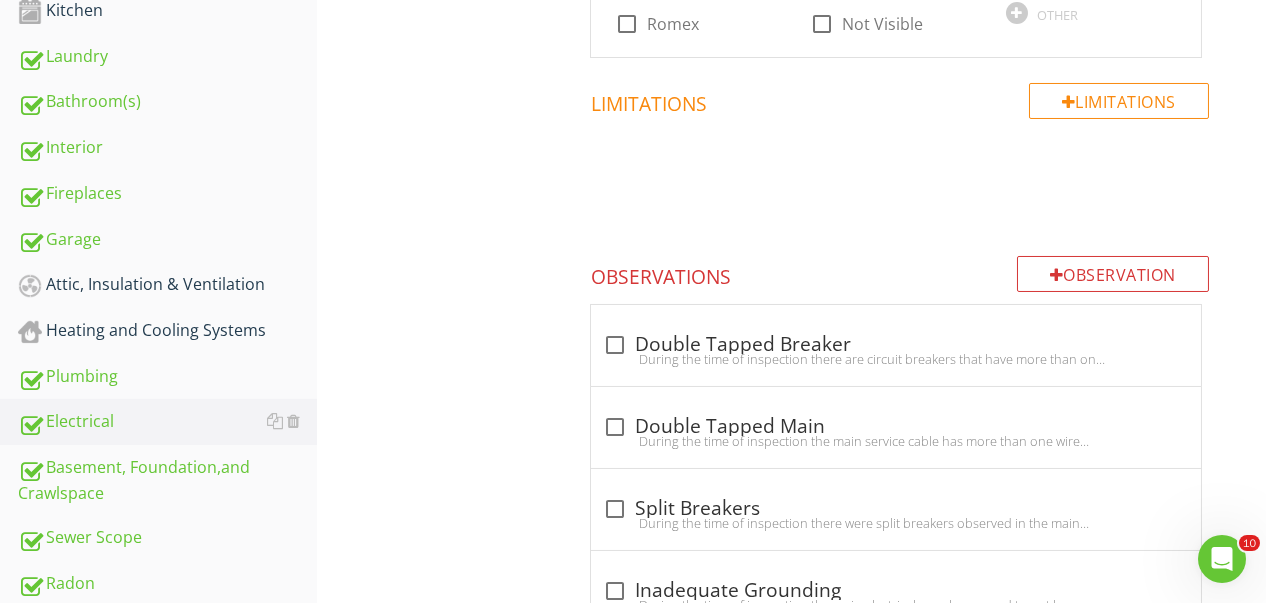 scroll, scrollTop: 906, scrollLeft: 0, axis: vertical 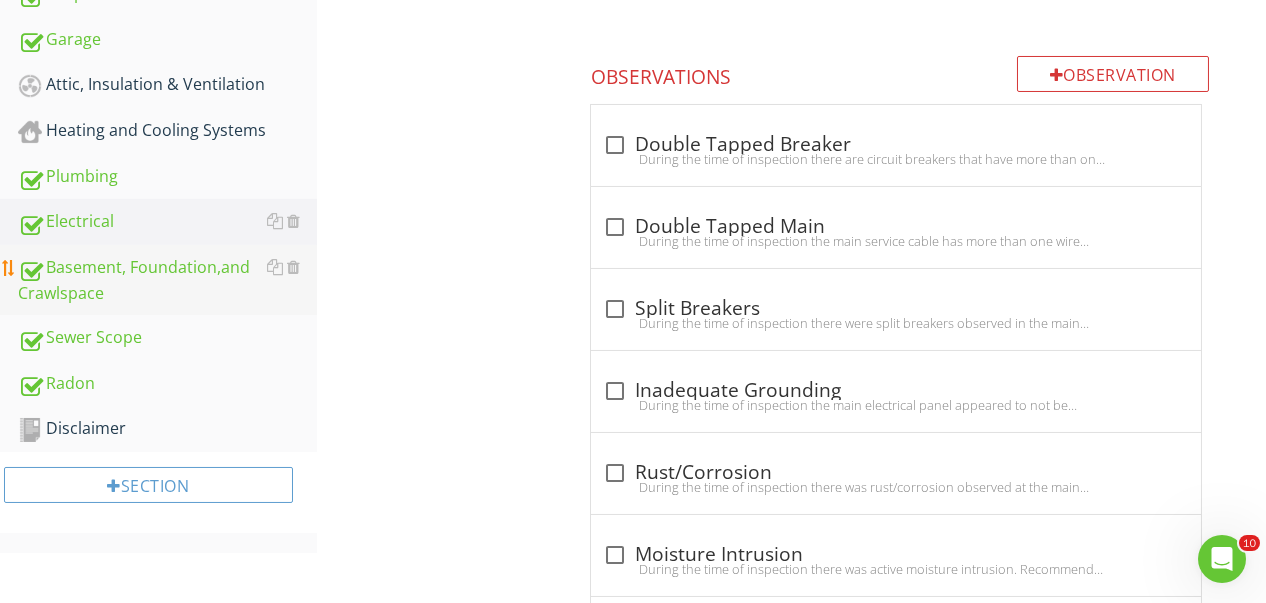 click on "Basement, Foundation,and Crawlspace" at bounding box center (167, 280) 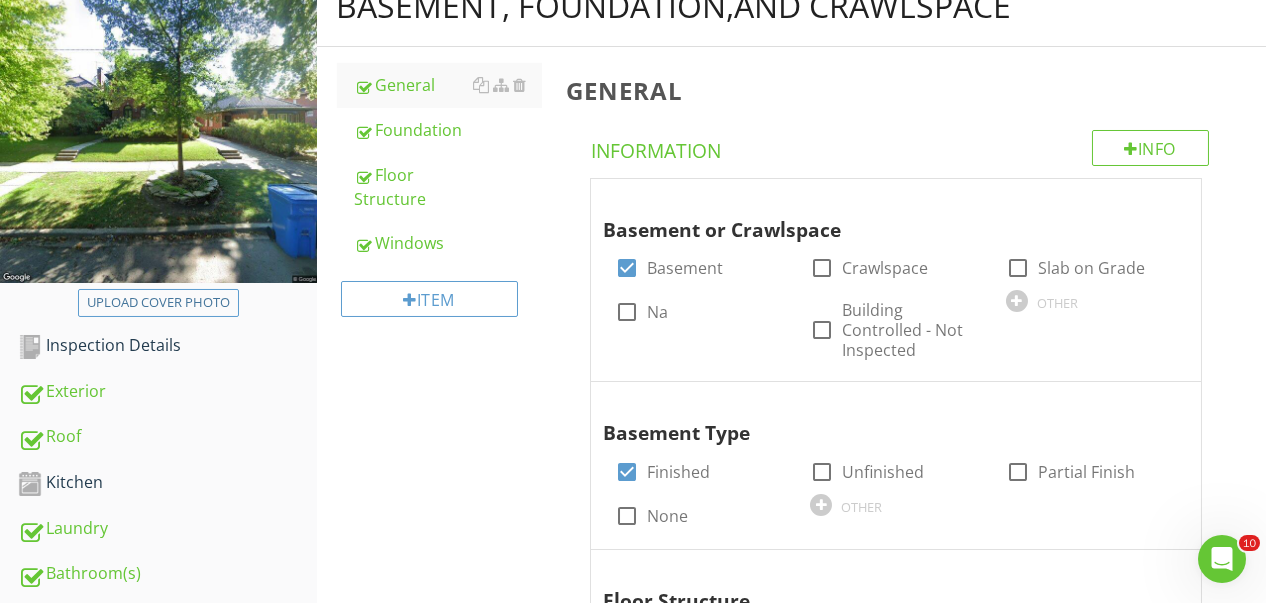 scroll, scrollTop: 54, scrollLeft: 0, axis: vertical 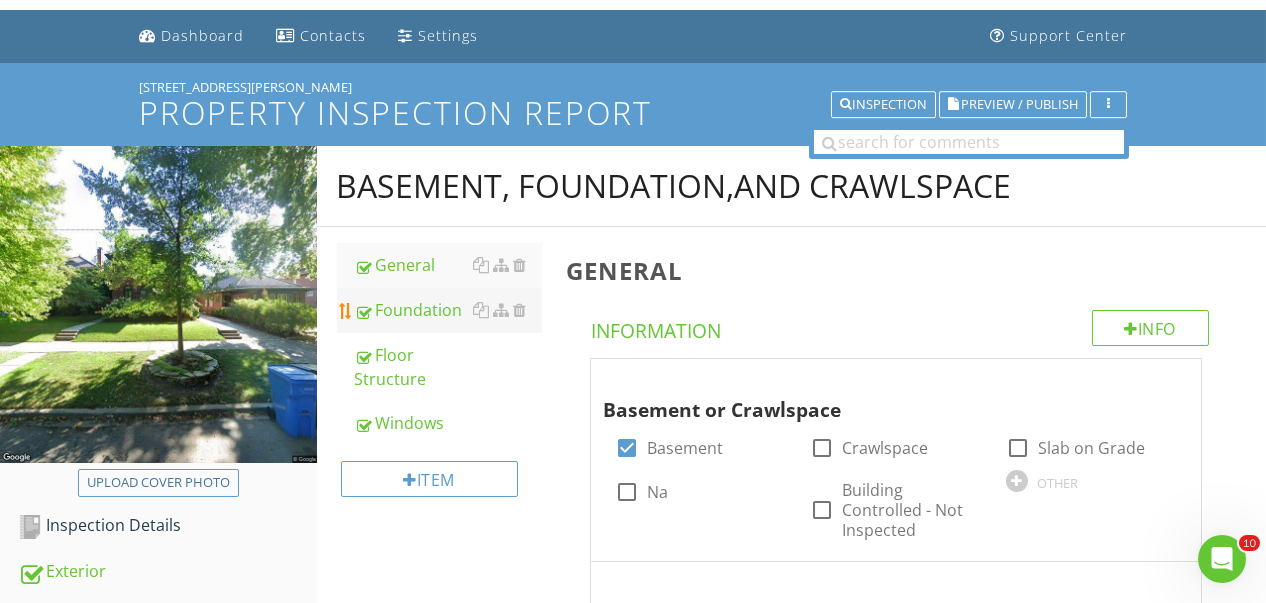 click on "Foundation" at bounding box center (448, 310) 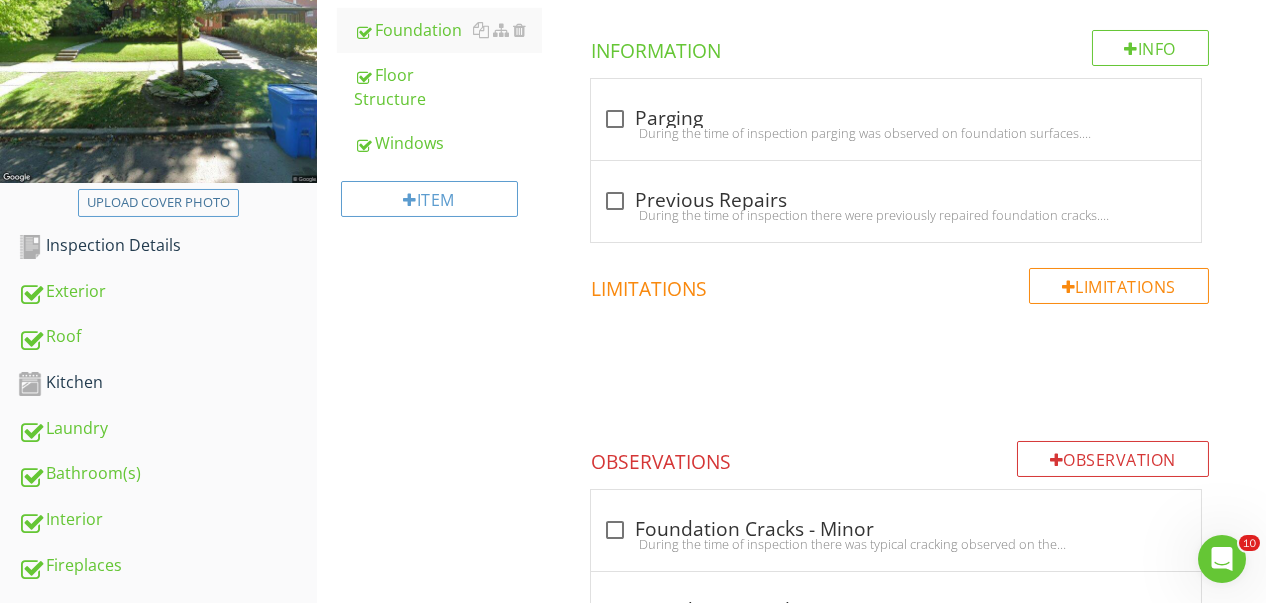 scroll, scrollTop: 154, scrollLeft: 0, axis: vertical 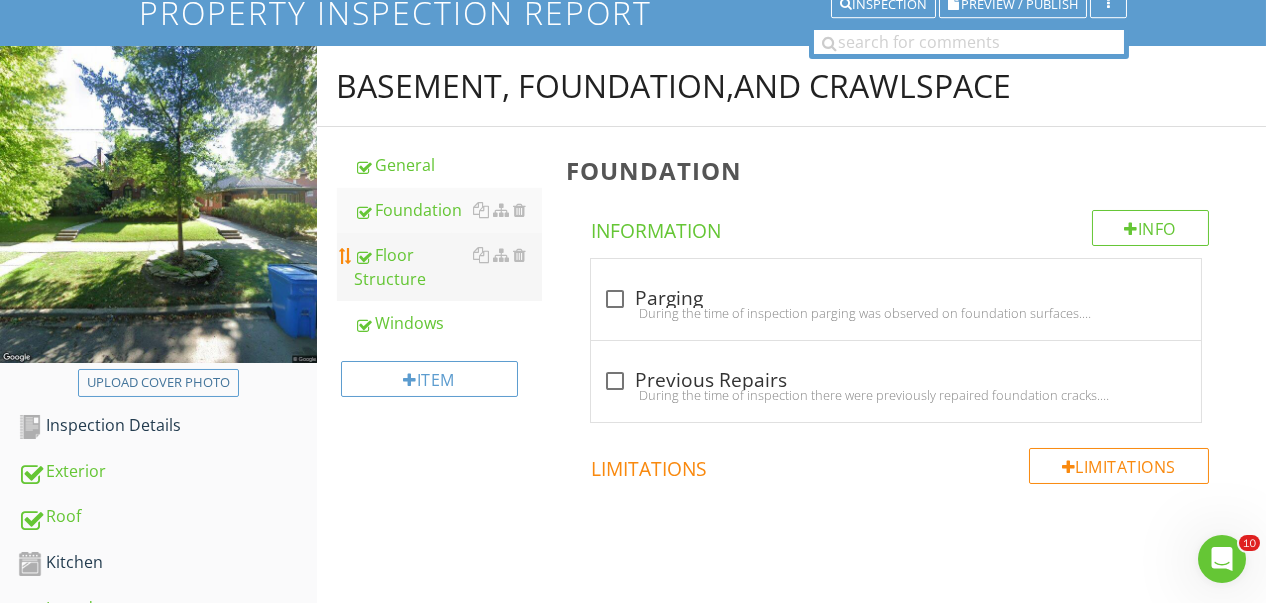 click on "Floor Structure" at bounding box center (448, 267) 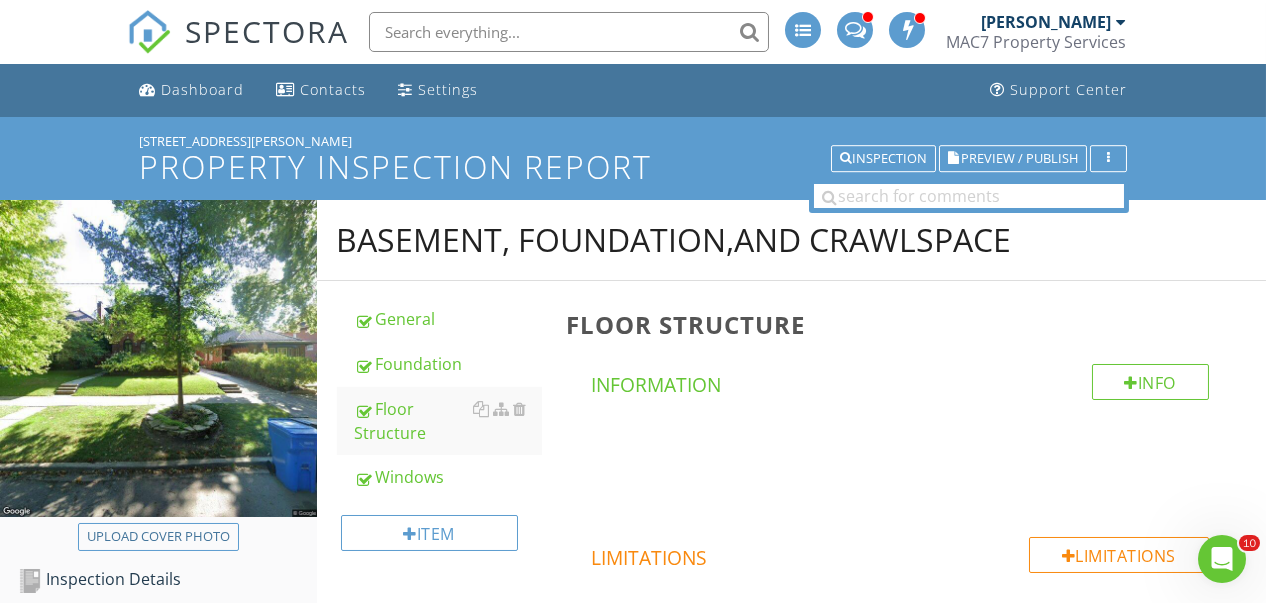 scroll, scrollTop: 300, scrollLeft: 0, axis: vertical 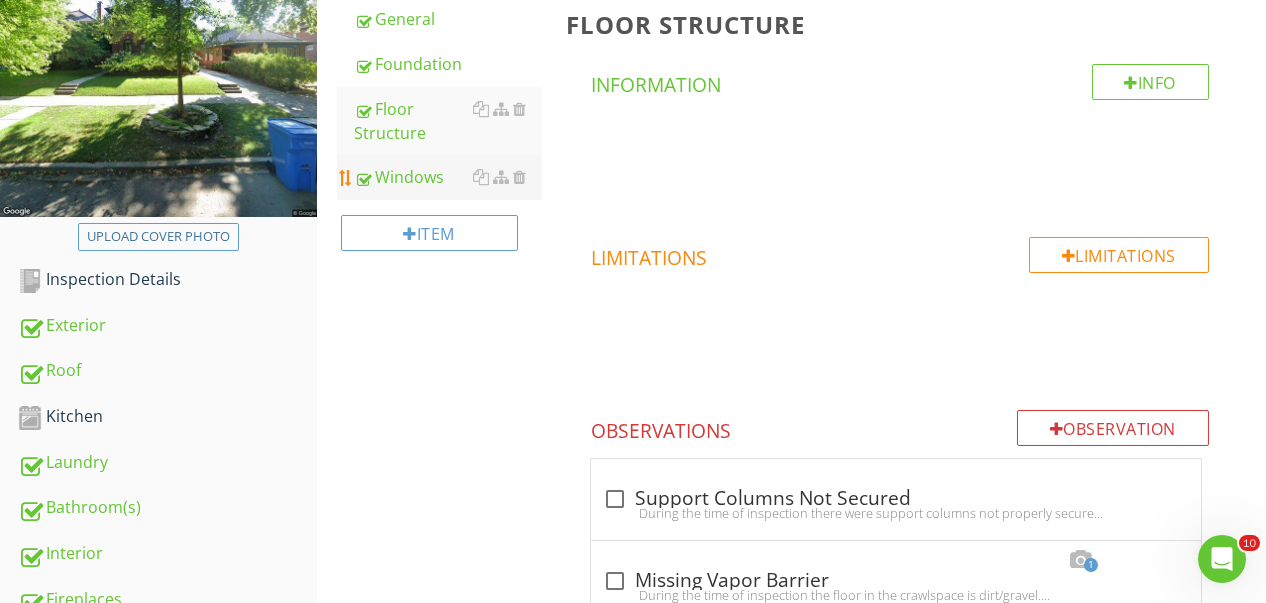 click on "Windows" at bounding box center [448, 177] 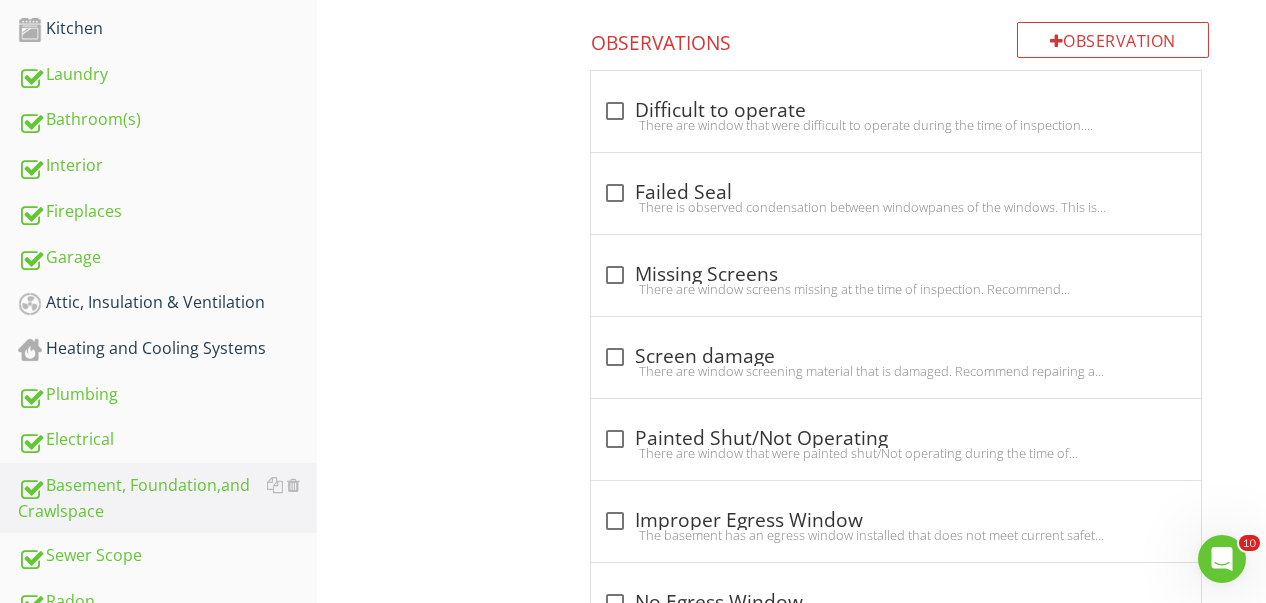 scroll, scrollTop: 888, scrollLeft: 0, axis: vertical 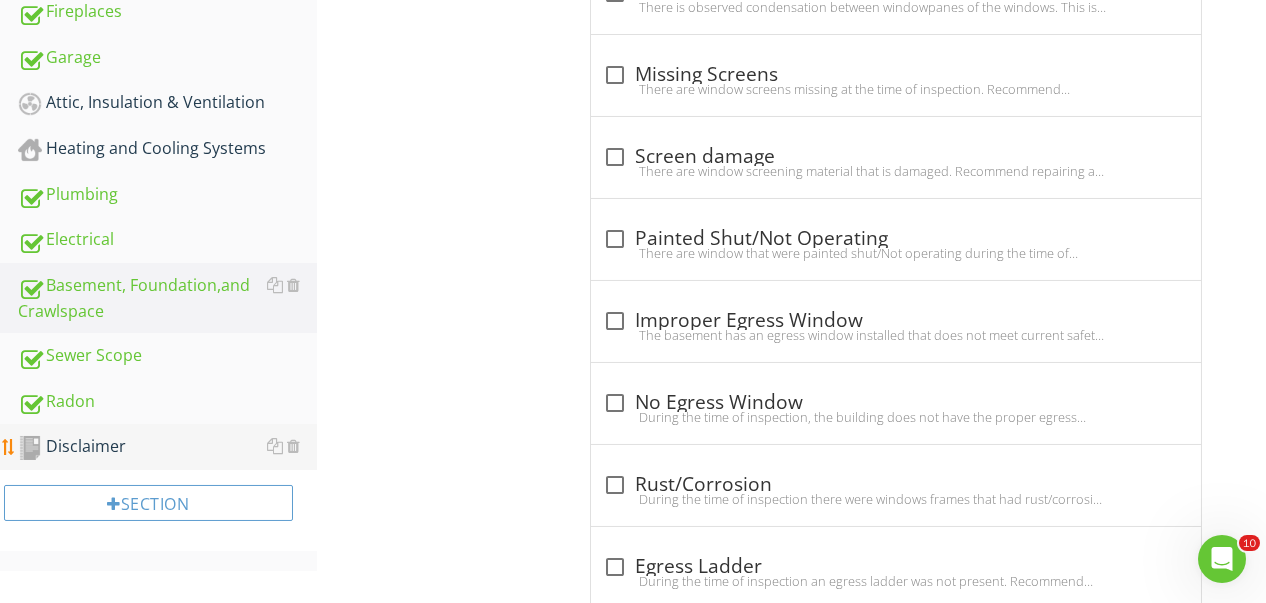 click on "Disclaimer" at bounding box center [167, 447] 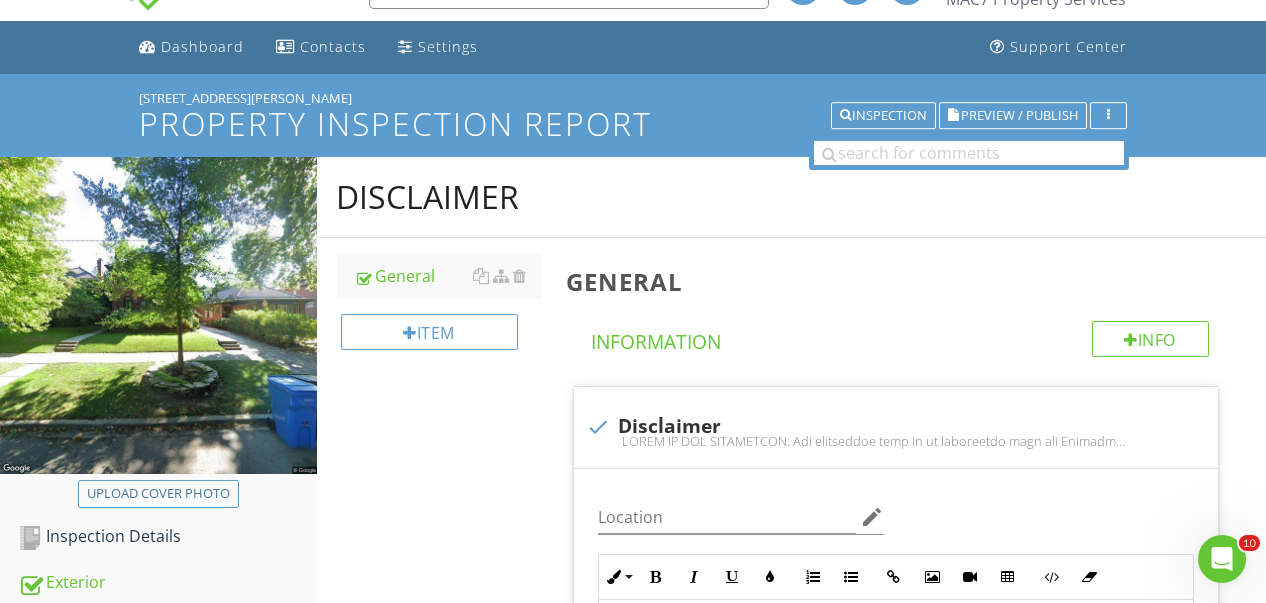 scroll, scrollTop: 0, scrollLeft: 0, axis: both 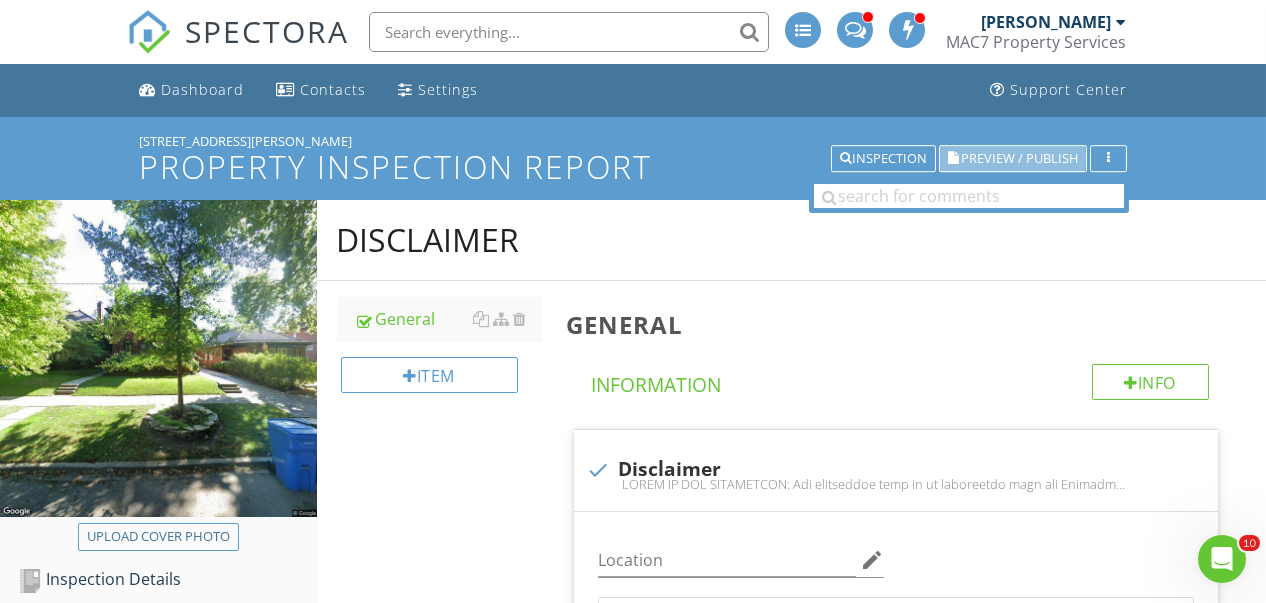 click on "Preview / Publish" at bounding box center (1019, 158) 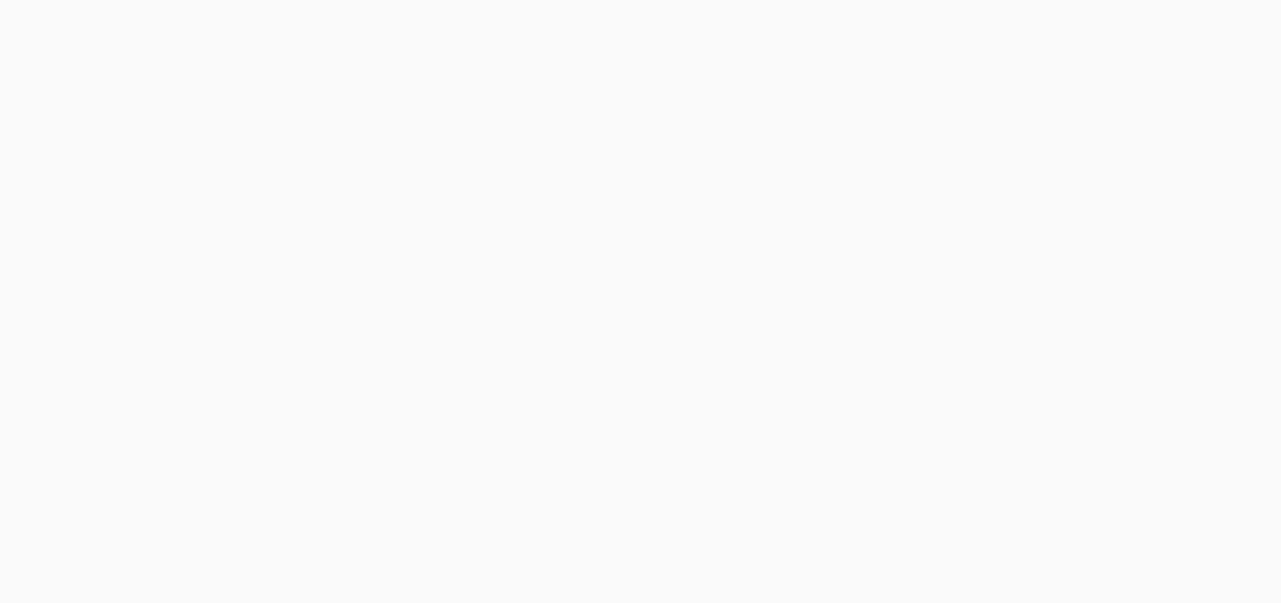 scroll, scrollTop: 0, scrollLeft: 0, axis: both 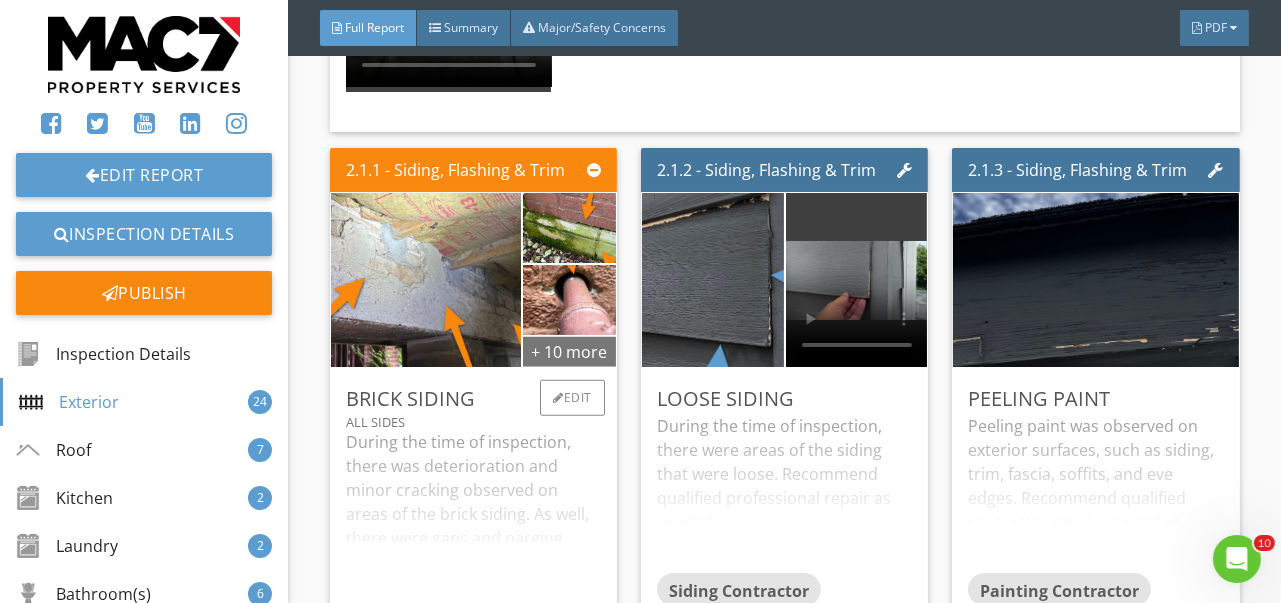 click on "+ 10 more" at bounding box center (569, 351) 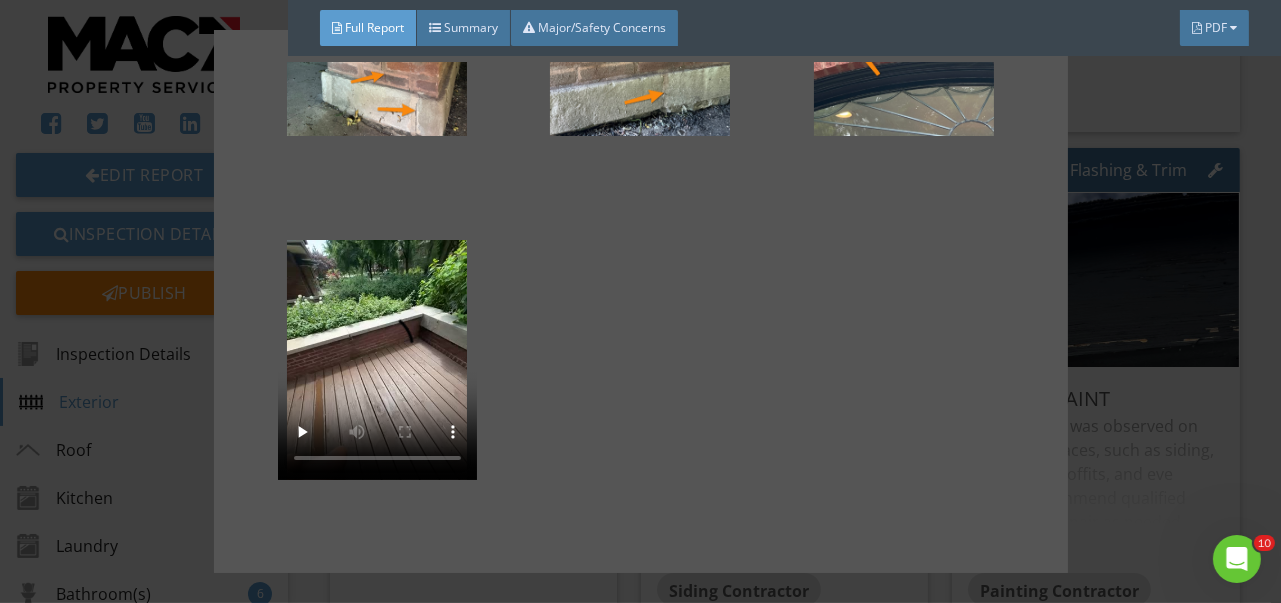 scroll, scrollTop: 1247, scrollLeft: 0, axis: vertical 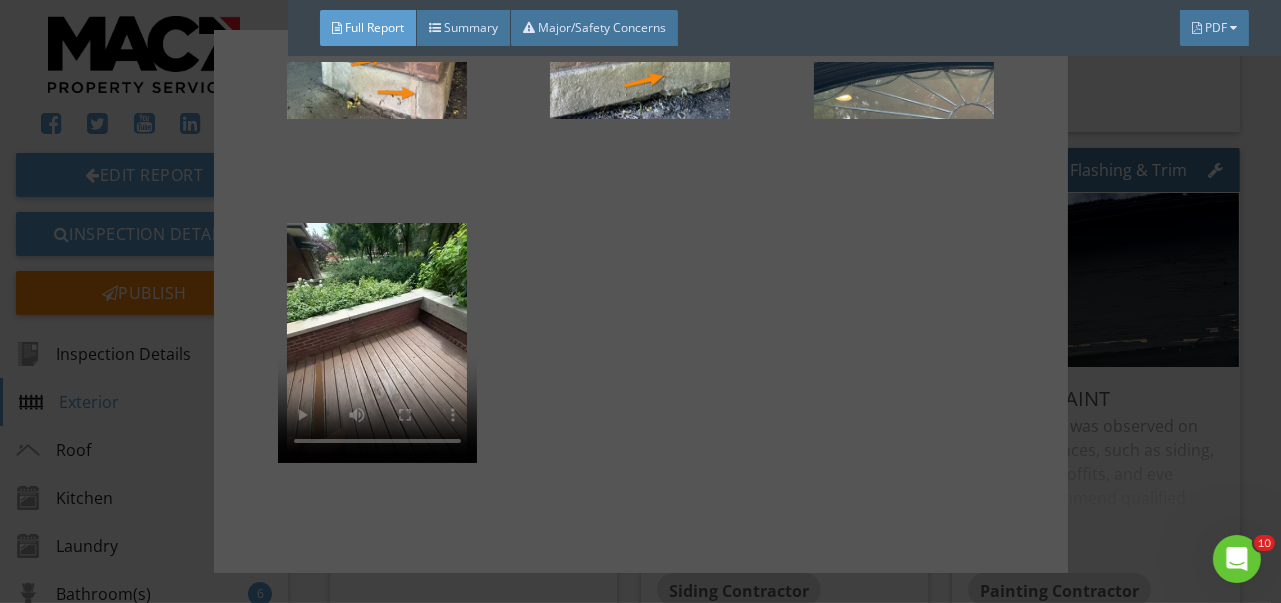 click at bounding box center [640, 301] 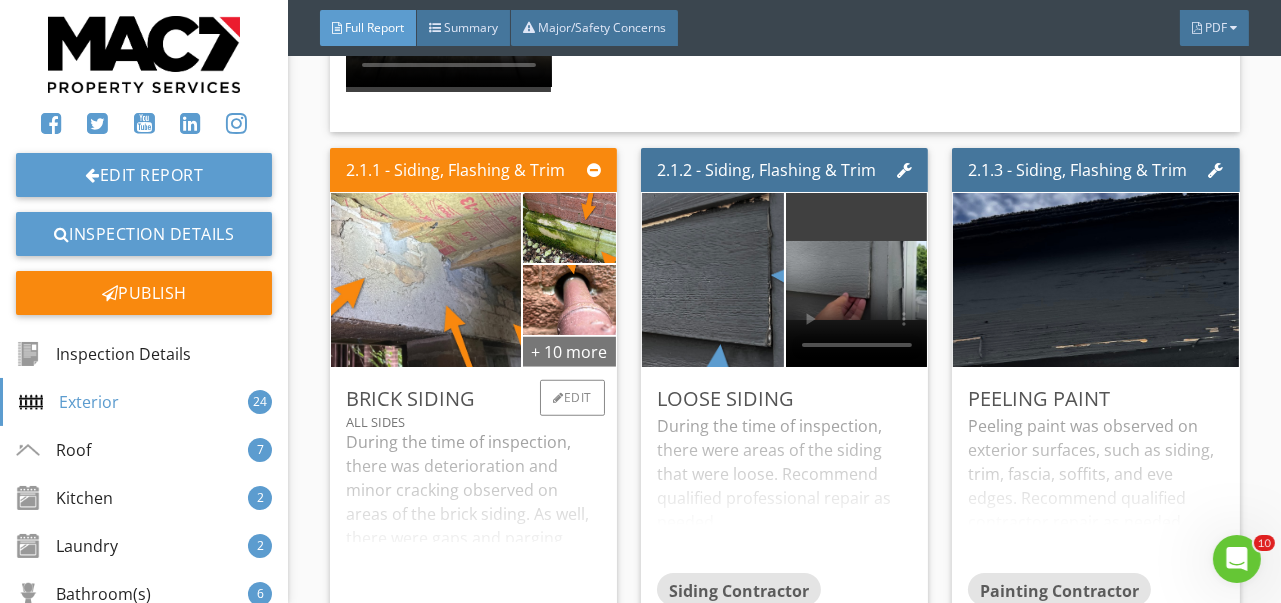 click on "+ 10 more" at bounding box center [569, 351] 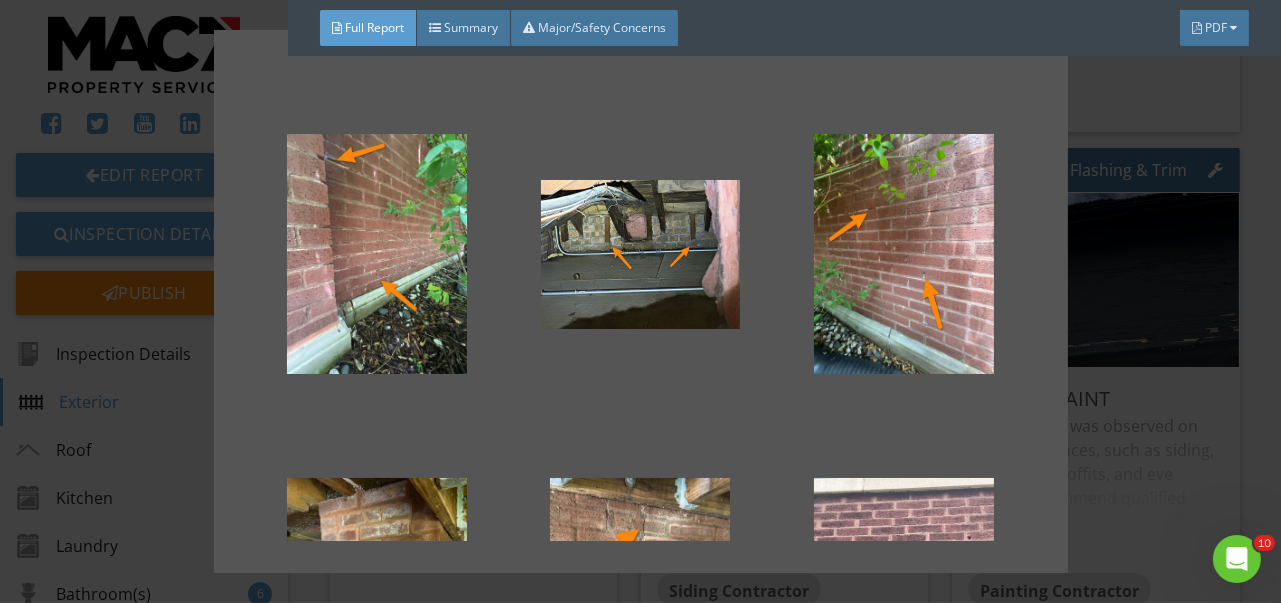 scroll, scrollTop: 647, scrollLeft: 0, axis: vertical 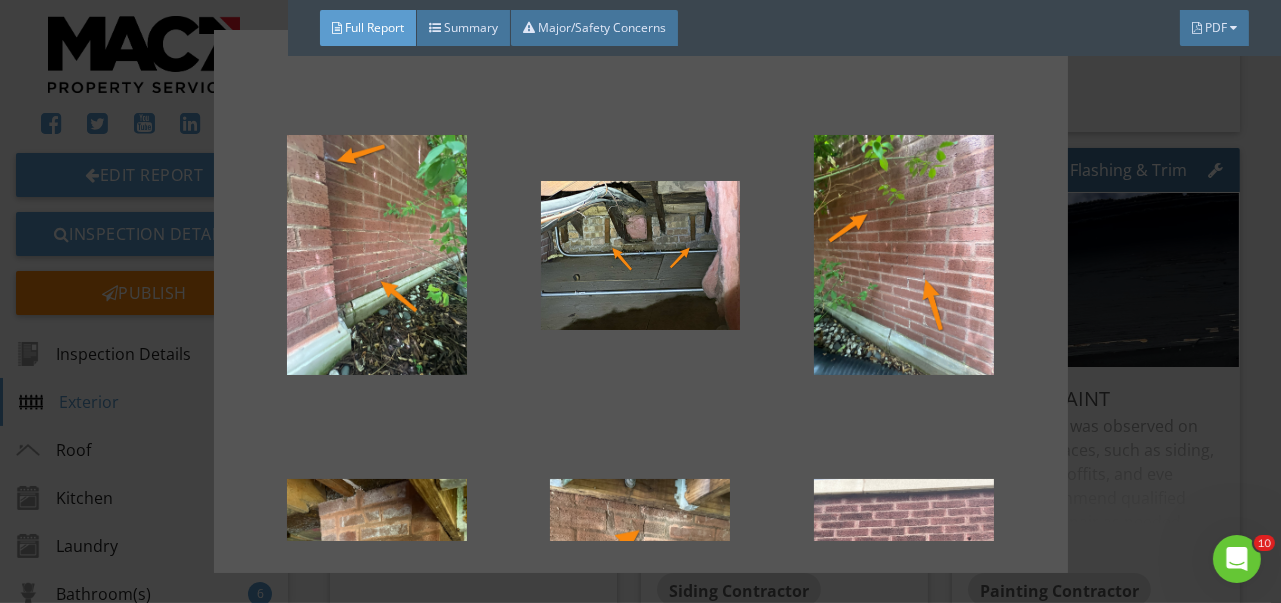 click at bounding box center (640, 301) 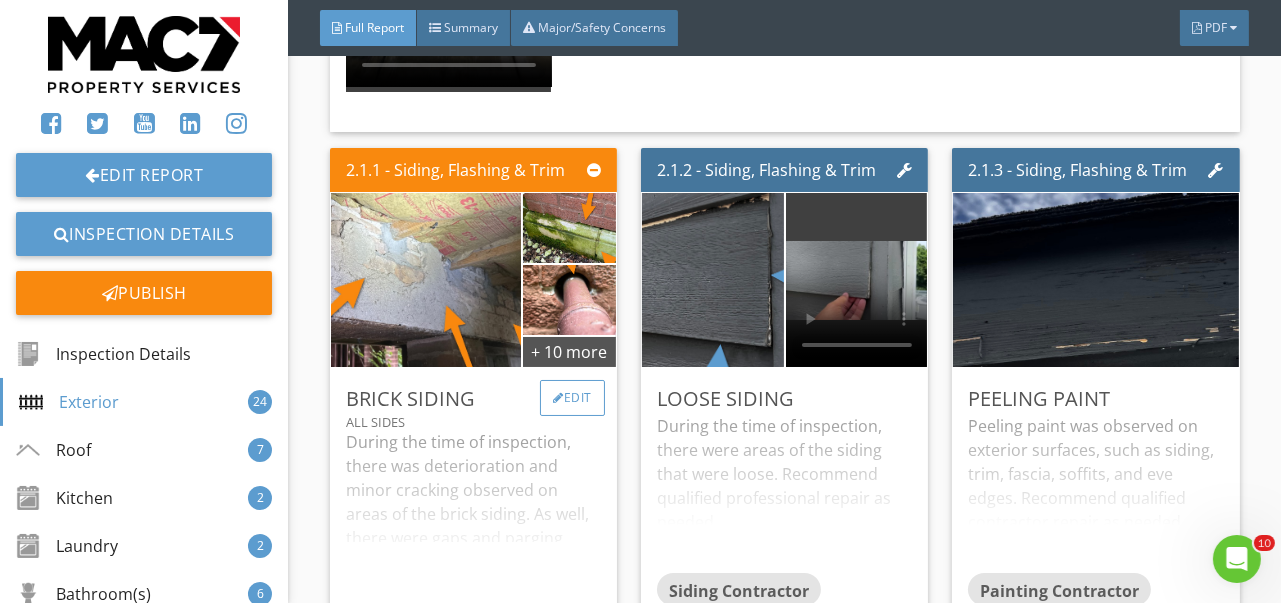 click on "Edit" at bounding box center (572, 398) 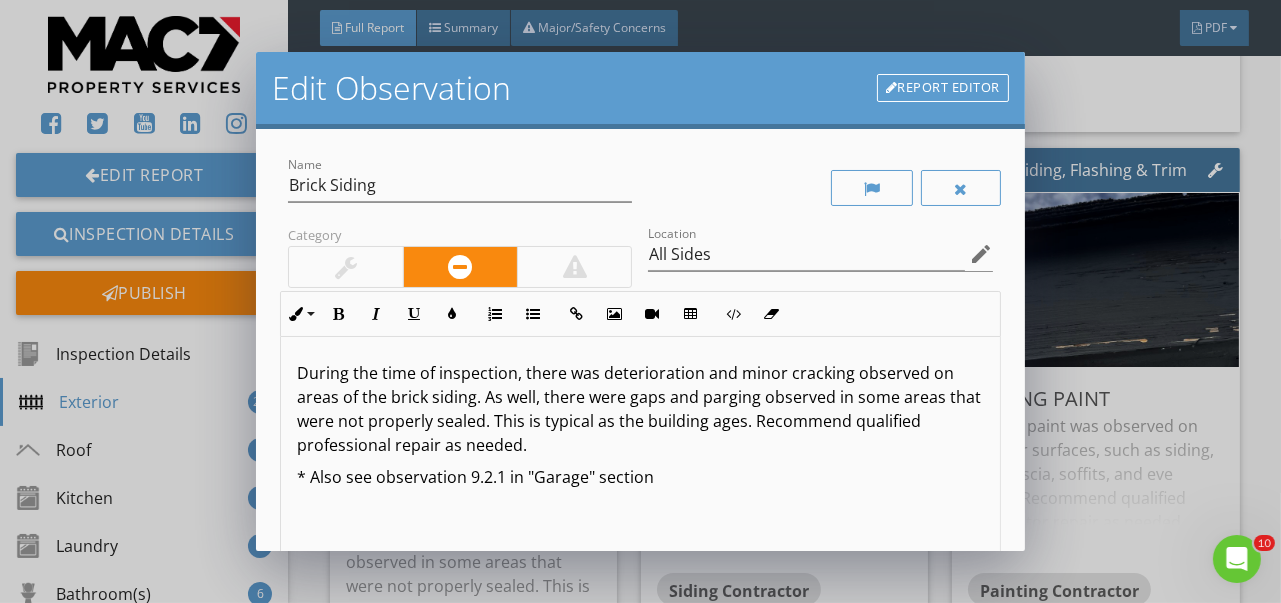 click on "Name Brick Siding                 Category               Location All Sides edit   Inline Style XLarge Large Normal Small Light Small/Light Bold Italic Underline Colors Ordered List Unordered List Insert Link Insert Image Insert Video Insert Table Code View Clear Formatting During the time of inspection, there was deterioration and minor cracking observed on areas of the brick siding. As well, there were gaps and parging observed in some areas that were not properly sealed. This is typical as the building ages. Recommend qualified professional repair as needed. * Also see observation 9.2.1 in "Garage" section Enter text here <p>During the time of inspection, there was deterioration and minor cracking observed on areas of the brick siding. As well, there were gaps and parging observed in some areas that were not properly sealed. This is typical as the building ages. Recommend qualified professional repair as needed.</p><p>* Also see observation 9.2.1 in "Garage" section</p>   Recommendation arrow_drop_down" at bounding box center (640, 340) 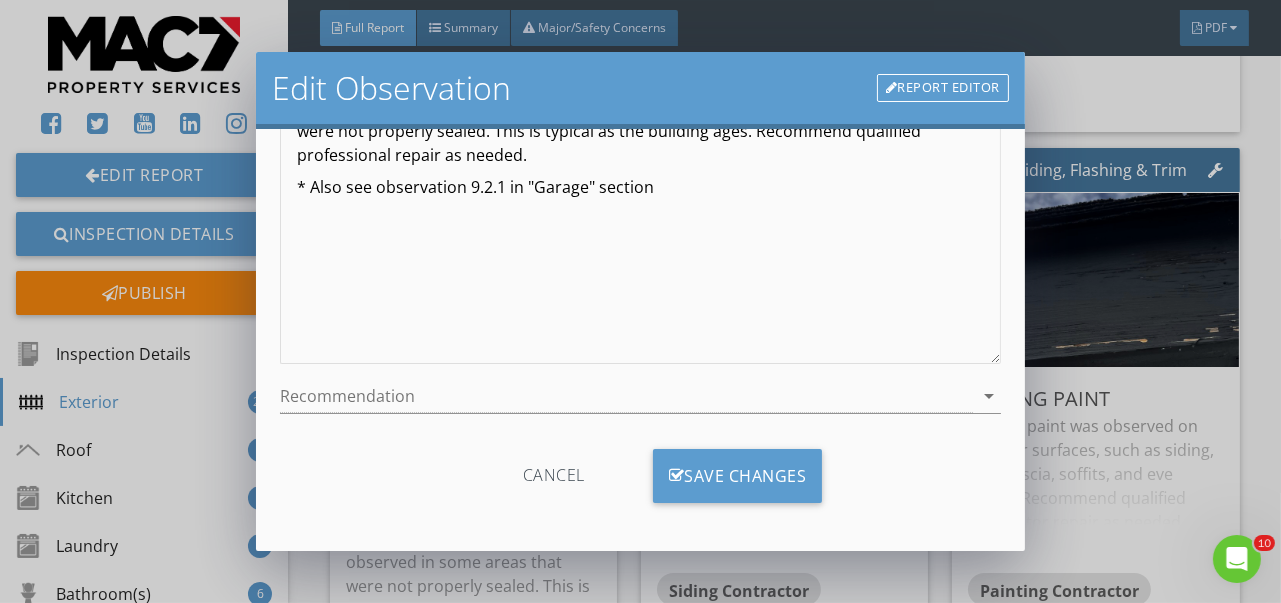 scroll, scrollTop: 296, scrollLeft: 0, axis: vertical 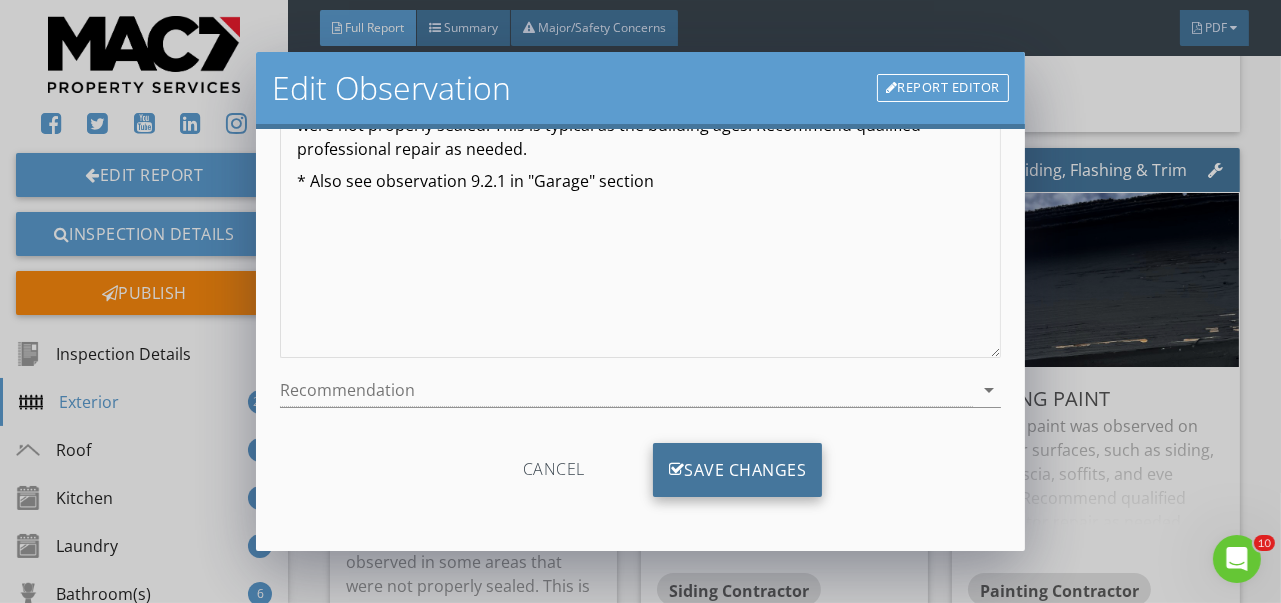 click on "Save Changes" at bounding box center [738, 470] 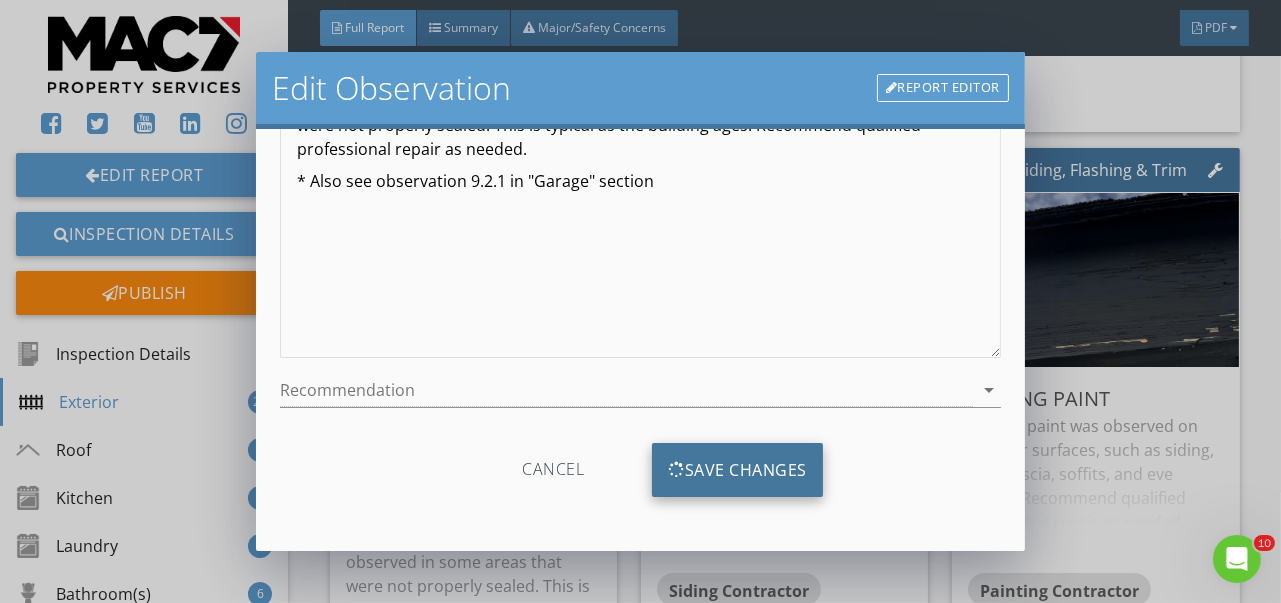 scroll, scrollTop: 60, scrollLeft: 0, axis: vertical 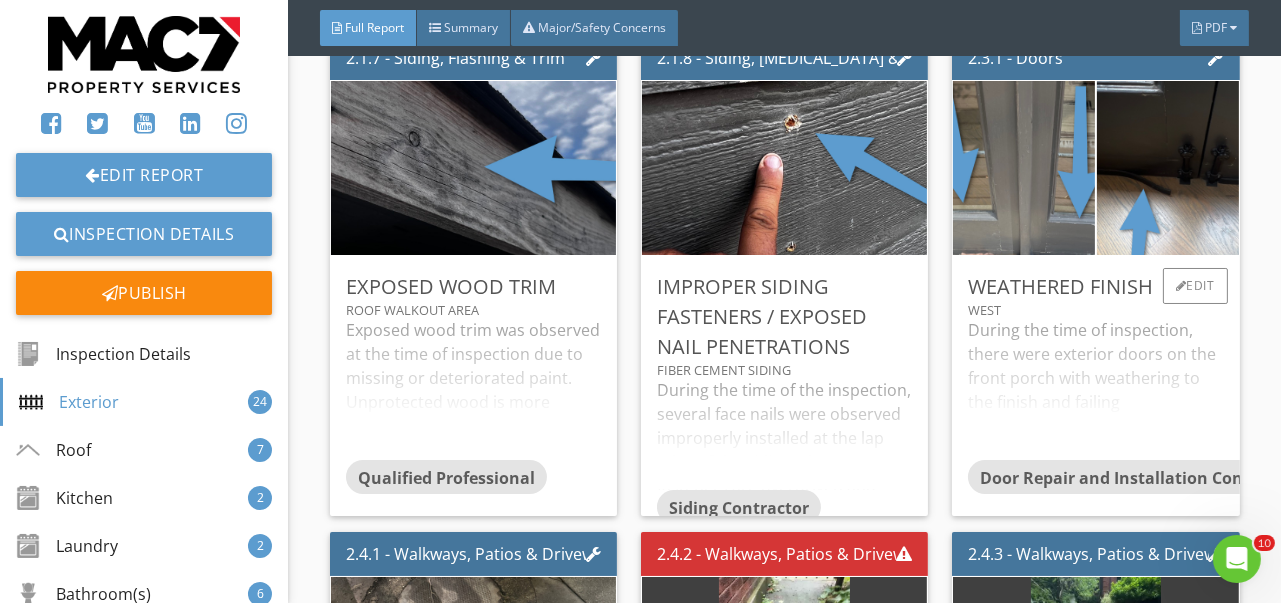 click on "During the time of inspection, there were exterior doors on the front porch with weathering to the finish and failing weatherstripping. Recommend qualified professional repair as needed." at bounding box center [1095, 389] 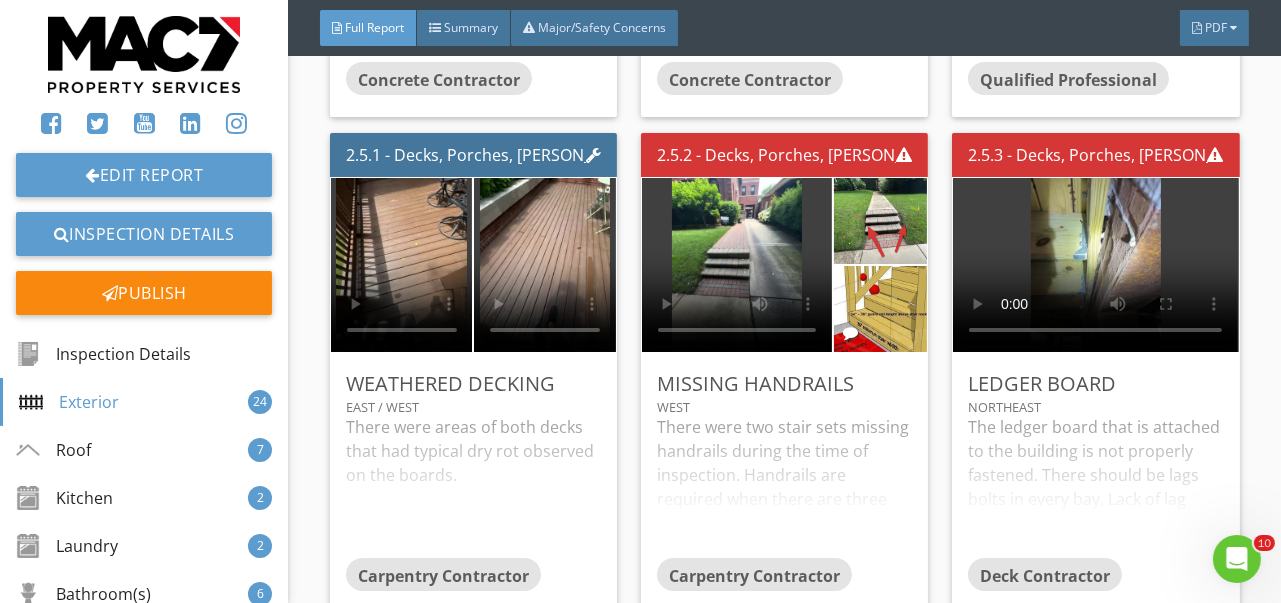 scroll, scrollTop: 4300, scrollLeft: 0, axis: vertical 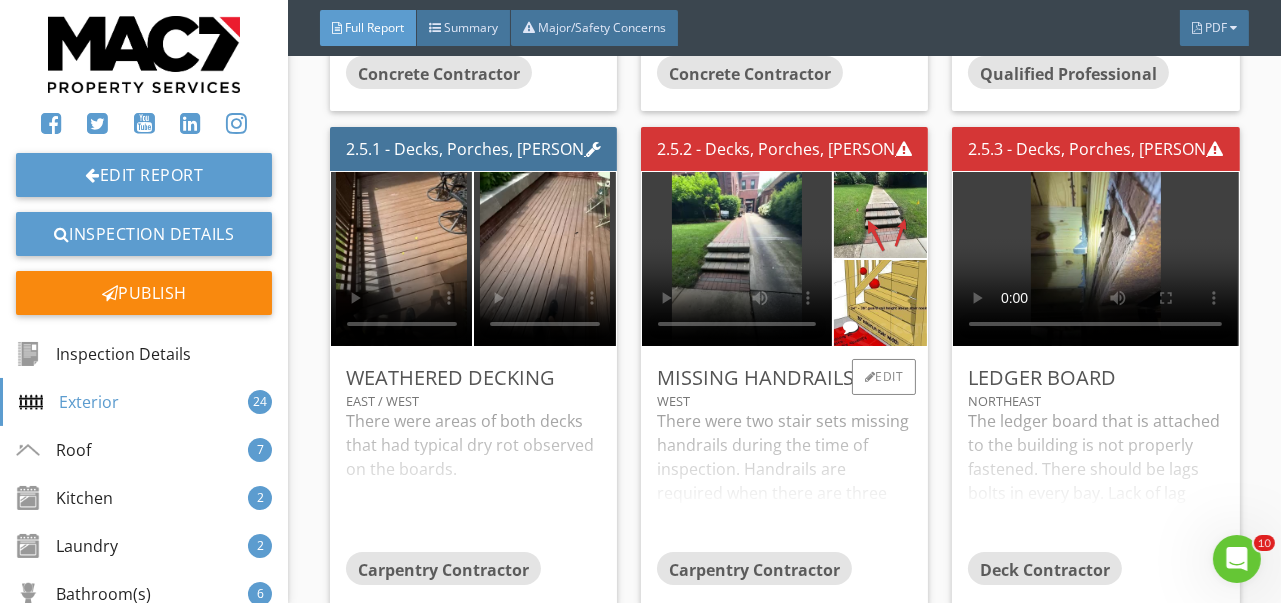 click on "There were two stair sets missing handrails during the time of inspection. Handrails are required when there are three steps or more. Recommend qualified professional repair to prevent fall/injury hazards." at bounding box center [784, 480] 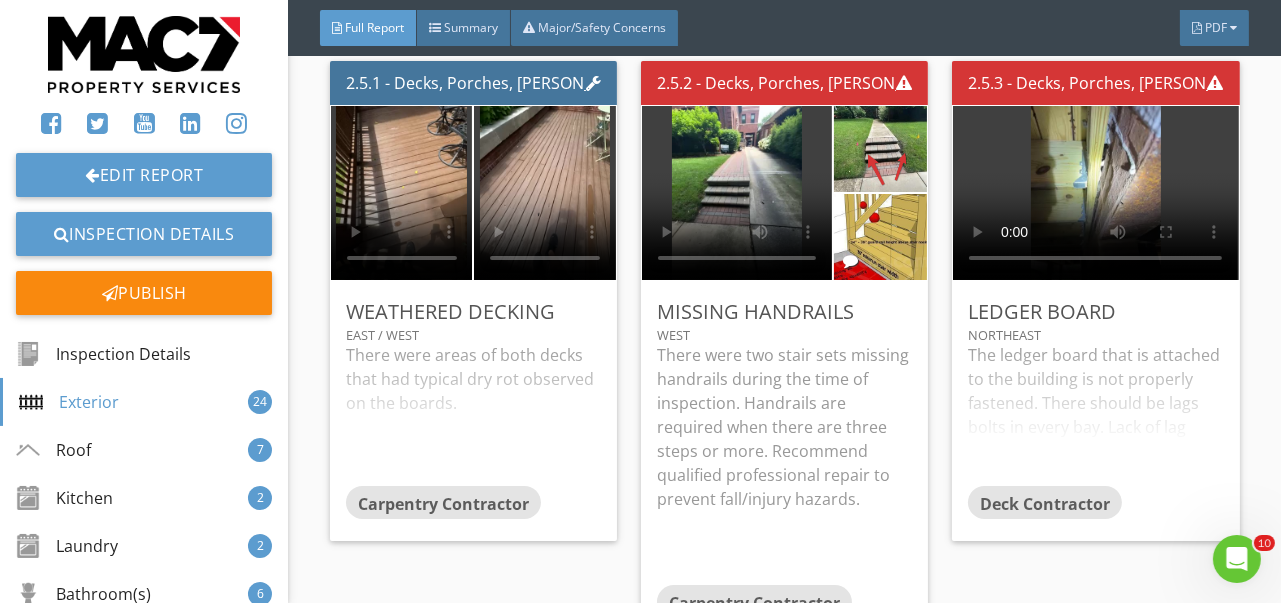scroll, scrollTop: 4400, scrollLeft: 0, axis: vertical 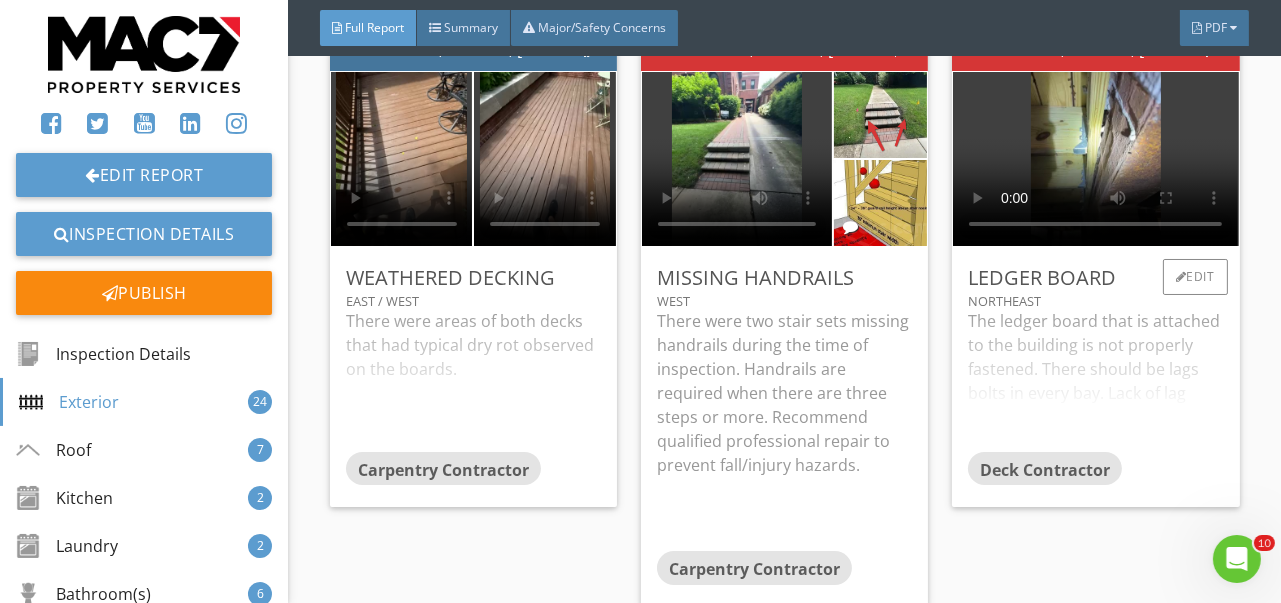 click on "The ledger board that is attached to the building is not properly fastened. There should be lags bolts in every bay. Lack of lag bolting can cause the deck to fail. Recommend qualified professional repair as needed." at bounding box center [1095, 380] 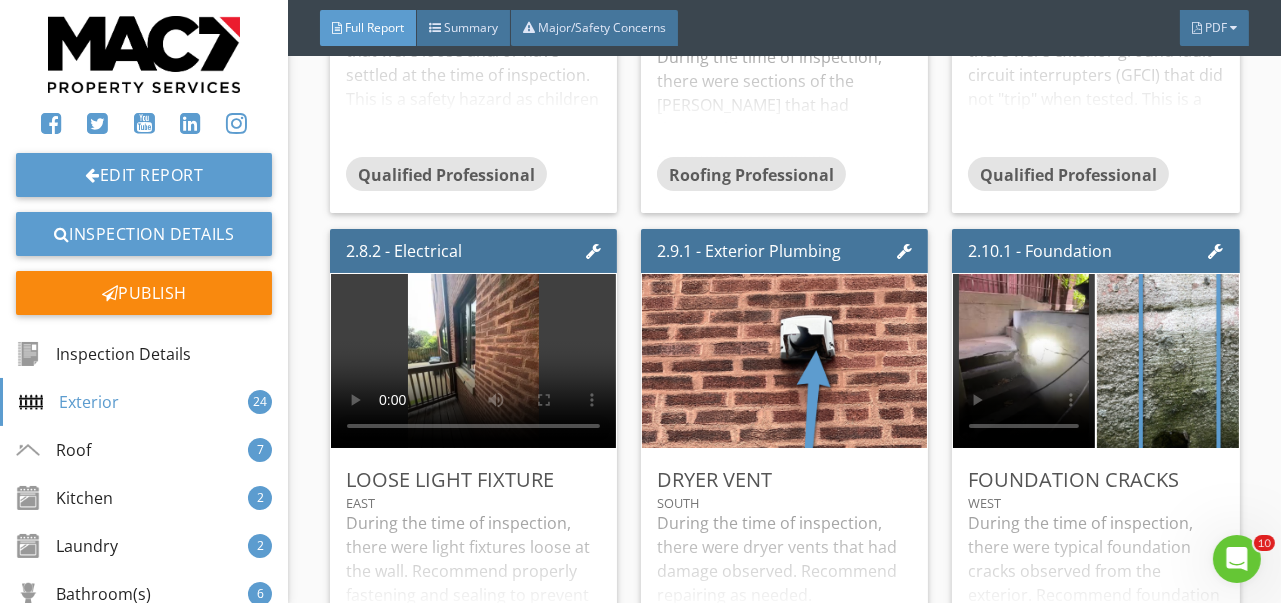 scroll, scrollTop: 5900, scrollLeft: 0, axis: vertical 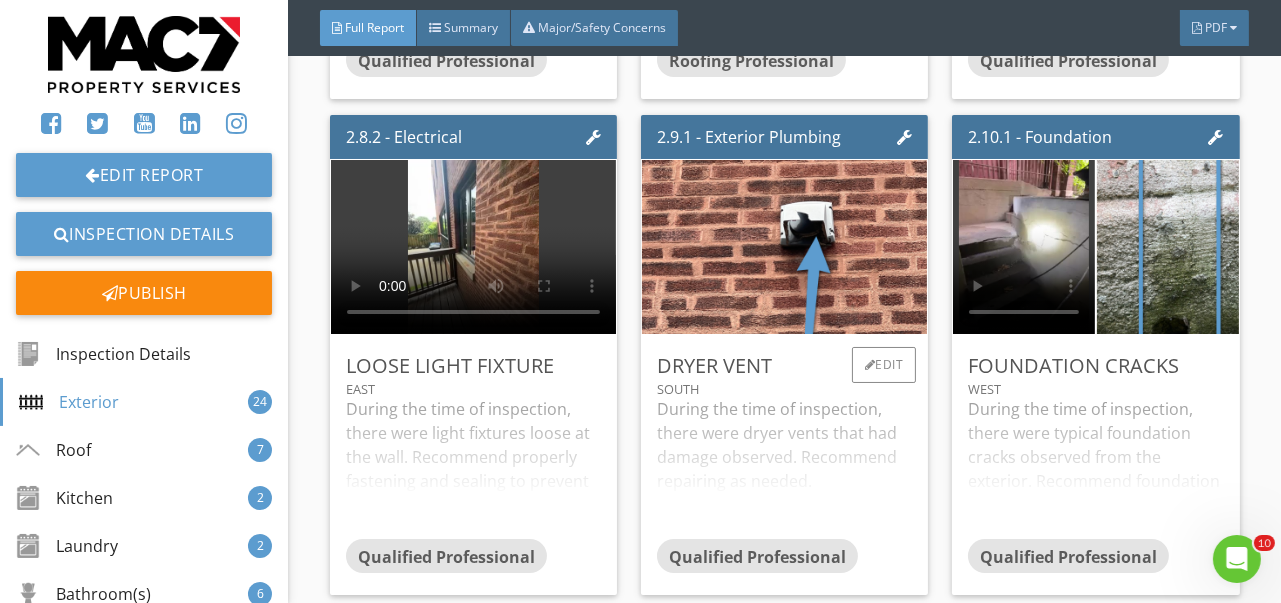 click on "During the time of inspection, there were dryer vents that had damage observed. Recommend repairing as needed." at bounding box center (784, 468) 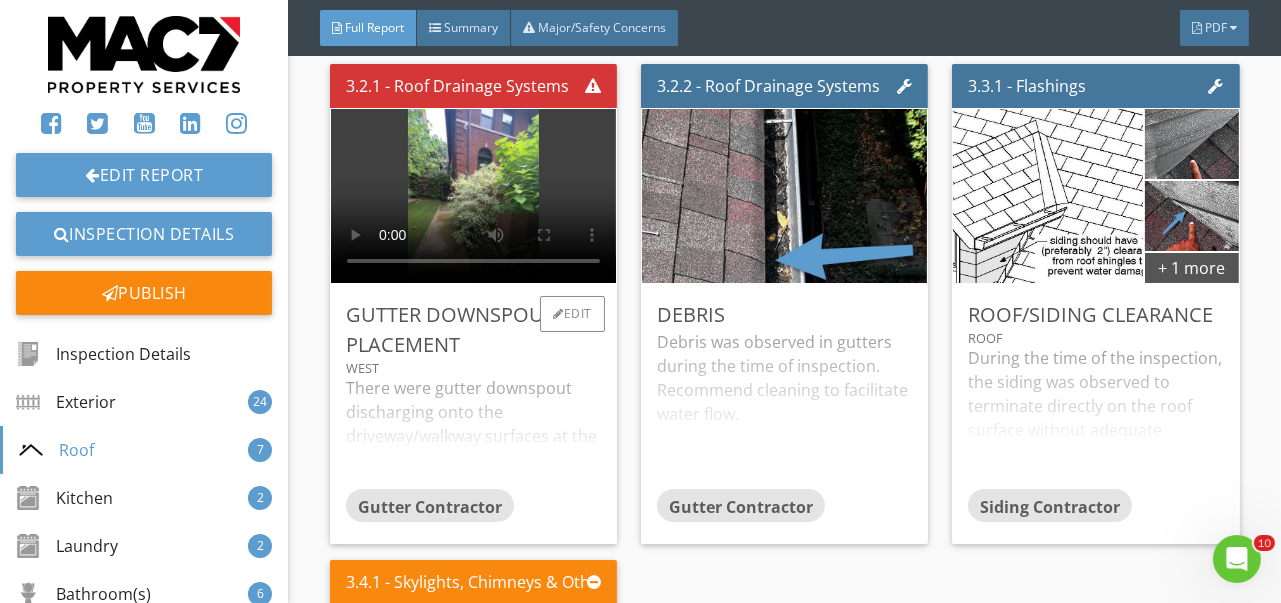 scroll, scrollTop: 7700, scrollLeft: 0, axis: vertical 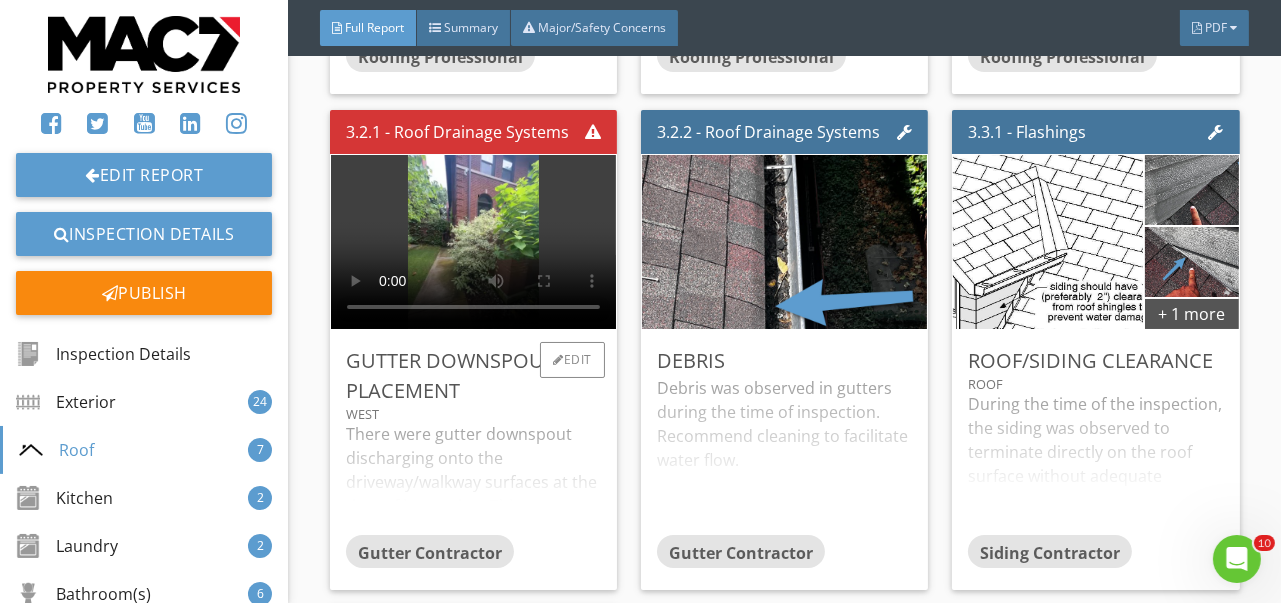 click on "West" at bounding box center [473, 414] 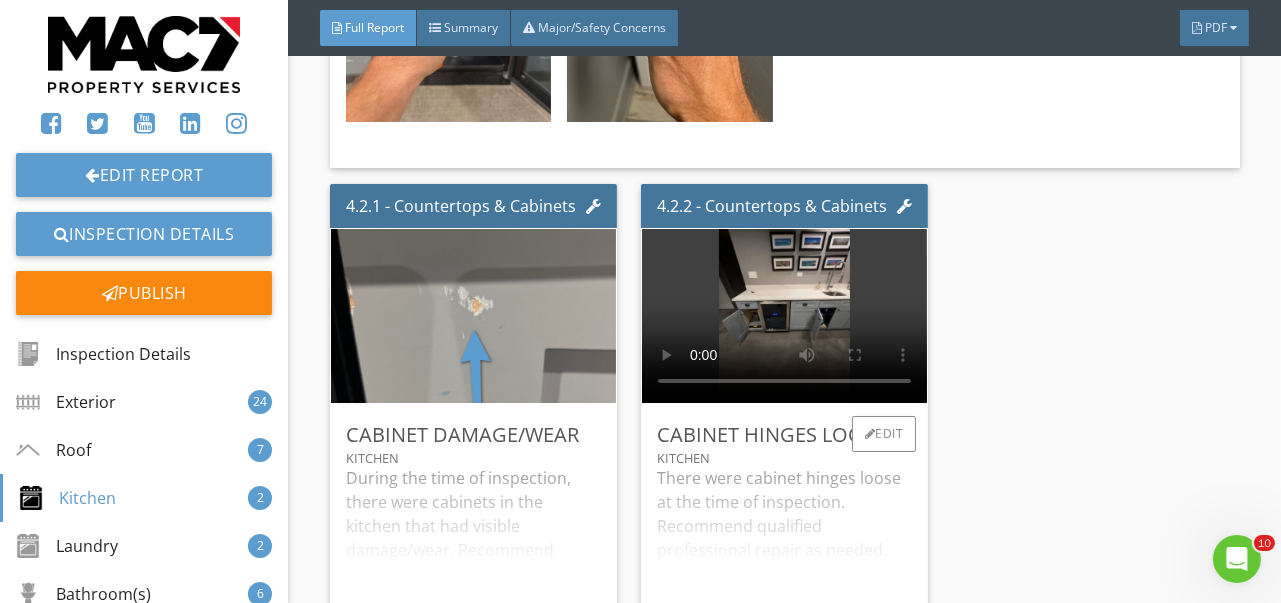 scroll, scrollTop: 9400, scrollLeft: 0, axis: vertical 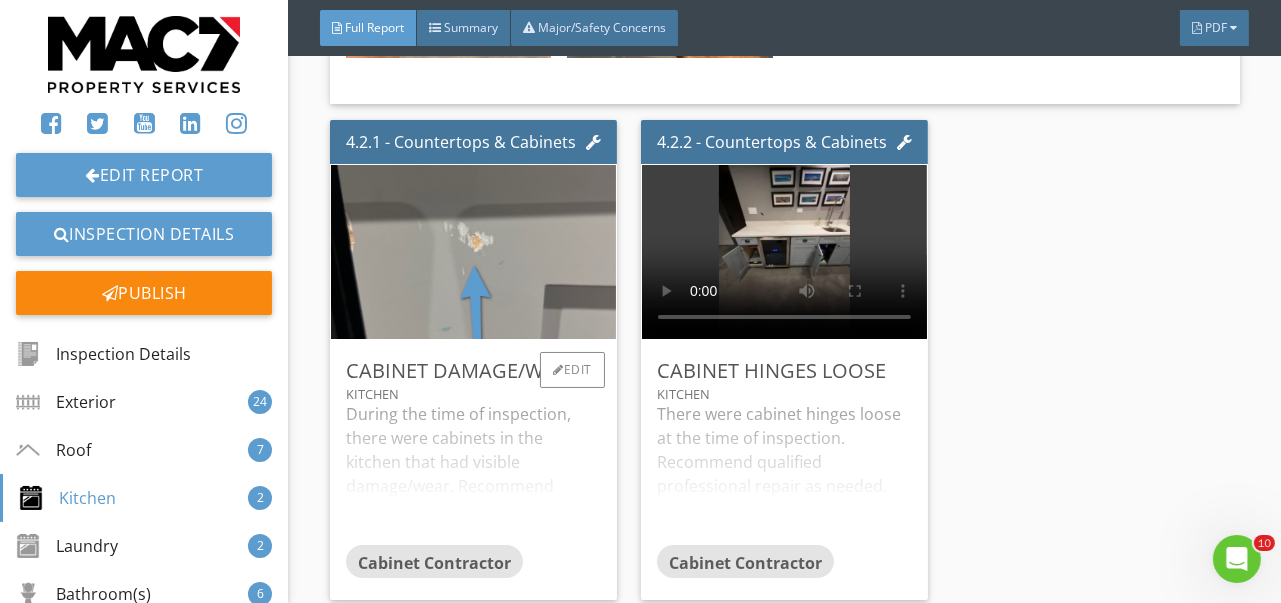 click on "During the time of inspection, there were cabinets in the kitchen that had visible damage/wear. Recommend qualified professional repair as needed." at bounding box center [473, 473] 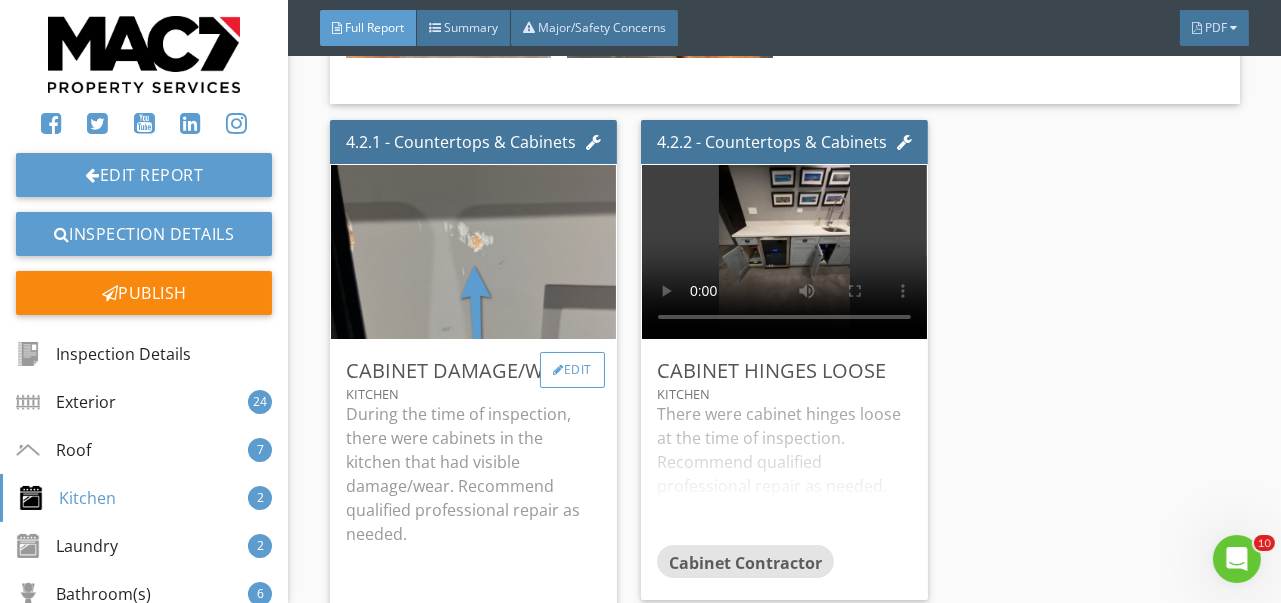 click on "Edit" at bounding box center (572, 370) 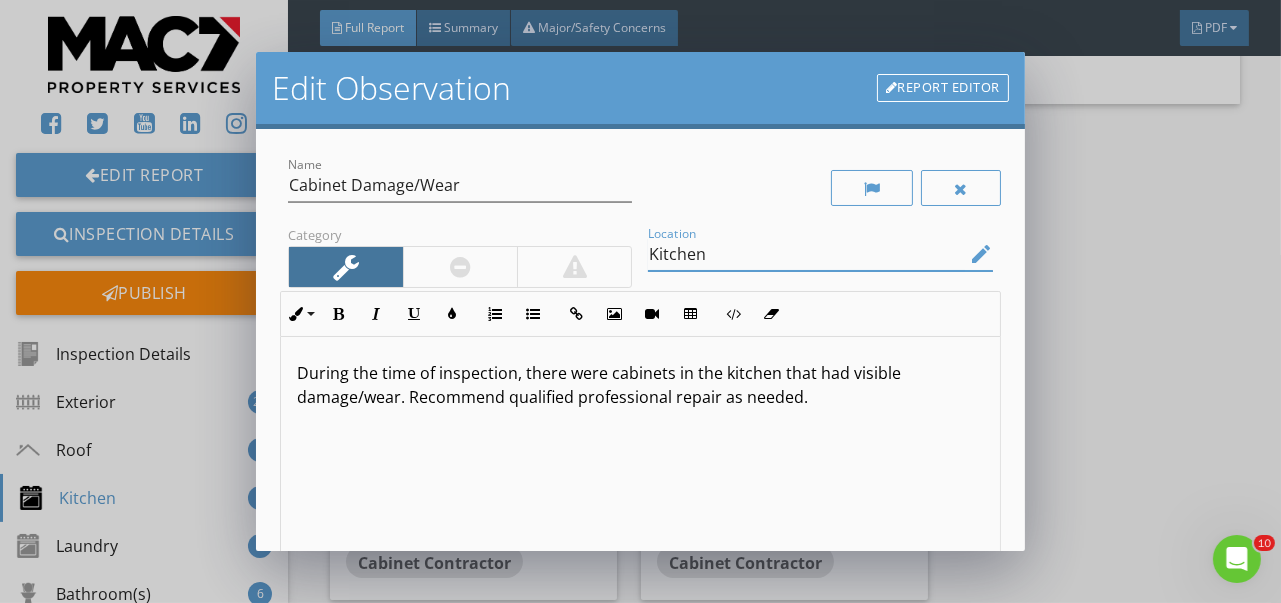 drag, startPoint x: 734, startPoint y: 256, endPoint x: 636, endPoint y: 262, distance: 98.1835 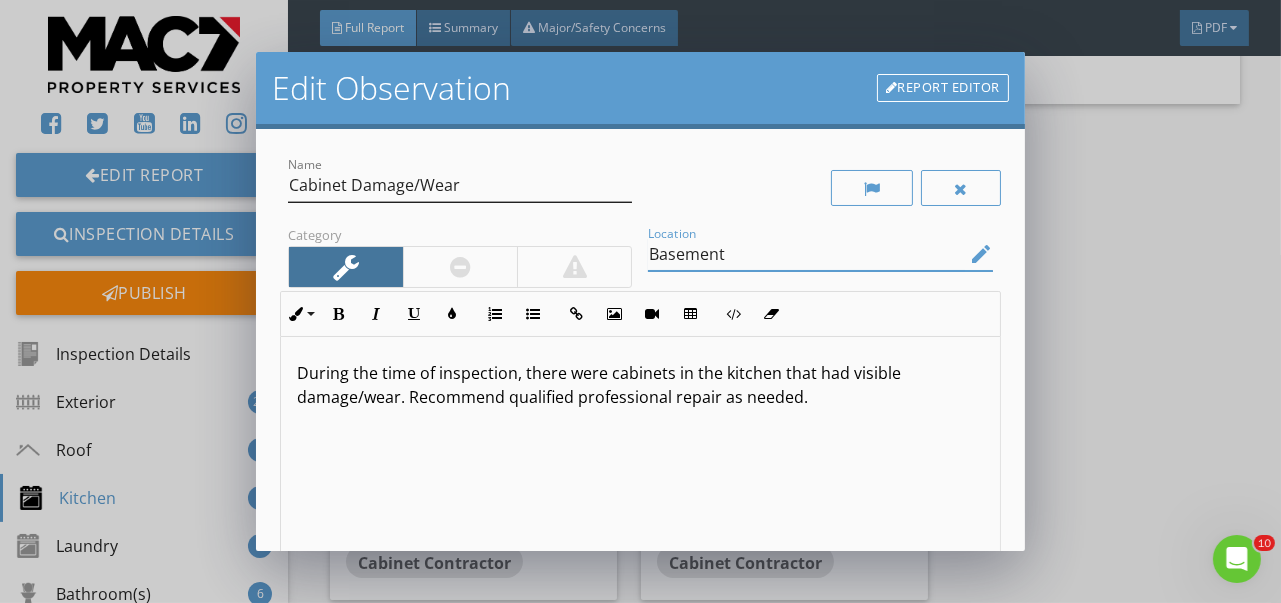 type on "Basement" 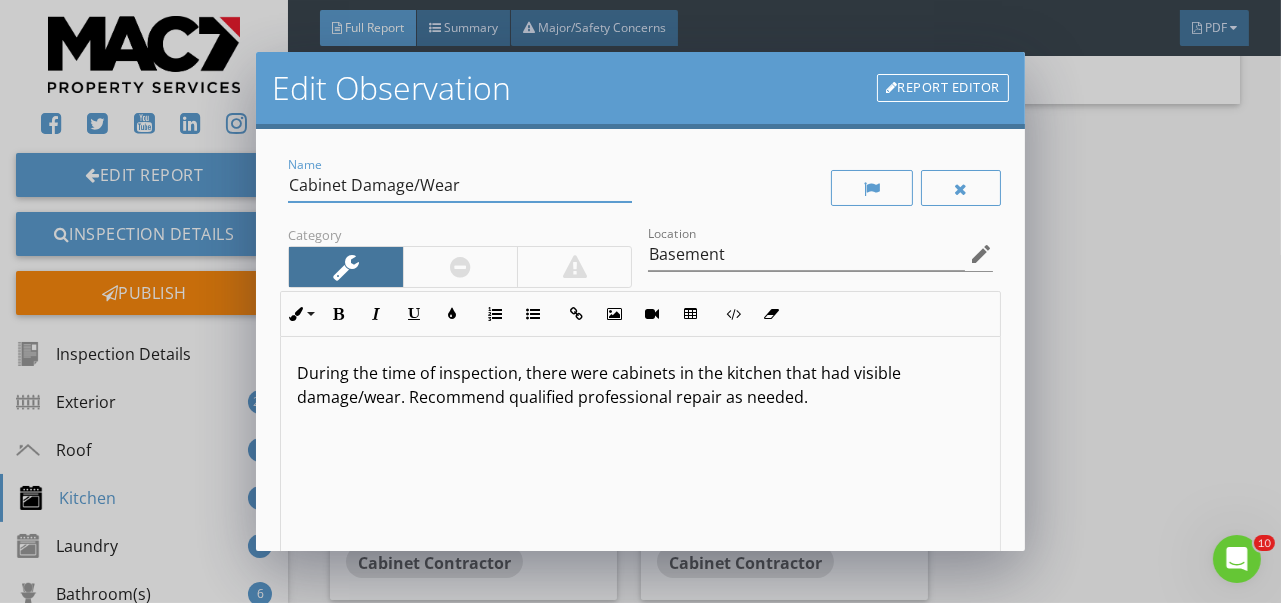drag, startPoint x: 462, startPoint y: 183, endPoint x: 412, endPoint y: 192, distance: 50.803543 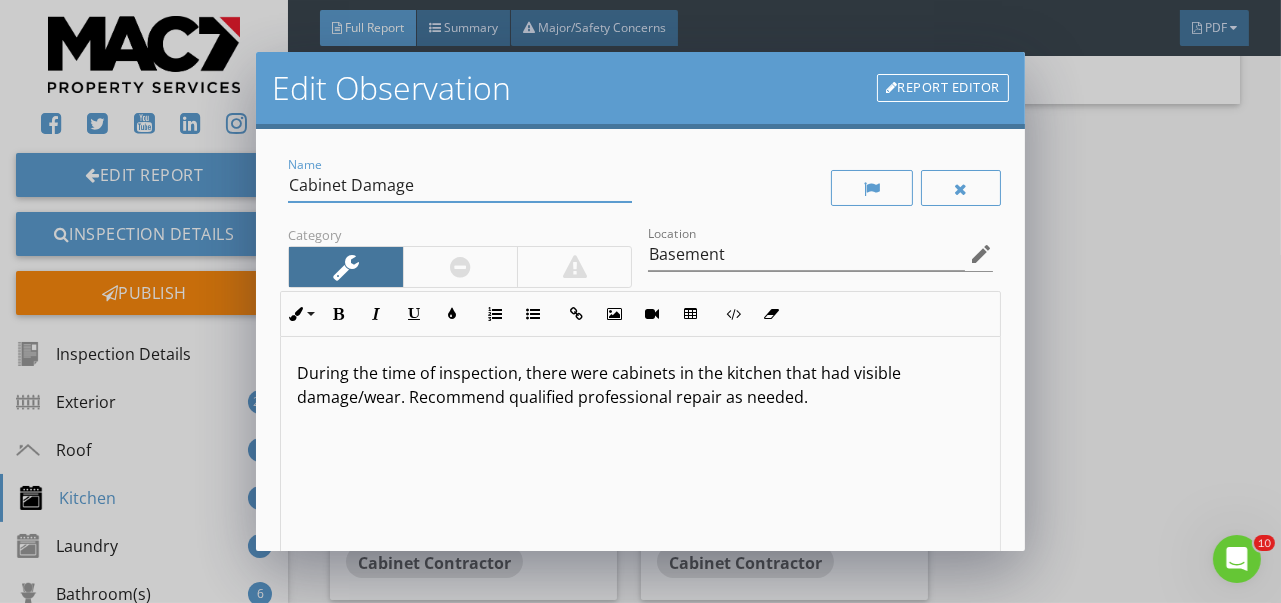 type on "Cabinet Damage" 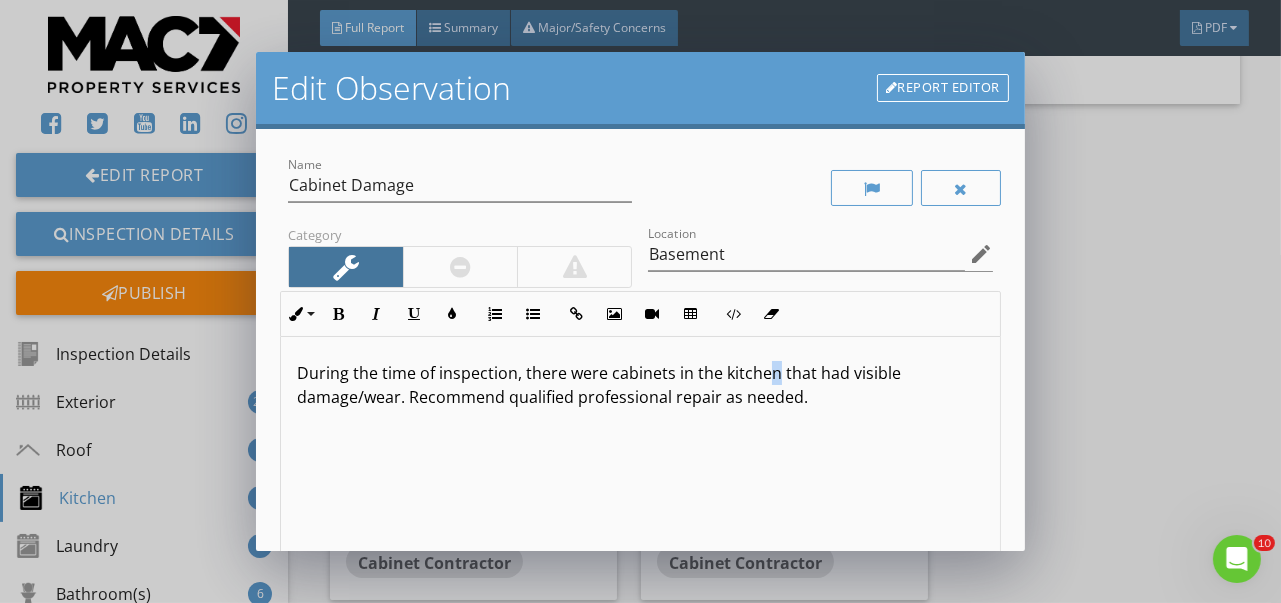 click on "During the time of inspection, there were cabinets in the kitchen that had visible damage/wear. Recommend qualified professional repair as needed." at bounding box center (640, 385) 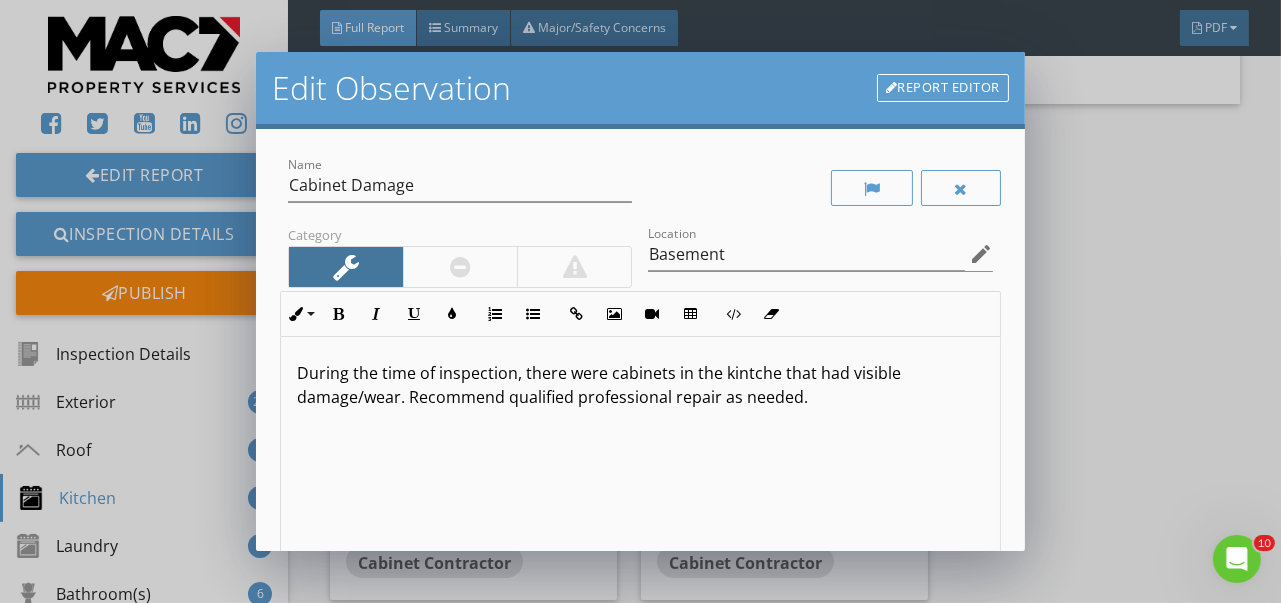 click on "During the time of inspection, there were cabinets in the kintche that had visible damage/wear. Recommend qualified professional repair as needed." at bounding box center (640, 385) 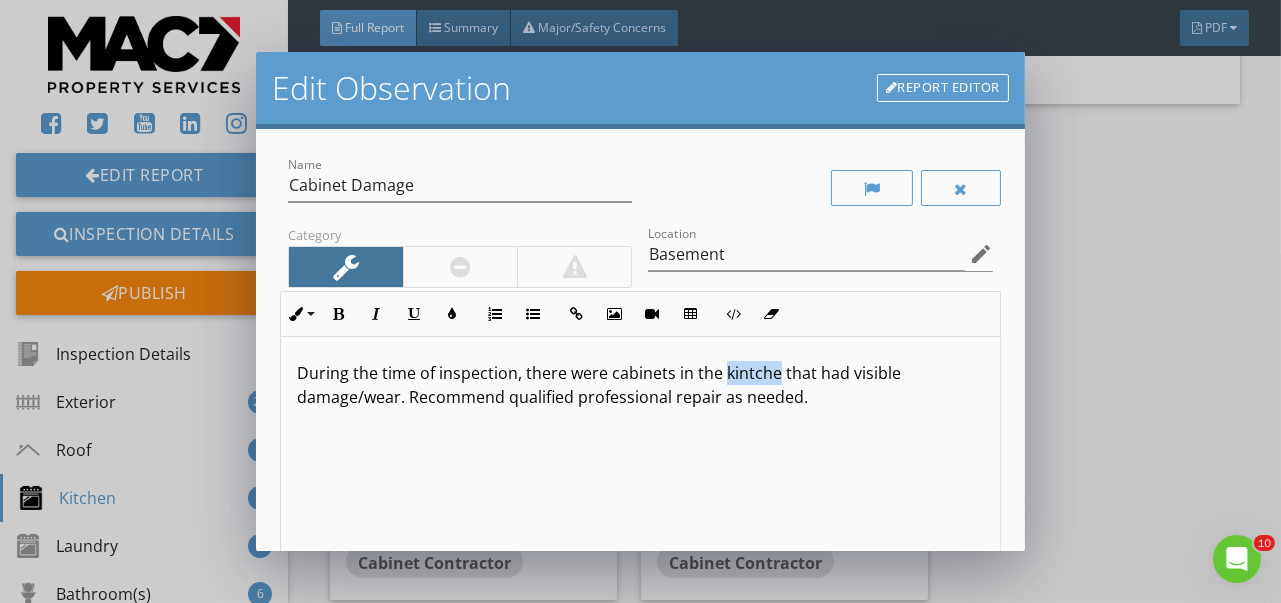 drag, startPoint x: 778, startPoint y: 373, endPoint x: 725, endPoint y: 382, distance: 53.75872 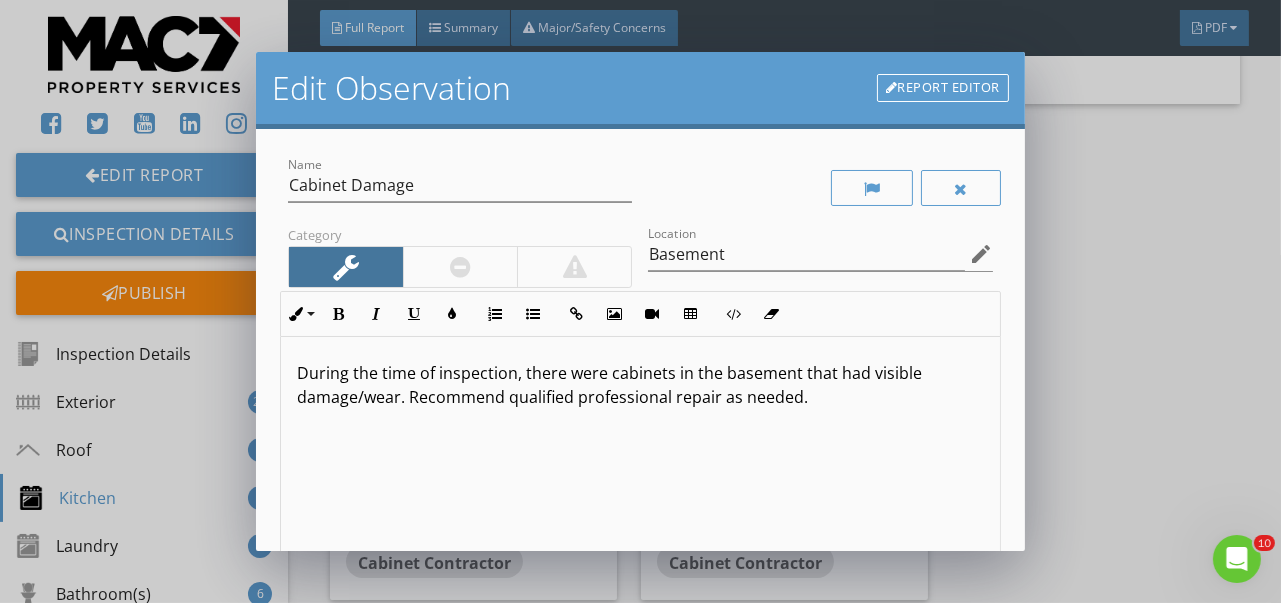 click on "During the time of inspection, there were cabinets in the basement that had visible damage/wear. Recommend qualified professional repair as needed." at bounding box center [640, 385] 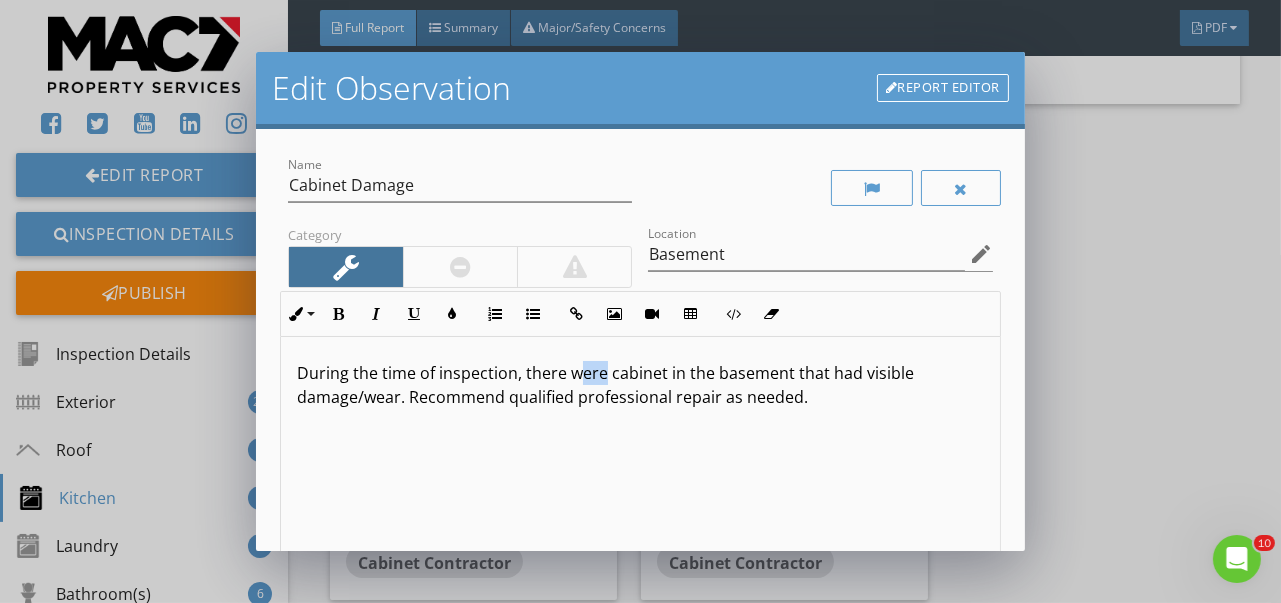 drag, startPoint x: 600, startPoint y: 372, endPoint x: 582, endPoint y: 380, distance: 19.697716 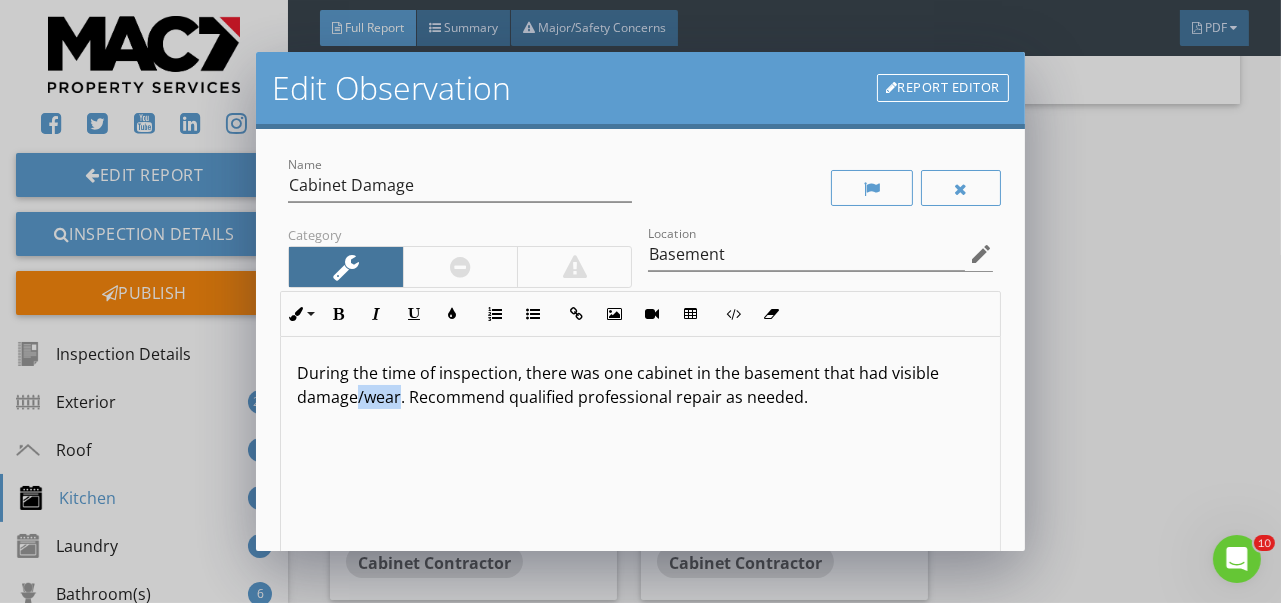 drag, startPoint x: 397, startPoint y: 399, endPoint x: 358, endPoint y: 401, distance: 39.051247 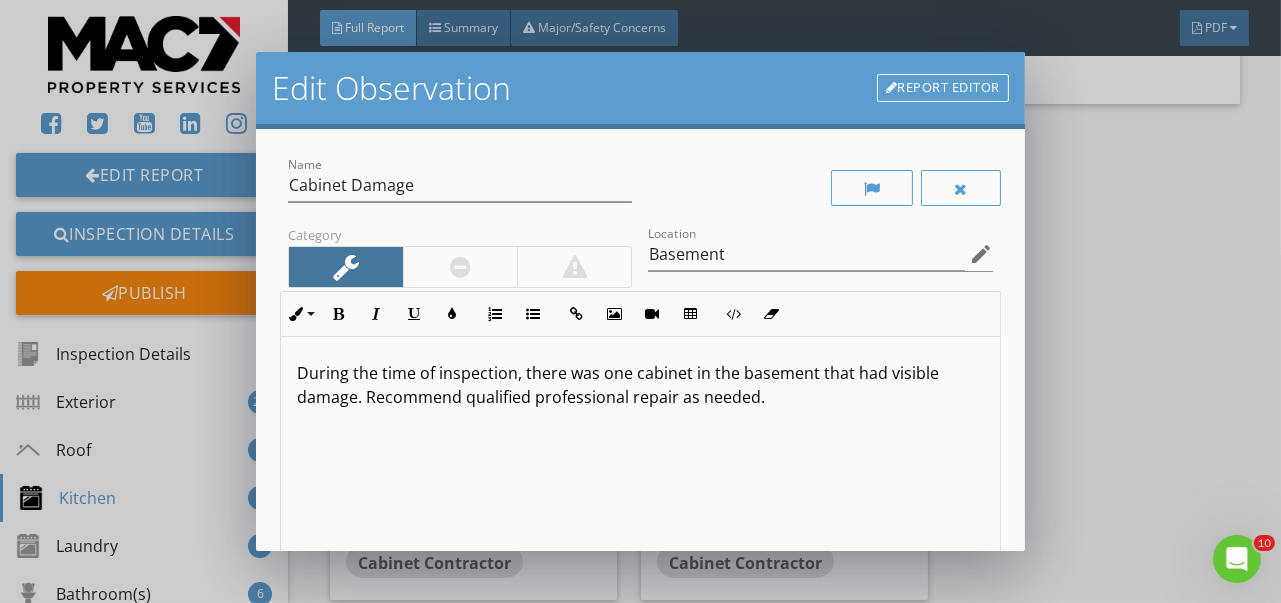 click on "Name Cabinet Damage                 Category               Location Basement edit   Inline Style XLarge Large Normal Small Light Small/Light Bold Italic Underline Colors Ordered List Unordered List Insert Link Insert Image Insert Video Insert Table Code View Clear Formatting During the time of inspection, there was one cabinet in the basement that had visible damage. Recommend qualified professional repair as needed. Enter text here <p>During the time of inspection, there was one cabinet in the basement that had visible damage. Recommend qualified professional repair as needed.</p>   Recommendation Cabinet Contractor arrow_drop_down       Cancel
Save Changes" at bounding box center (640, 340) 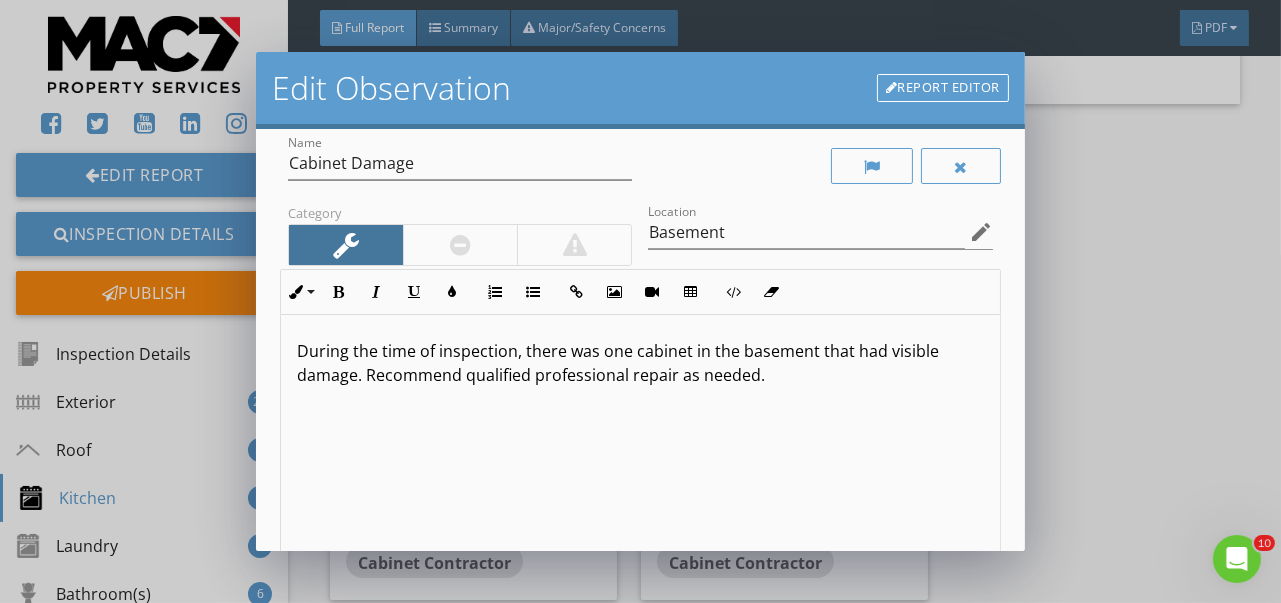 scroll, scrollTop: 0, scrollLeft: 0, axis: both 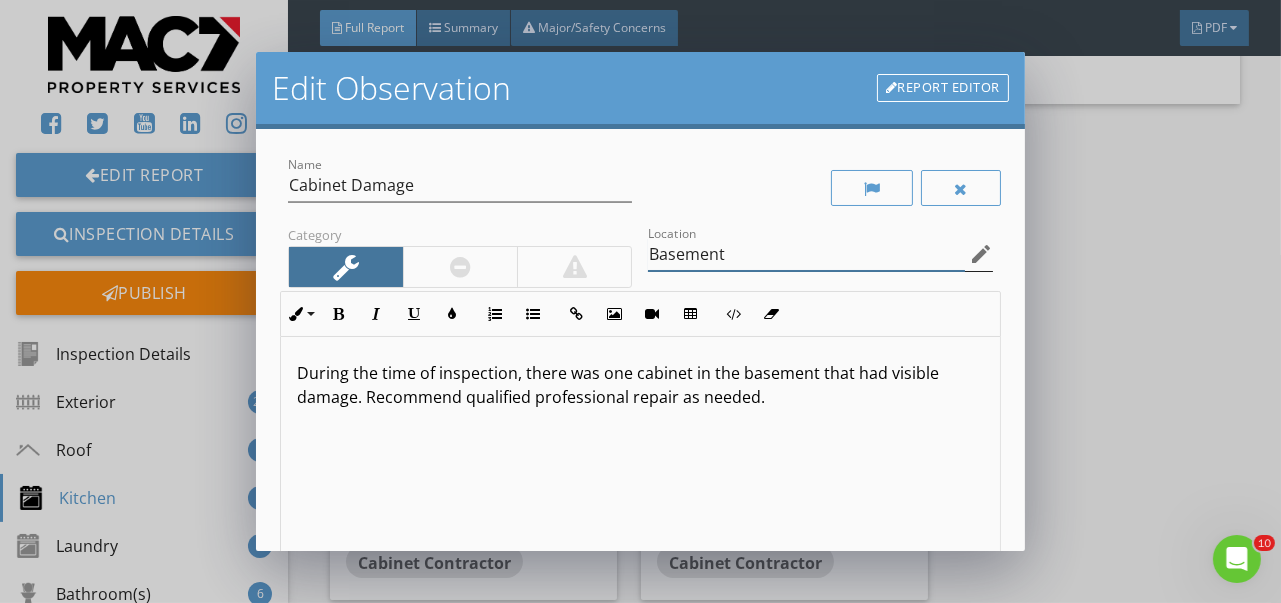click on "Basement" at bounding box center (806, 254) 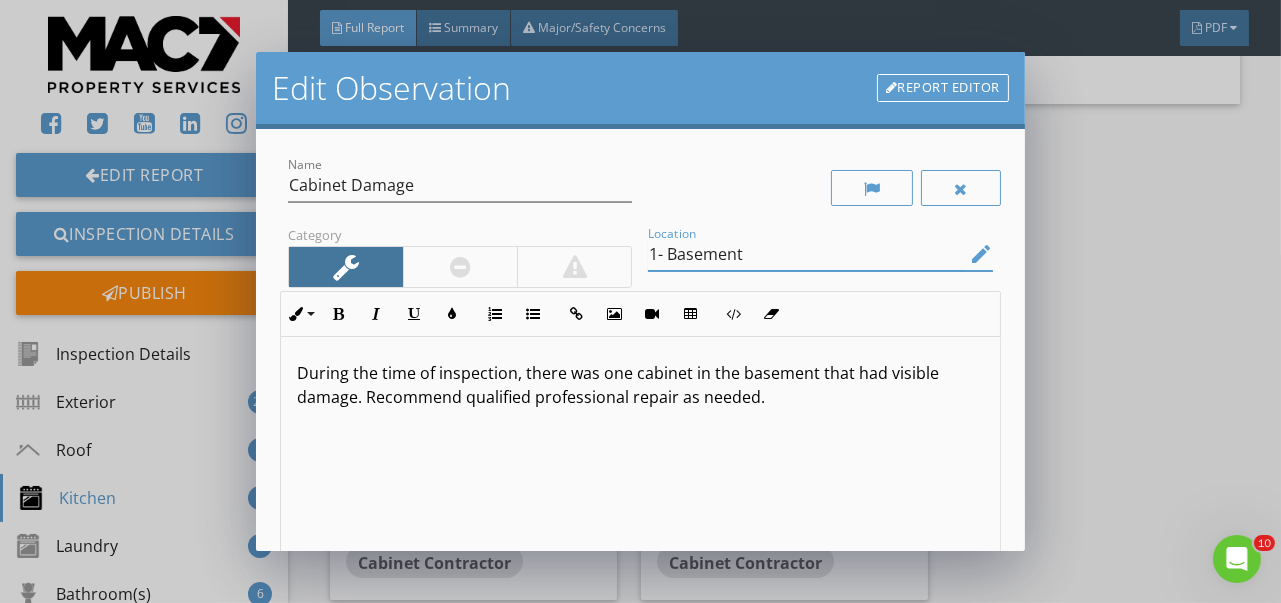 type on "1- Basement" 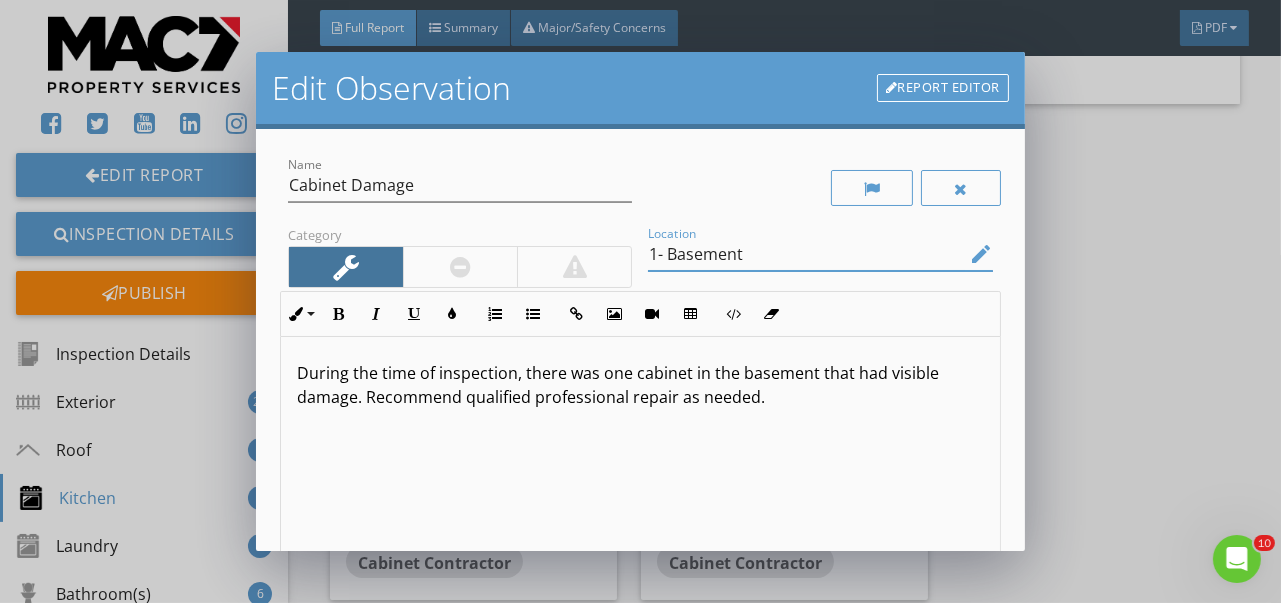 click on "Name Cabinet Damage                 Category               Location 1- Basement edit   Inline Style XLarge Large Normal Small Light Small/Light Bold Italic Underline Colors Ordered List Unordered List Insert Link Insert Image Insert Video Insert Table Code View Clear Formatting During the time of inspection, there was one cabinet in the basement that had visible damage. Recommend qualified professional repair as needed. Enter text here <p>During the time of inspection, there was one cabinet in the basement that had visible damage. Recommend qualified professional repair as needed.</p>   Recommendation Cabinet Contractor arrow_drop_down       Cancel
Save Changes" at bounding box center [640, 340] 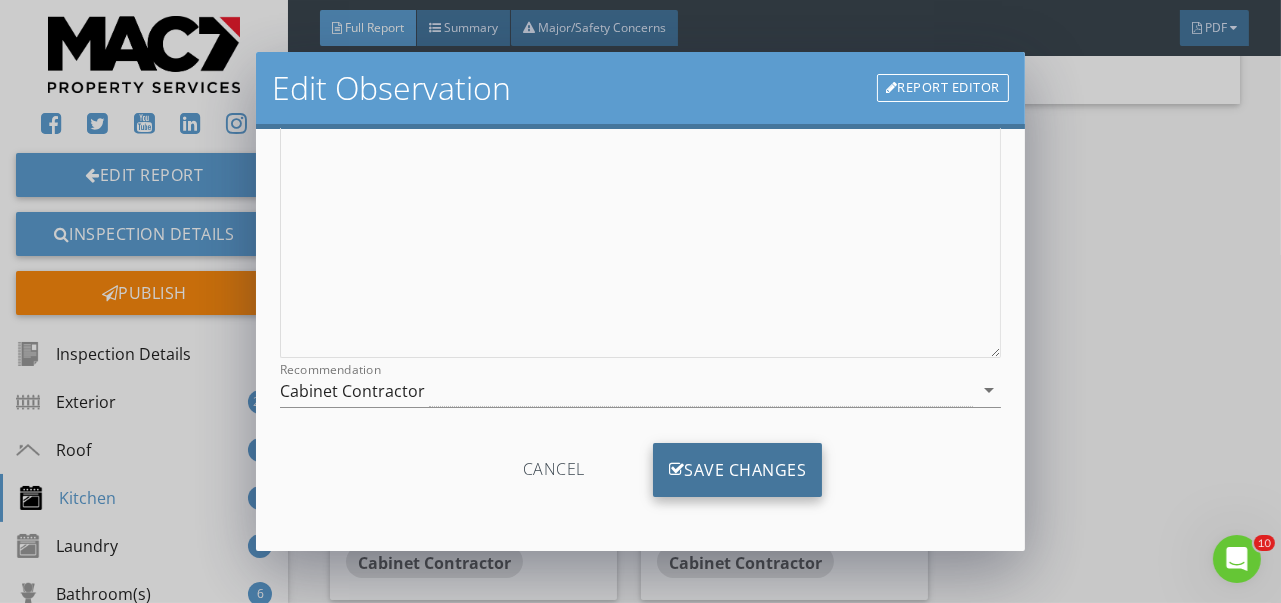 click on "Save Changes" at bounding box center [738, 470] 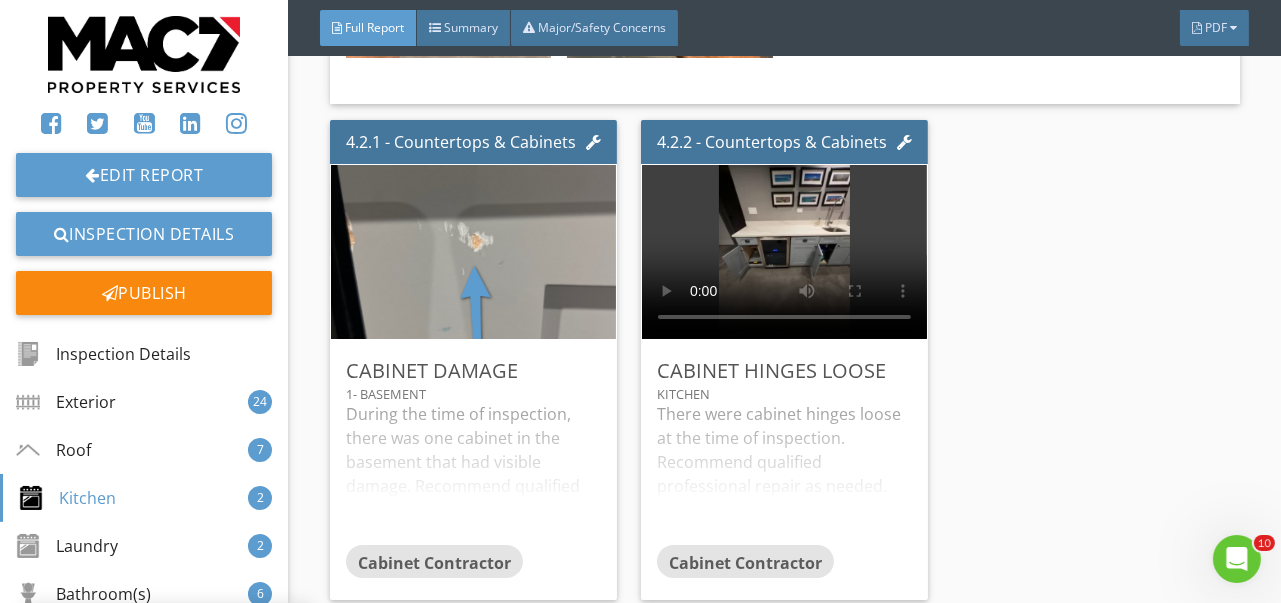 scroll, scrollTop: 60, scrollLeft: 0, axis: vertical 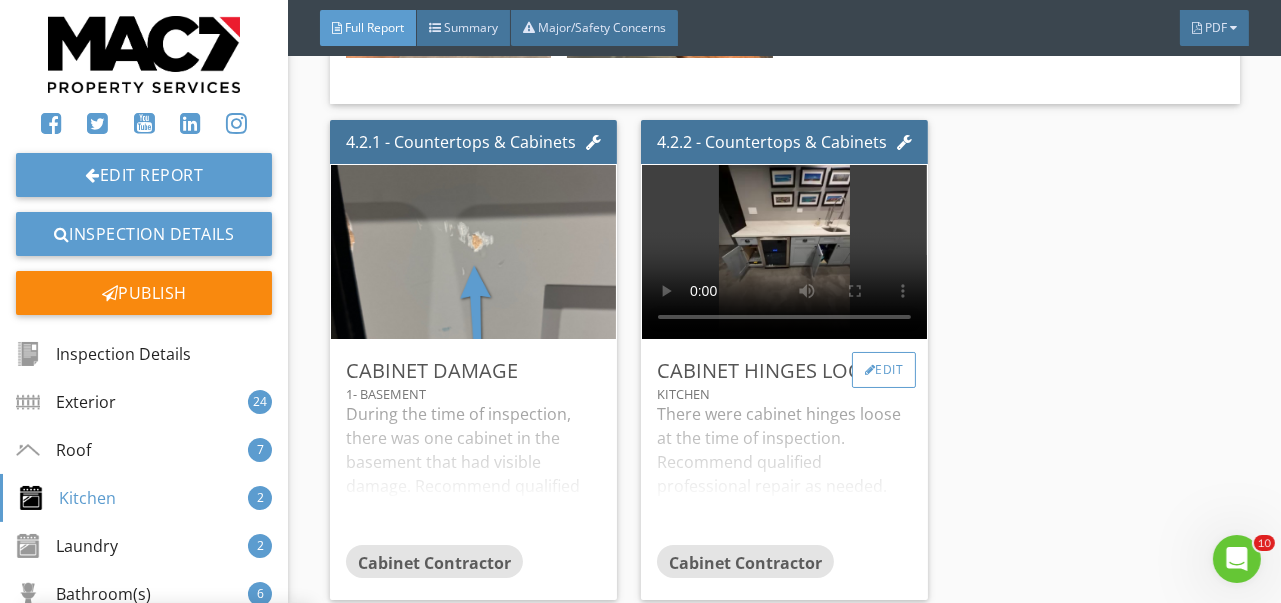 click on "Edit" at bounding box center (884, 370) 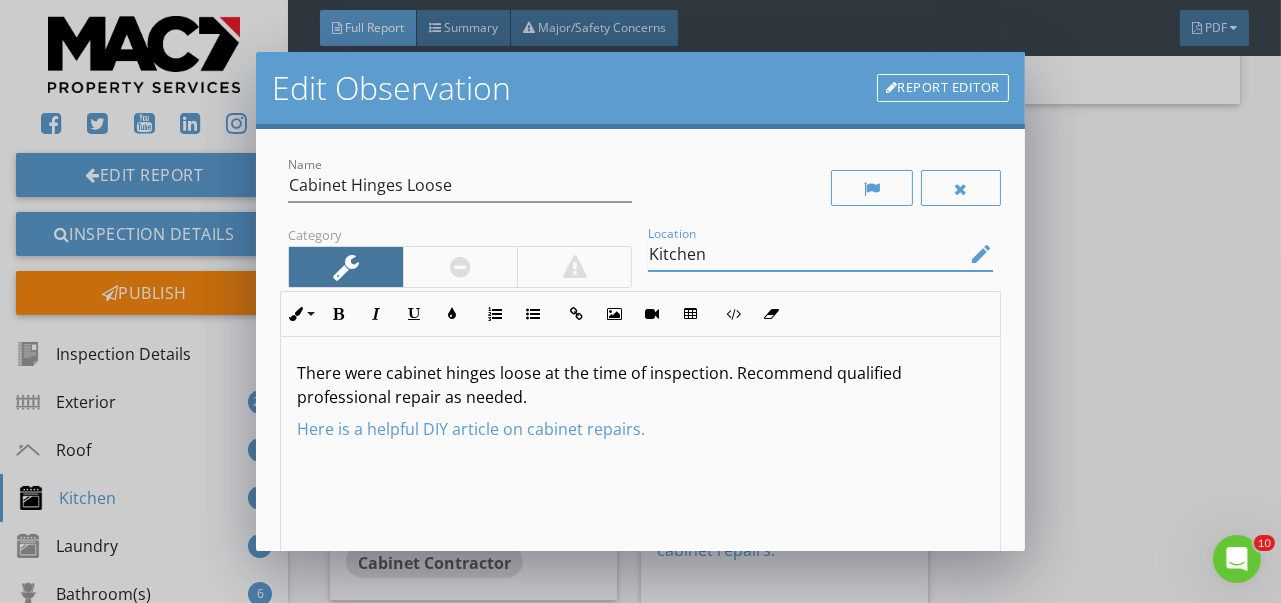 drag, startPoint x: 823, startPoint y: 265, endPoint x: 643, endPoint y: 252, distance: 180.46883 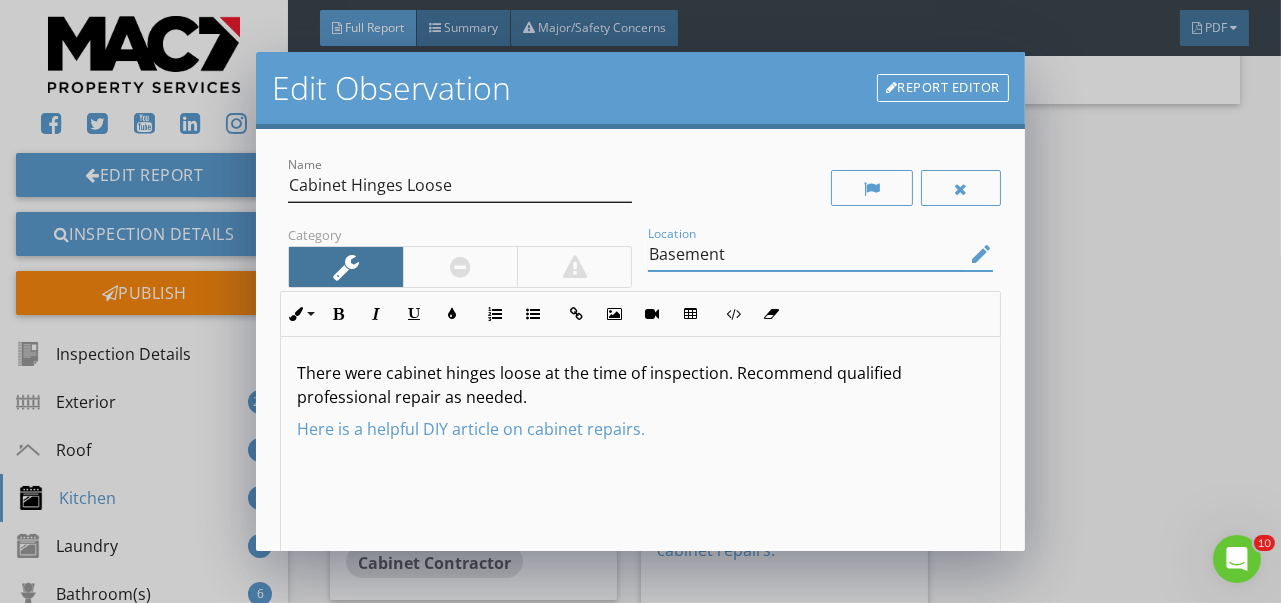 type on "Basement" 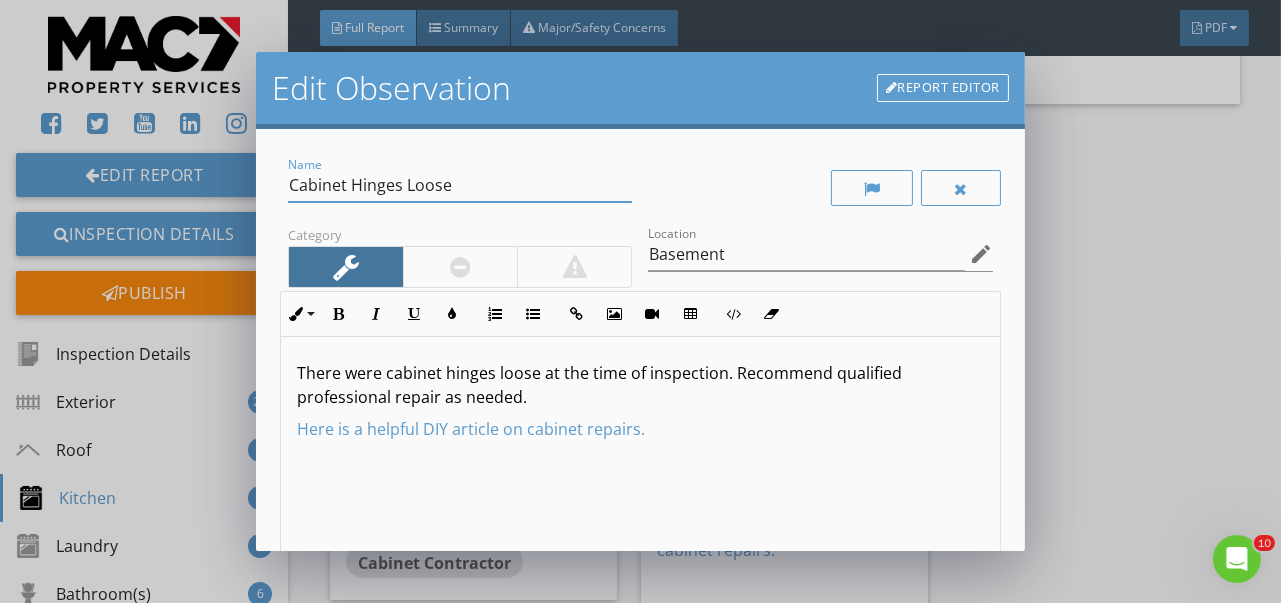 drag, startPoint x: 400, startPoint y: 188, endPoint x: 353, endPoint y: 193, distance: 47.26521 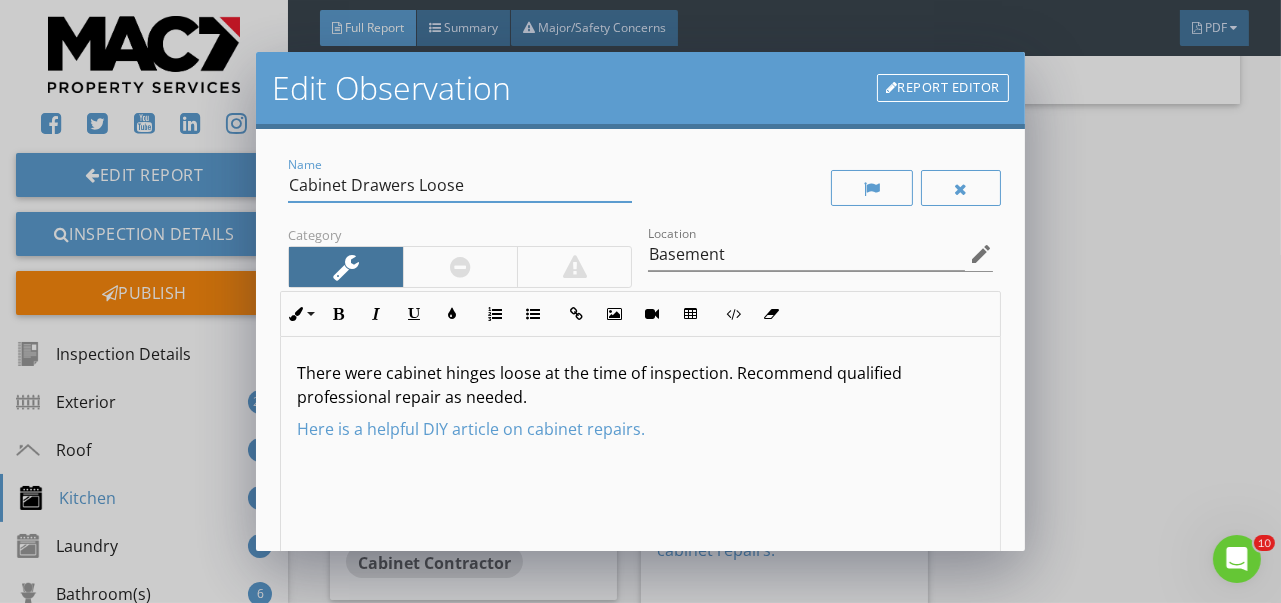 type on "Cabinet Drawers Loose" 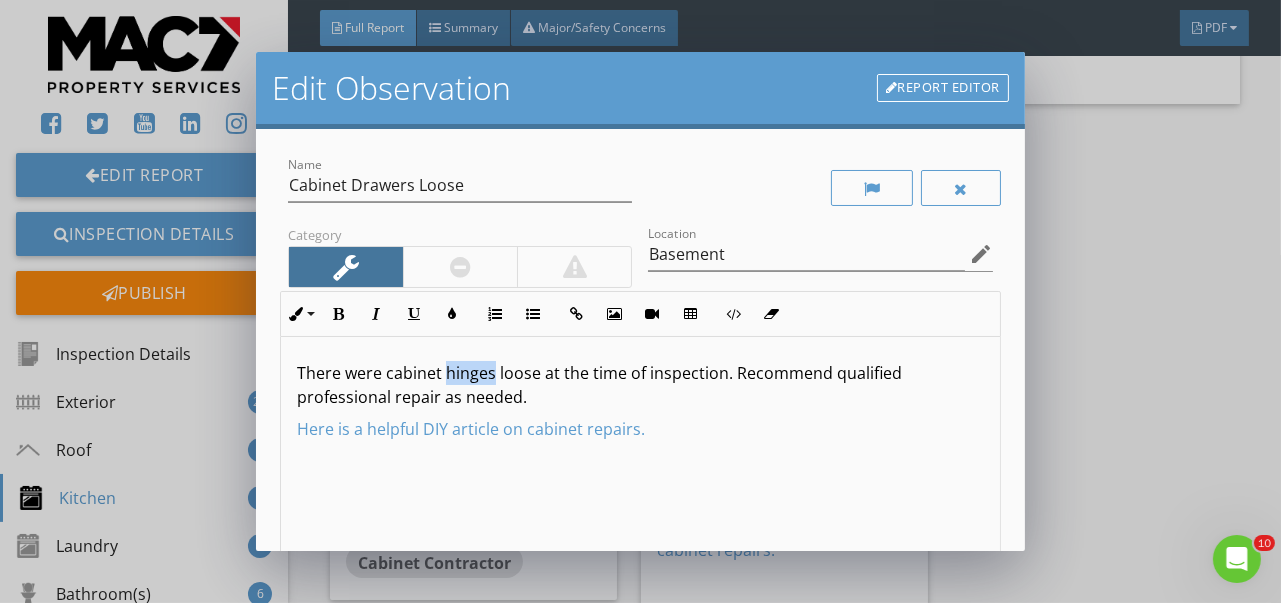 drag, startPoint x: 443, startPoint y: 365, endPoint x: 492, endPoint y: 372, distance: 49.497475 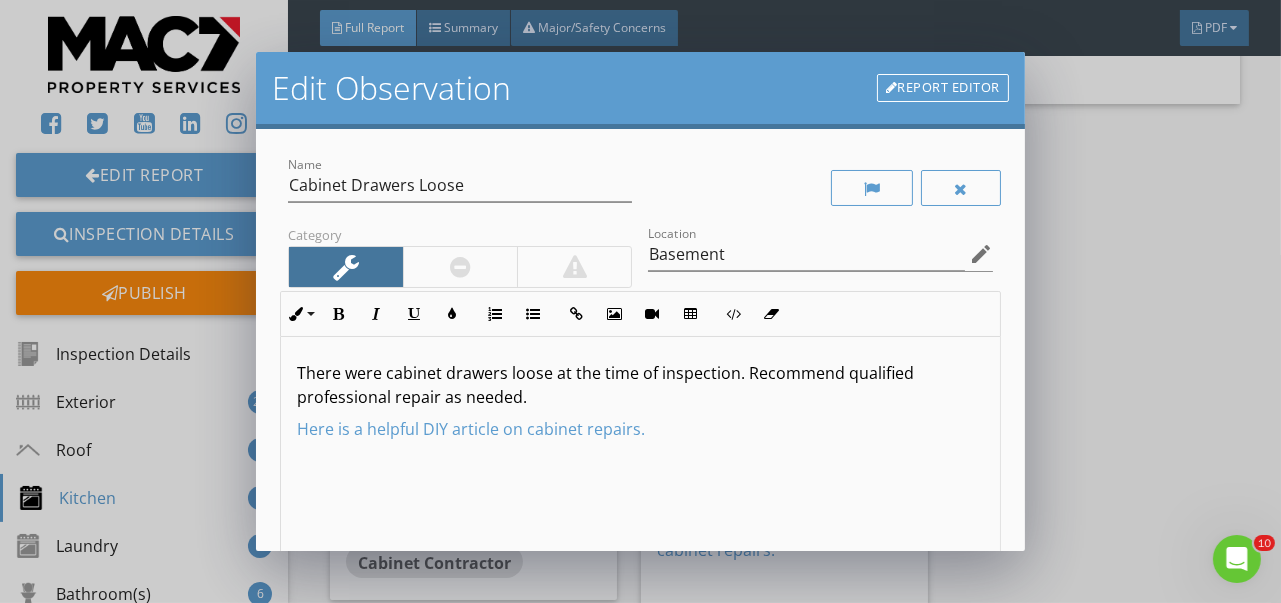 click on "There were cabinet drawers loose at the time of inspection. Recommend qualified professional repair as needed." at bounding box center [640, 385] 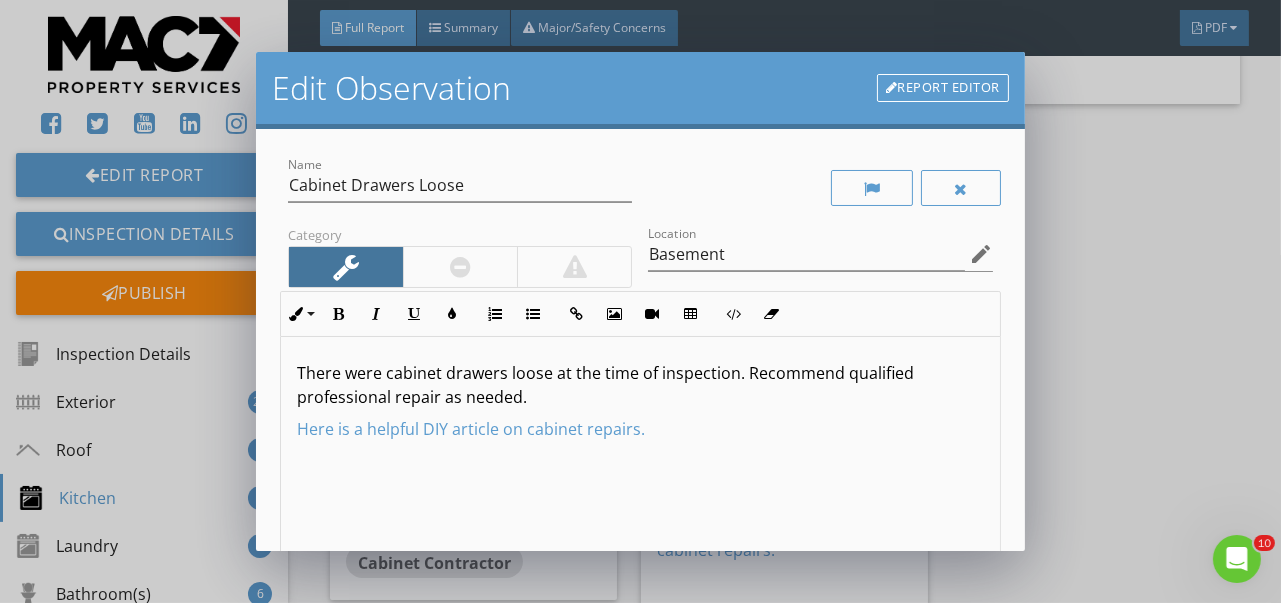 drag, startPoint x: 533, startPoint y: 393, endPoint x: 840, endPoint y: 376, distance: 307.47034 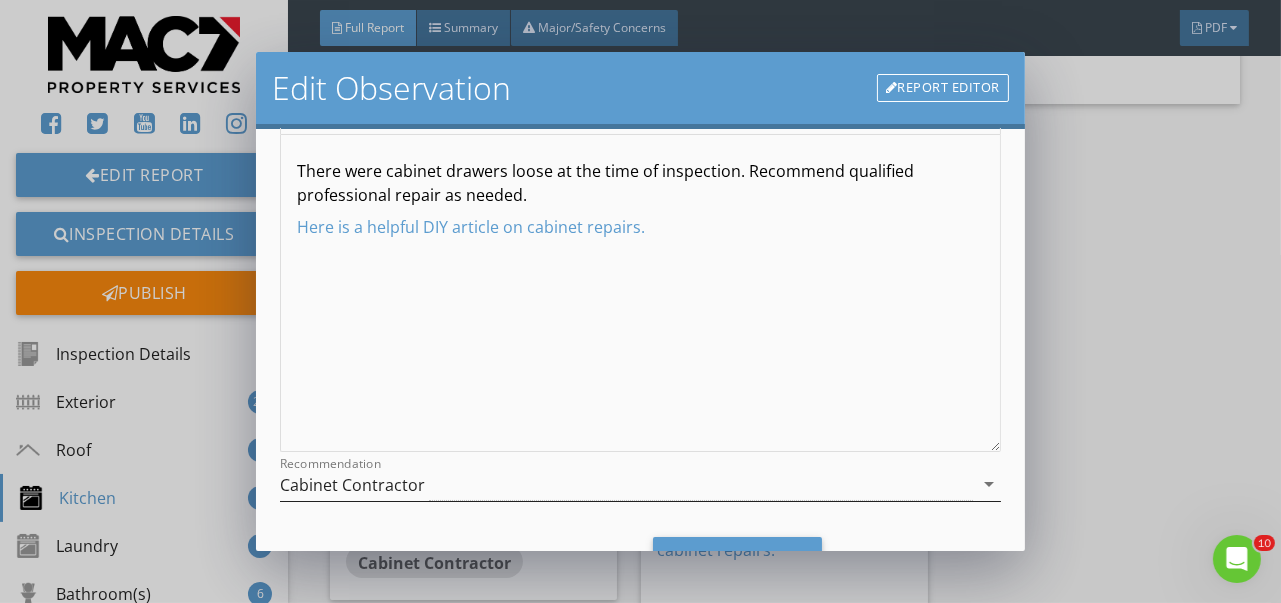 scroll, scrollTop: 296, scrollLeft: 0, axis: vertical 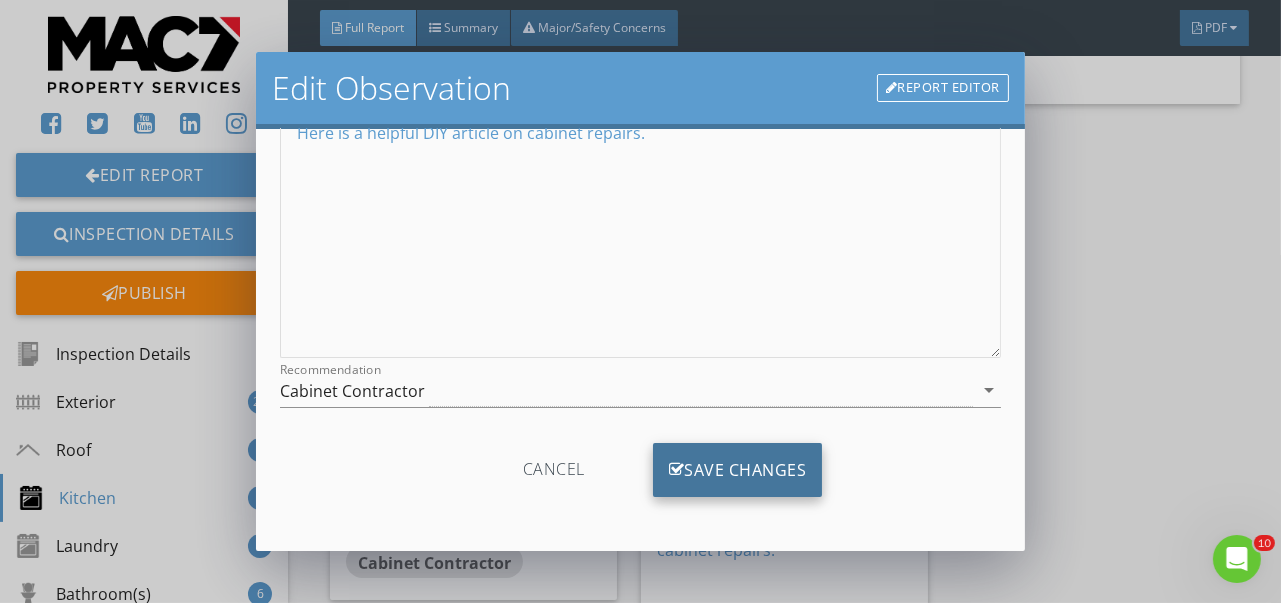click on "Save Changes" at bounding box center [738, 470] 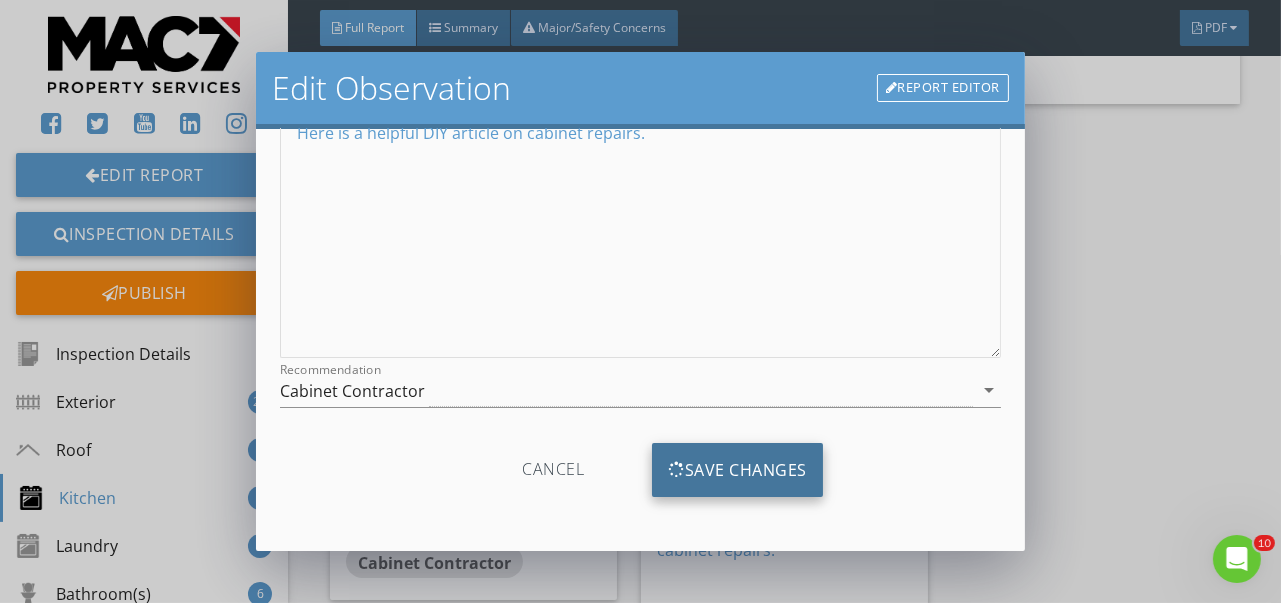 scroll, scrollTop: 60, scrollLeft: 0, axis: vertical 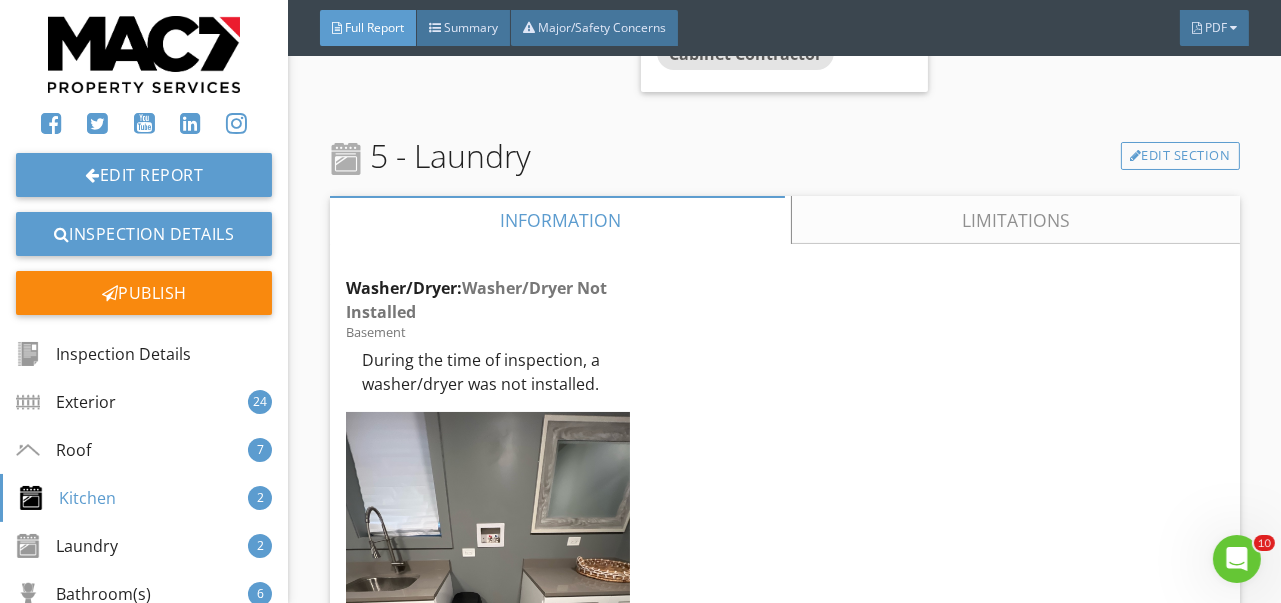 click on "Limitations" at bounding box center (1016, 220) 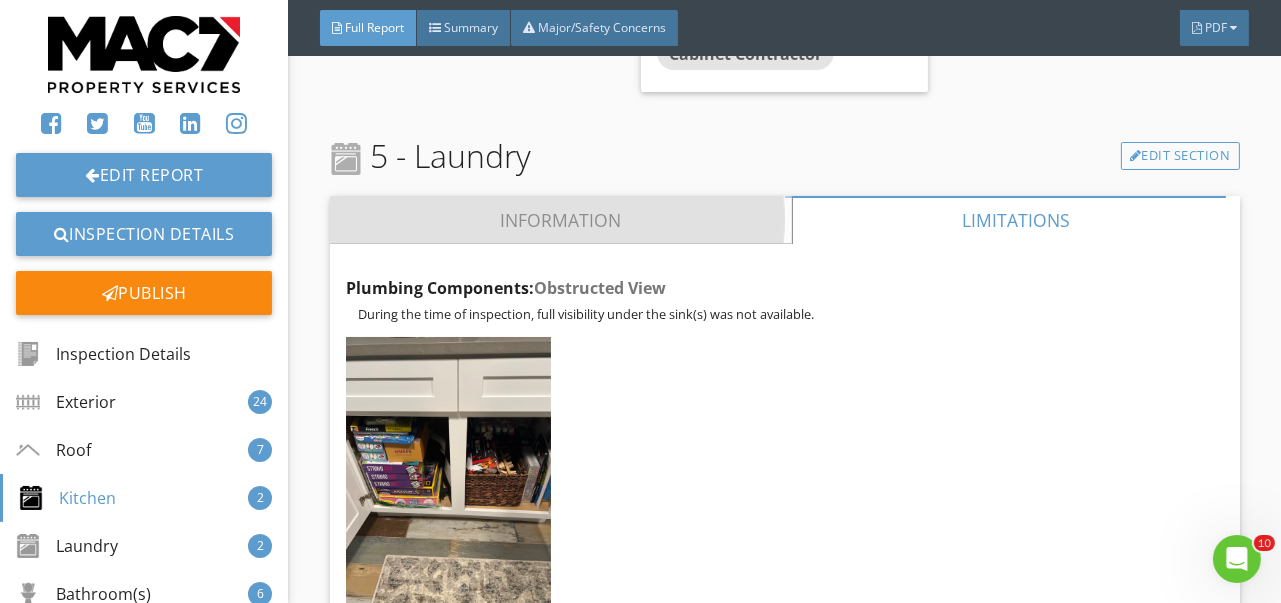 click on "Information" at bounding box center [561, 220] 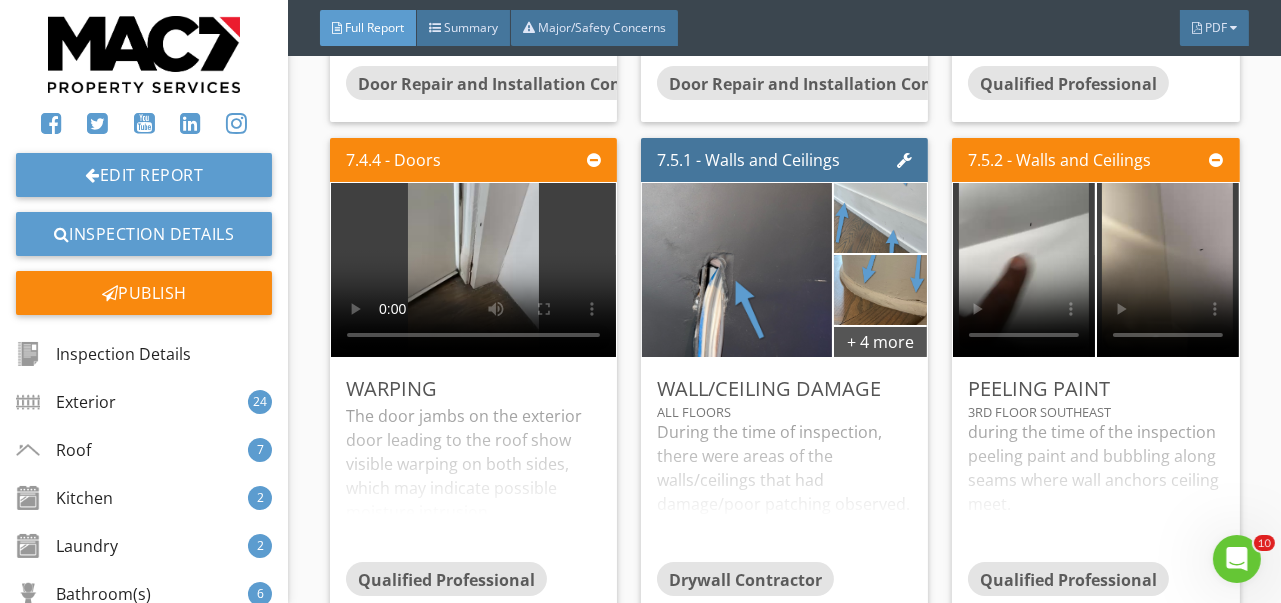 scroll, scrollTop: 17000, scrollLeft: 0, axis: vertical 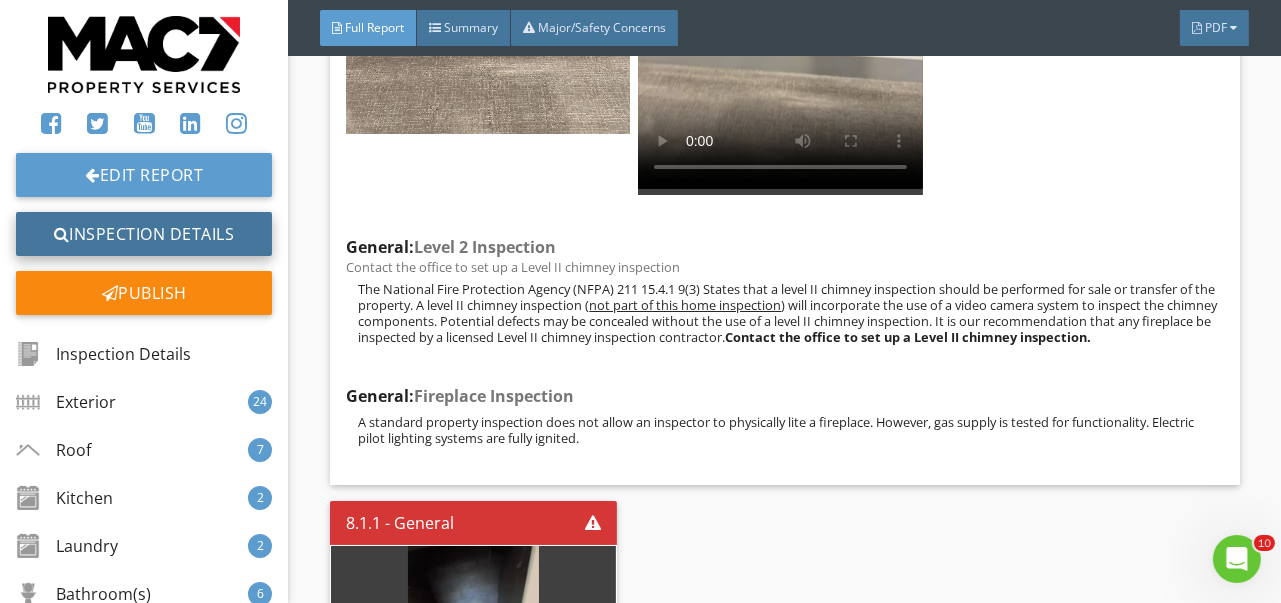 click on "Inspection Details" at bounding box center (144, 234) 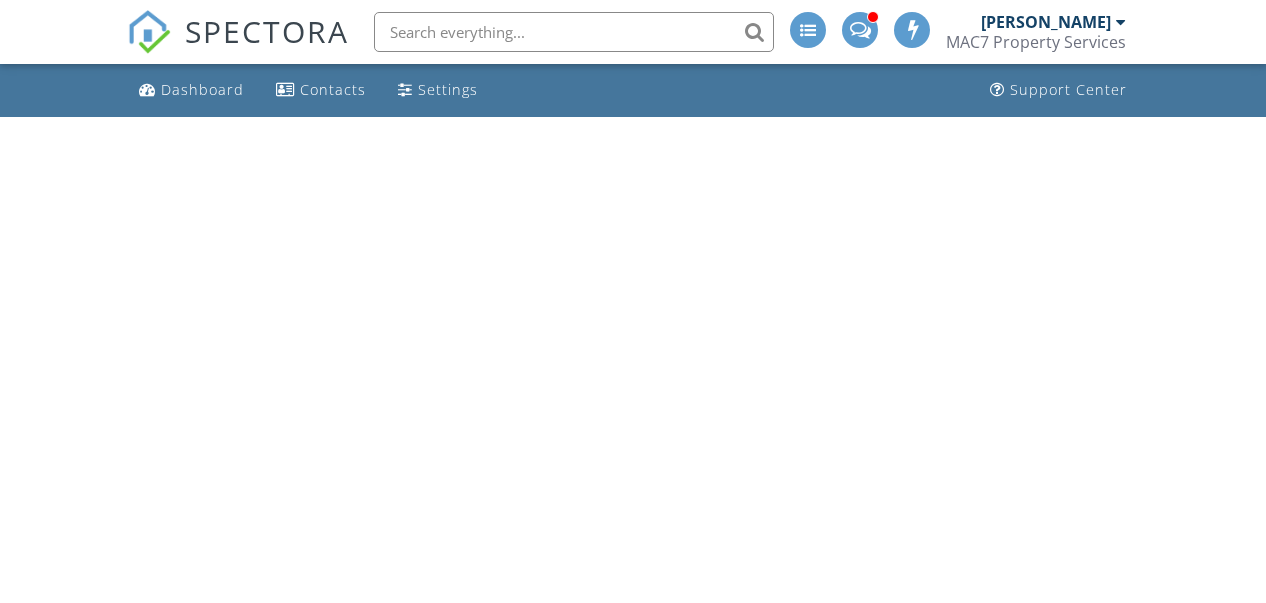 scroll, scrollTop: 0, scrollLeft: 0, axis: both 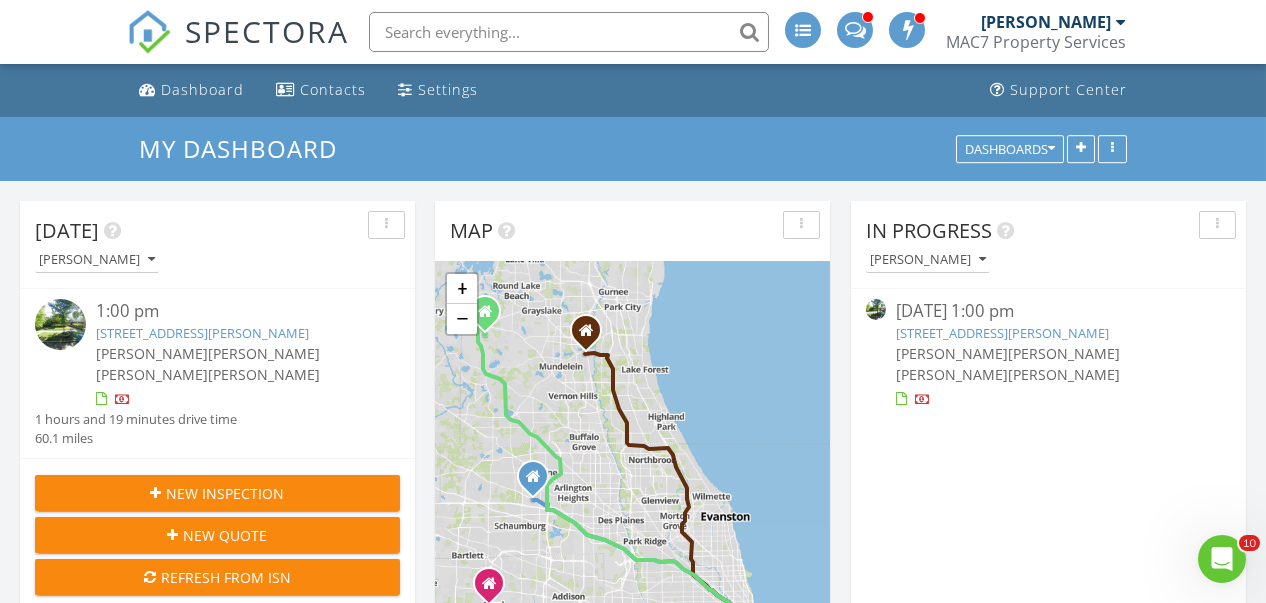 click on "[DATE]
[PERSON_NAME]
1:00 pm
[STREET_ADDRESS][PERSON_NAME]
[PERSON_NAME]
[PERSON_NAME]
[PERSON_NAME]
[PERSON_NAME]
1 hours and 19 minutes drive time   60.1 miles       New Inspection     New Quote
Refresh from ISN
Map               1 1 2 3 1 1 + − [GEOGRAPHIC_DATA] 61.0 km, 57 min Head south on [GEOGRAPHIC_DATA] 400 m Turn left onto [GEOGRAPHIC_DATA] 100 m Turn right onto [PERSON_NAME] Road 700 m Turn left onto [GEOGRAPHIC_DATA] (IL 64) 1.5 km Continue onto [GEOGRAPHIC_DATA] (IL 64) 15 km Take the ramp on the right towards I 290 East: [GEOGRAPHIC_DATA] 700 m Merge left onto I 290 25 km Turn right onto [GEOGRAPHIC_DATA] 250 m Turn left onto [GEOGRAPHIC_DATA][PERSON_NAME] 300 m Continue onto [GEOGRAPHIC_DATA][PERSON_NAME] 600 m Turn right onto [GEOGRAPHIC_DATA][PERSON_NAME][PERSON_NAME] [GEOGRAPHIC_DATA] (US 41) 8 km 350 m 3.5 km 500 m 0 m" at bounding box center (633, 1091) 